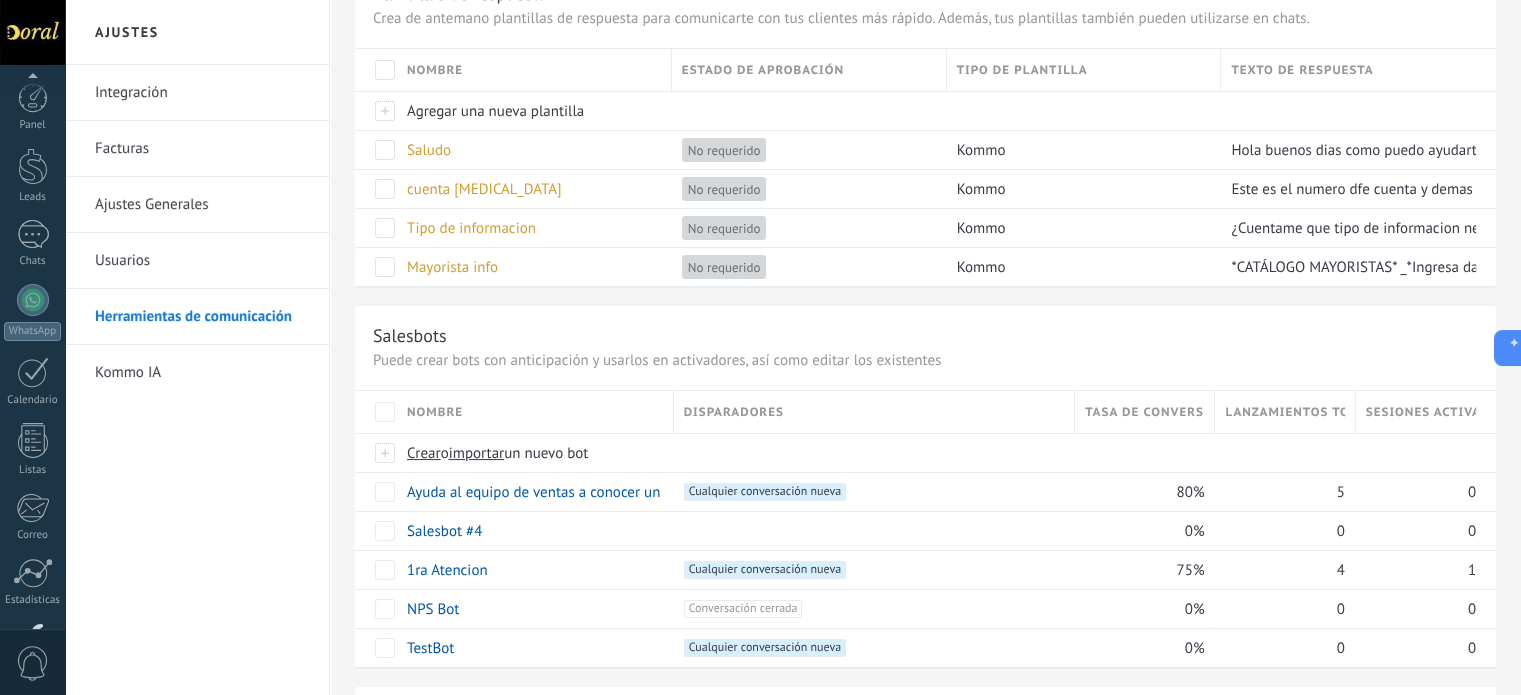 scroll, scrollTop: 0, scrollLeft: 0, axis: both 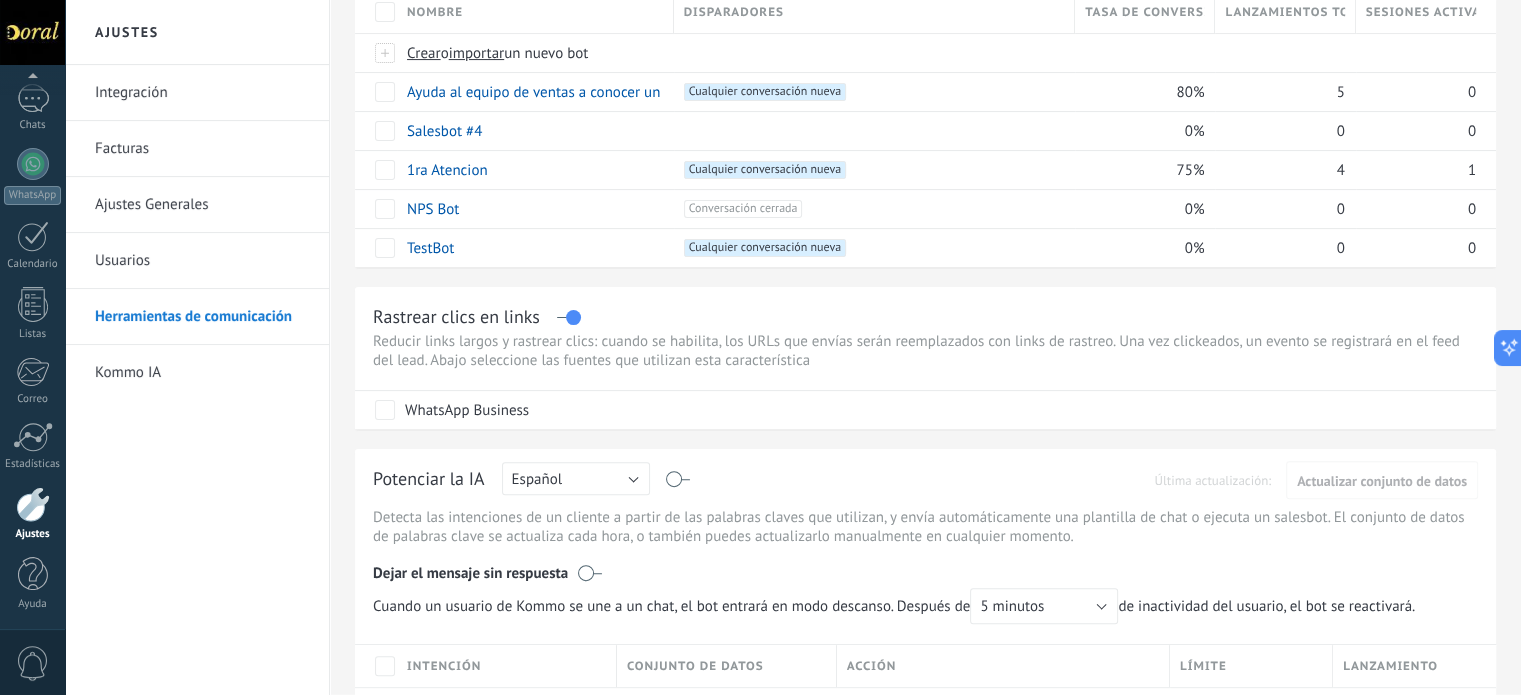 click on "Rastrear clics en links" at bounding box center (925, 316) 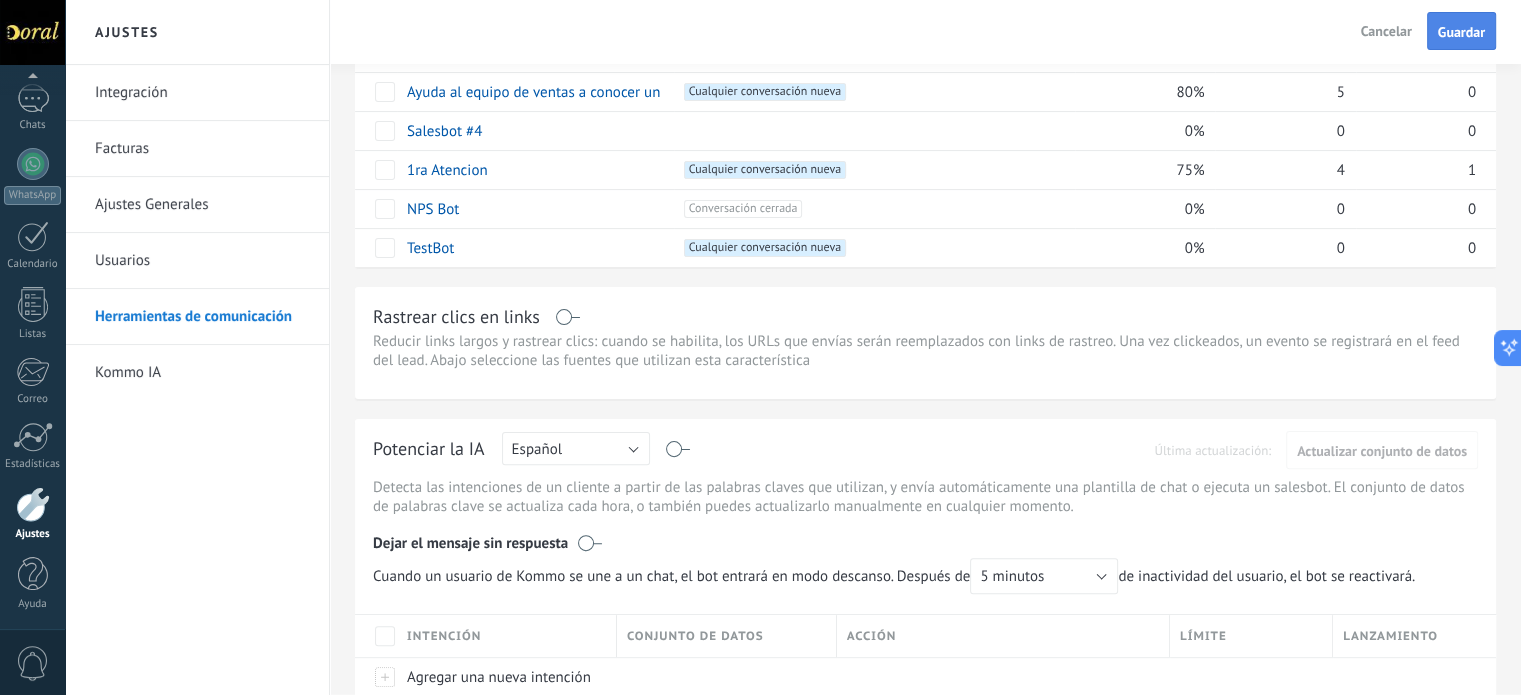 click on "Guardar" at bounding box center [1461, 31] 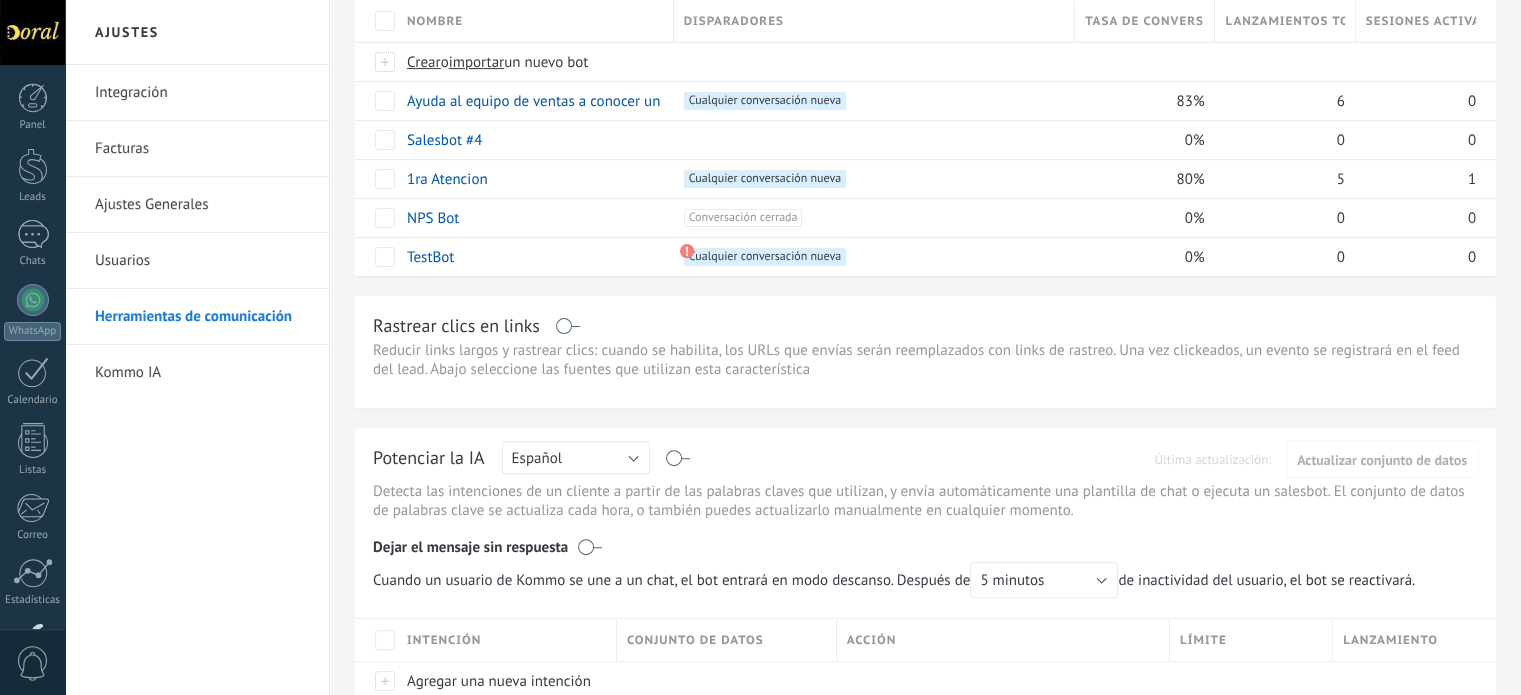 scroll, scrollTop: 569, scrollLeft: 0, axis: vertical 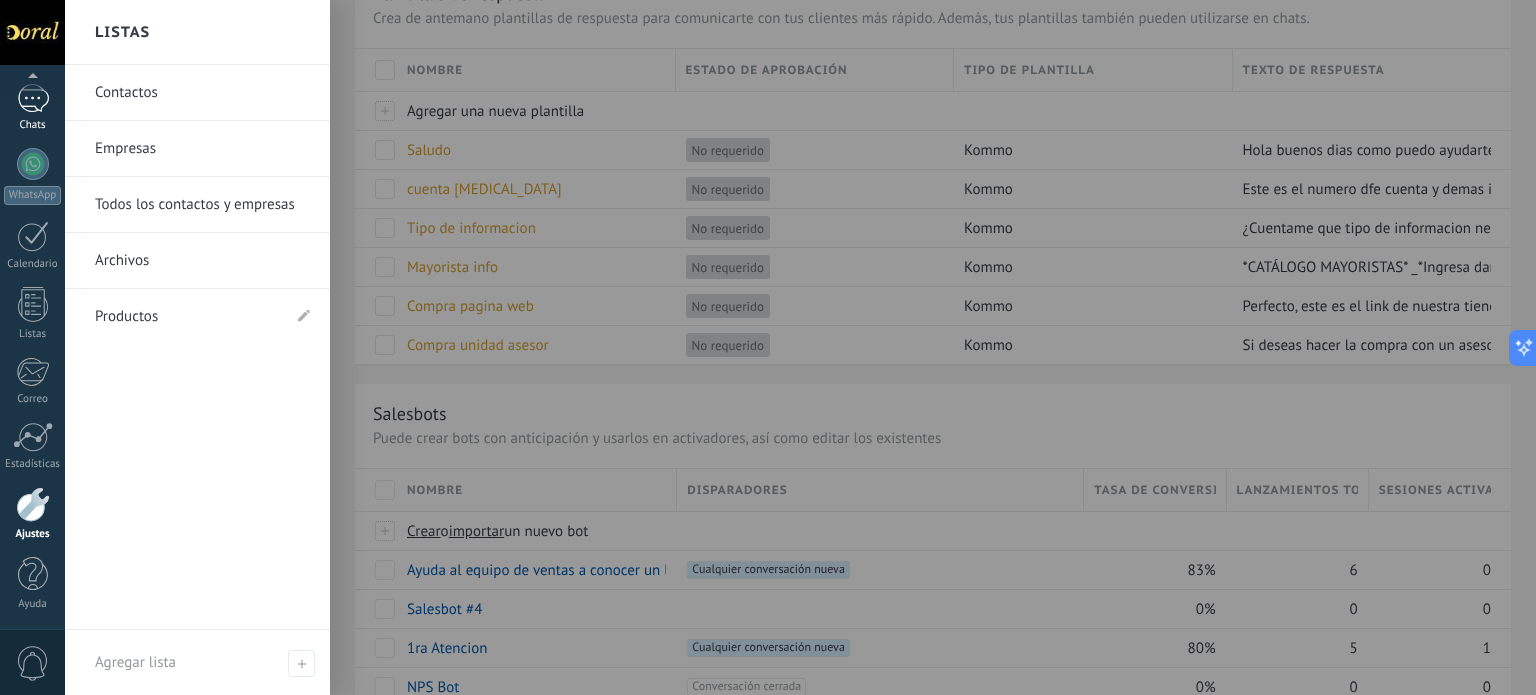 click at bounding box center (33, 98) 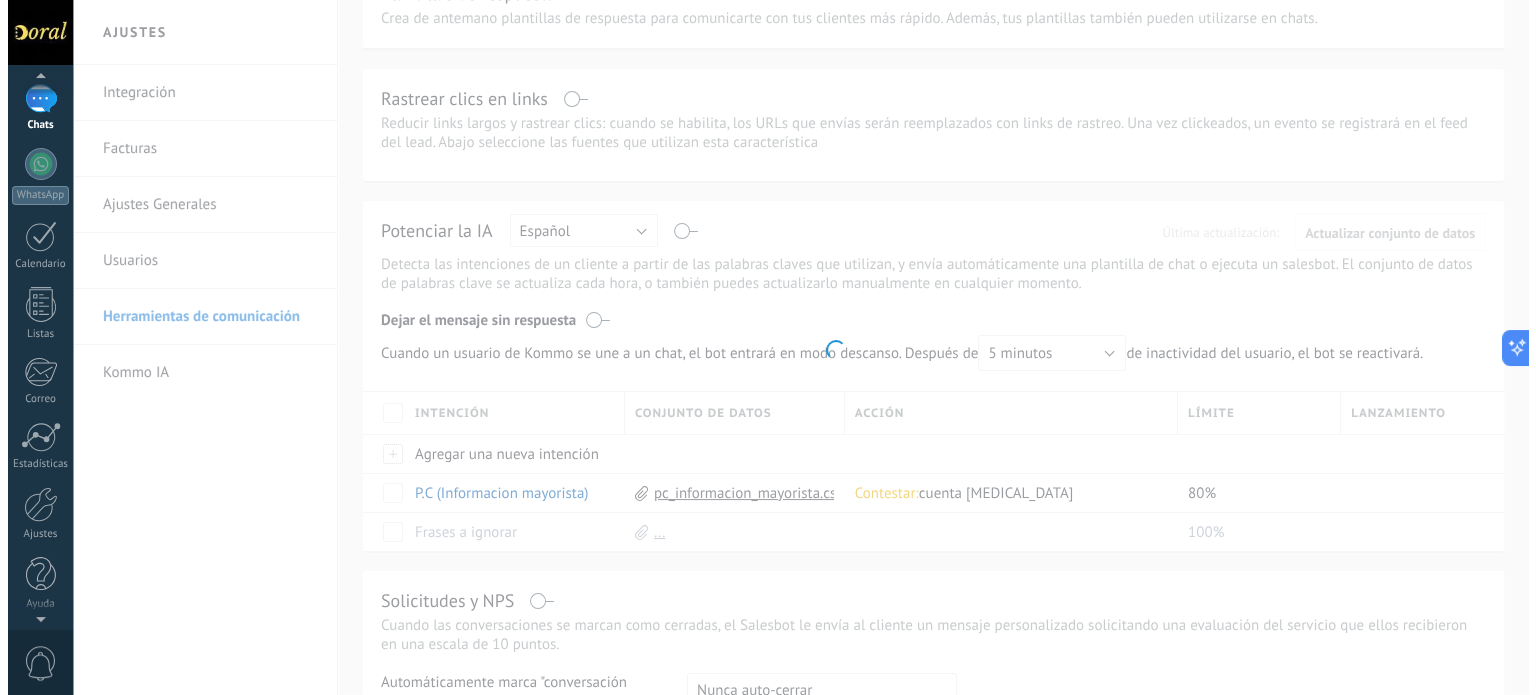 scroll, scrollTop: 0, scrollLeft: 0, axis: both 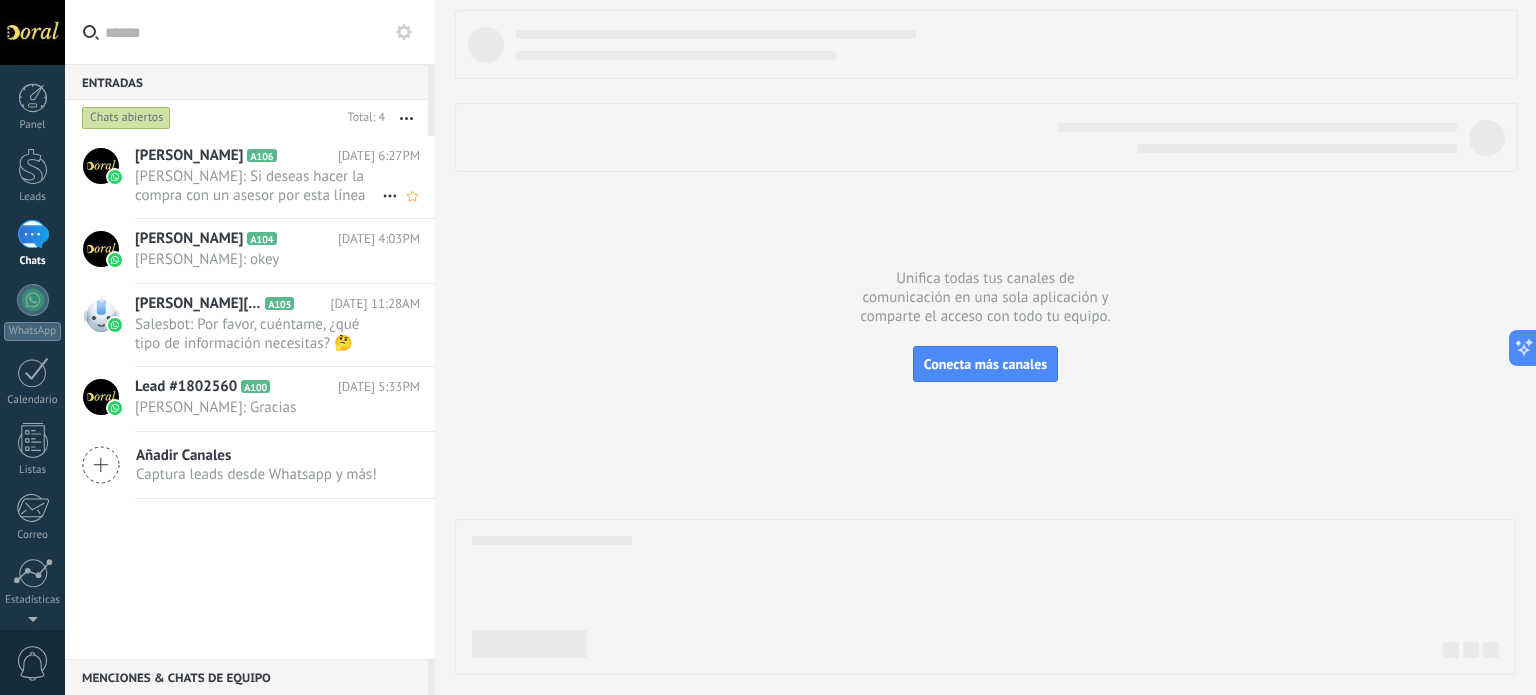 click on "Didier Alejandro Berrio Baena: Si deseas hacer la compra con un asesor por esta línea de WhatsApp, puedes mirar los siguientes catálogos:
👉 ..." at bounding box center (258, 186) 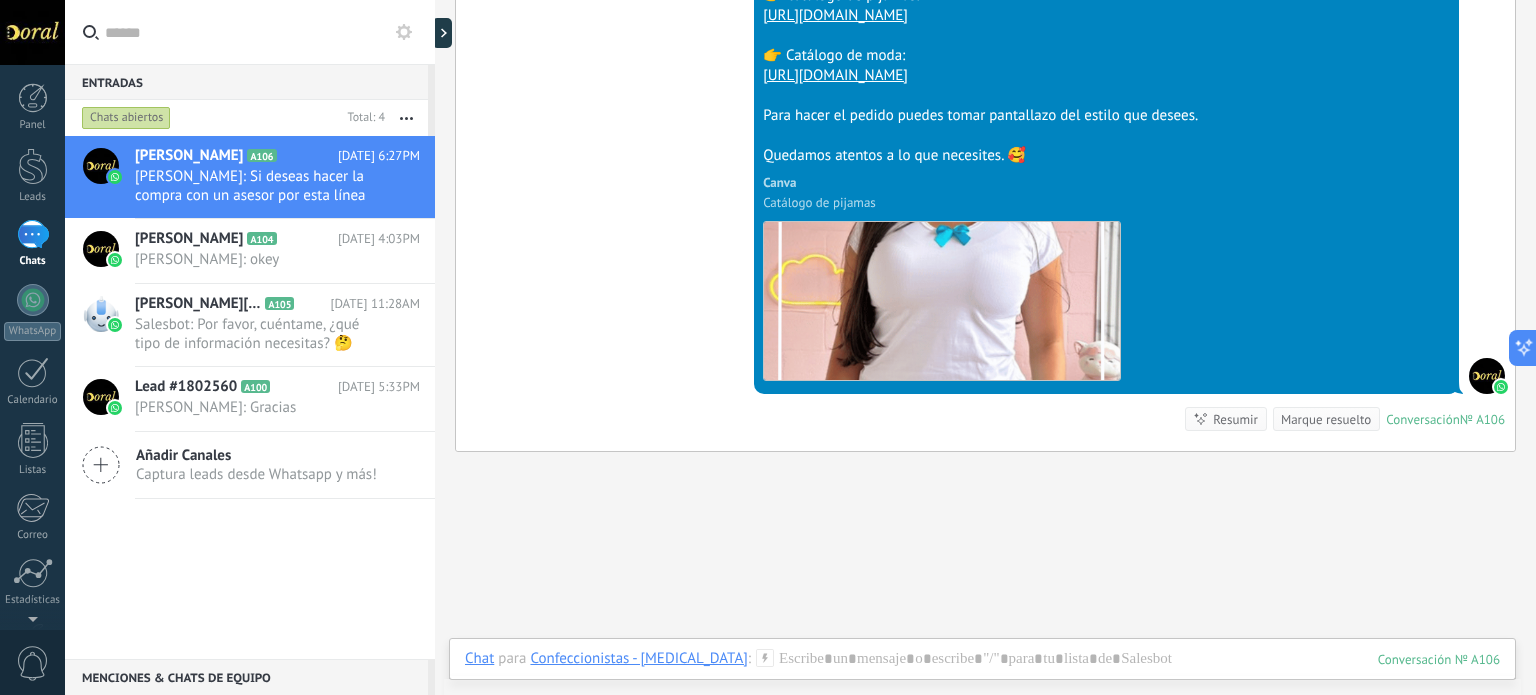 scroll, scrollTop: 4341, scrollLeft: 0, axis: vertical 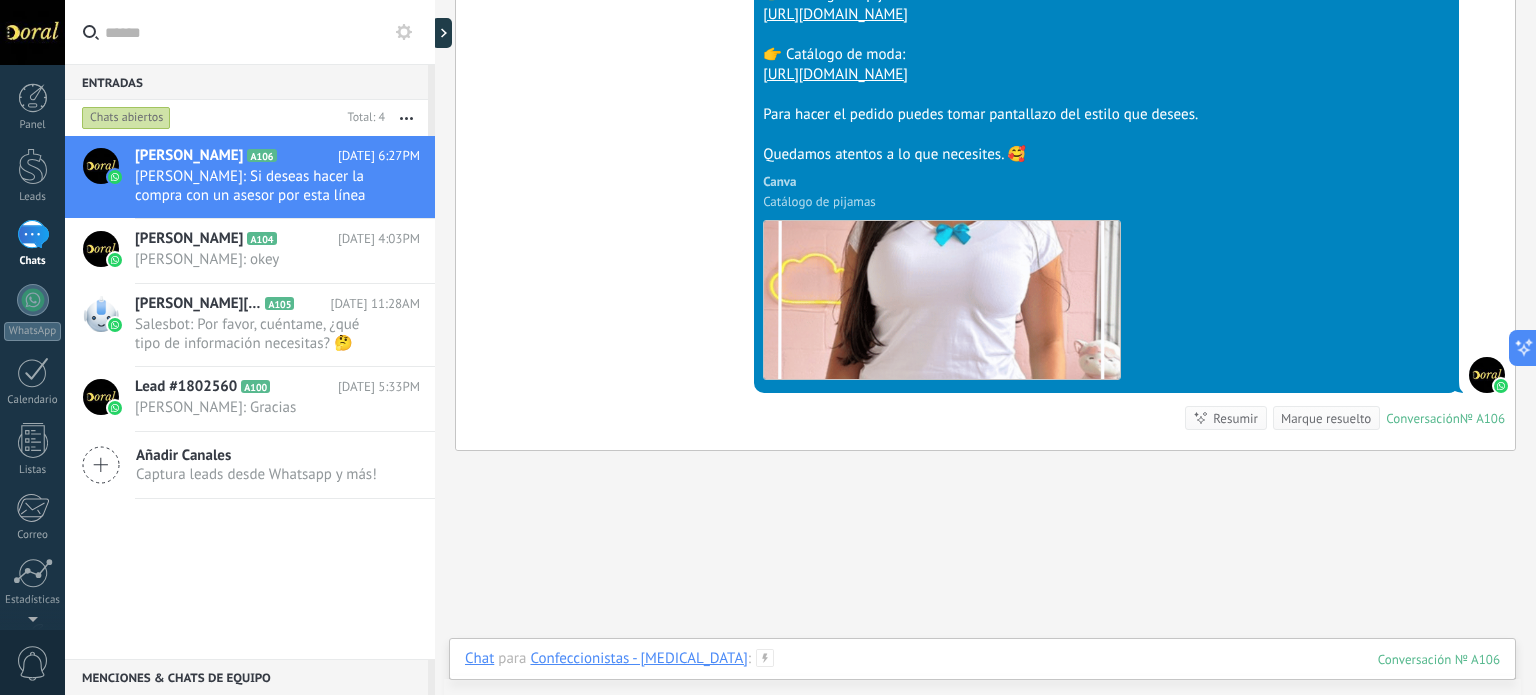 click at bounding box center [982, 679] 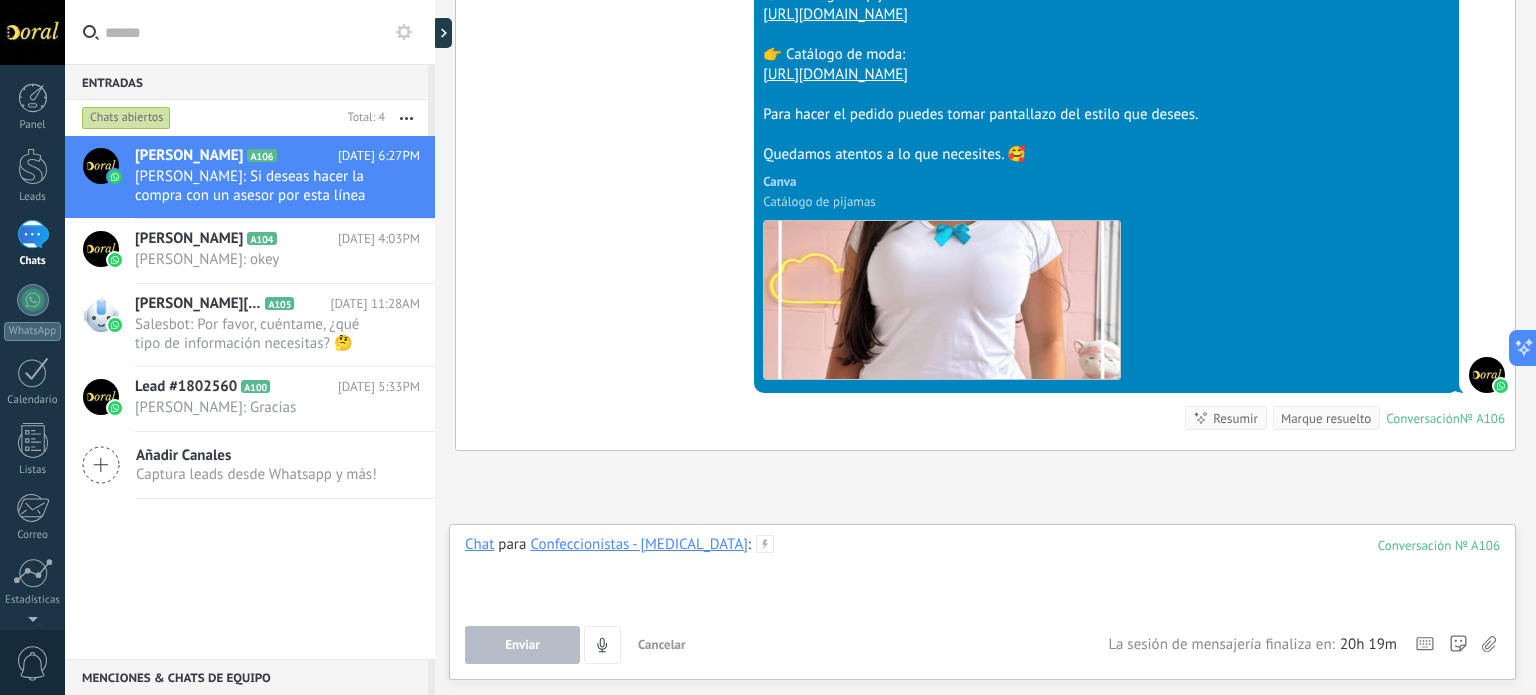 click at bounding box center (982, 573) 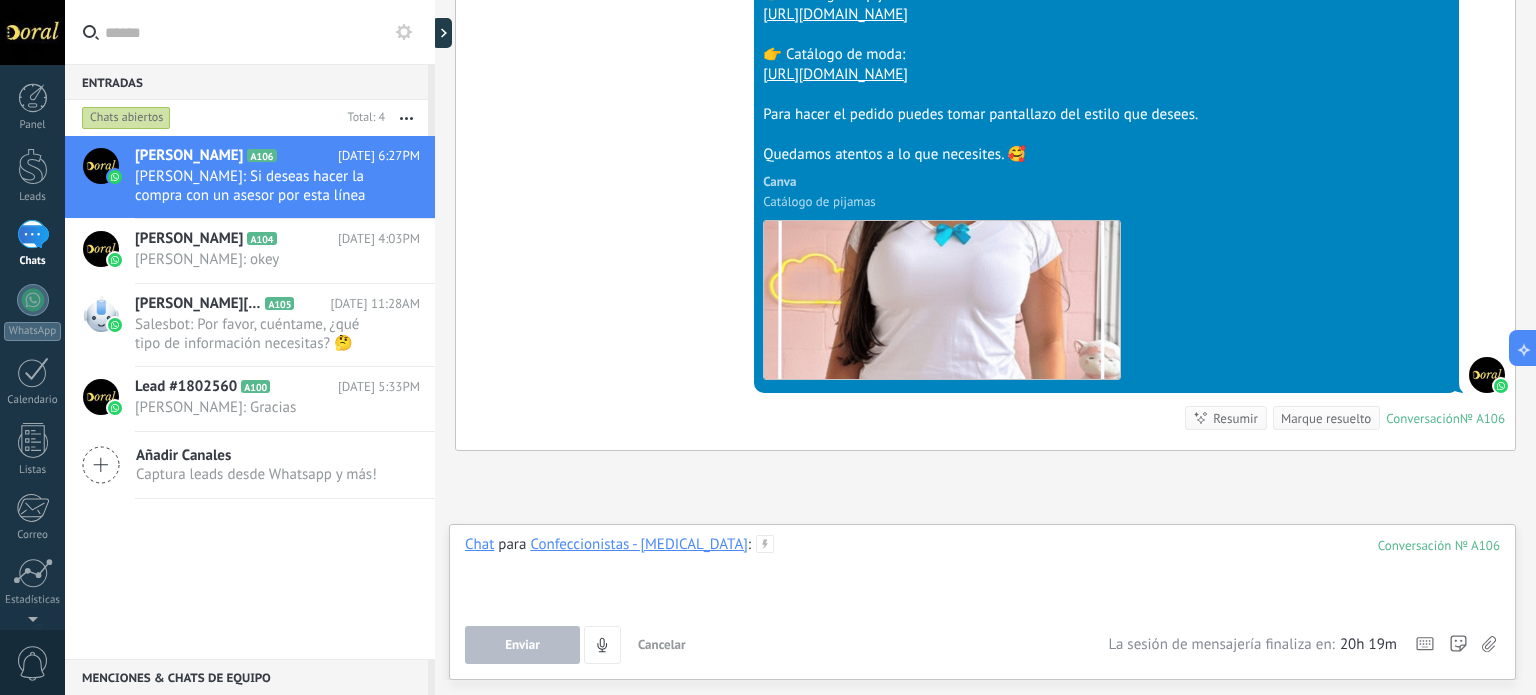 paste 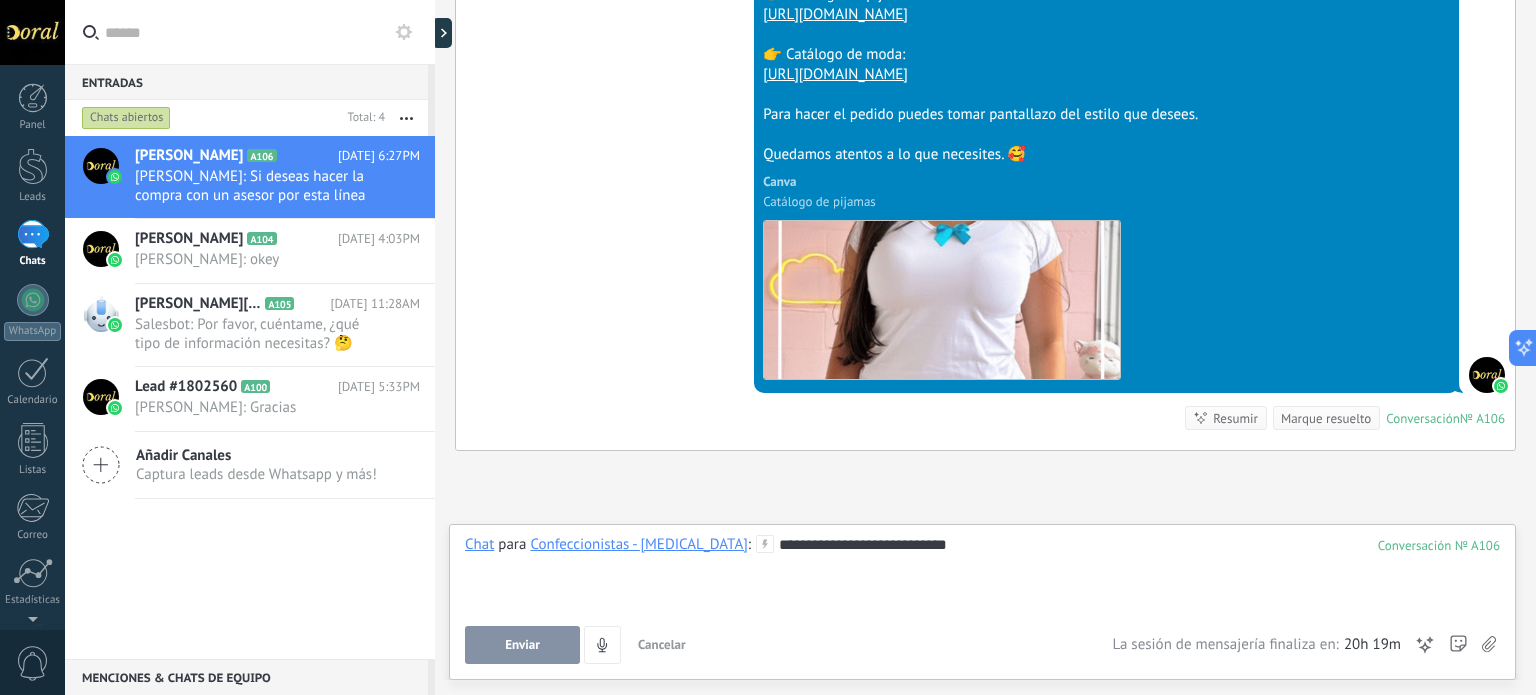 click on "Enviar" at bounding box center [522, 645] 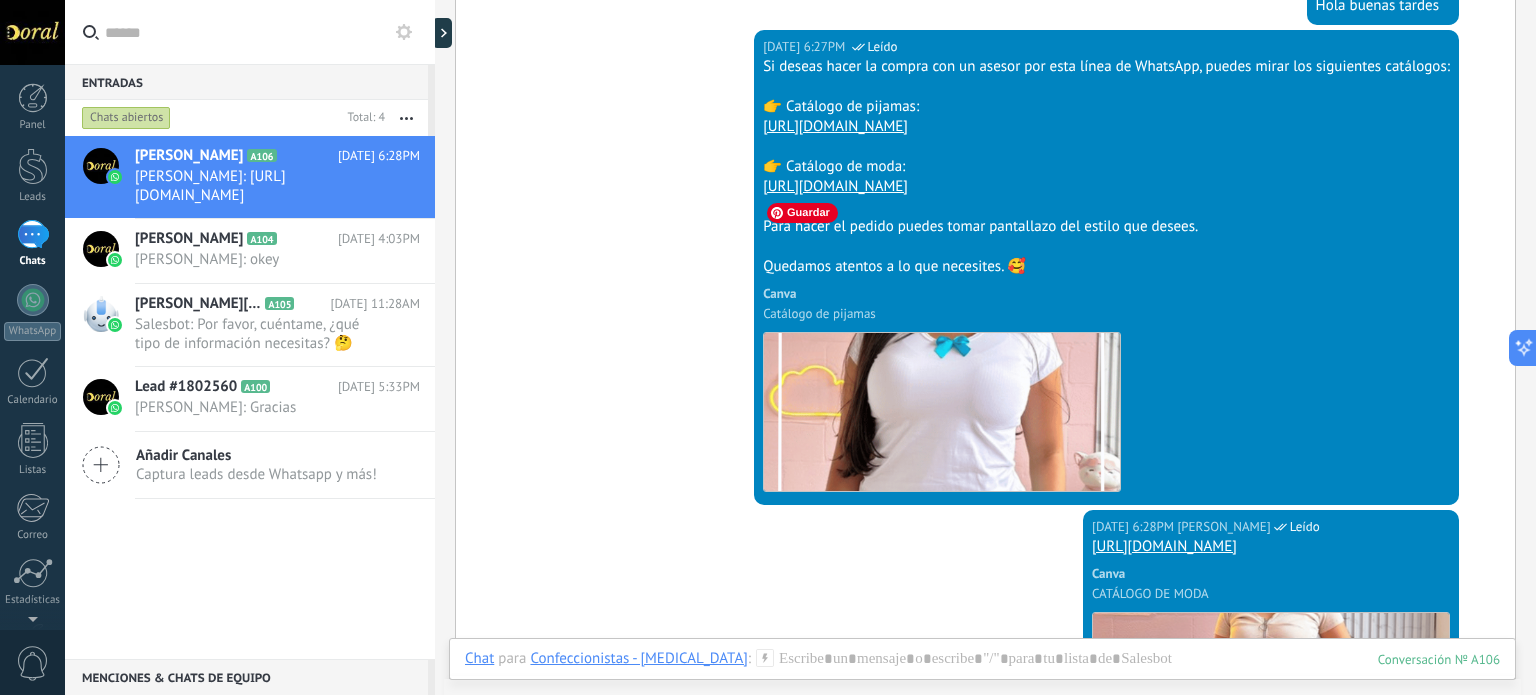 scroll, scrollTop: 4202, scrollLeft: 0, axis: vertical 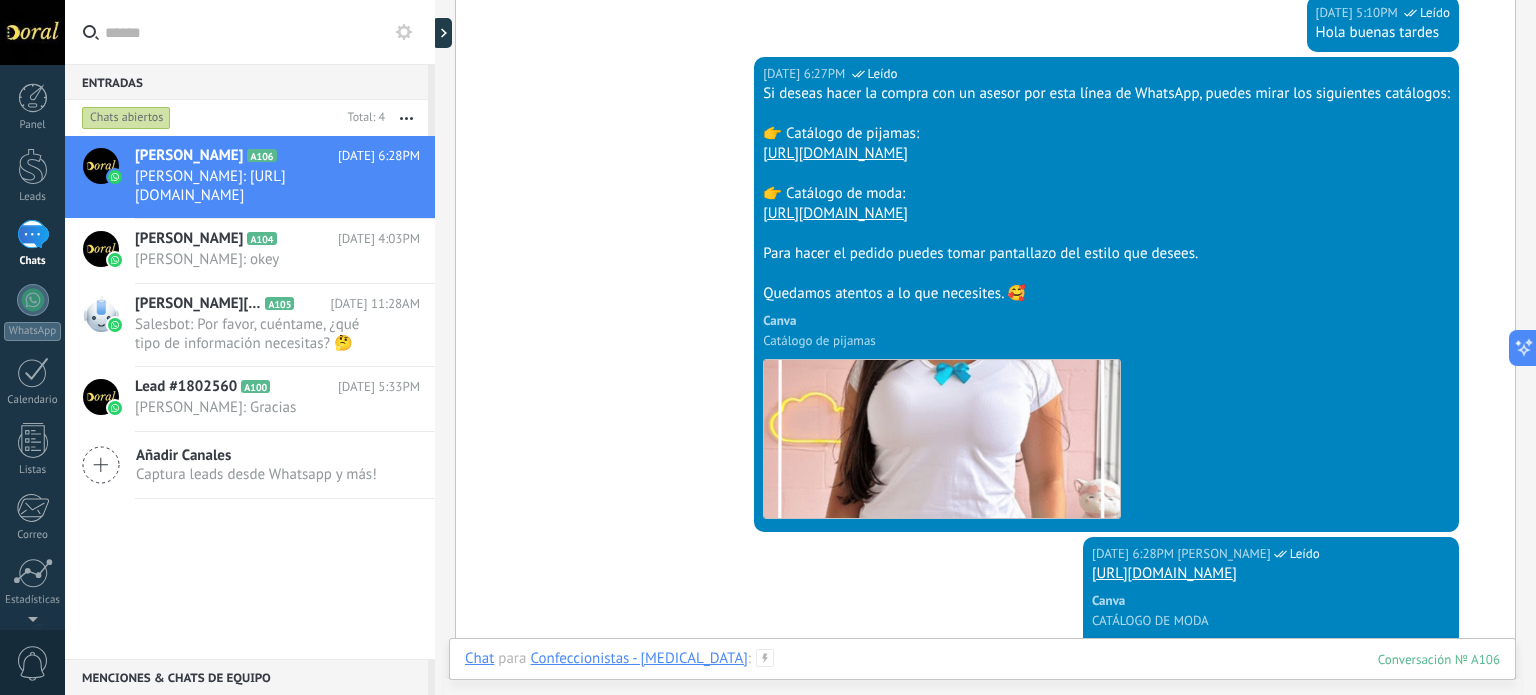 click at bounding box center [982, 679] 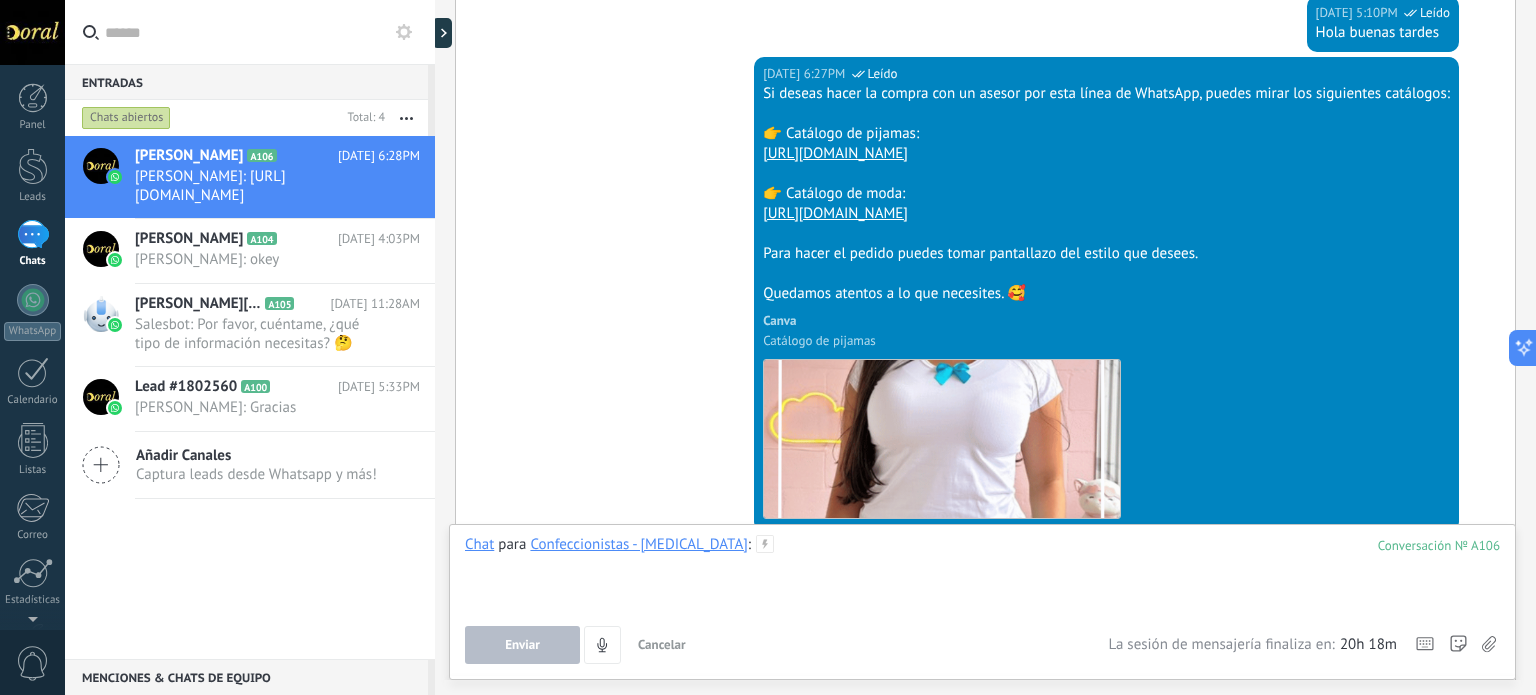 paste 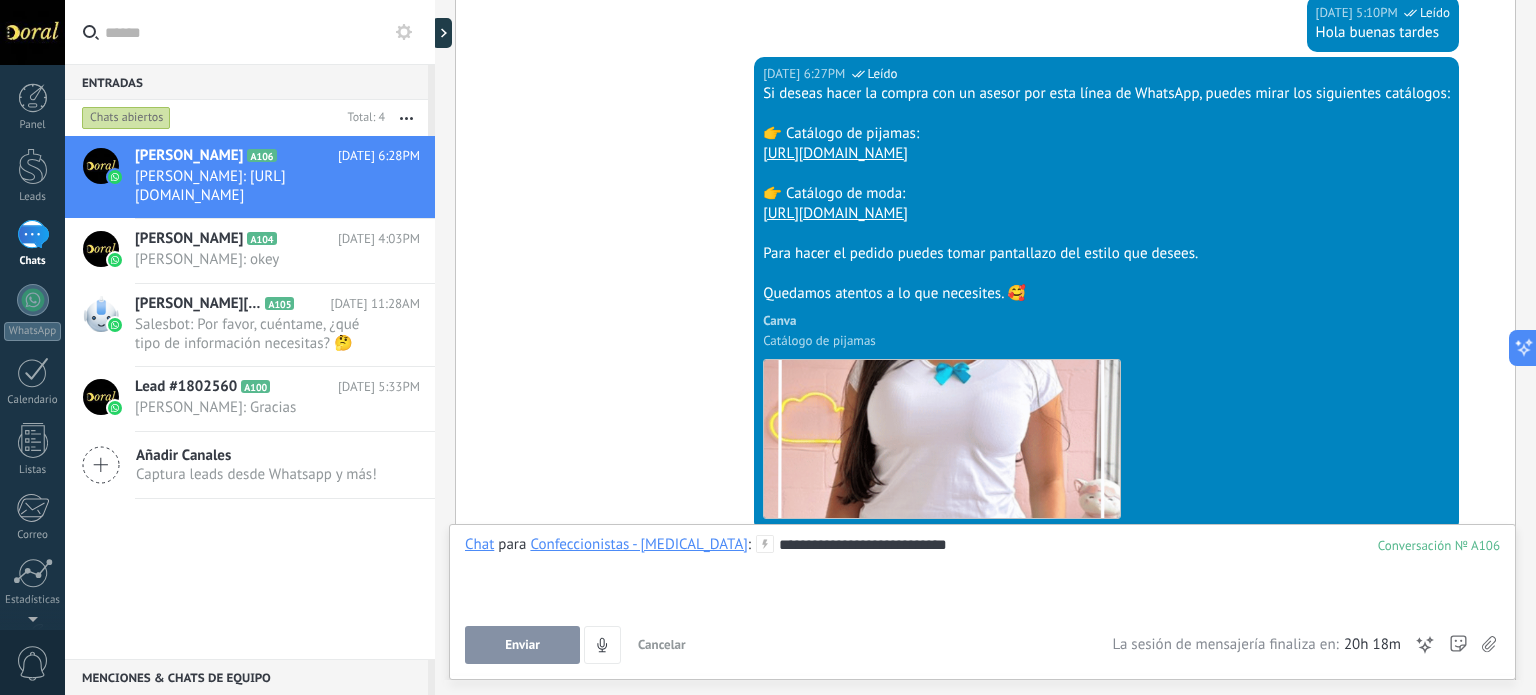click on "**********" at bounding box center [982, 602] 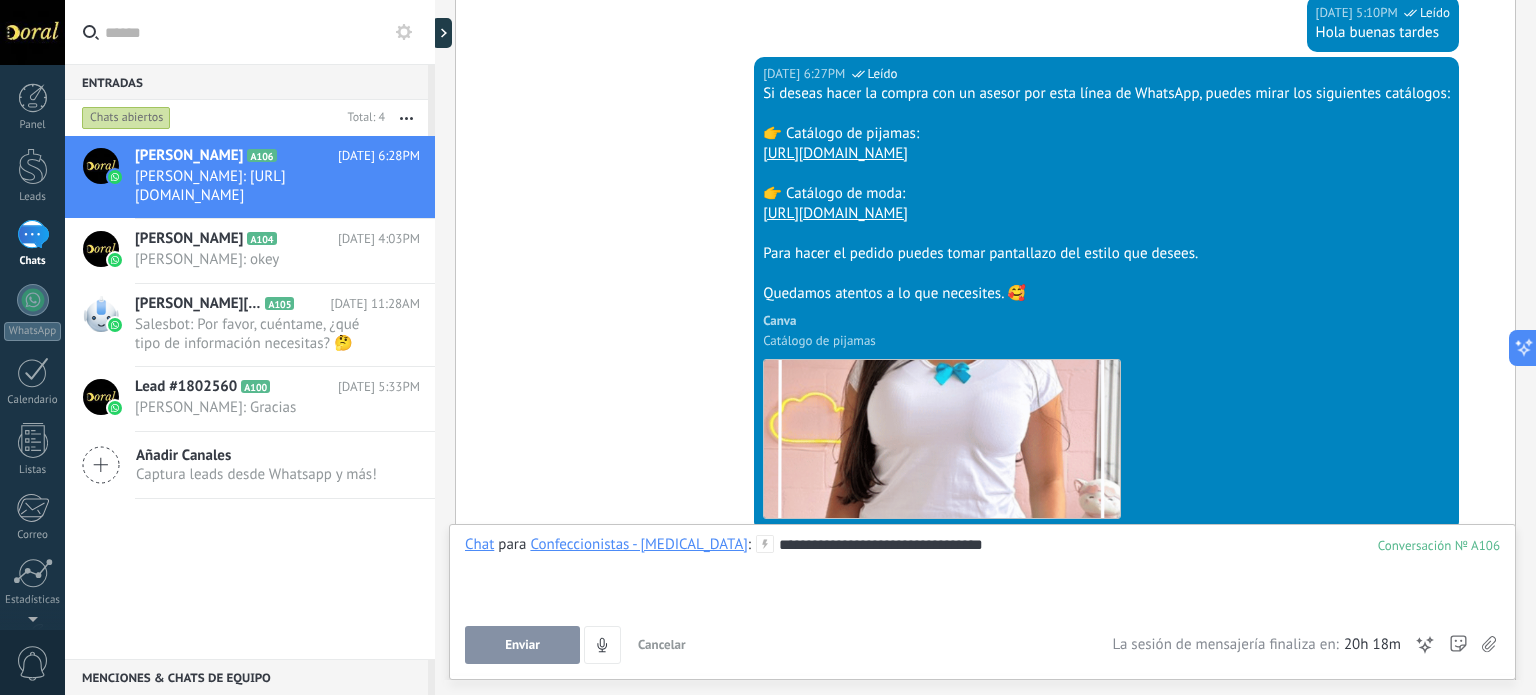 click on "**********" at bounding box center (982, 573) 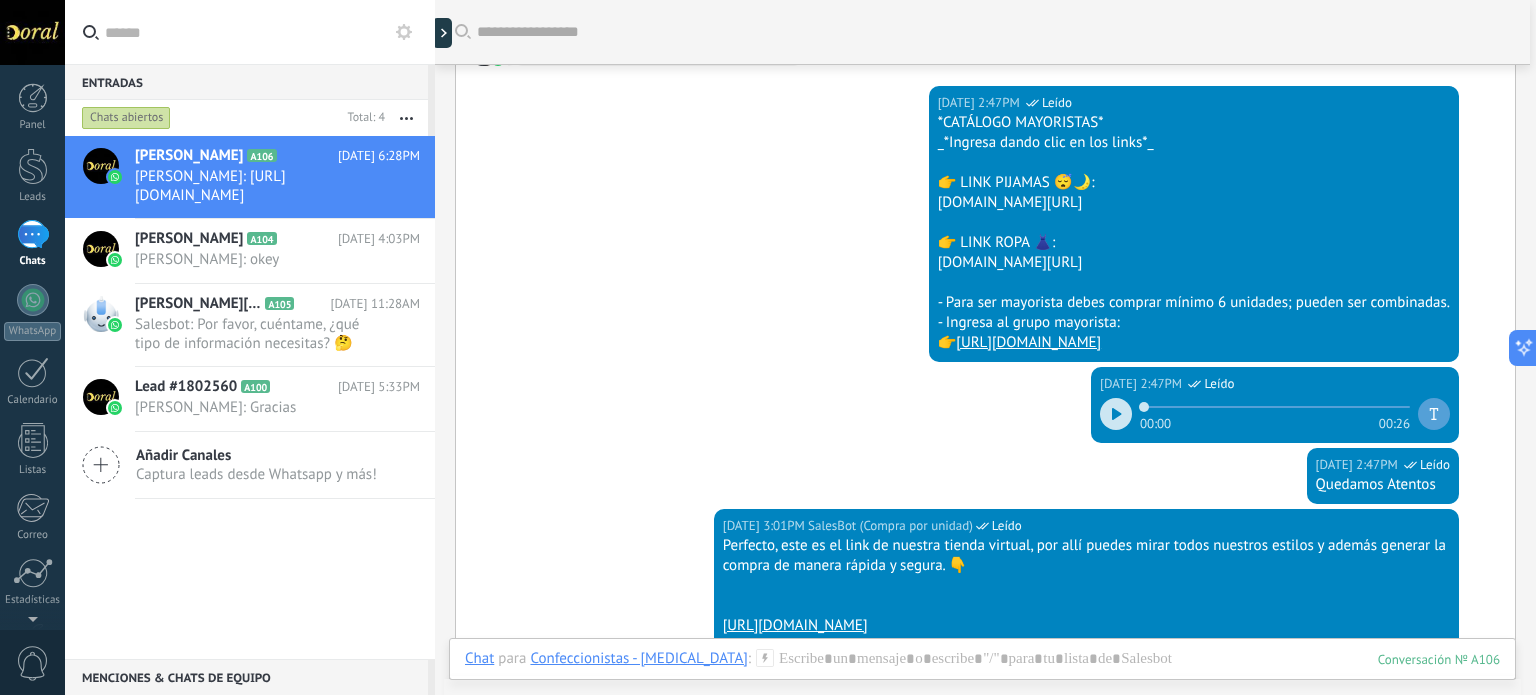 scroll, scrollTop: 2082, scrollLeft: 0, axis: vertical 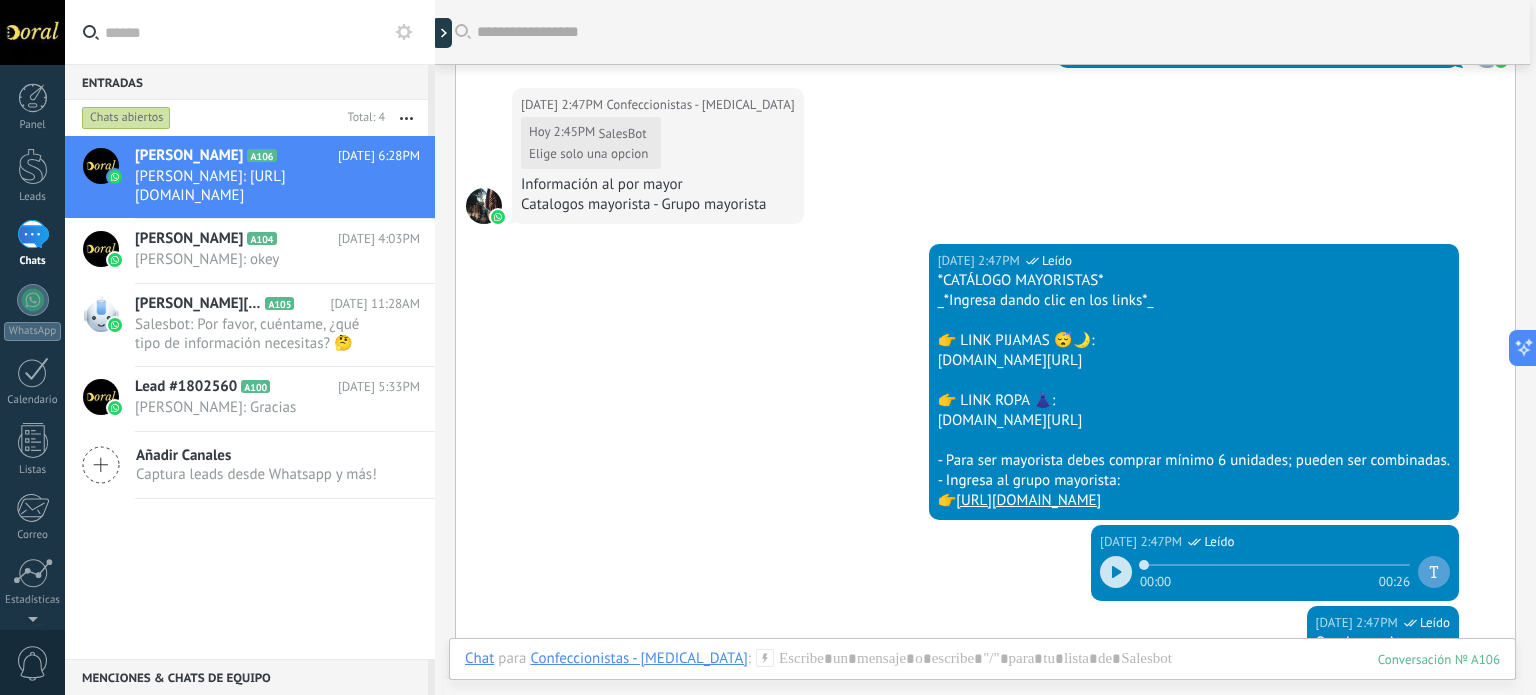 drag, startPoint x: 1102, startPoint y: 359, endPoint x: 910, endPoint y: 367, distance: 192.1666 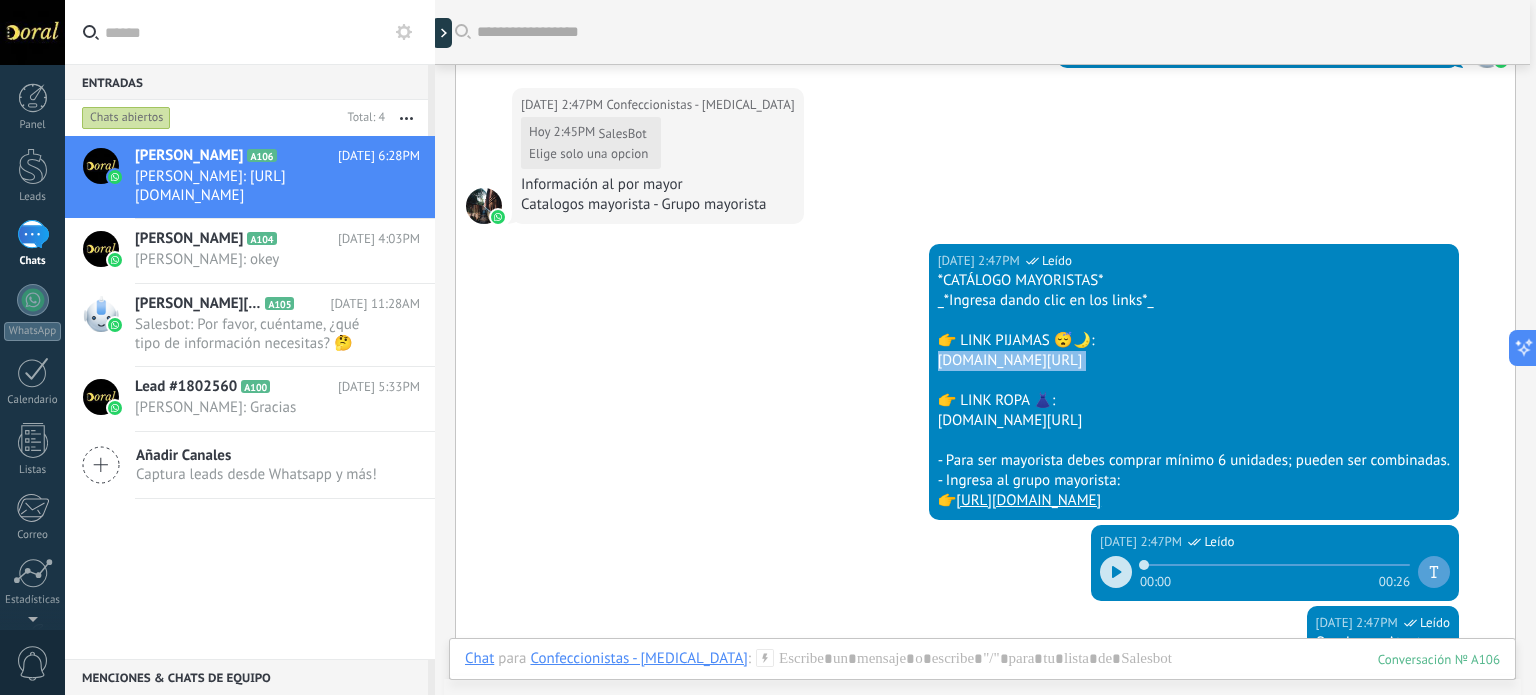 drag, startPoint x: 1096, startPoint y: 359, endPoint x: 917, endPoint y: 357, distance: 179.01117 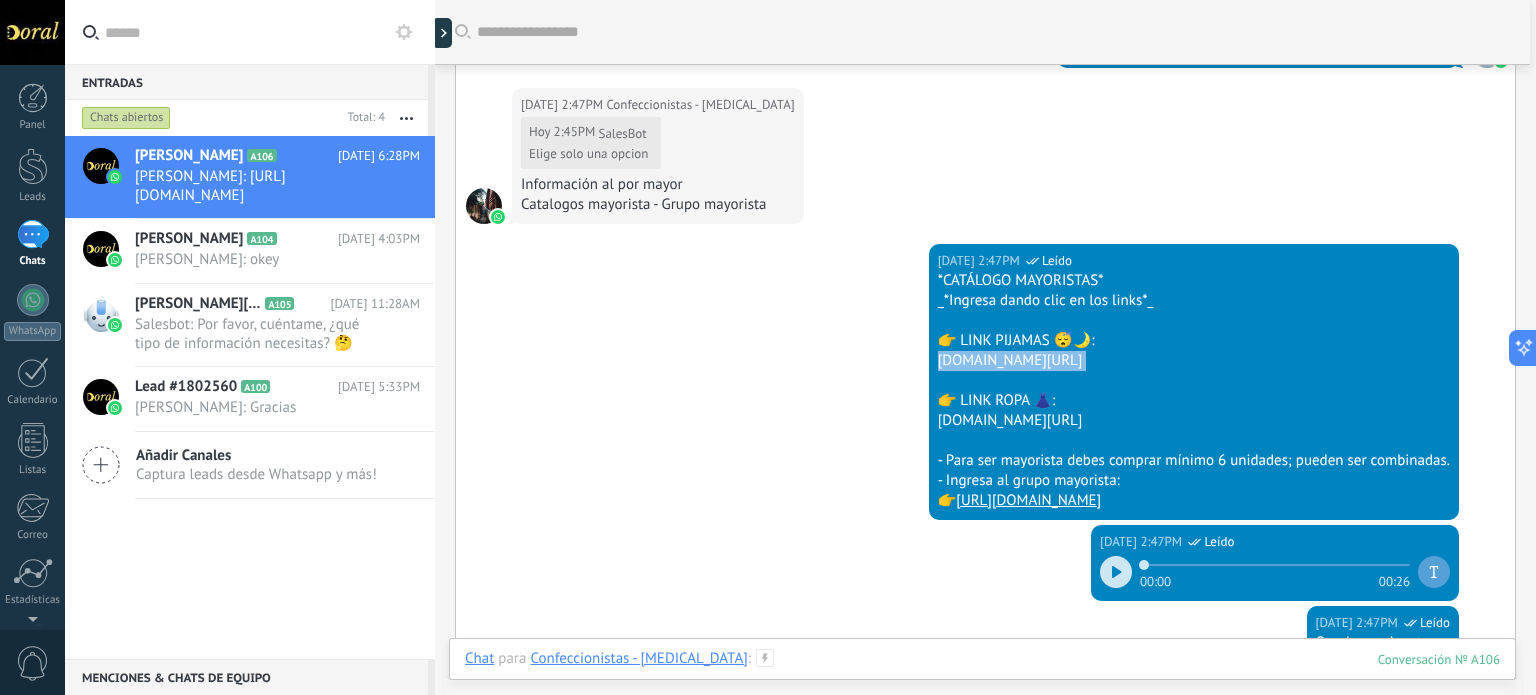 click at bounding box center (982, 679) 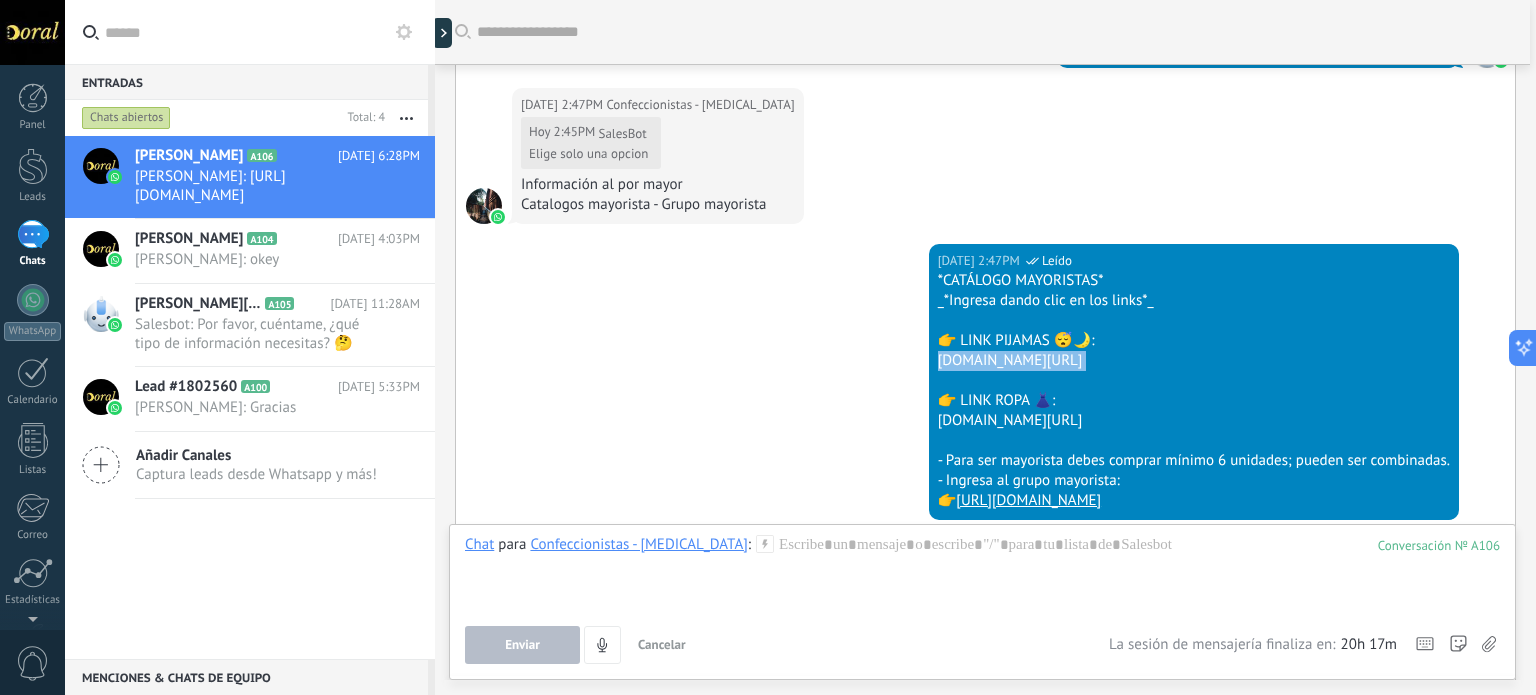 click on "Chat Correo Nota Tarea Chat   para   Confeccionistas - Doral : 106 Enviar Cancelar Rastrear clics en links ? Reducir links largos y rastrear clics: cuando se habilita, los URLs que envías serán reemplazados con links de rastreo. Una vez clickeados, un evento se registrará en el feed del lead. Abajo seleccione las fuentes que utilizan esta  en Ajustes Las plantillas no pueden ser editadas 20h 17m La sesión de mensajería finaliza en: Atajos – ejecutar bots y plantillas – seleccionar acción – mencionar a un colega – seleccionar el destinatario – insertar valor del campo Kommo AI Beta Corregir gramática y ortografía Hacerlo profesional Hacerlo amistoso Hacerlo ingenioso Hacerlo más largo Hacerlo más corto Simplificarlo" at bounding box center (982, 602) 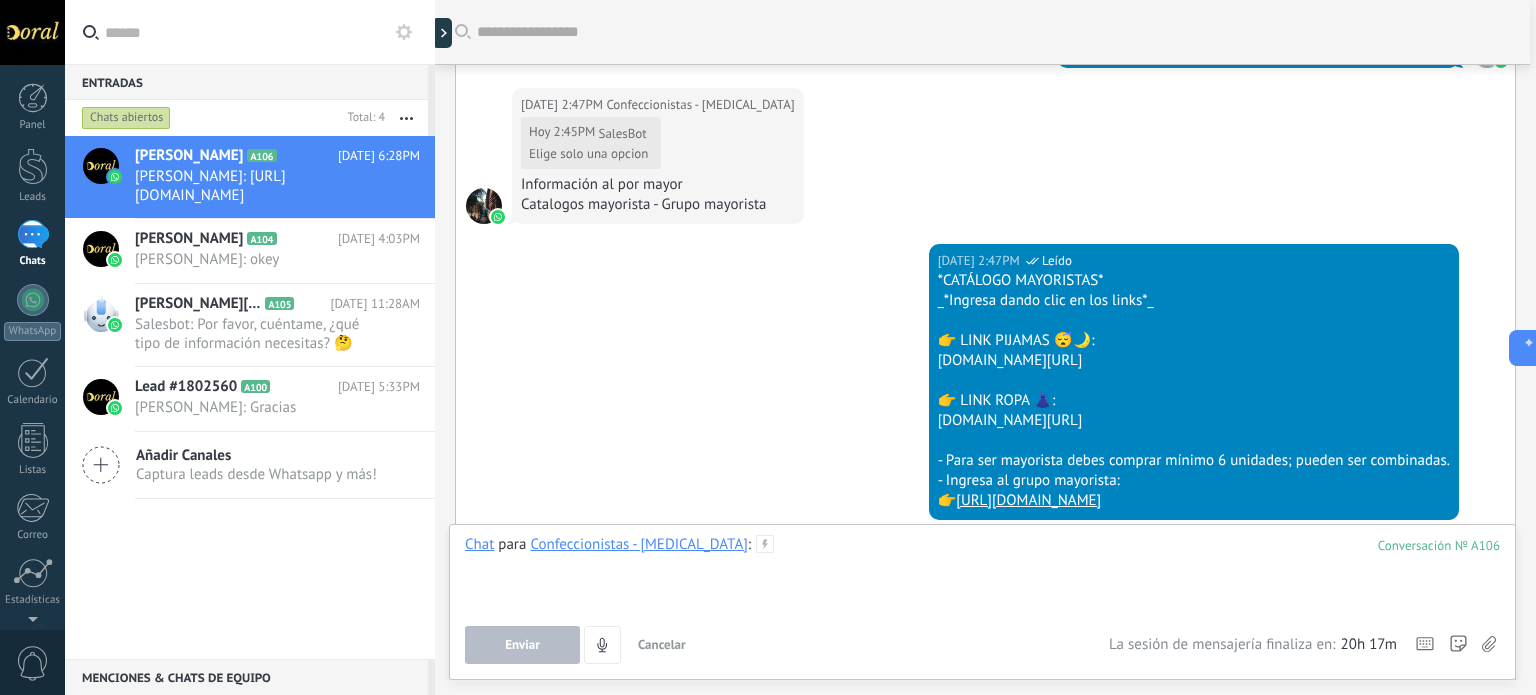 drag, startPoint x: 751, startPoint y: 547, endPoint x: 744, endPoint y: 523, distance: 25 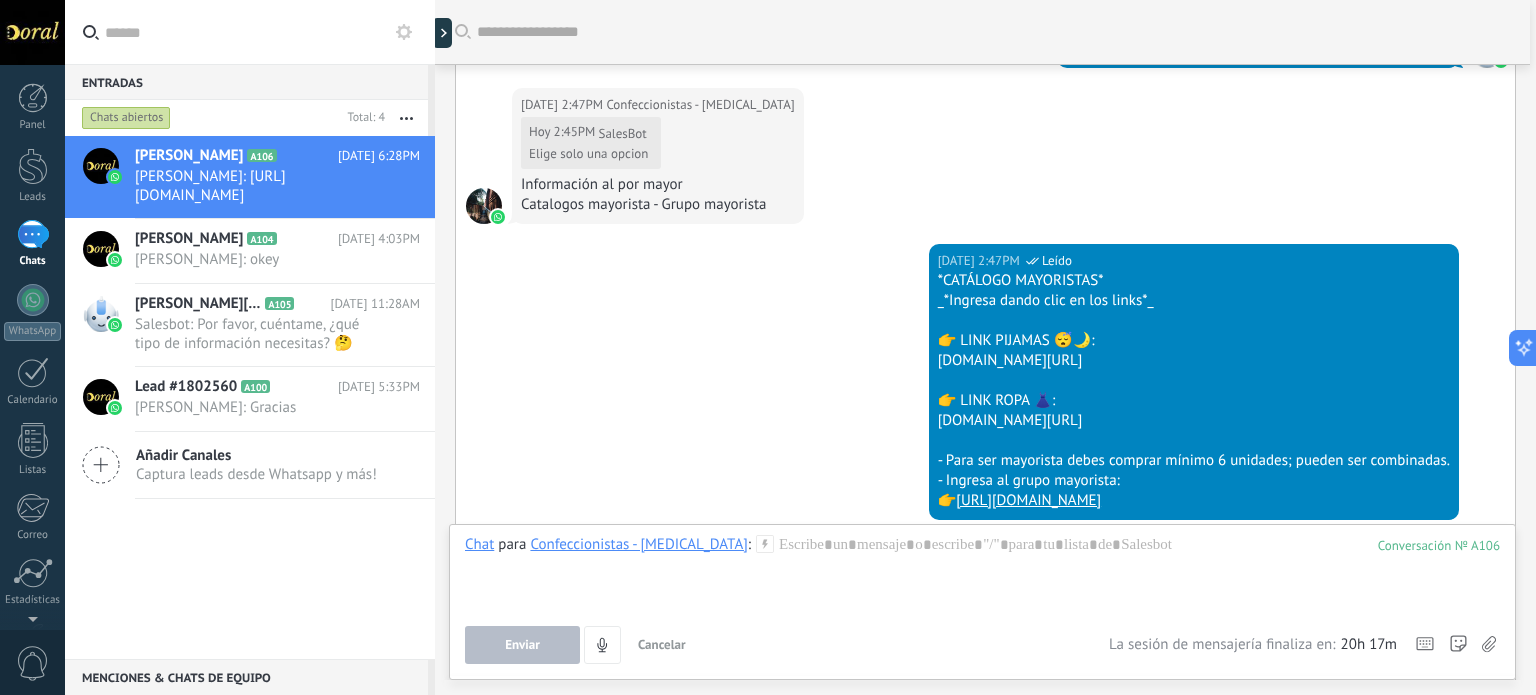 drag, startPoint x: 1111, startPoint y: 355, endPoint x: 912, endPoint y: 356, distance: 199.00252 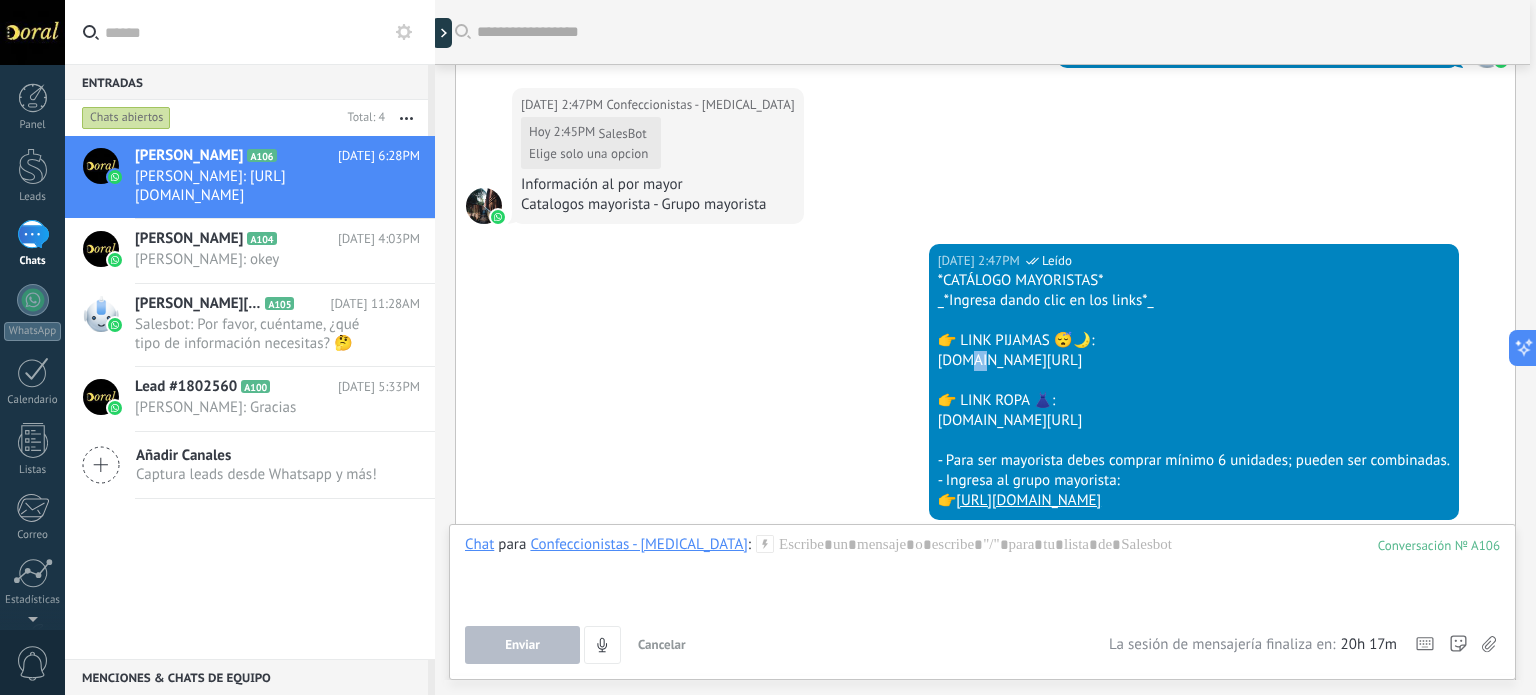 click on "bit.ly/Mayoristas-Pijamas" at bounding box center [1194, 361] 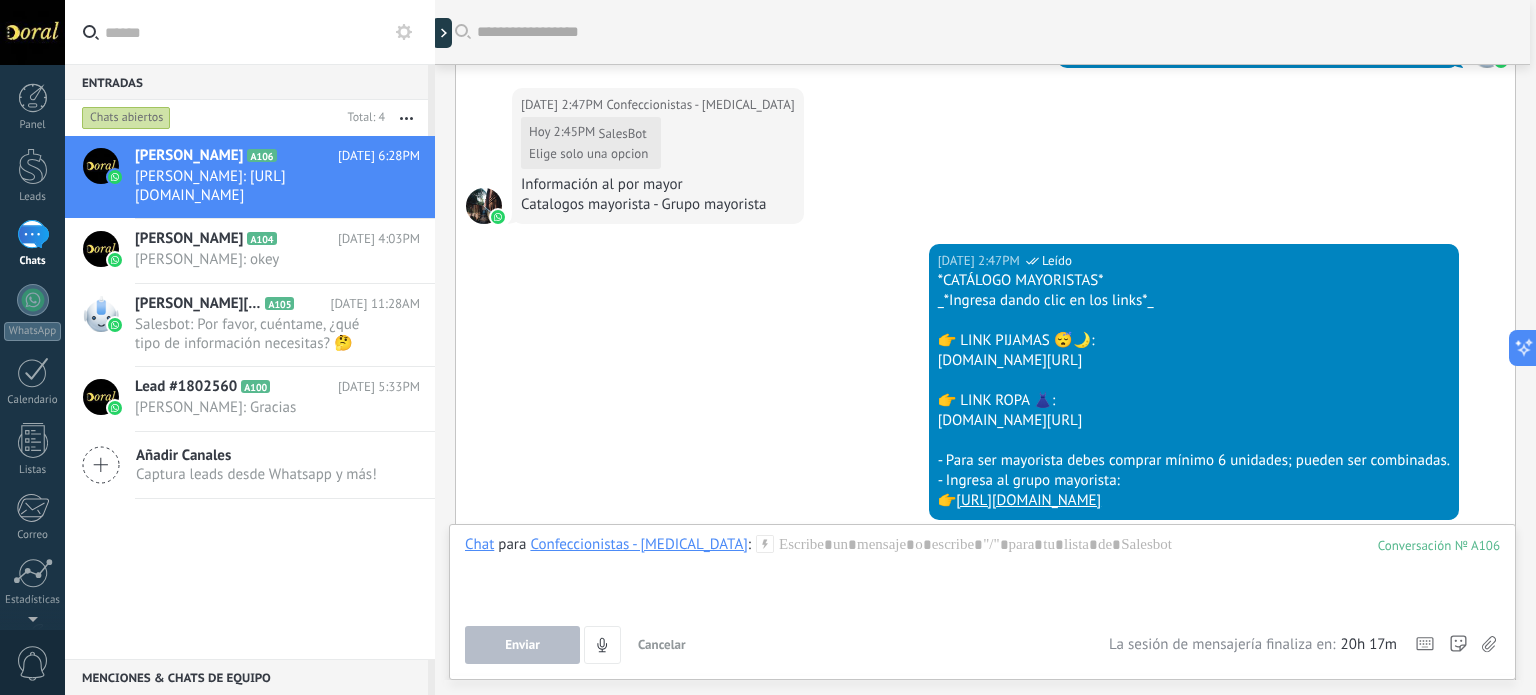 click on "bit.ly/Mayoristas-Pijamas" at bounding box center (1194, 361) 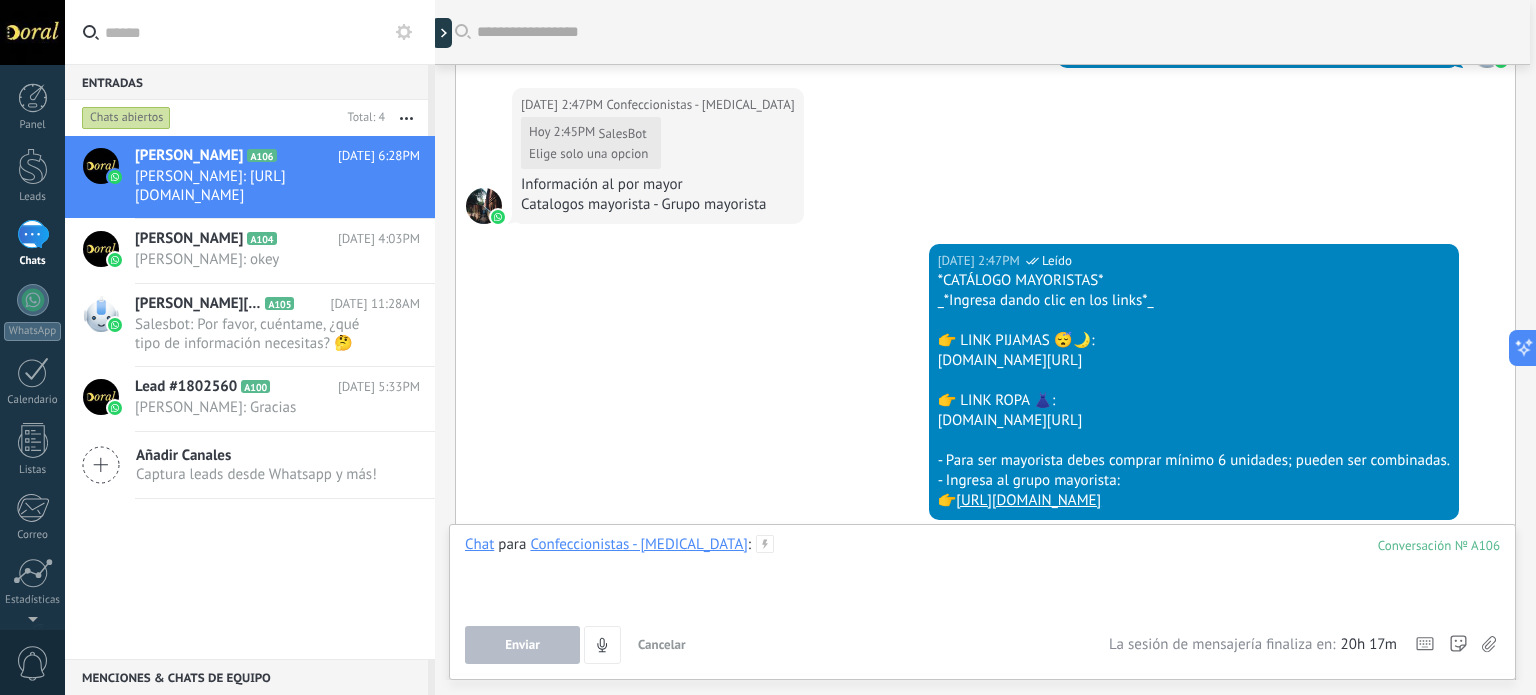 click at bounding box center (982, 573) 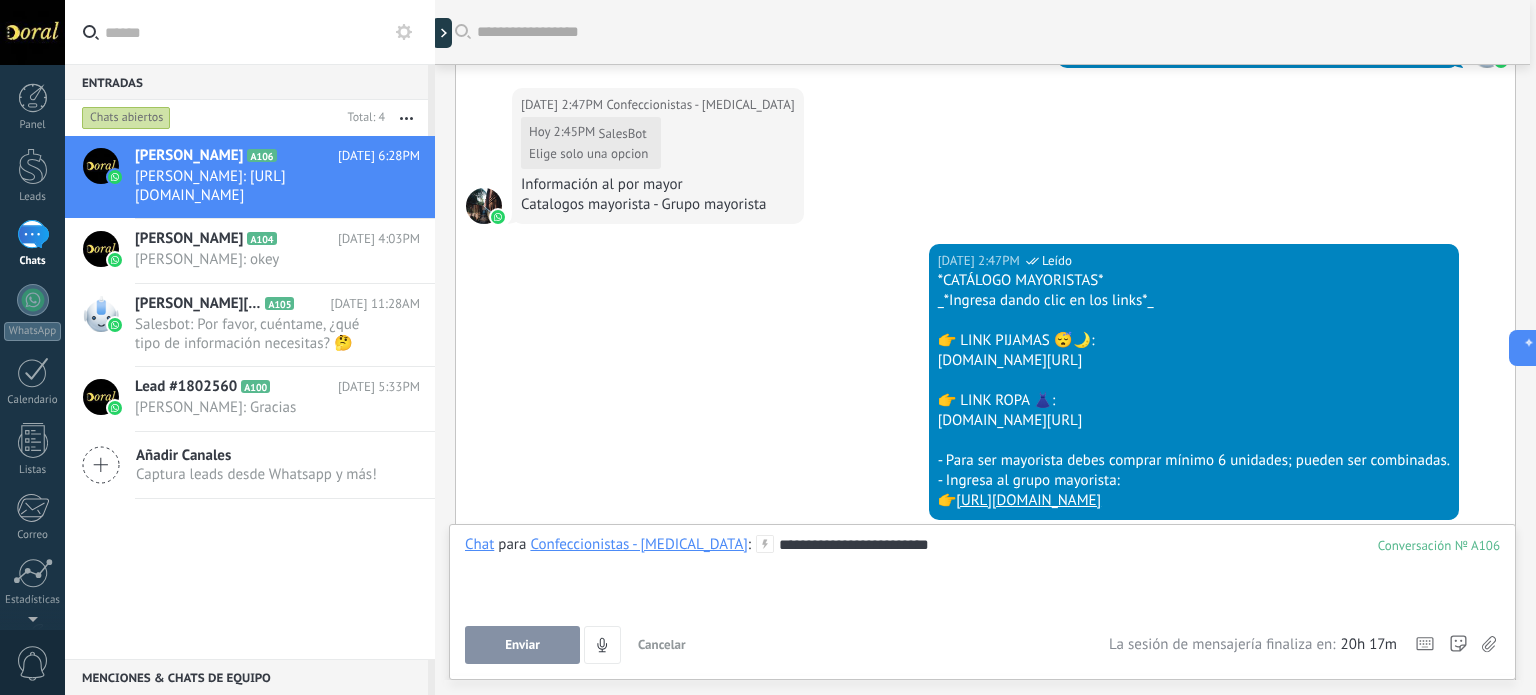 click on "Enviar" at bounding box center (522, 645) 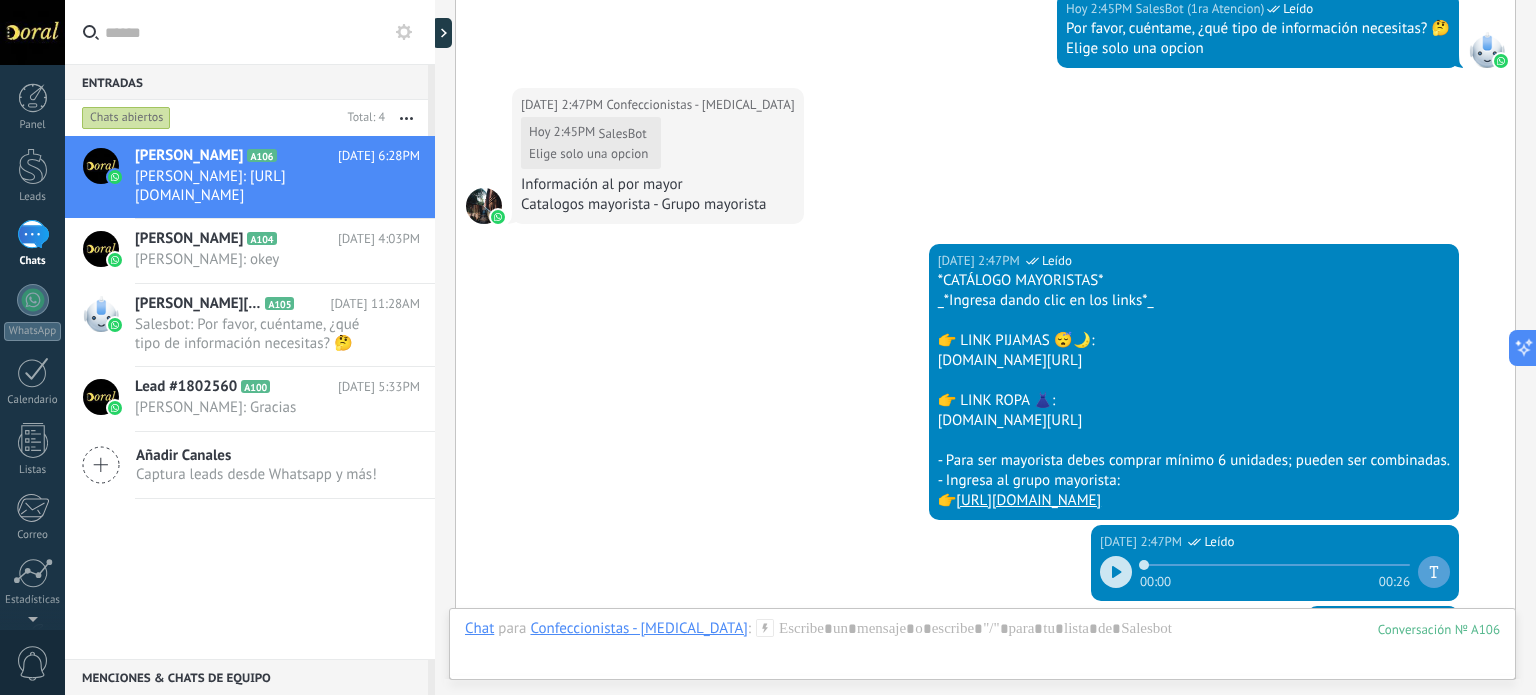 scroll, scrollTop: 5061, scrollLeft: 0, axis: vertical 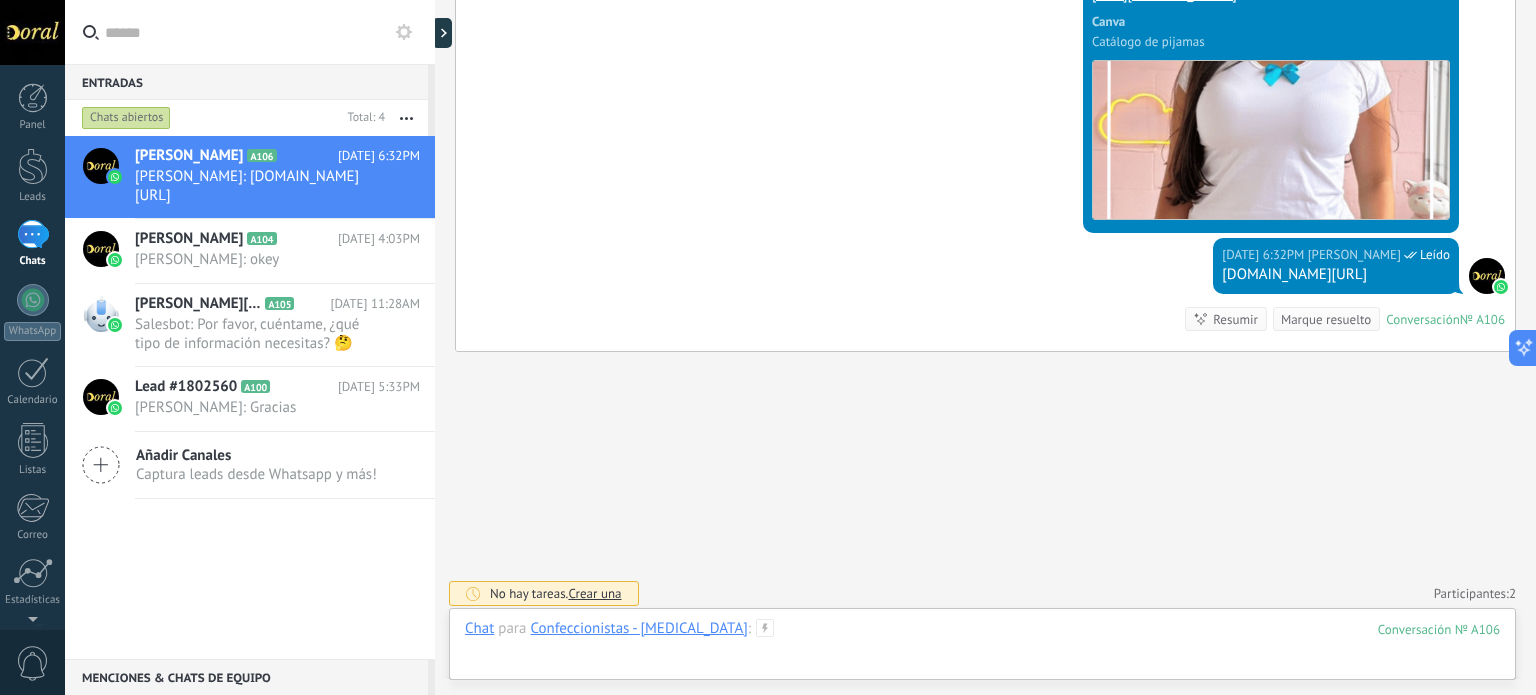 click at bounding box center (982, 649) 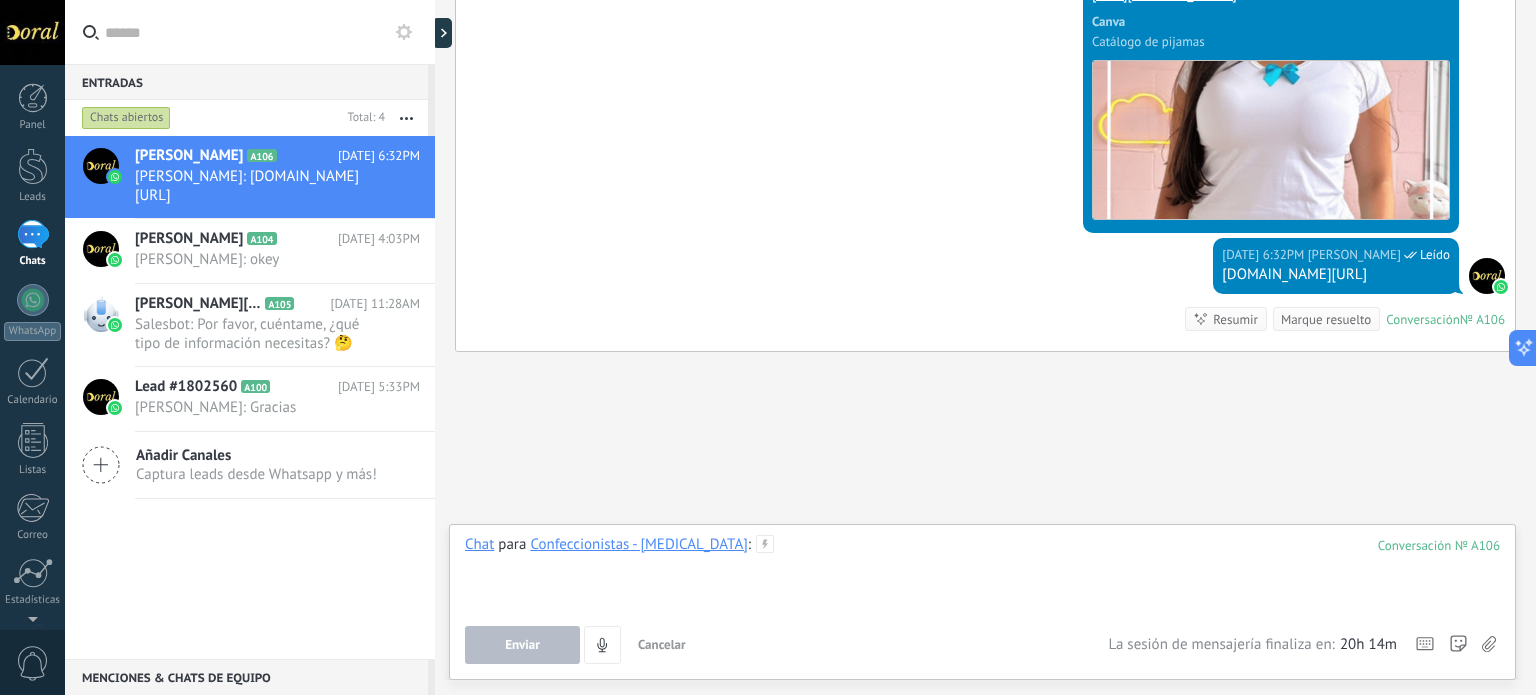 drag, startPoint x: 772, startPoint y: 627, endPoint x: 739, endPoint y: 559, distance: 75.58439 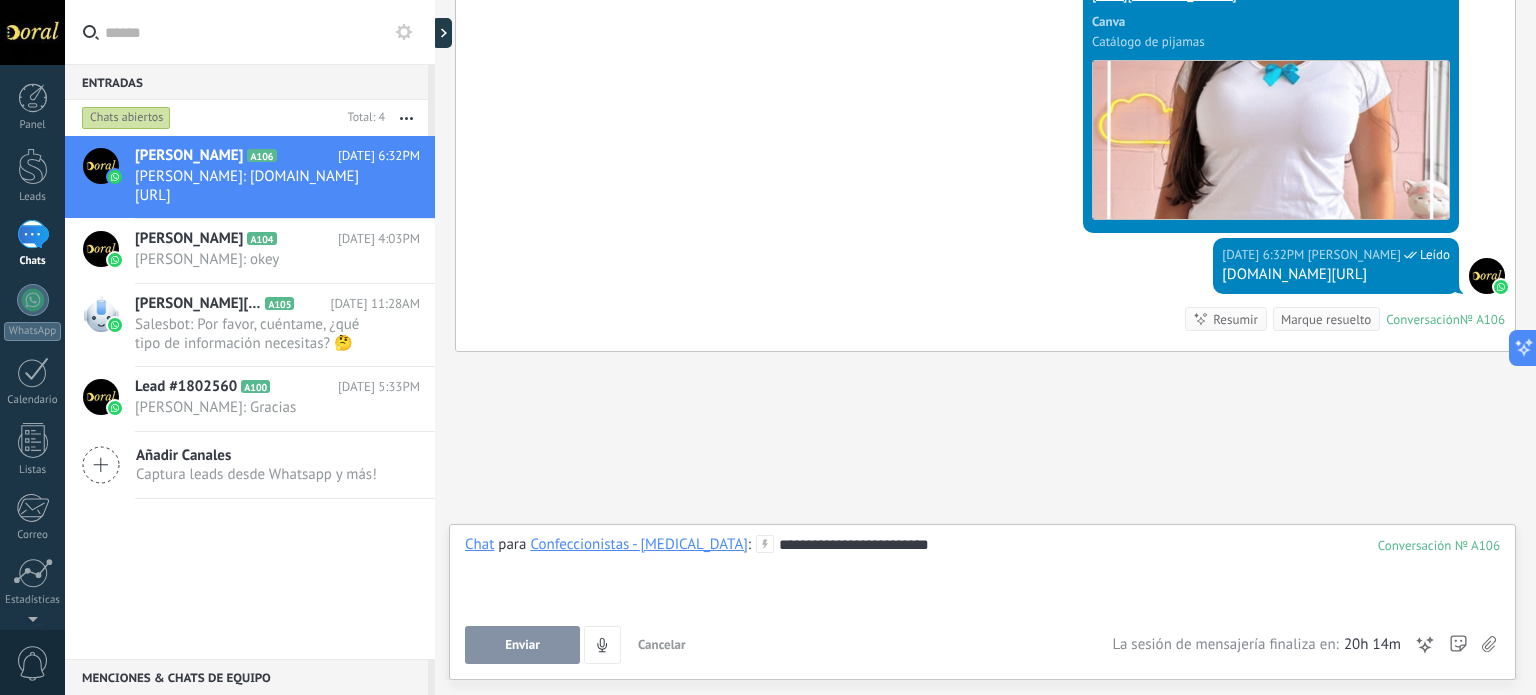 click on "**********" at bounding box center (982, 573) 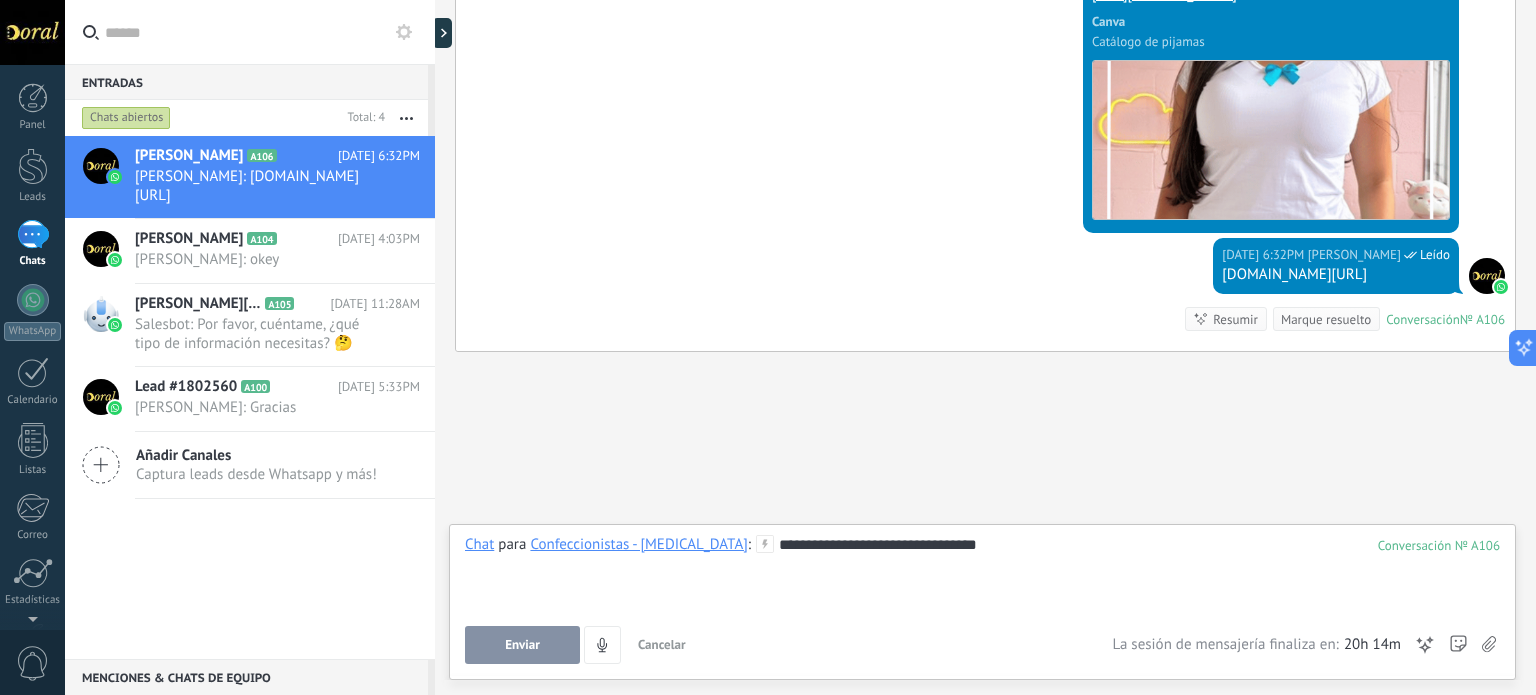 click on "Enviar" at bounding box center [522, 645] 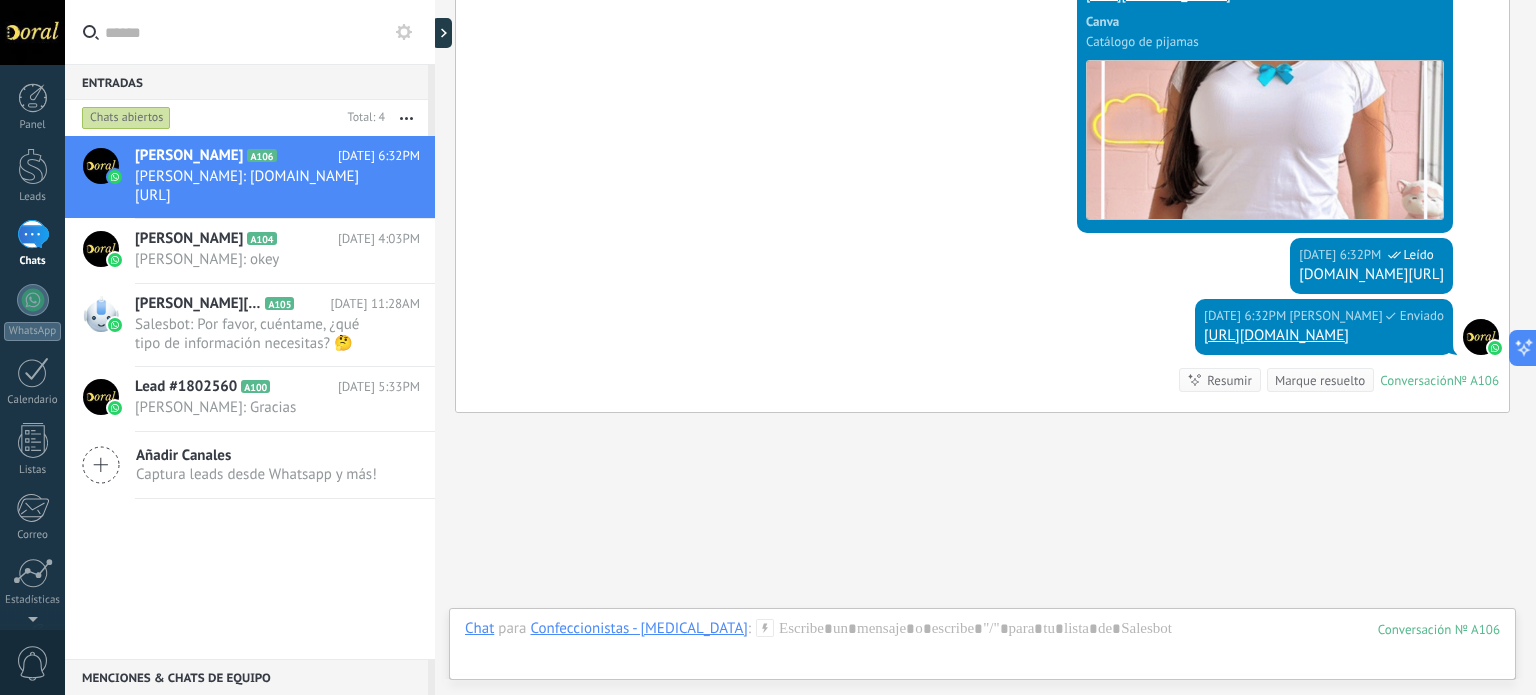 scroll, scrollTop: 5123, scrollLeft: 0, axis: vertical 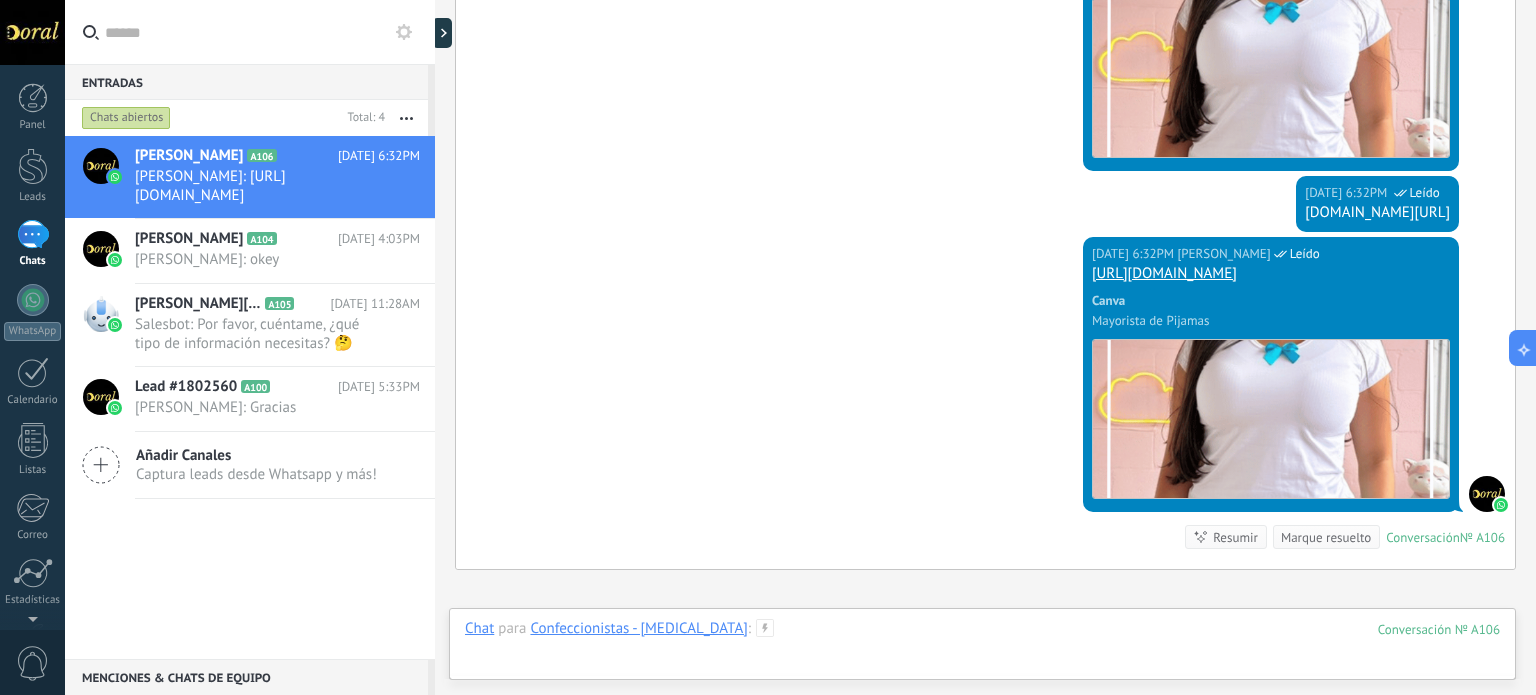 click at bounding box center [982, 649] 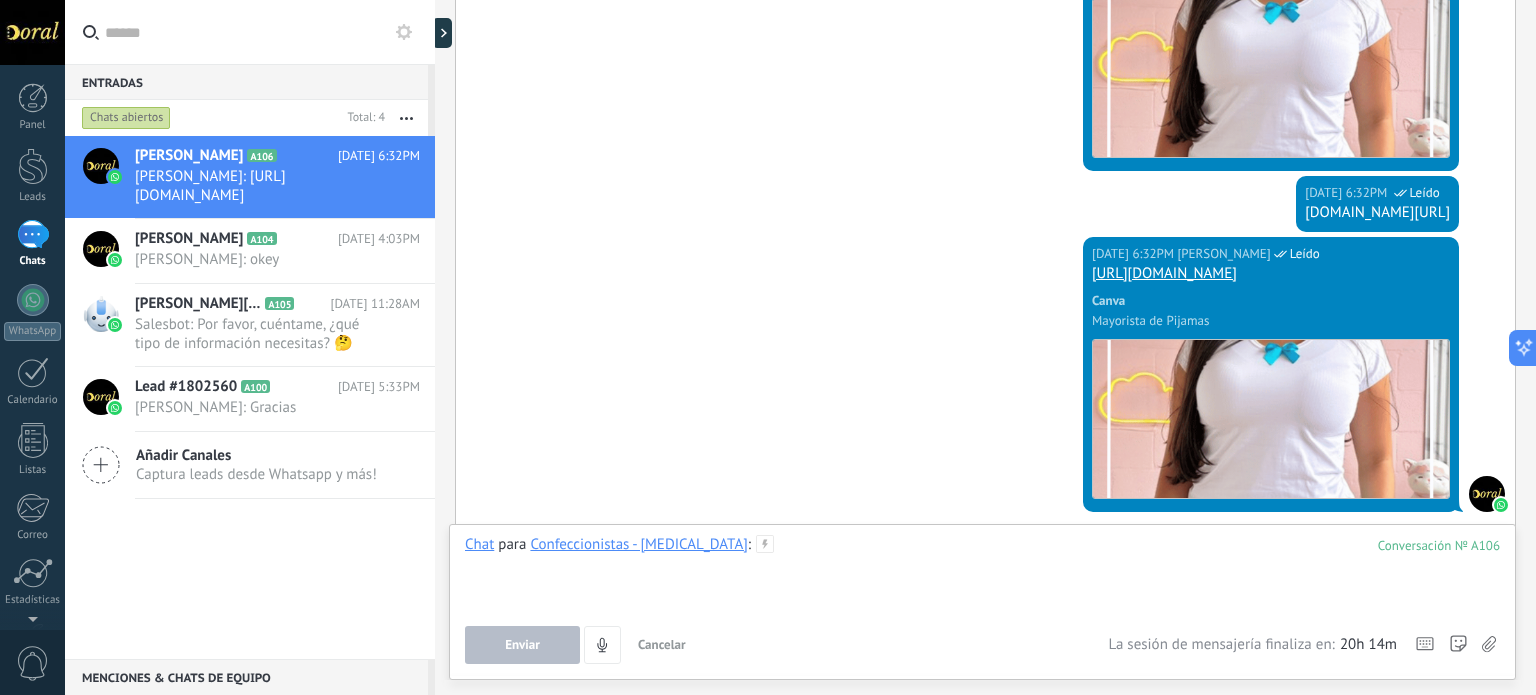 paste 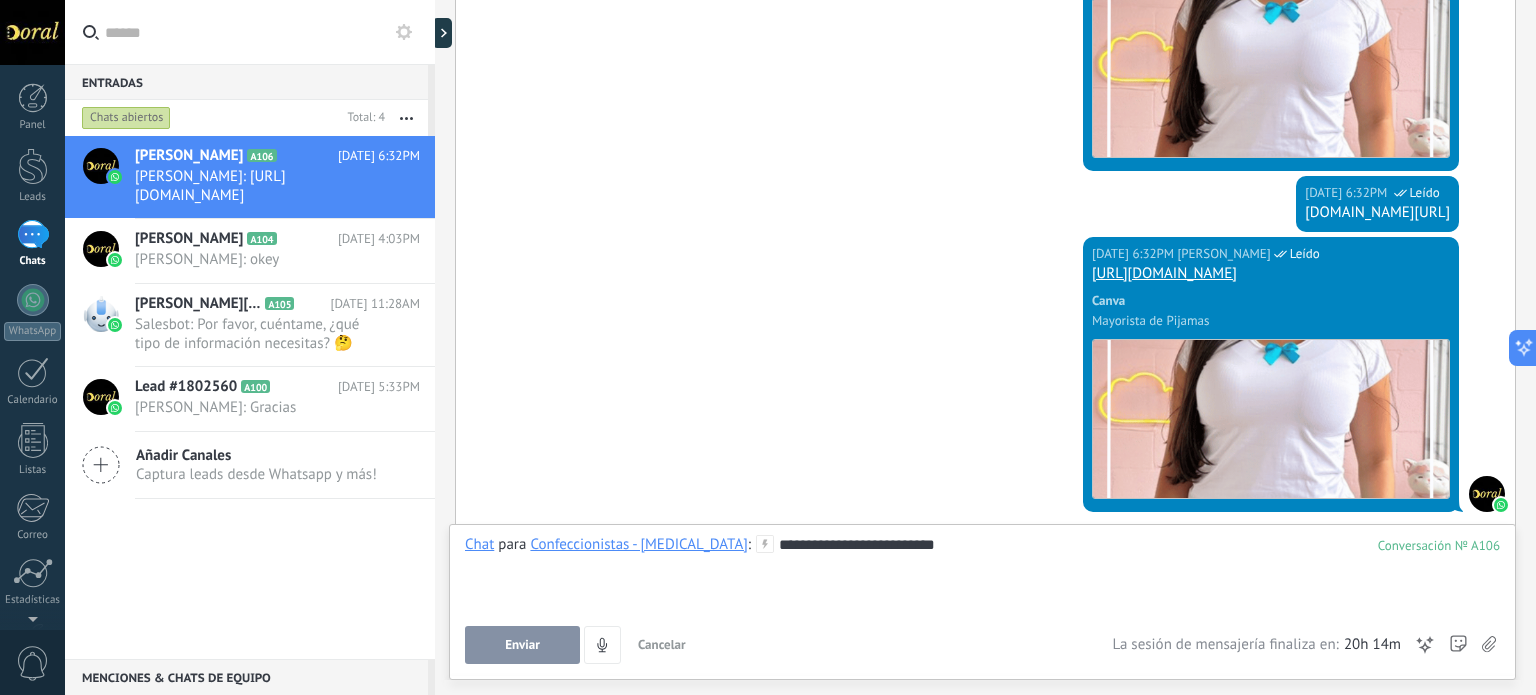 click on "Enviar" at bounding box center (522, 645) 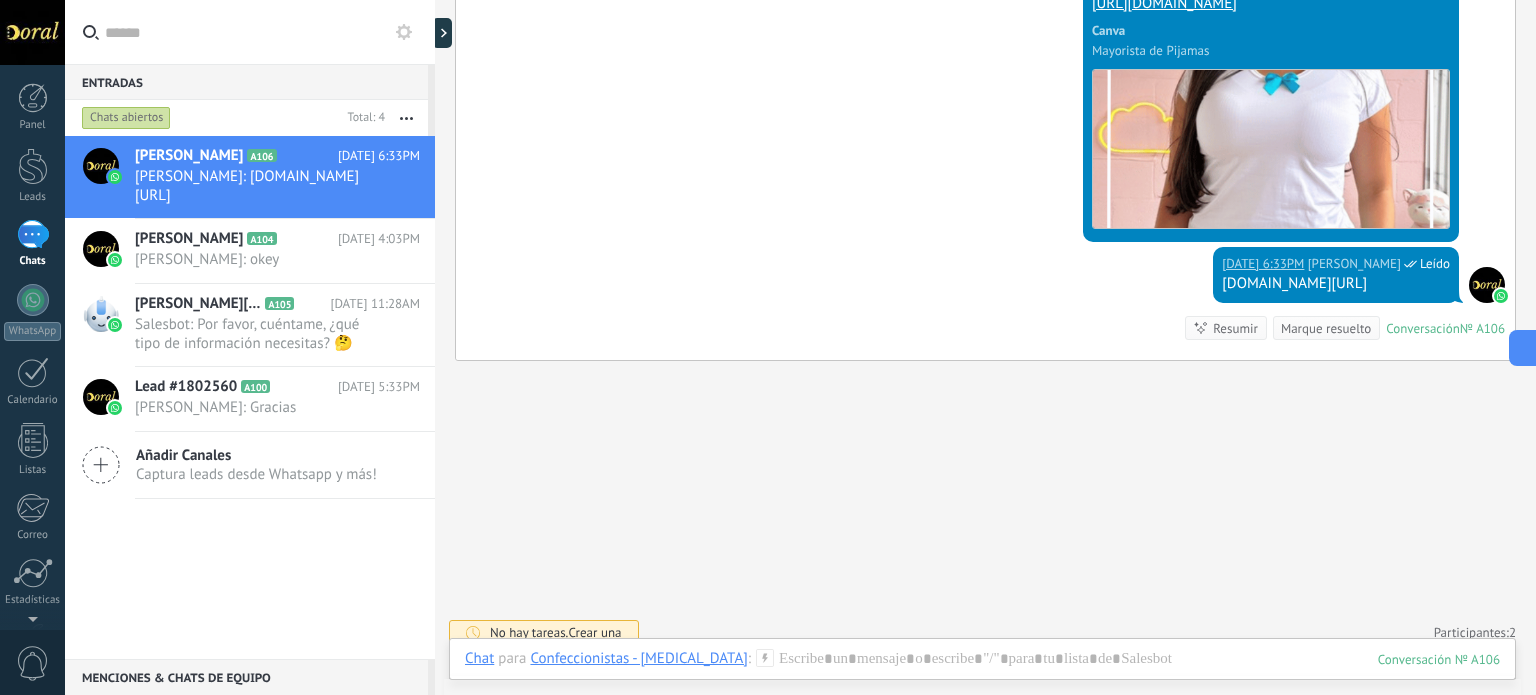 scroll, scrollTop: 10938, scrollLeft: 0, axis: vertical 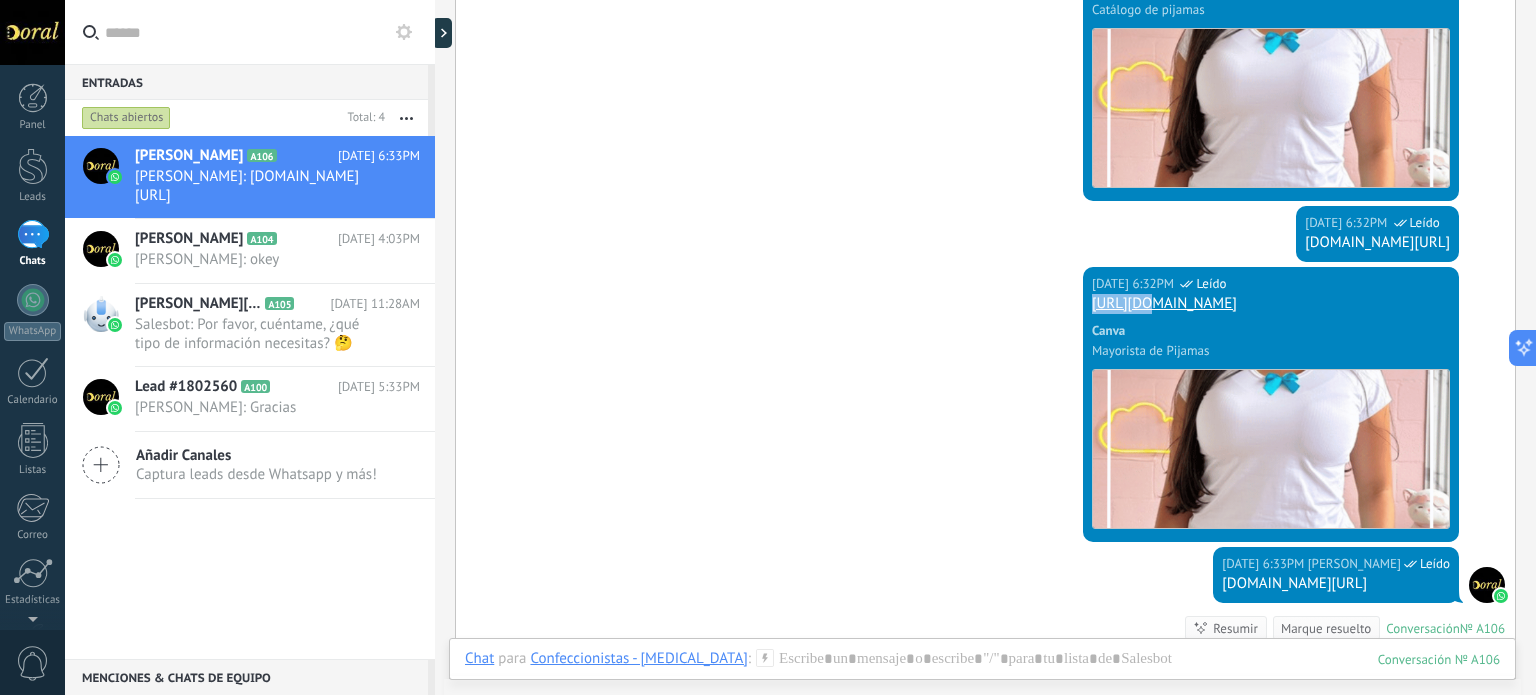 drag, startPoint x: 1055, startPoint y: 291, endPoint x: 1136, endPoint y: 296, distance: 81.154175 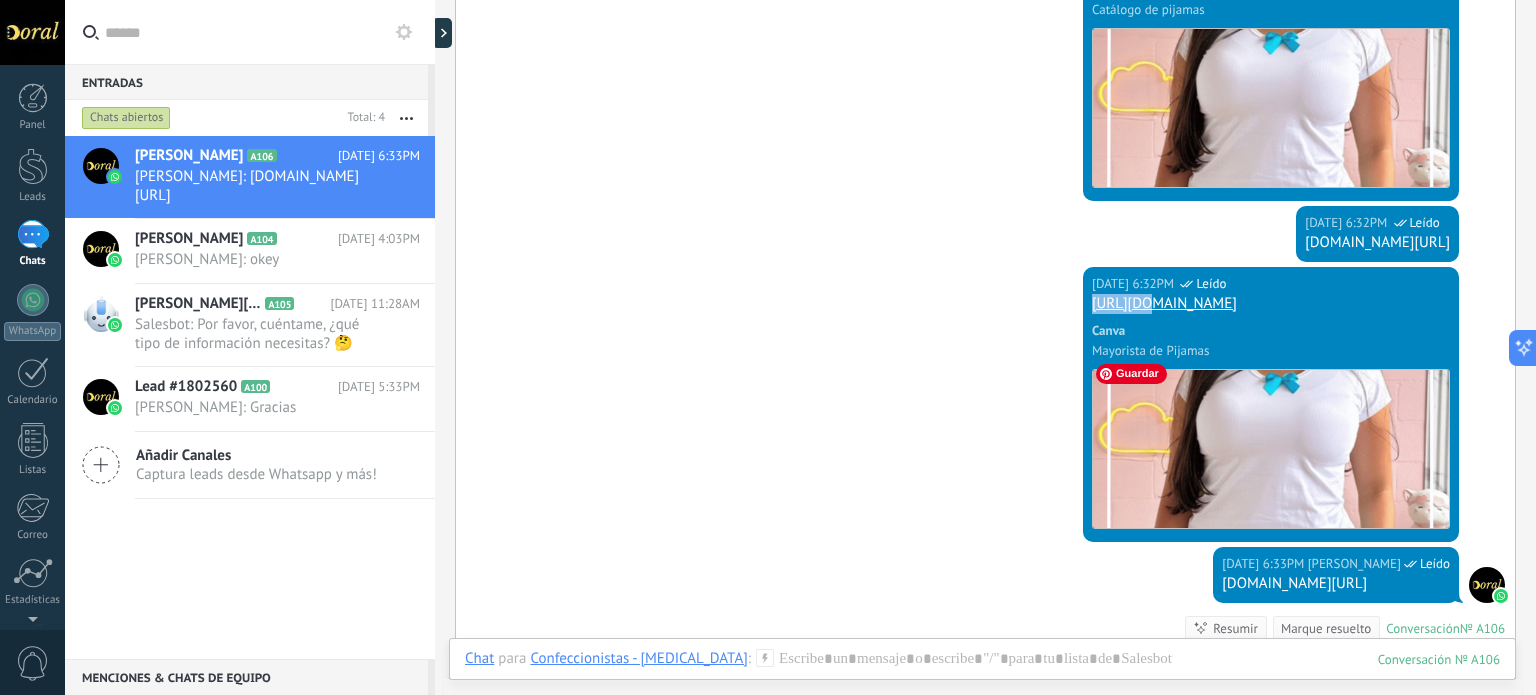 copy on "https://" 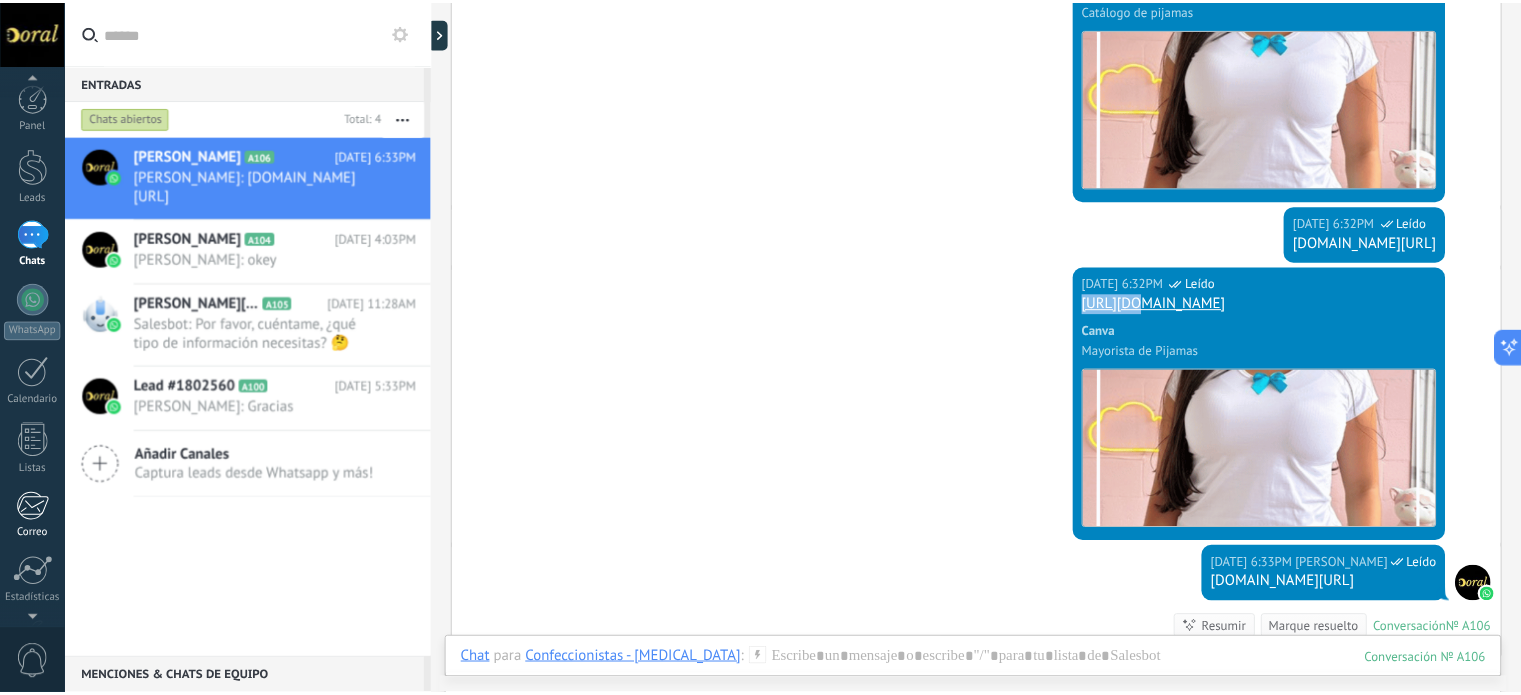 scroll, scrollTop: 136, scrollLeft: 0, axis: vertical 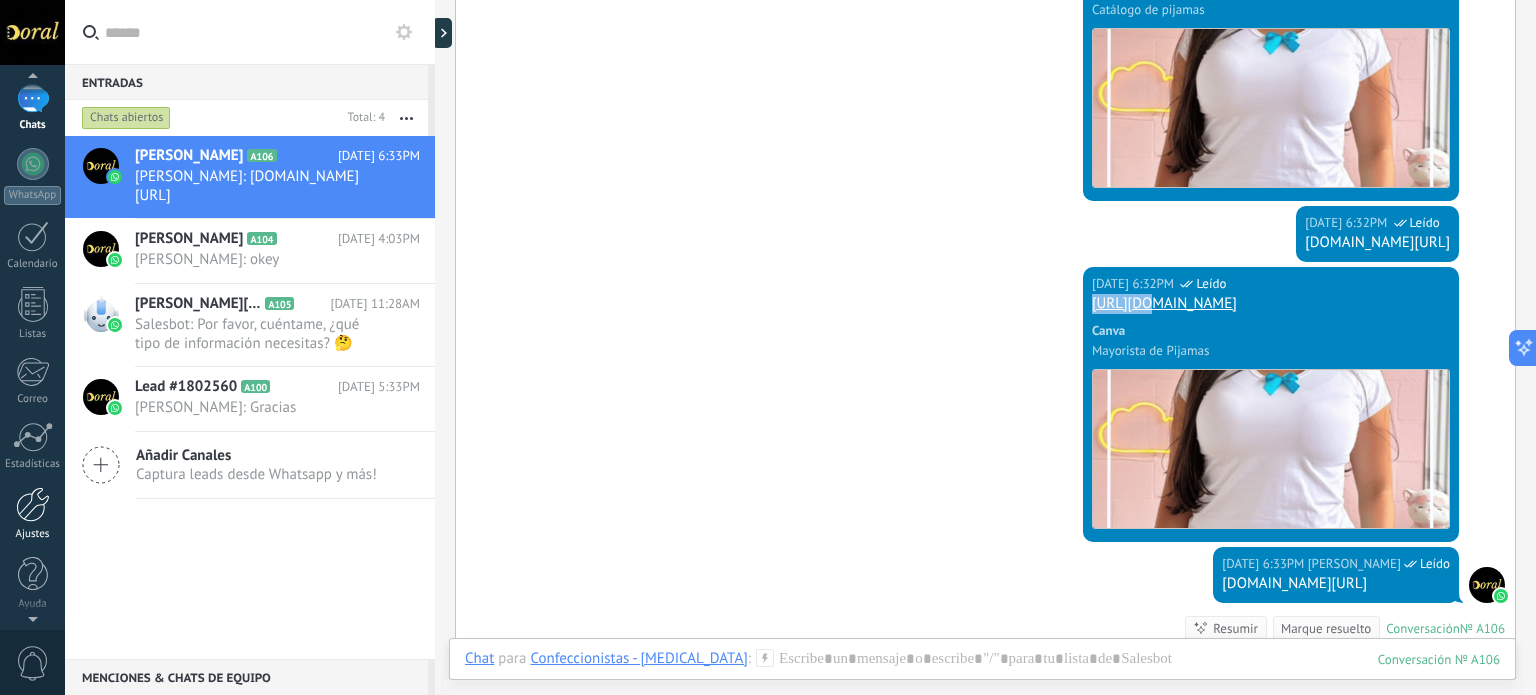 click at bounding box center (33, 504) 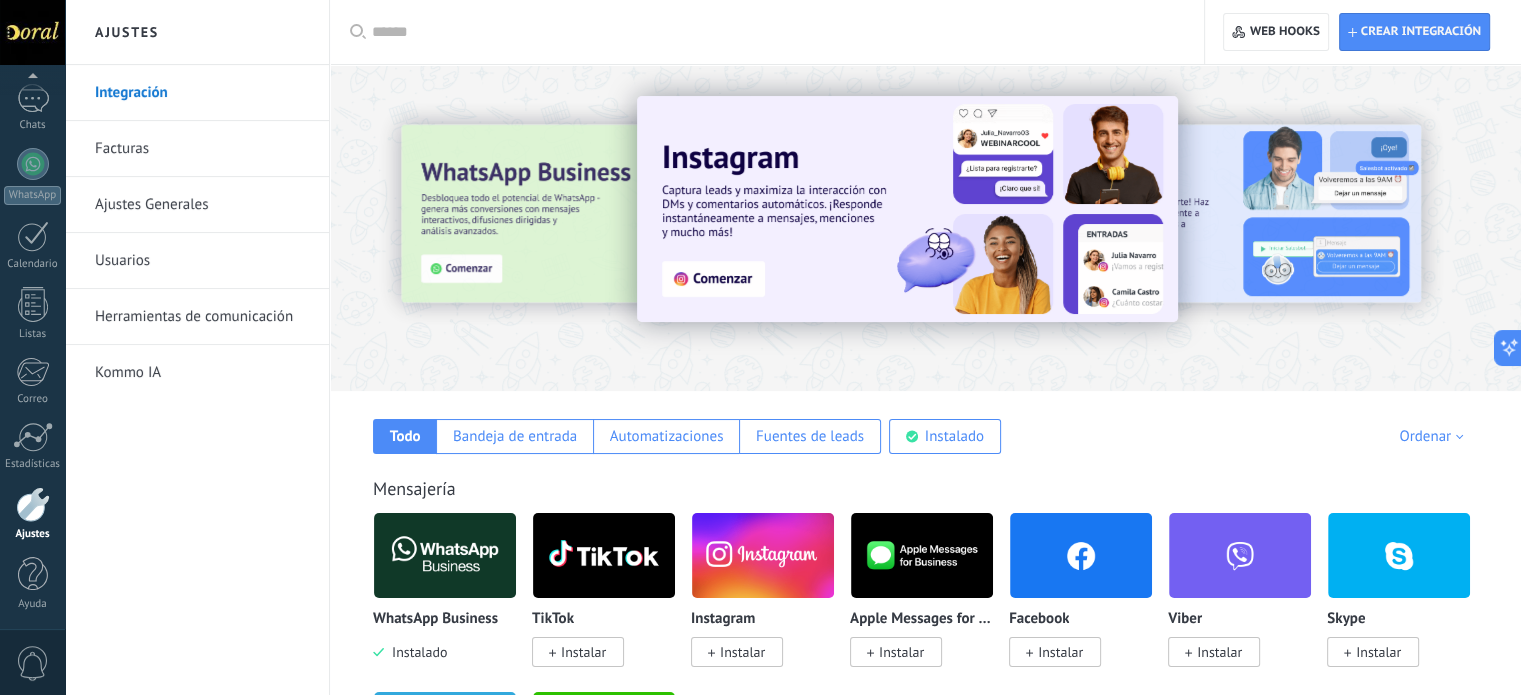 click on "Herramientas de comunicación" at bounding box center (202, 317) 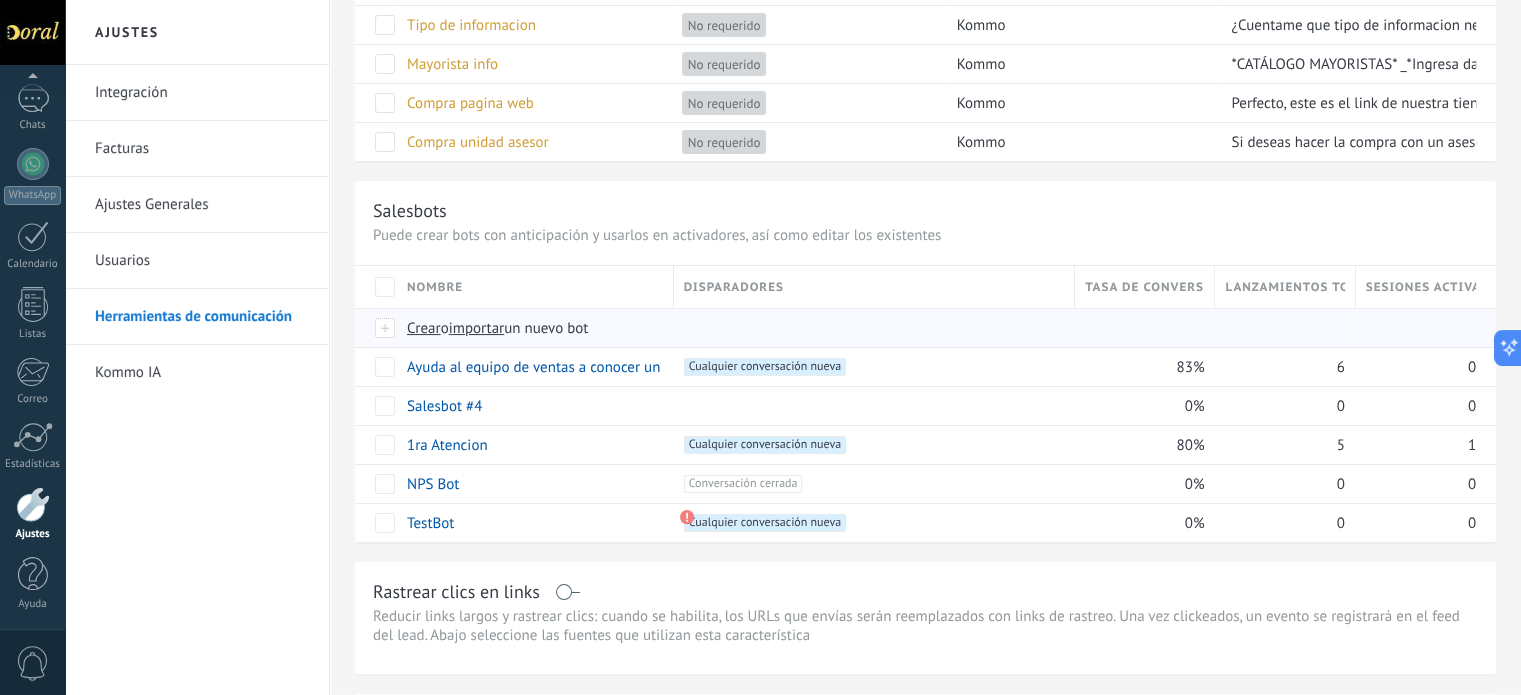 scroll, scrollTop: 300, scrollLeft: 0, axis: vertical 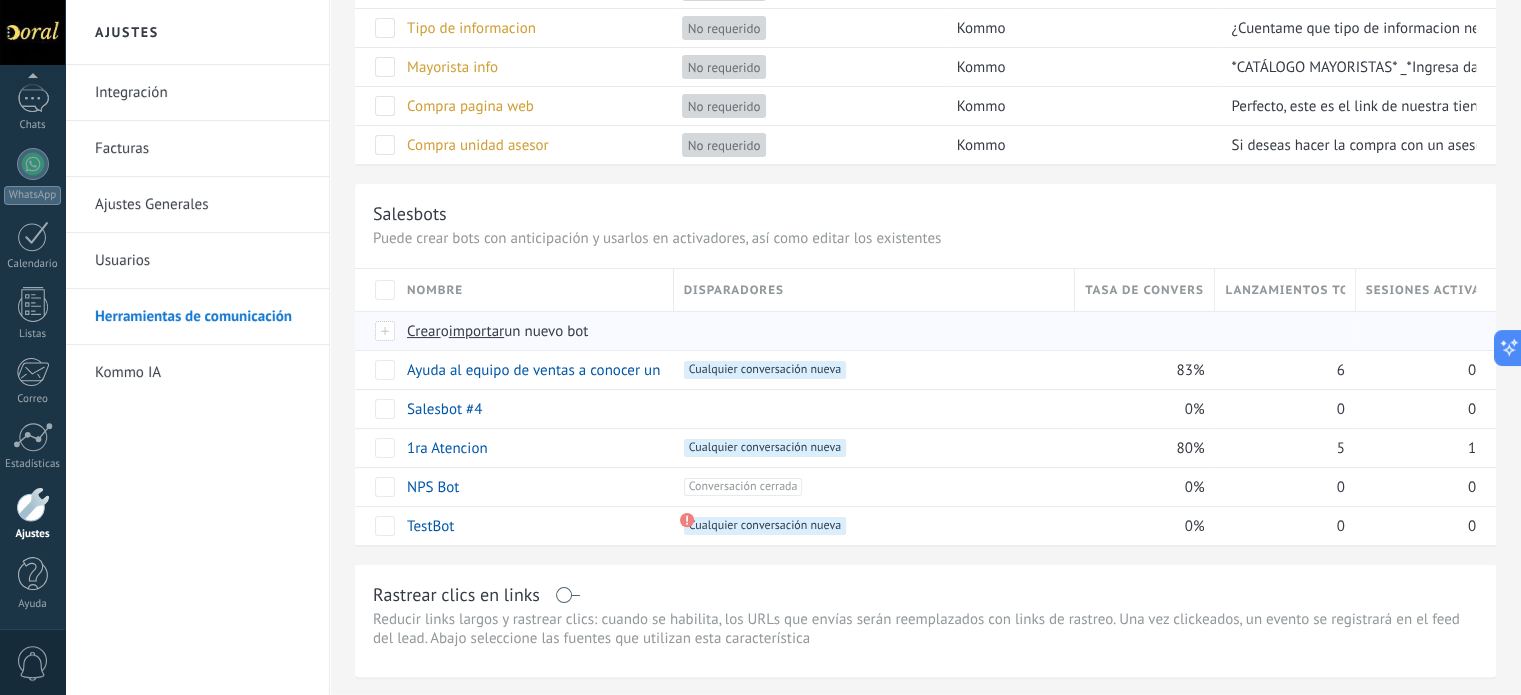 click on "Crear" at bounding box center [424, 331] 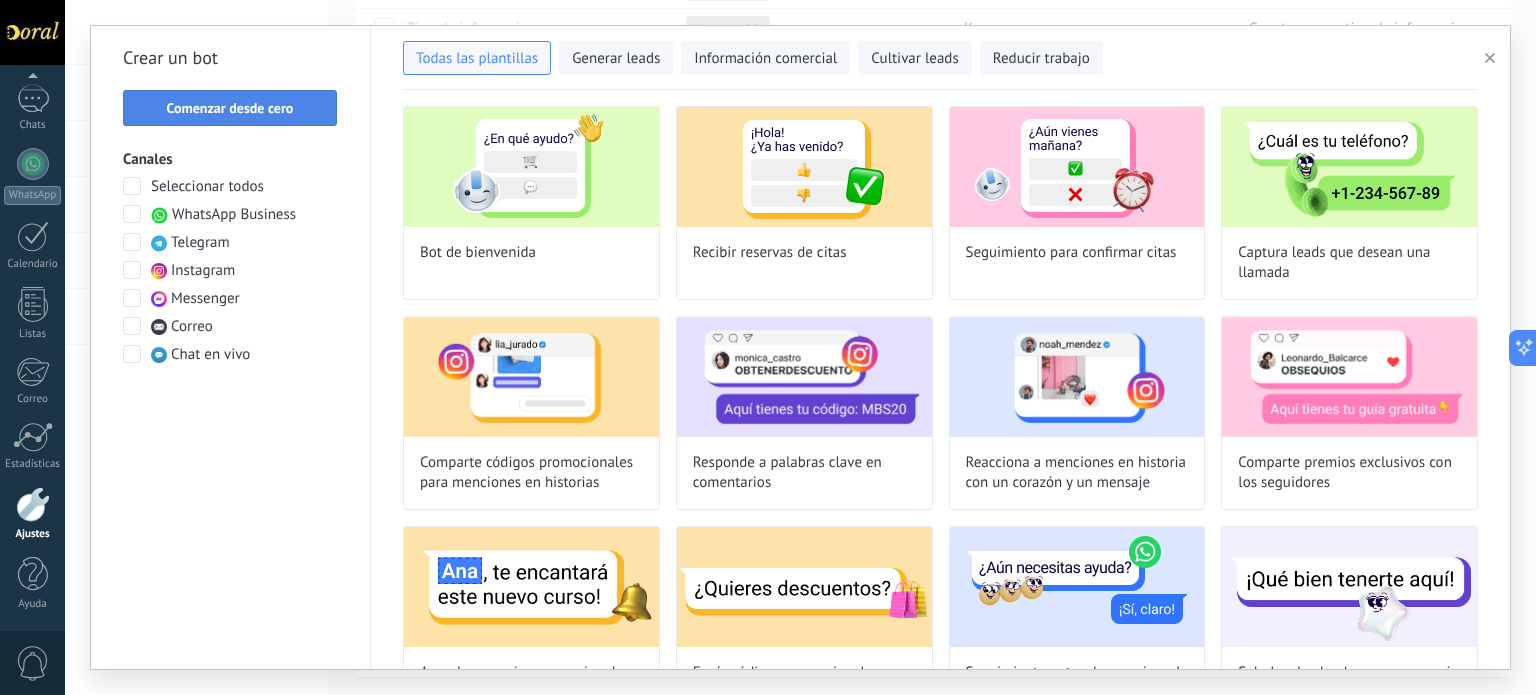 click on "Comenzar desde cero" at bounding box center [230, 108] 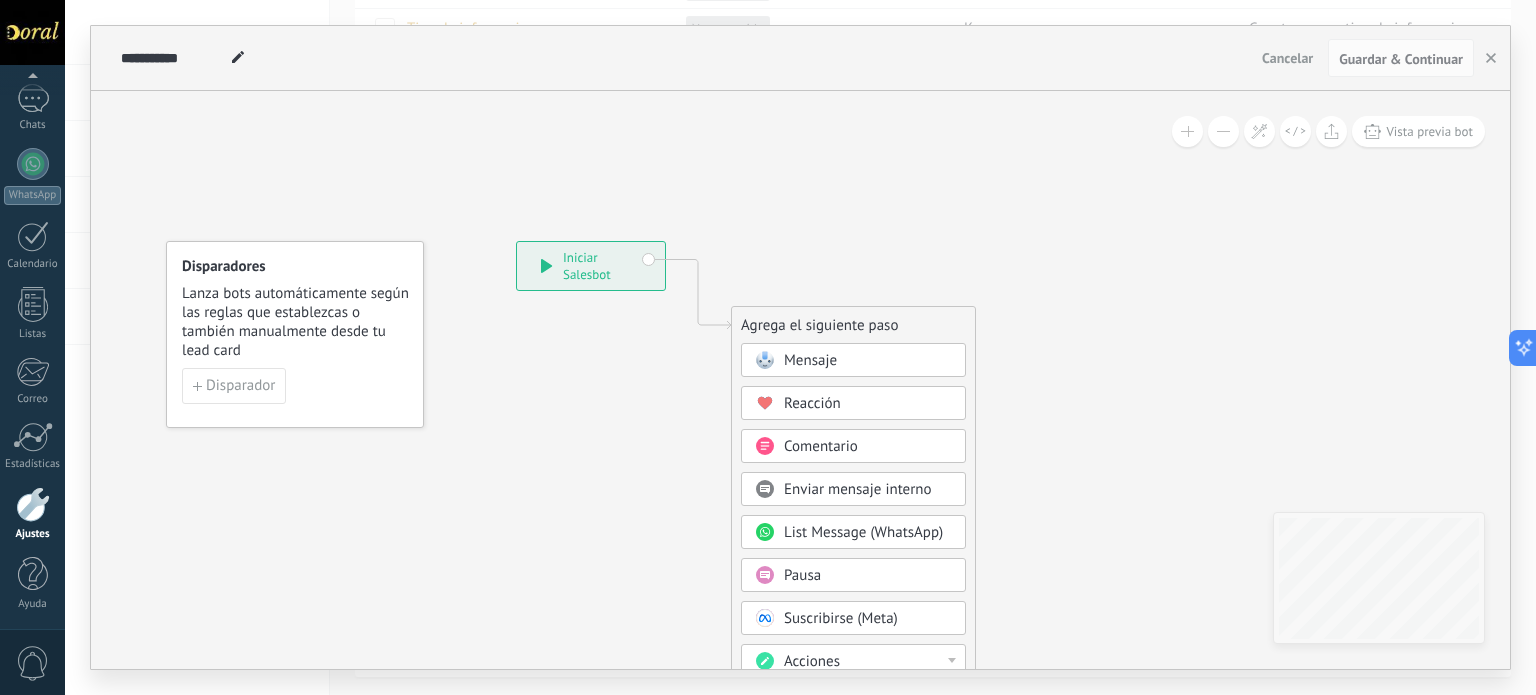 click on "Mensaje" at bounding box center [810, 360] 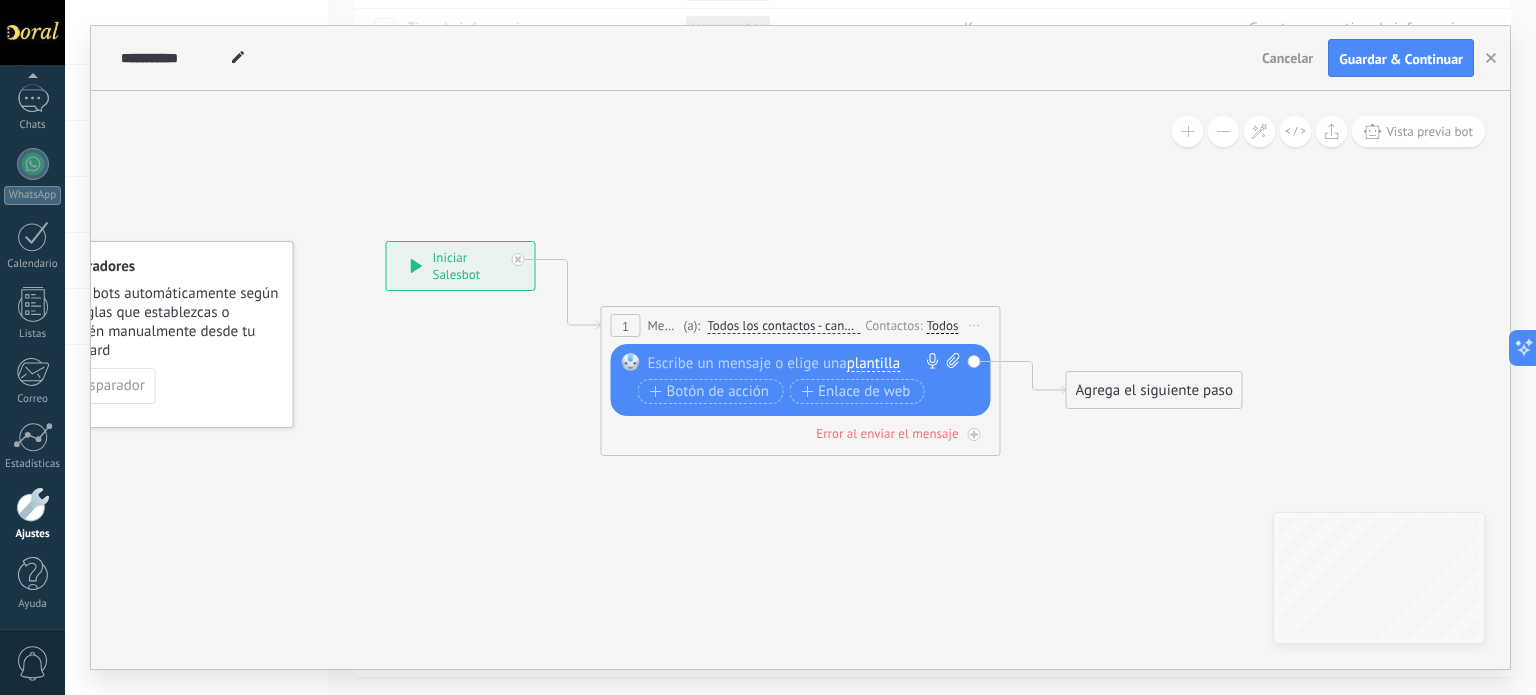 click at bounding box center [796, 363] 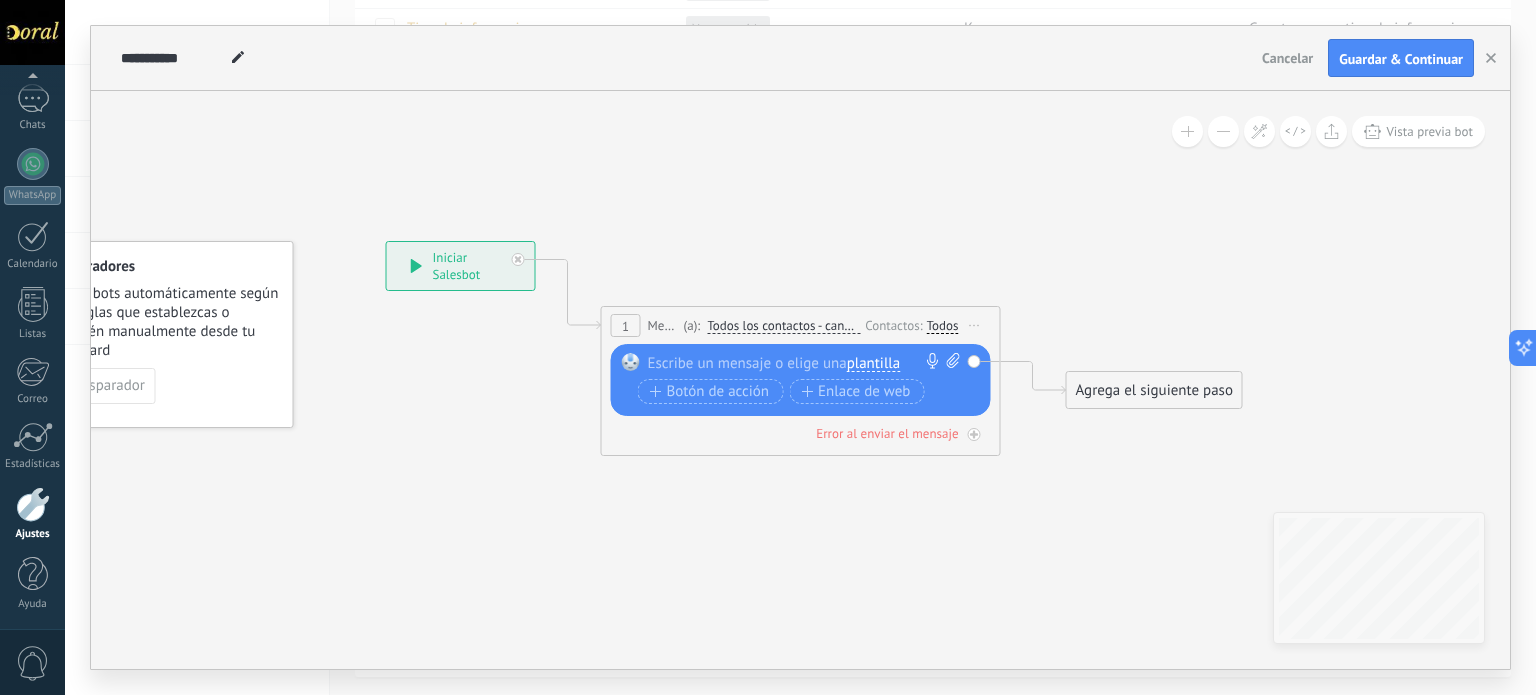 click on "Cancelar" at bounding box center [1287, 58] 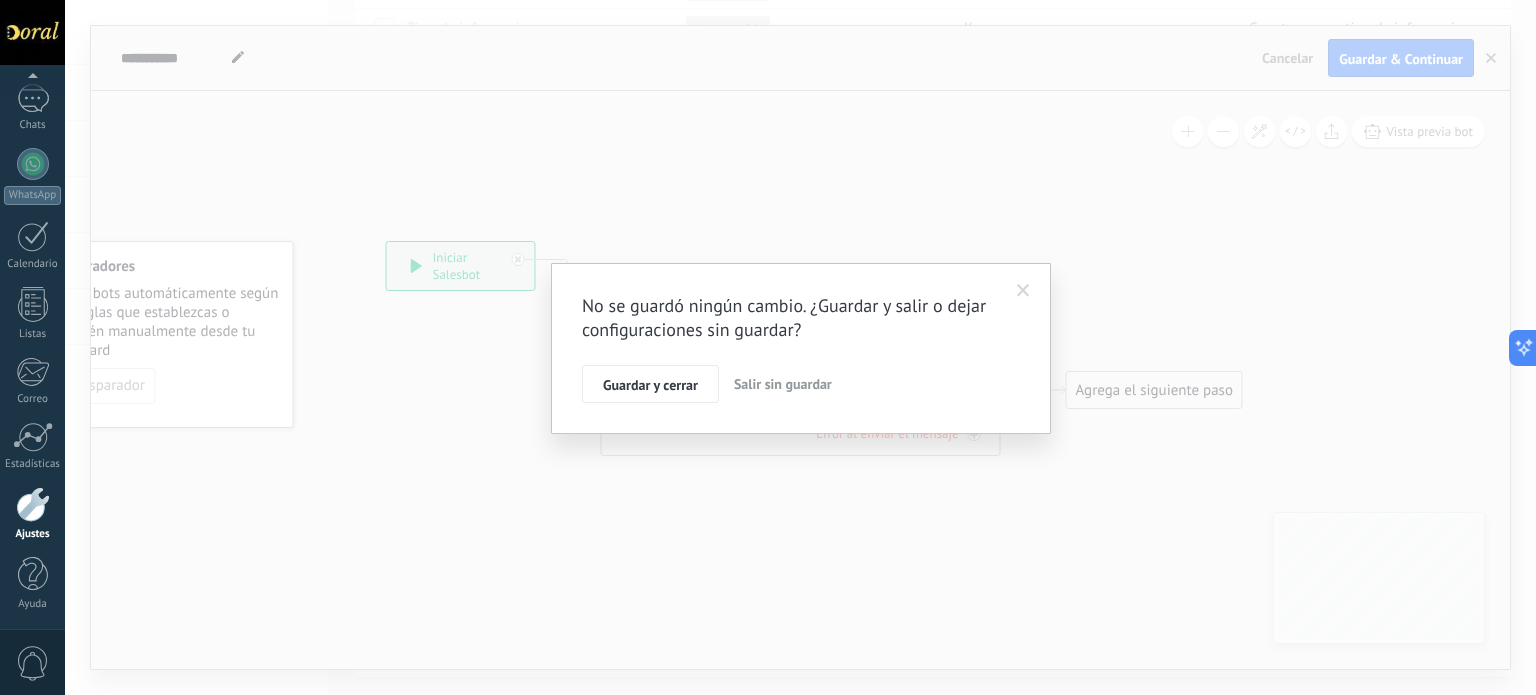 click on "Salir sin guardar" at bounding box center (783, 384) 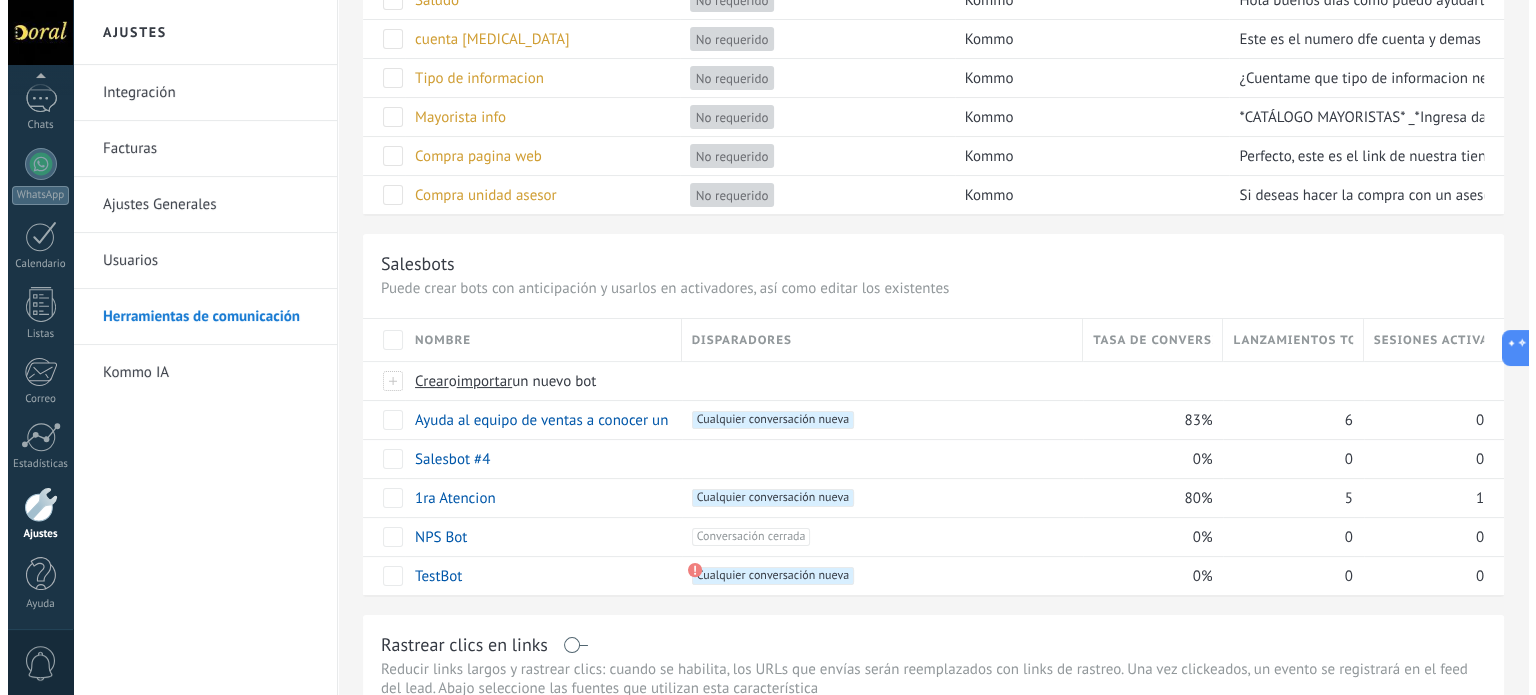 scroll, scrollTop: 400, scrollLeft: 0, axis: vertical 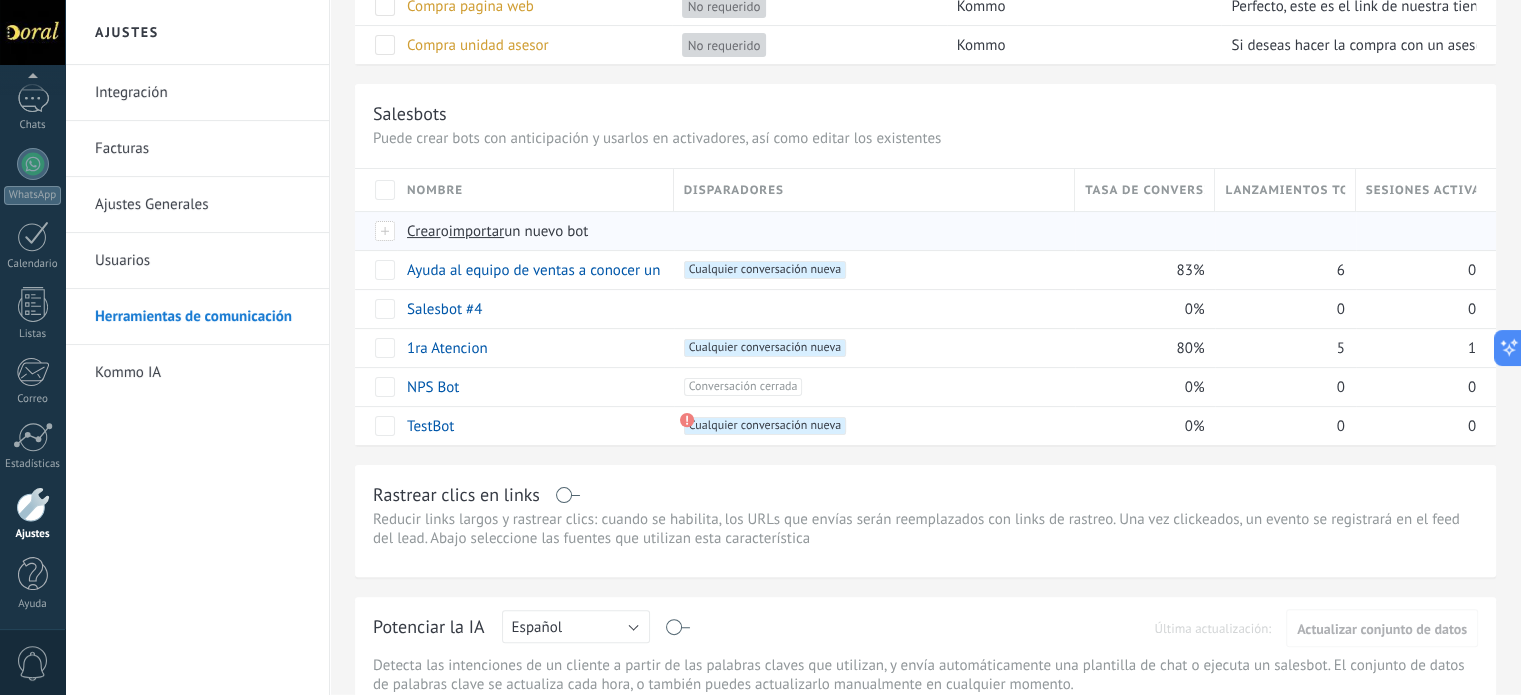 click on "Crear" at bounding box center [424, 231] 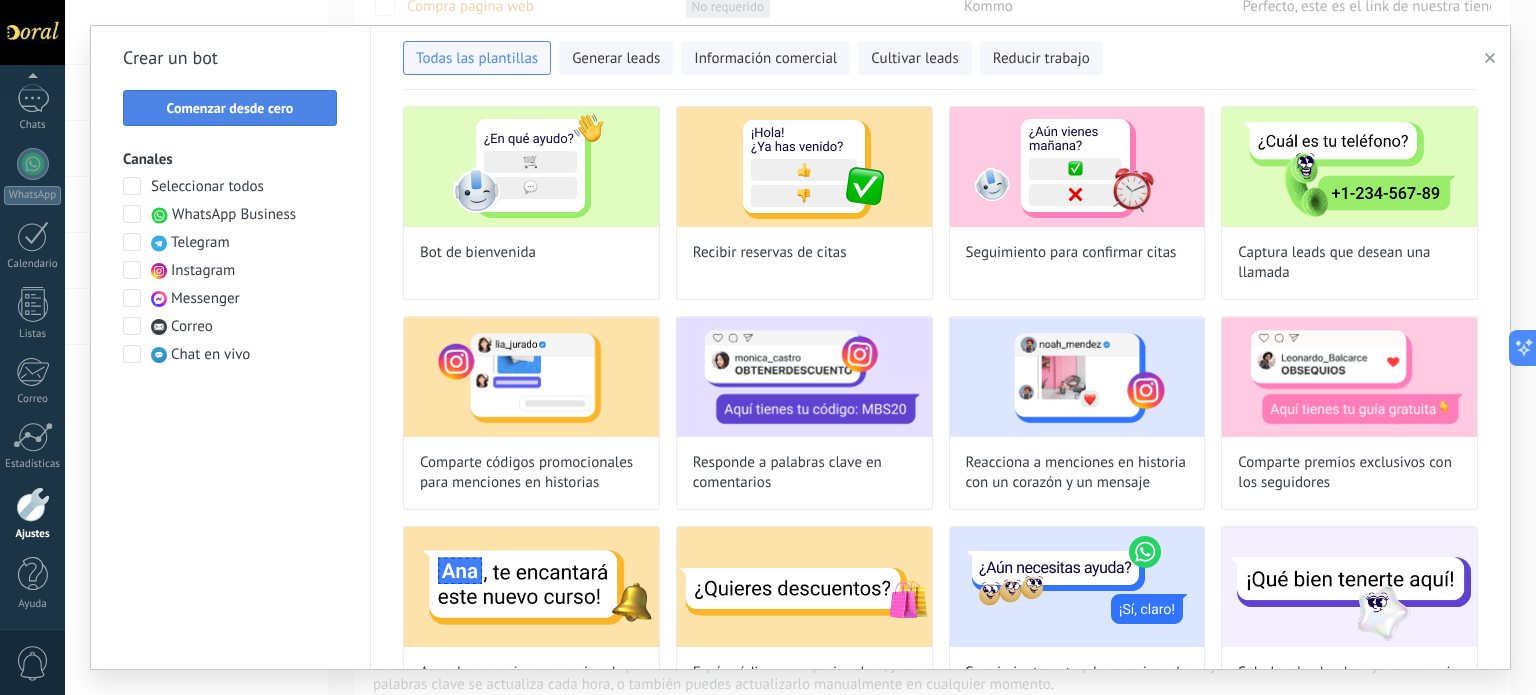 click on "Comenzar desde cero" at bounding box center [230, 108] 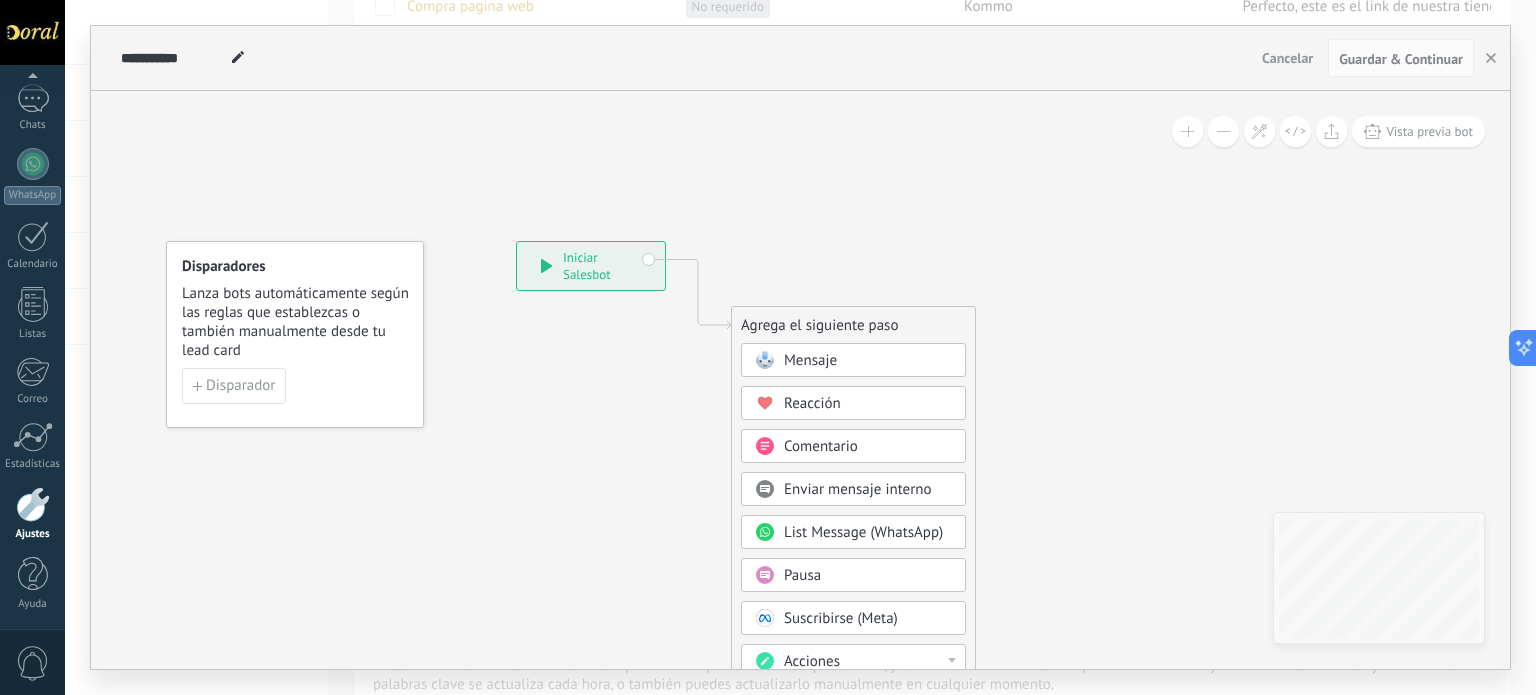 click on "Mensaje" at bounding box center [810, 360] 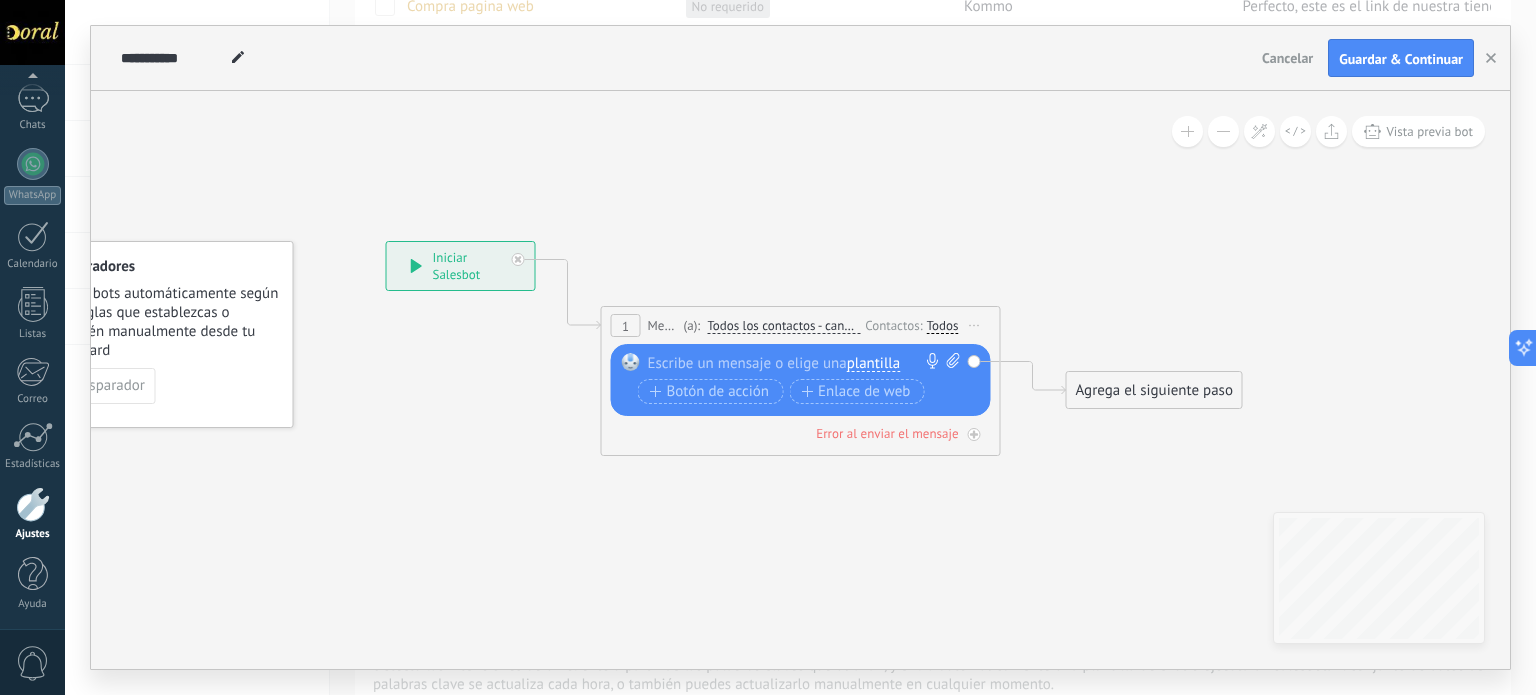 click at bounding box center (796, 363) 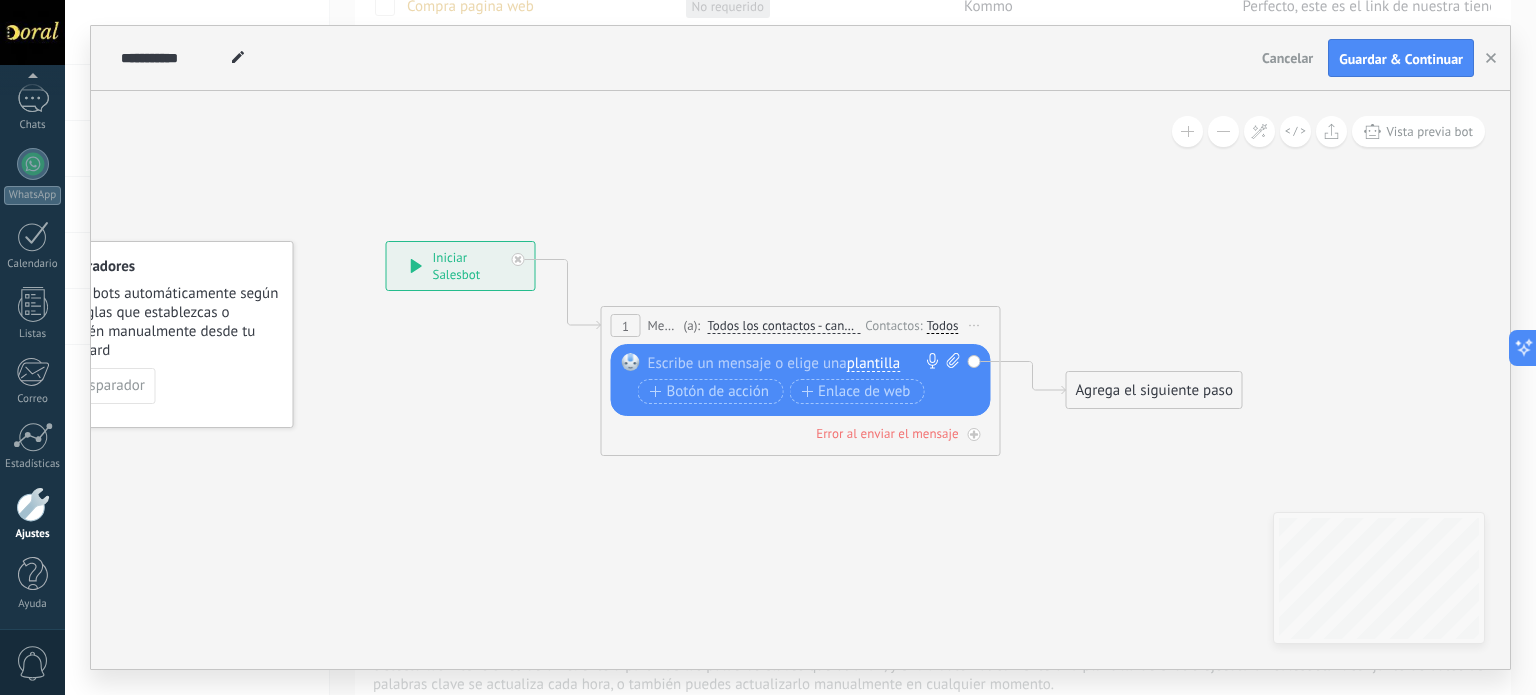 type 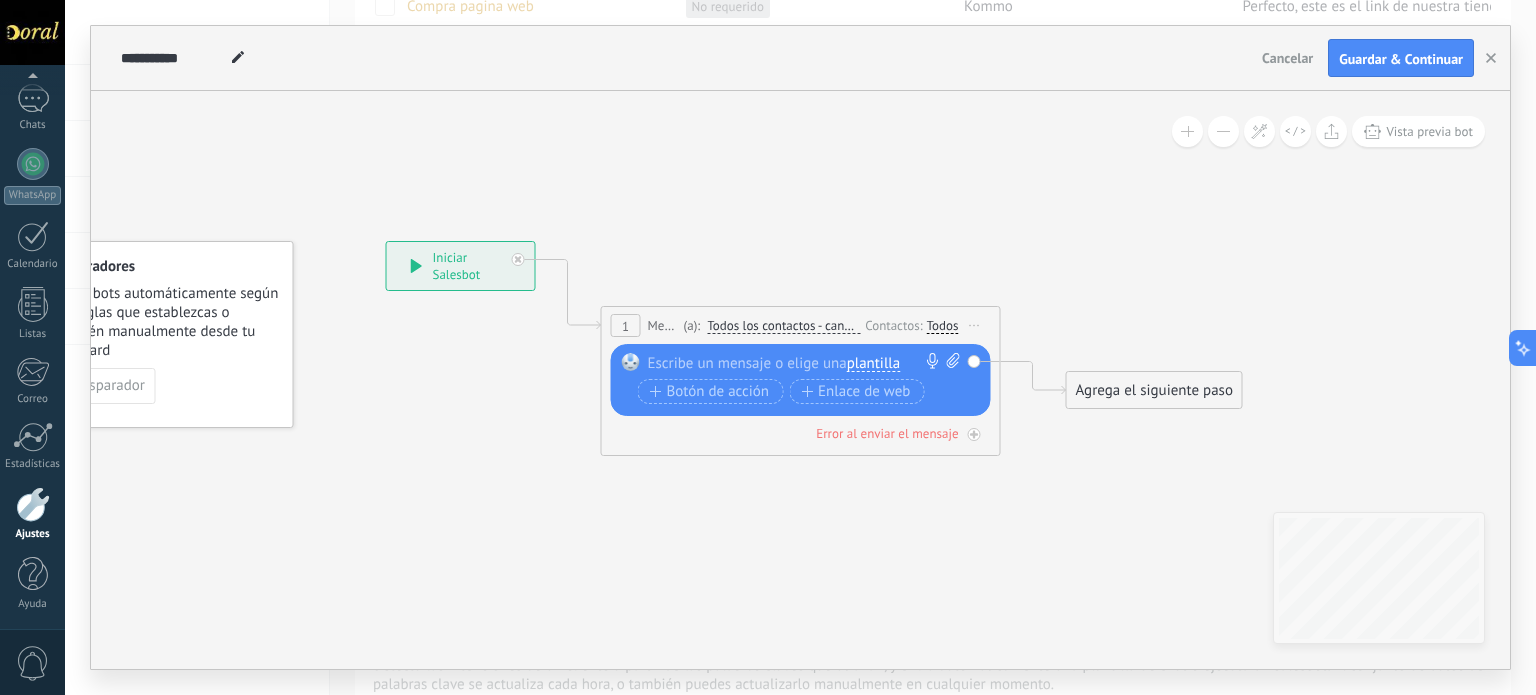 click at bounding box center [797, 363] 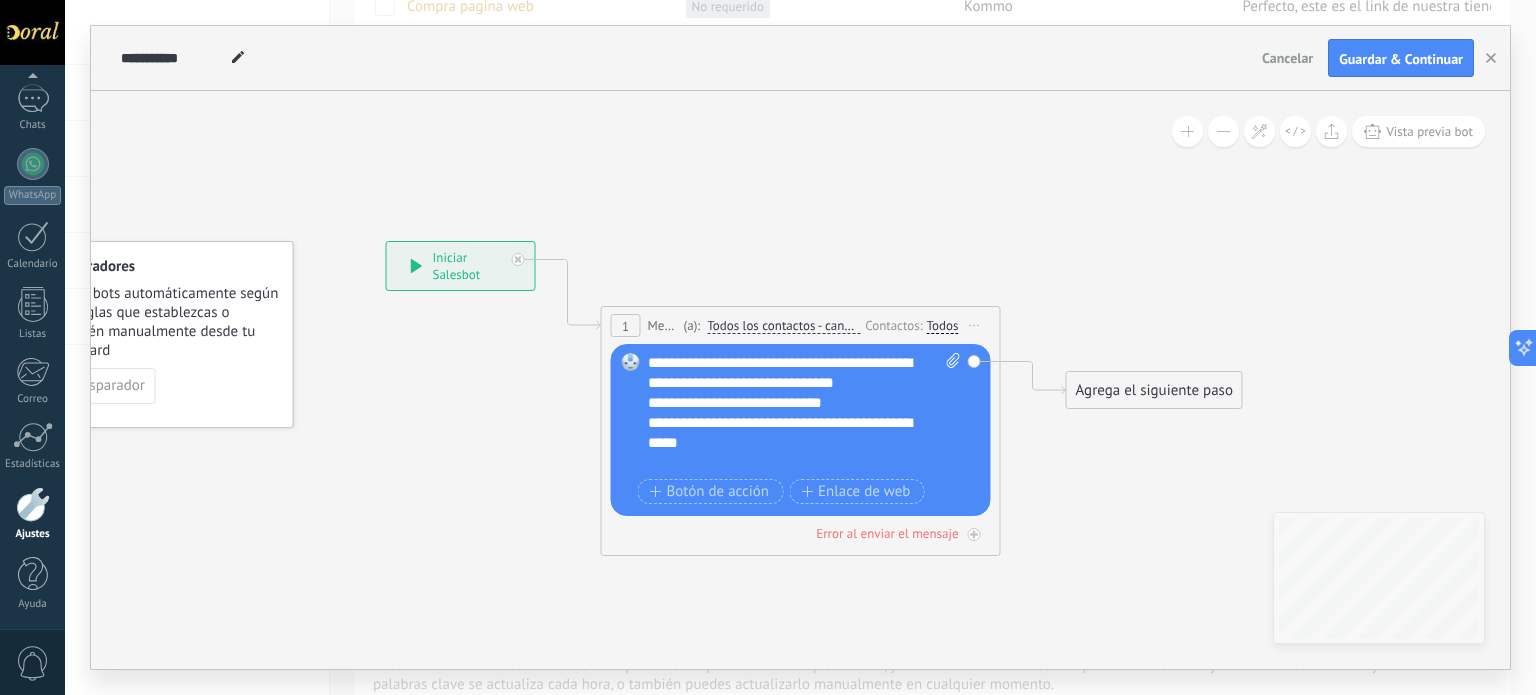 click on "**********" at bounding box center [787, 443] 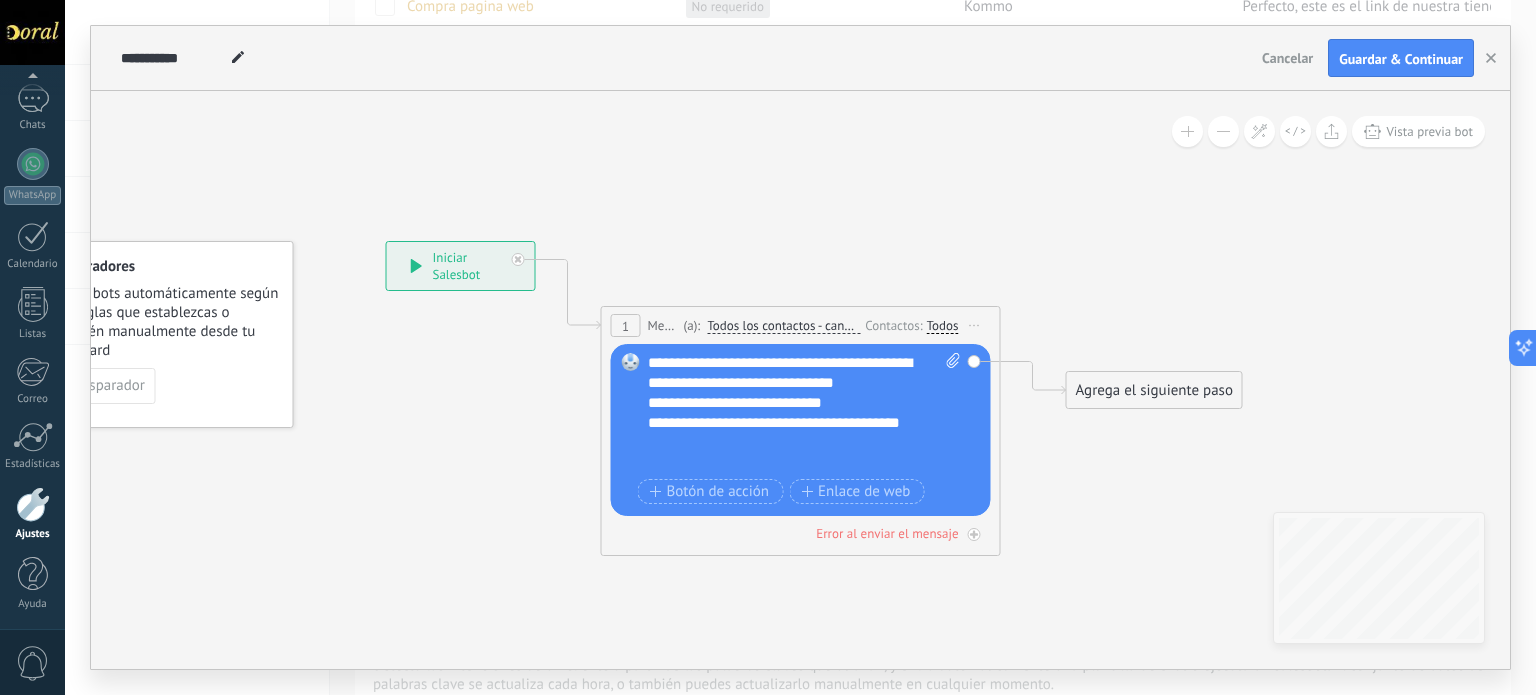 click on "**********" at bounding box center [805, 413] 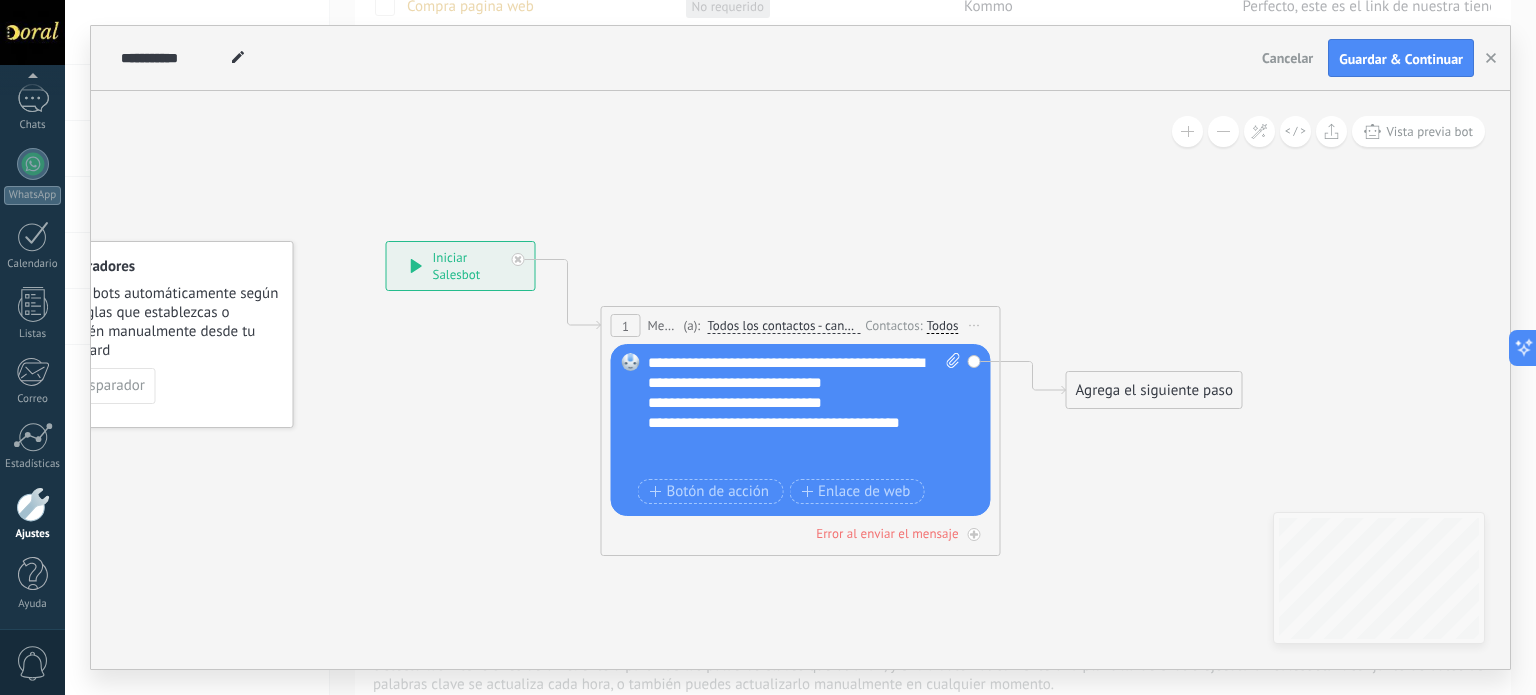 click on "**********" at bounding box center (805, 413) 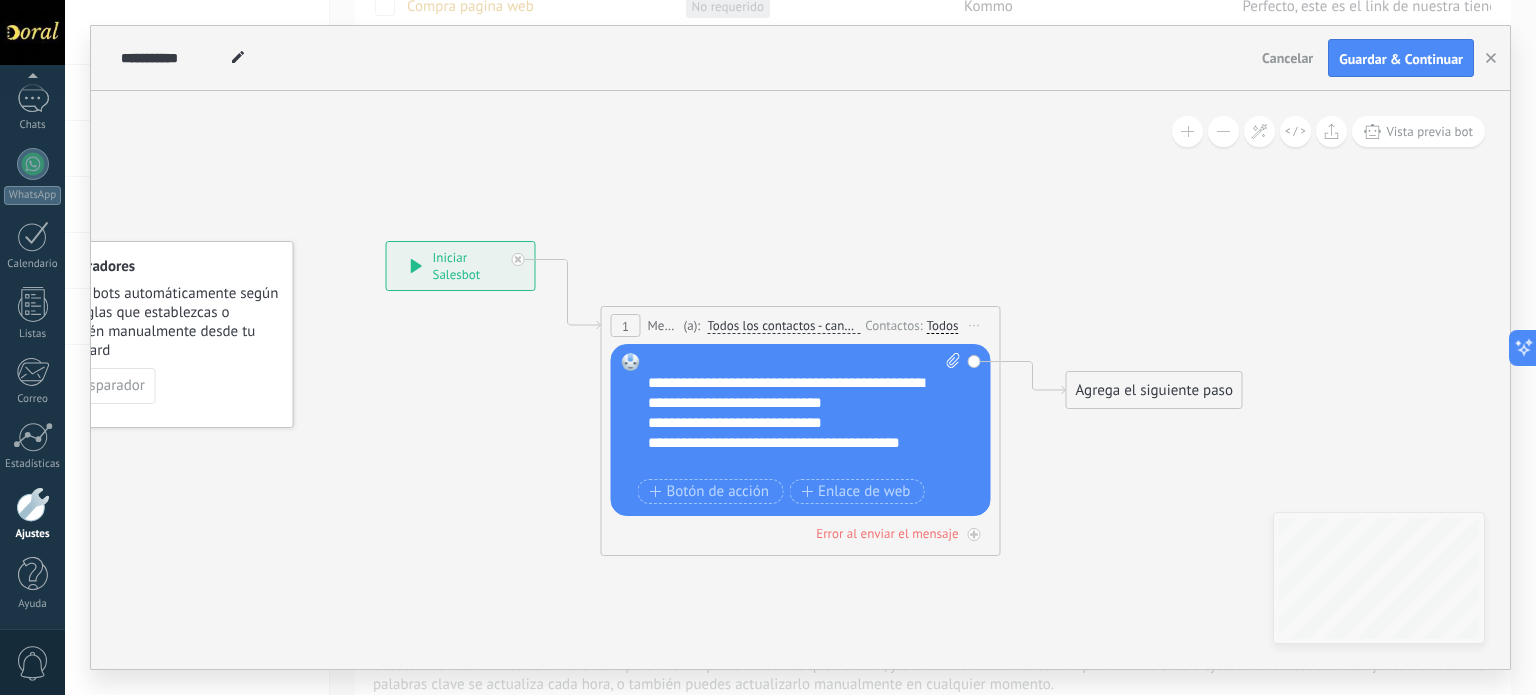 click on "Reemplazar
Quitar
Convertir a mensaje de voz
Arrastre la imagen aquí para adjuntarla.
Añadir imagen
Subir
Arrastrar y soltar
Archivo no encontrado
Escribe un mensaje o elige una  plantilla
*" at bounding box center (801, 430) 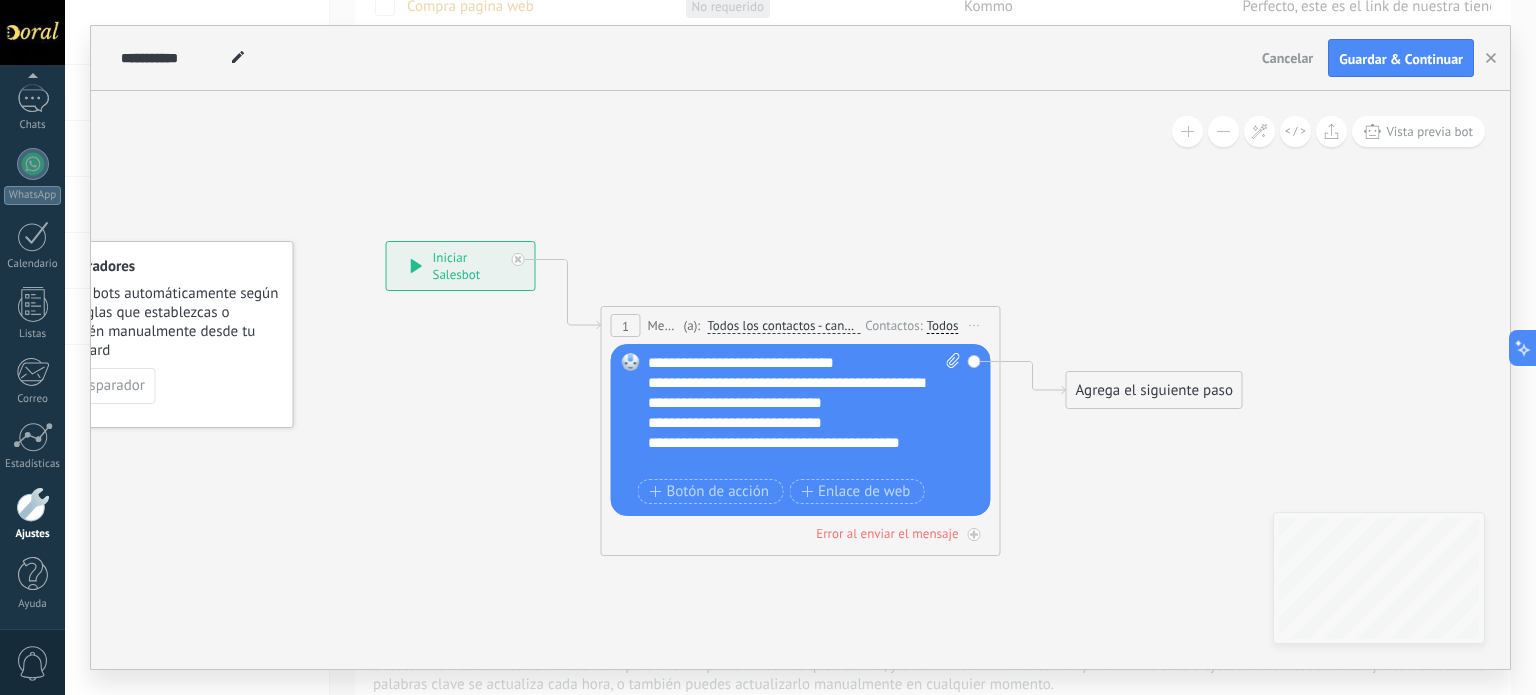 click on "**********" at bounding box center (787, 363) 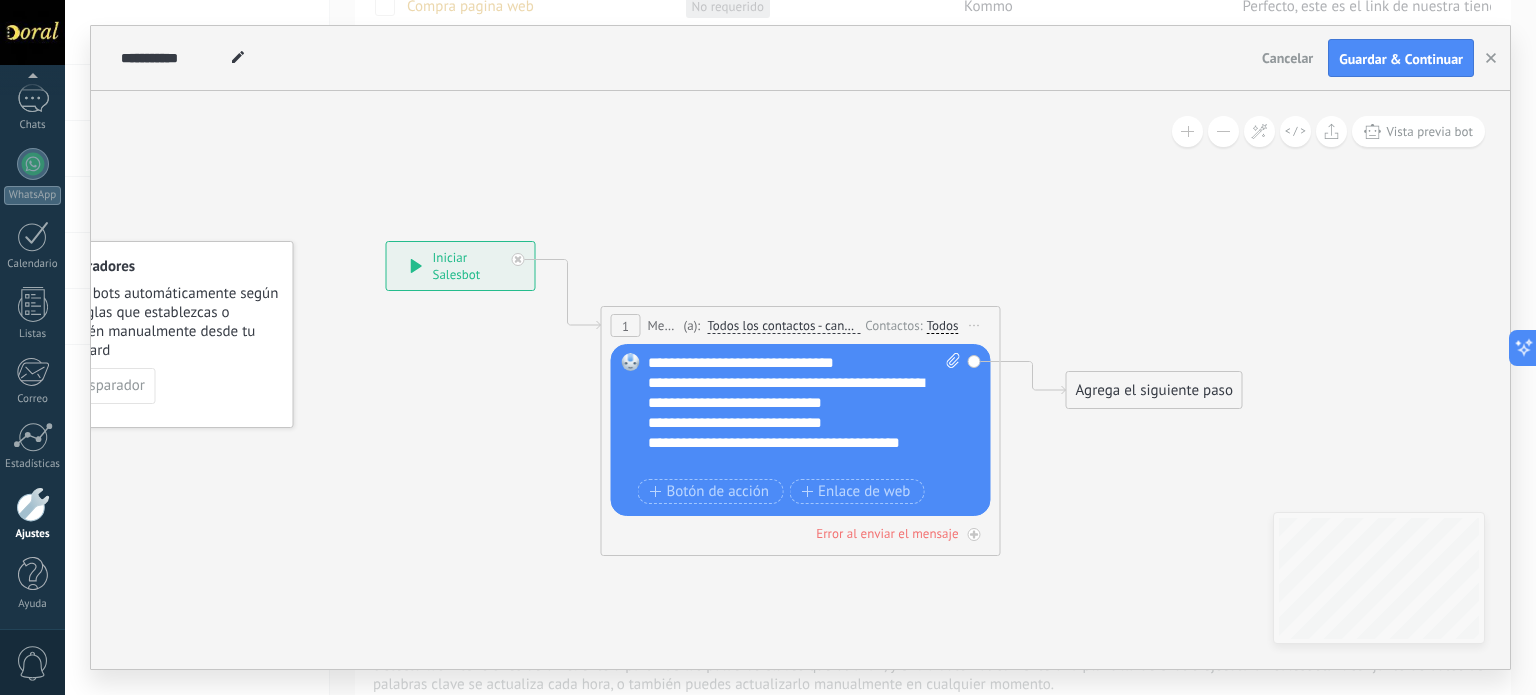 click on "**********" at bounding box center [787, 363] 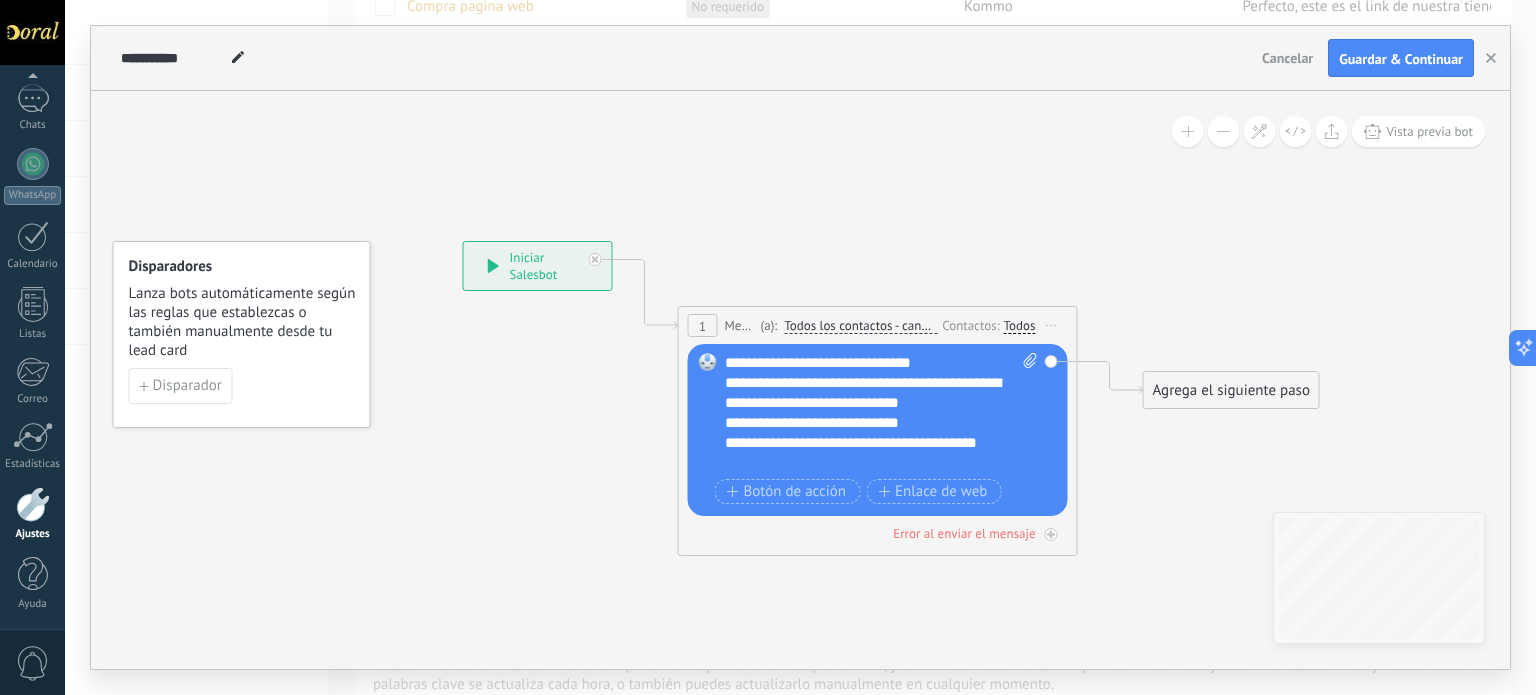 click on "*********" at bounding box center (0, 0) 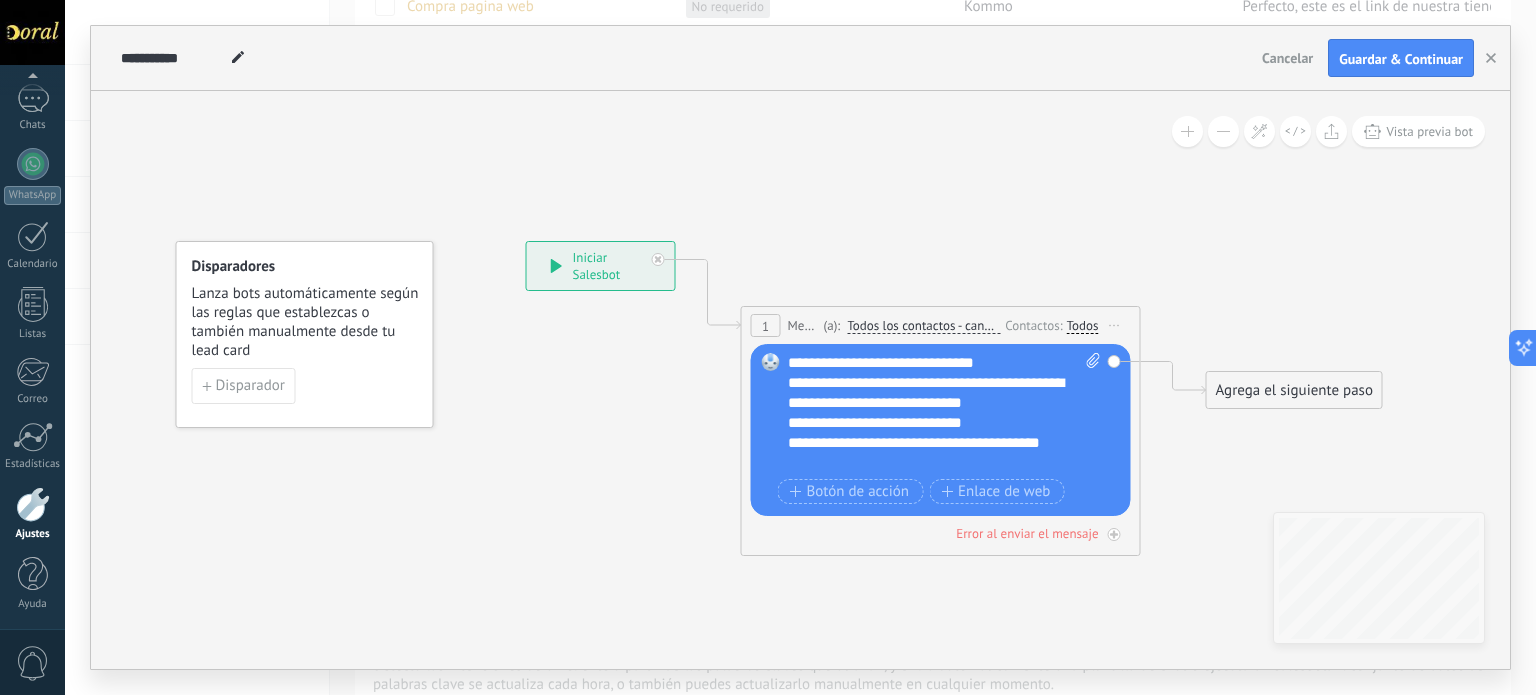 click on "**********" at bounding box center (927, 363) 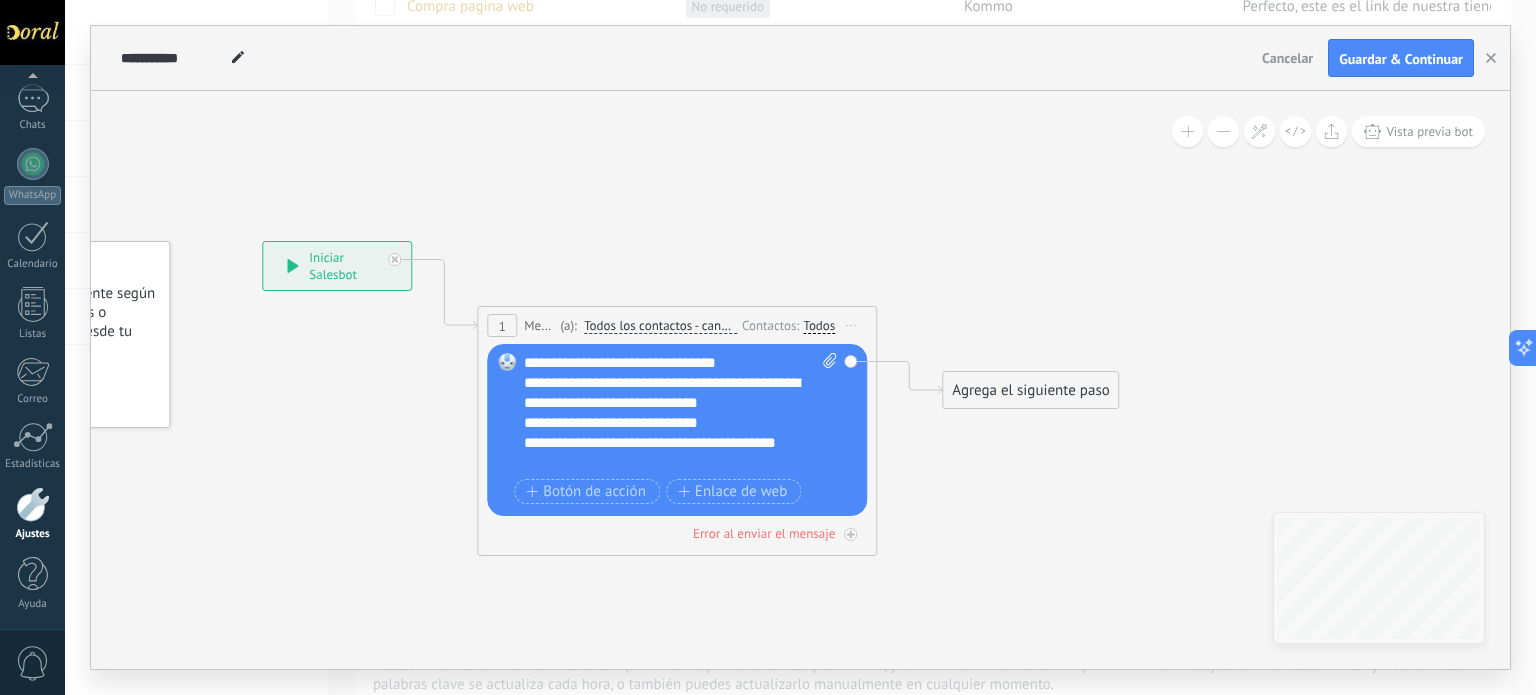 drag, startPoint x: 1184, startPoint y: 546, endPoint x: 729, endPoint y: 545, distance: 455.0011 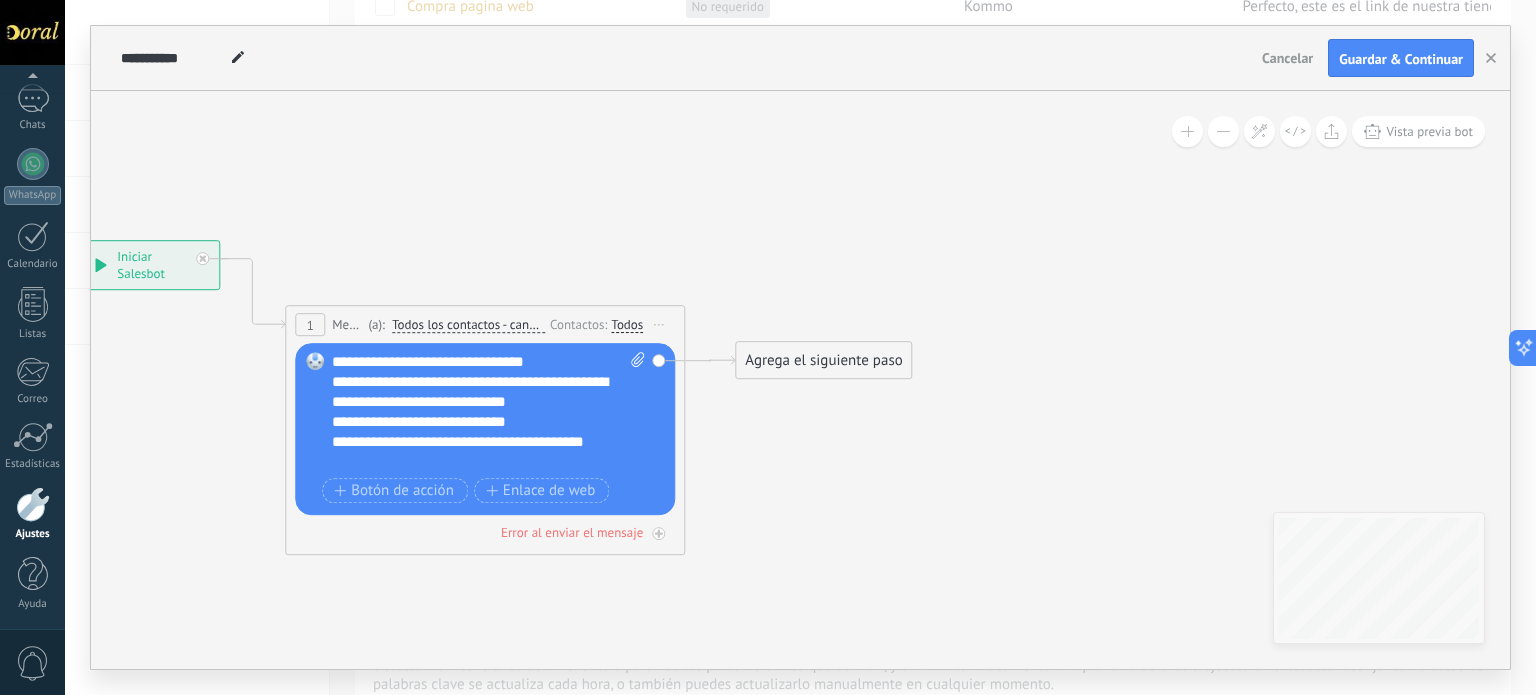 drag, startPoint x: 780, startPoint y: 391, endPoint x: 766, endPoint y: 362, distance: 32.202484 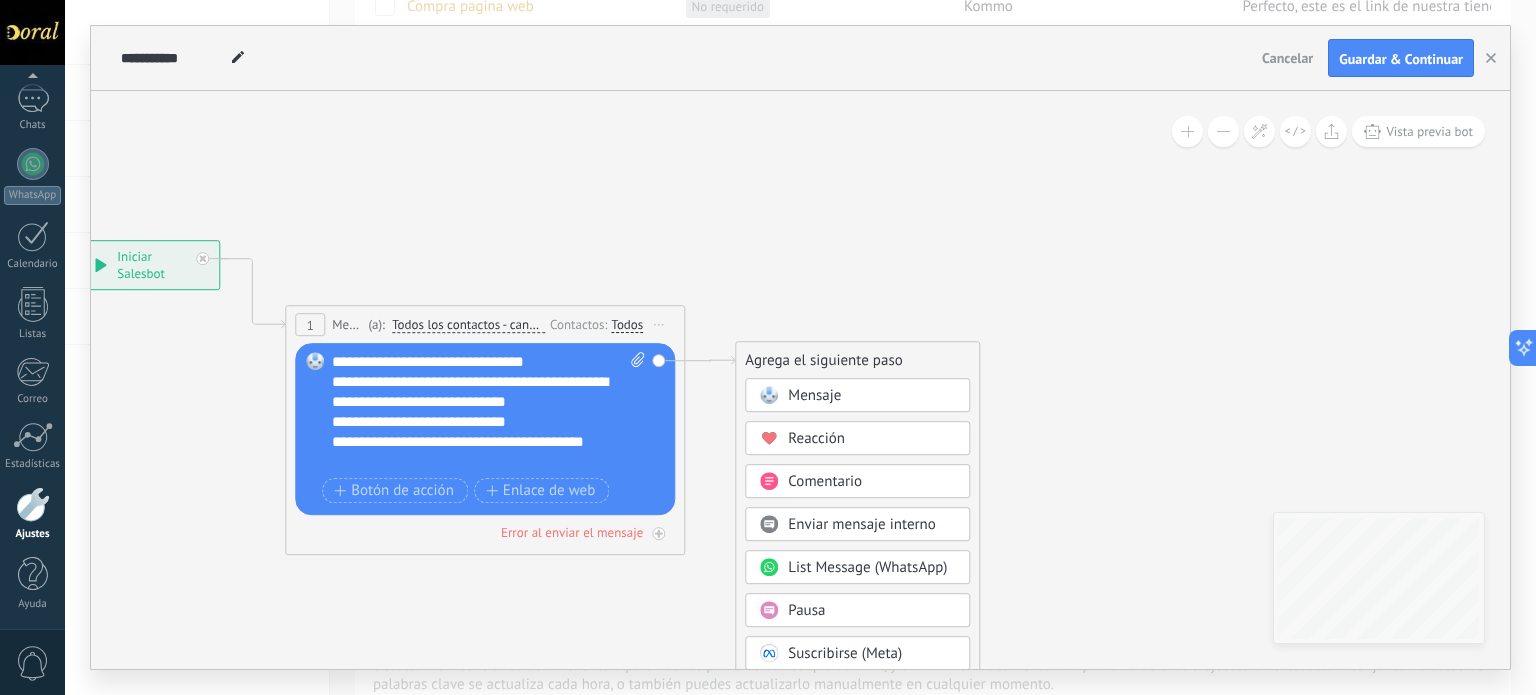click on "Mensaje" at bounding box center (814, 395) 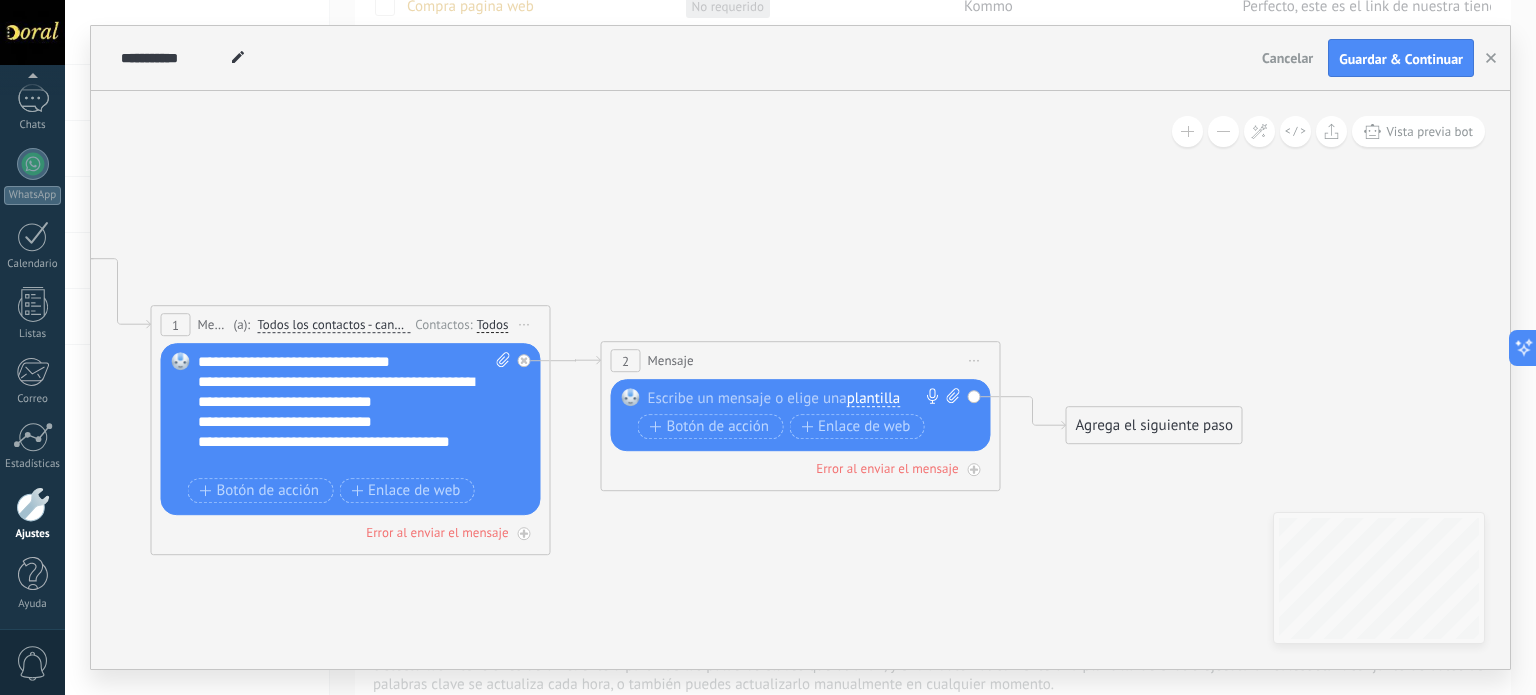 click at bounding box center (796, 398) 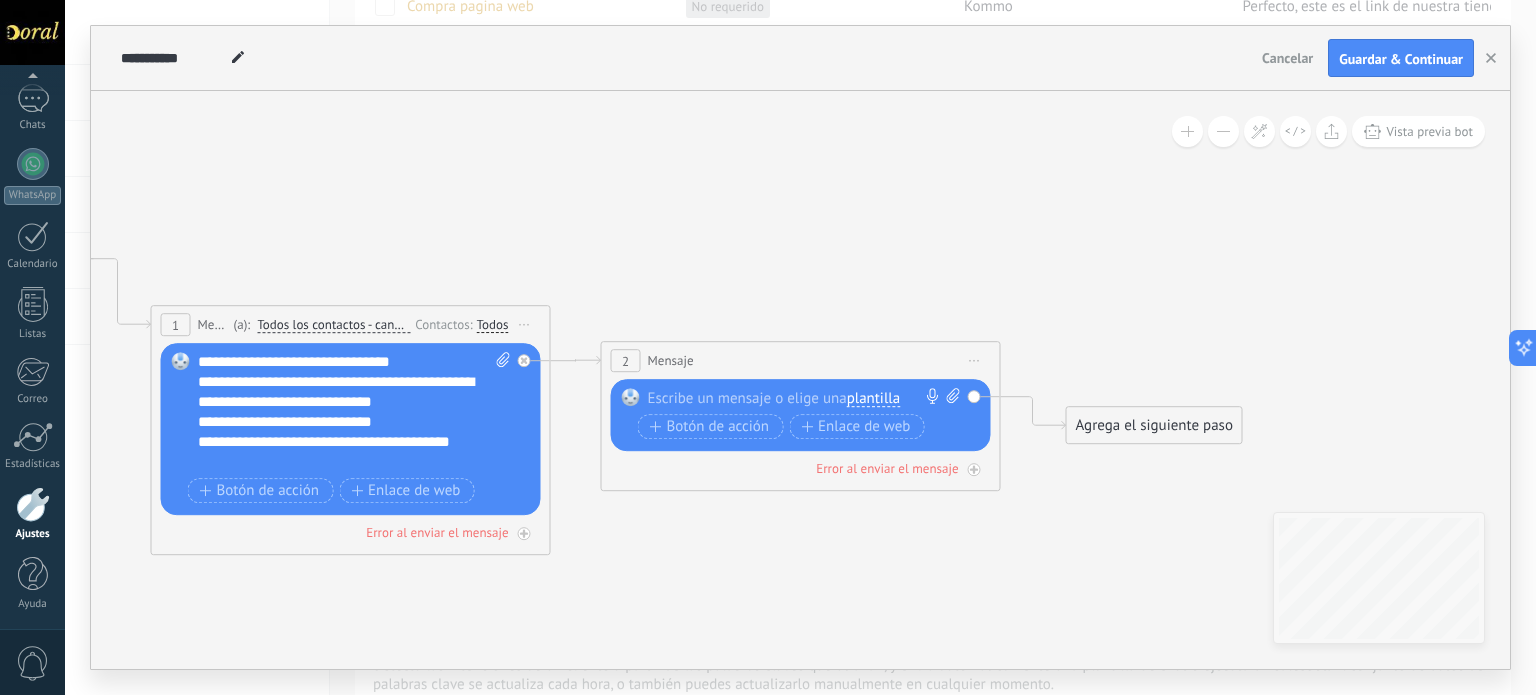 click at bounding box center [500, 412] 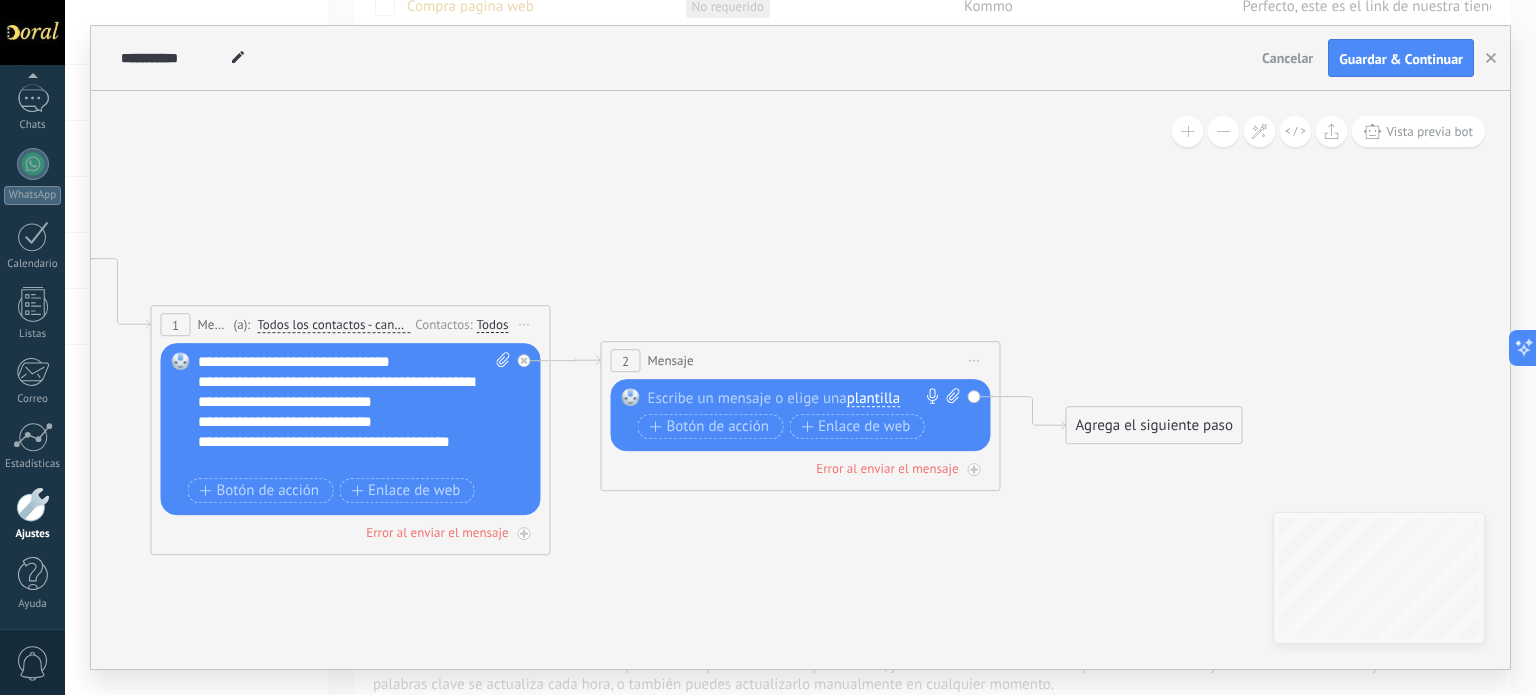 click on "**********" at bounding box center (337, 462) 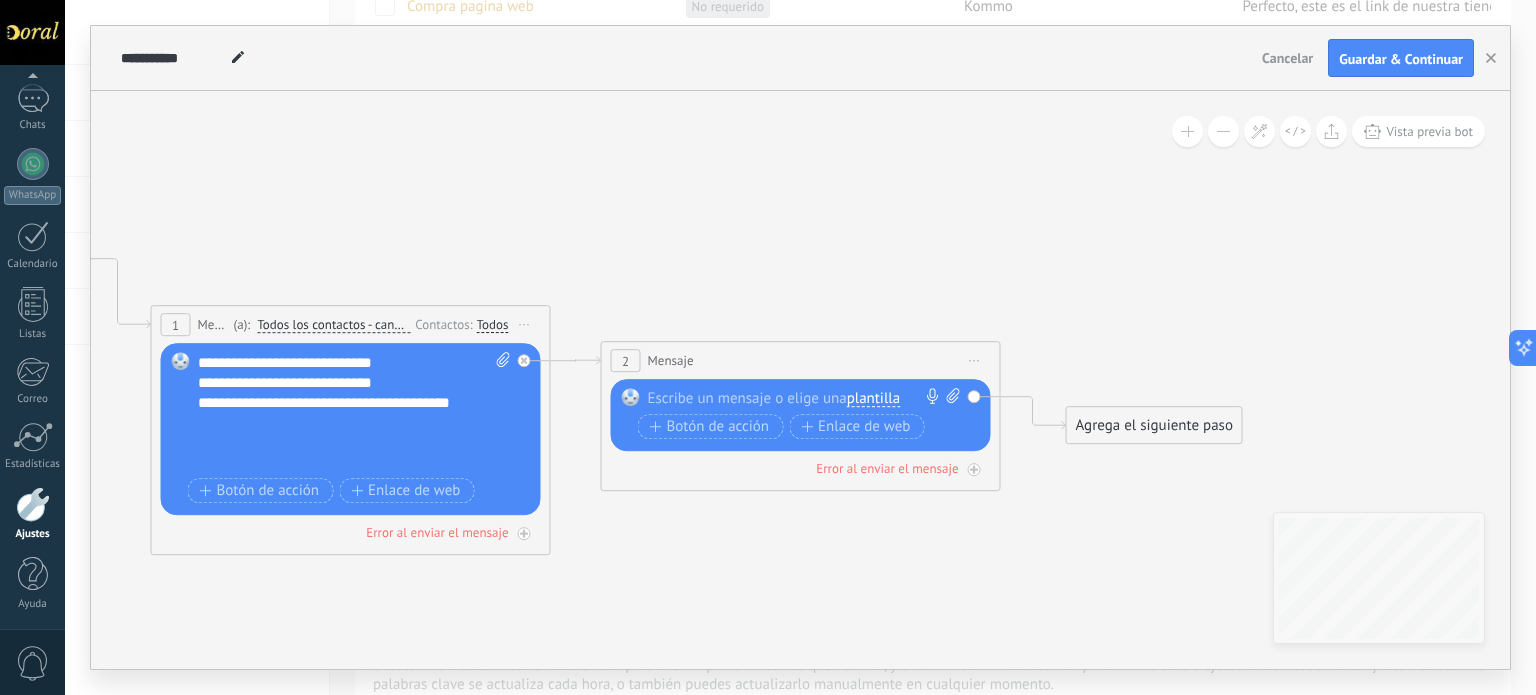 scroll, scrollTop: 59, scrollLeft: 0, axis: vertical 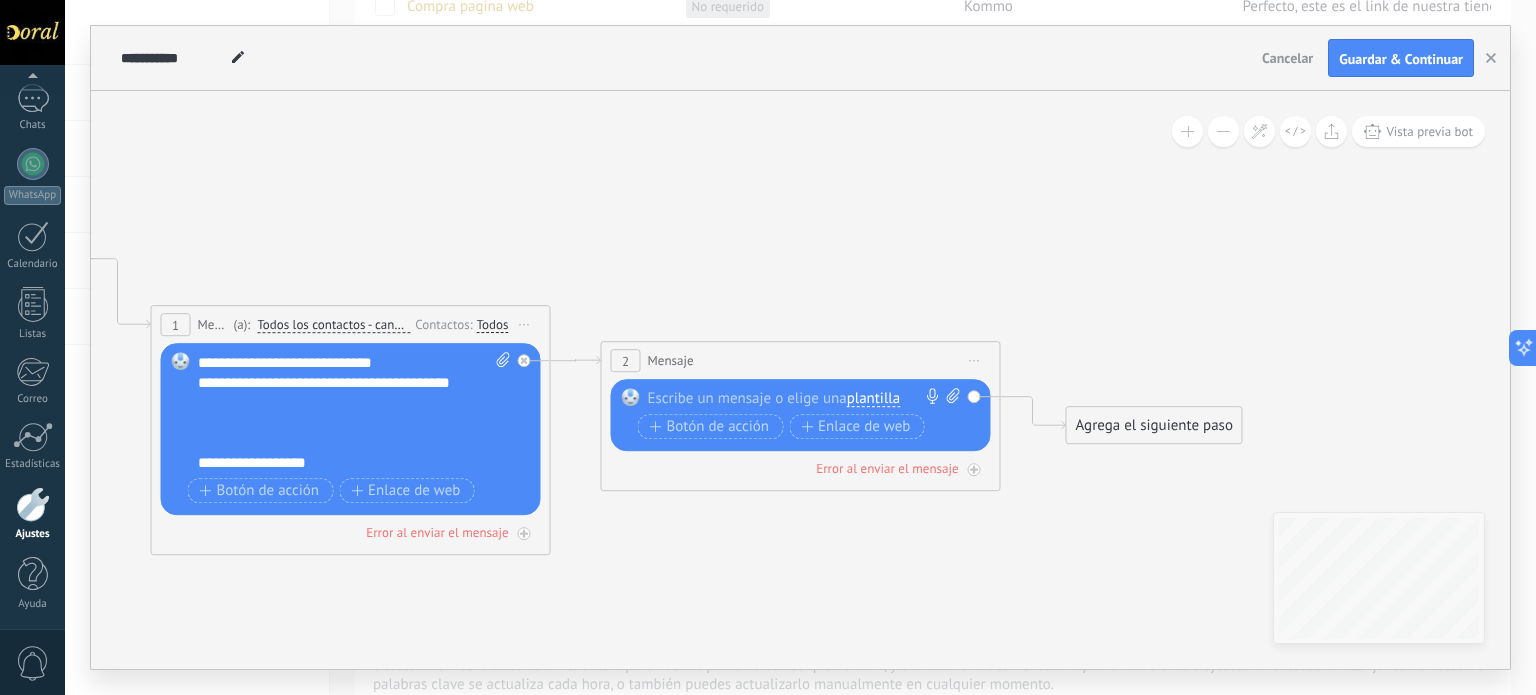 click on "**********" at bounding box center [337, 463] 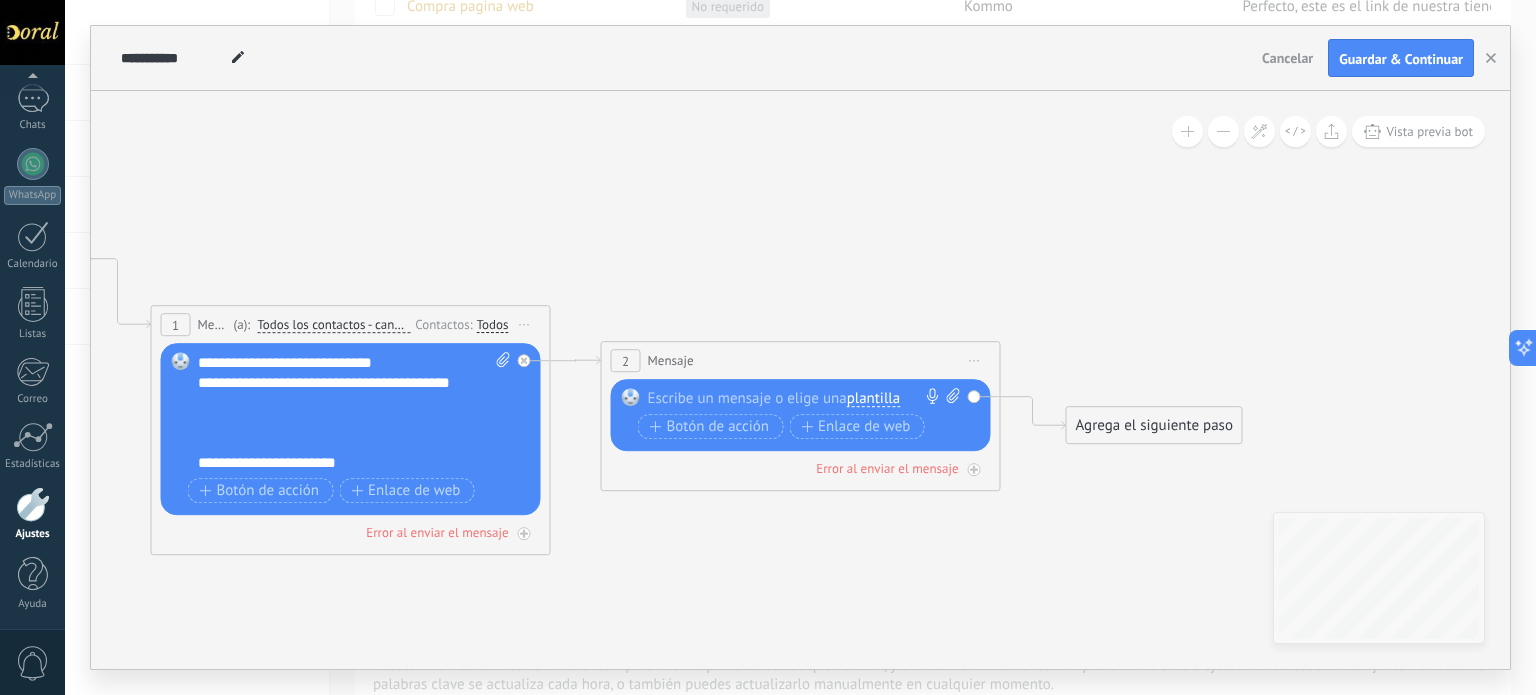 click on "**********" at bounding box center [337, 463] 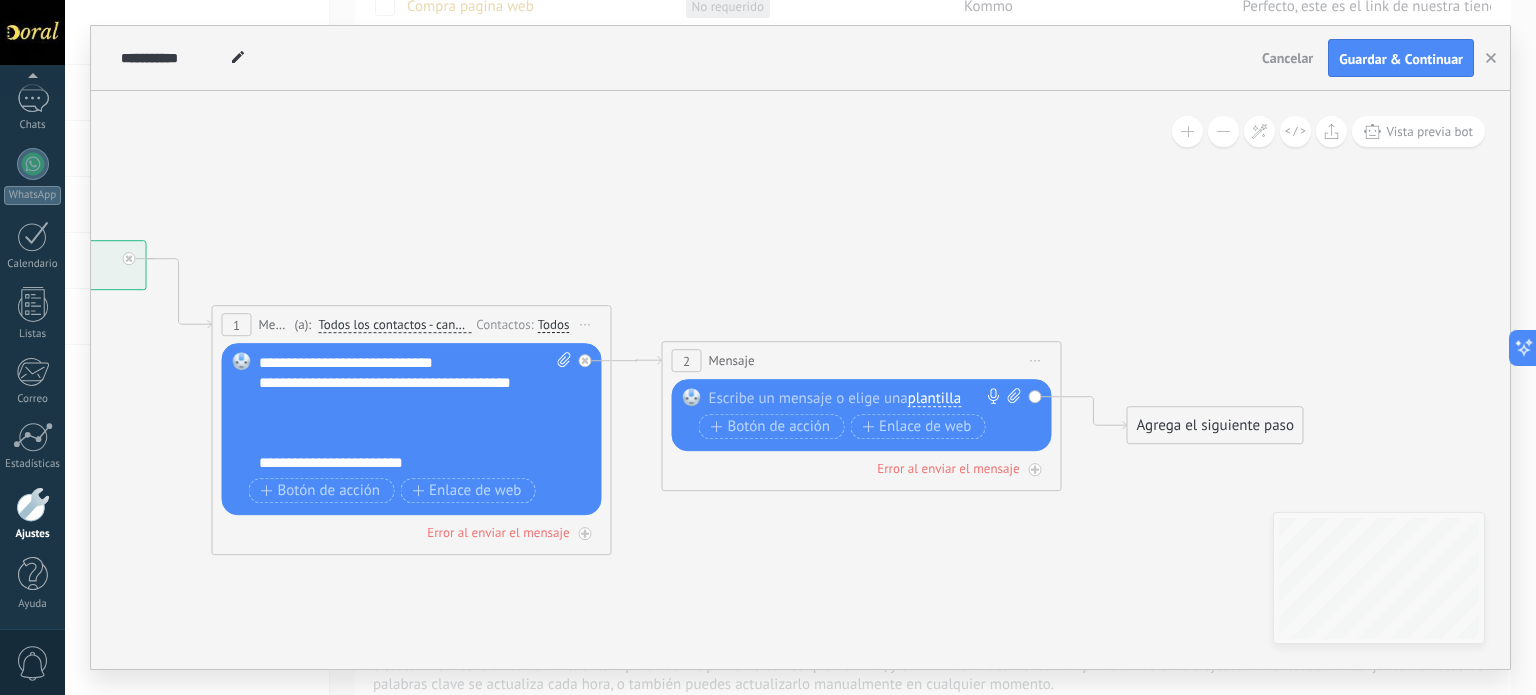 click on "**********" at bounding box center (398, 463) 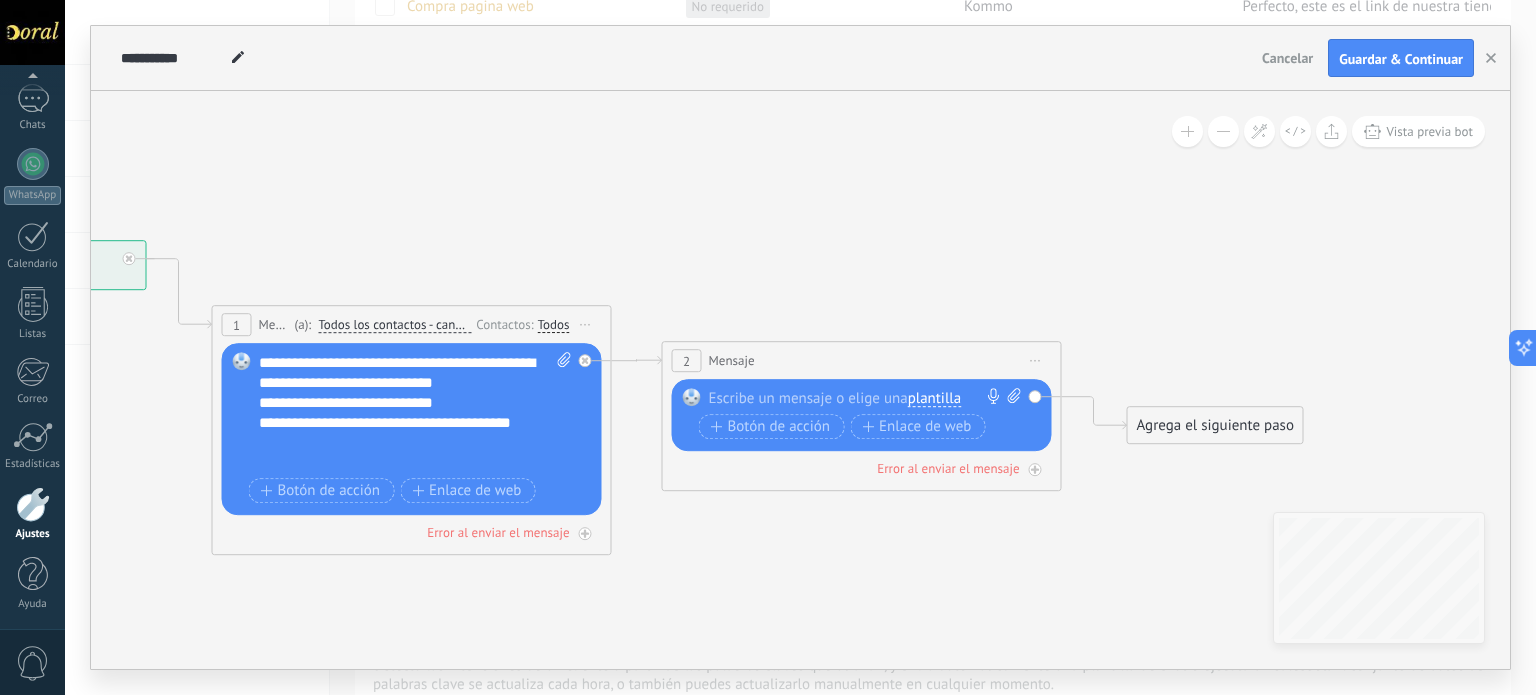 scroll, scrollTop: 0, scrollLeft: 0, axis: both 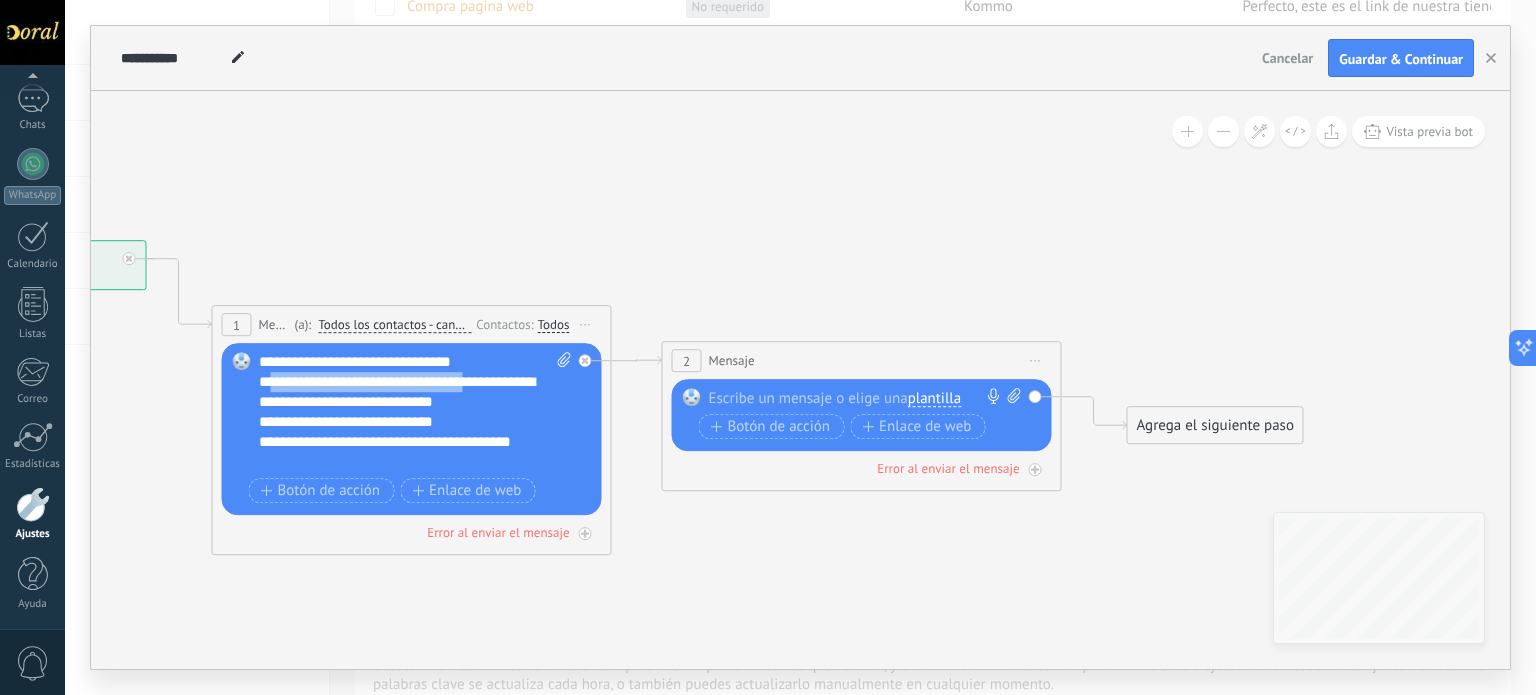 drag, startPoint x: 481, startPoint y: 381, endPoint x: 267, endPoint y: 383, distance: 214.00934 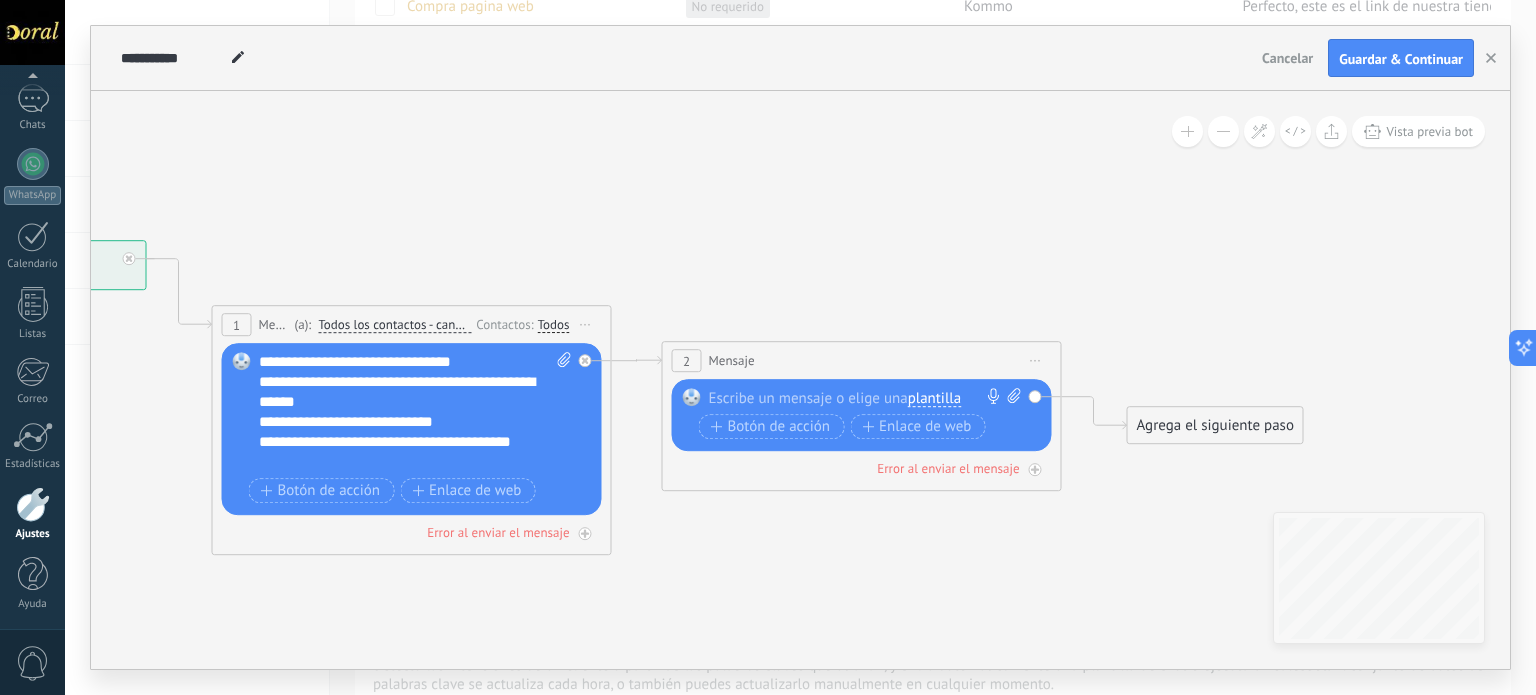 click on "**********" at bounding box center [397, 391] 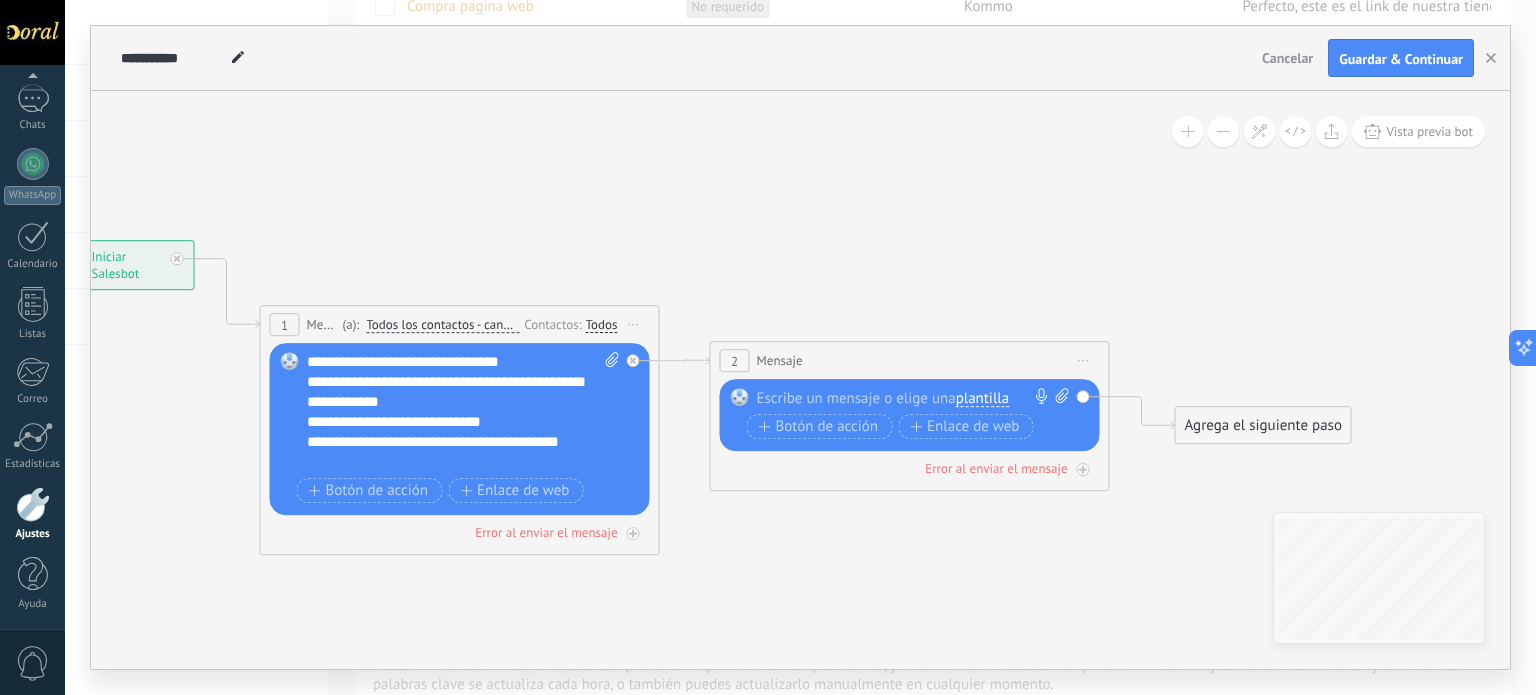 click at bounding box center (905, 398) 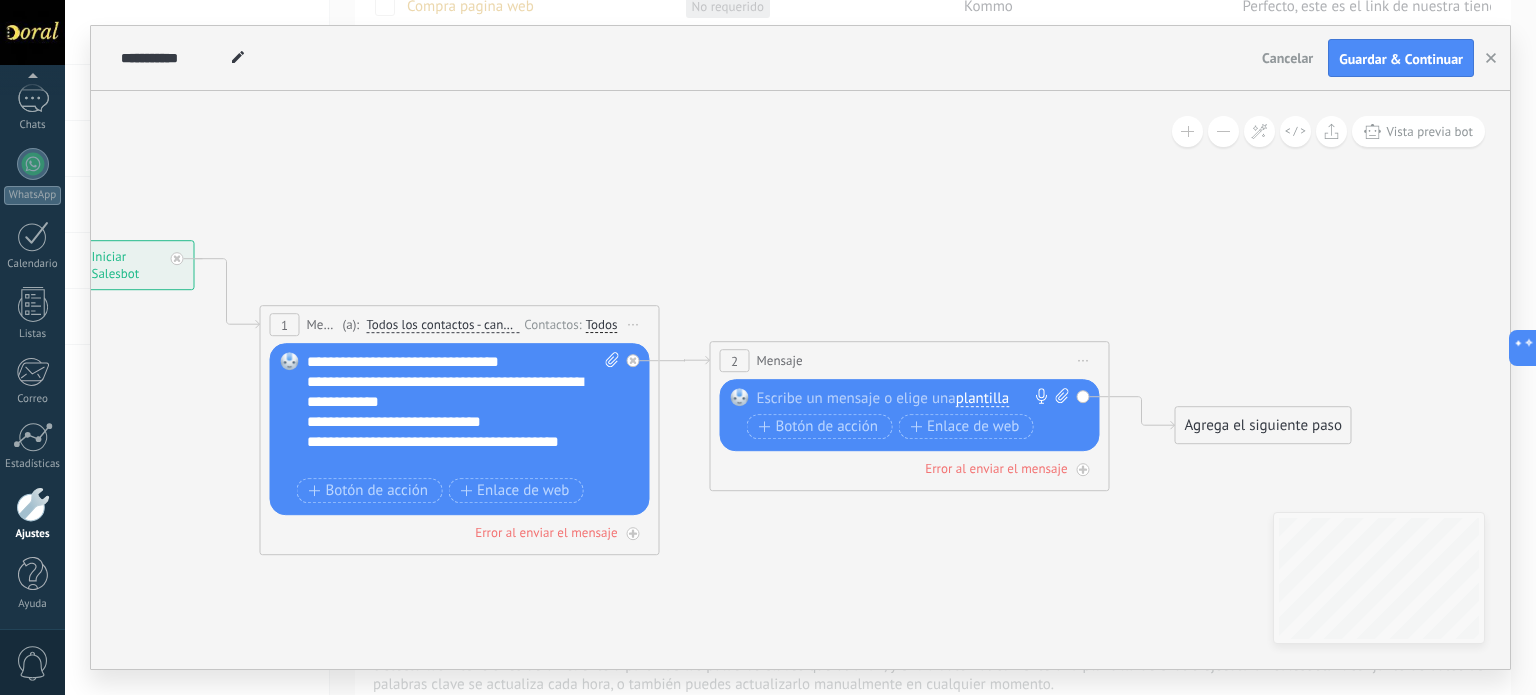 click at bounding box center [905, 398] 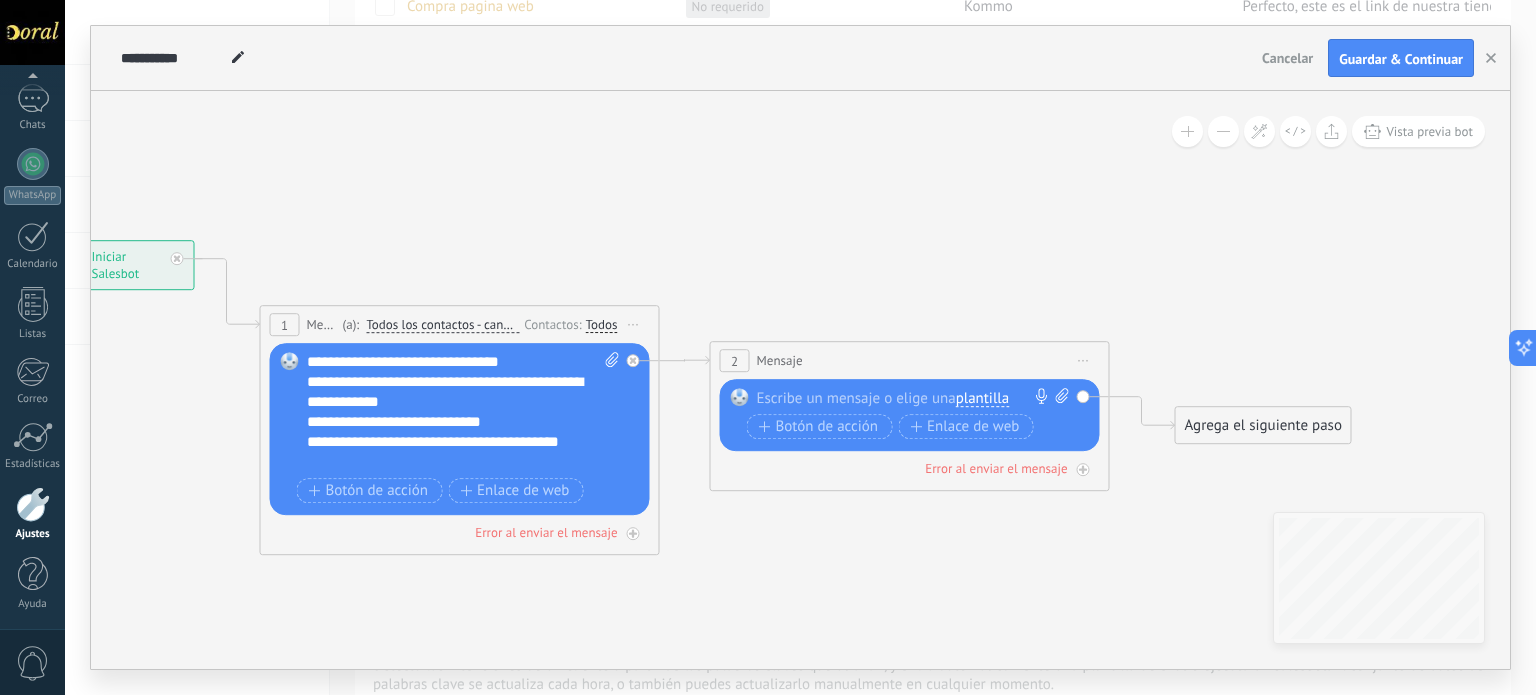paste 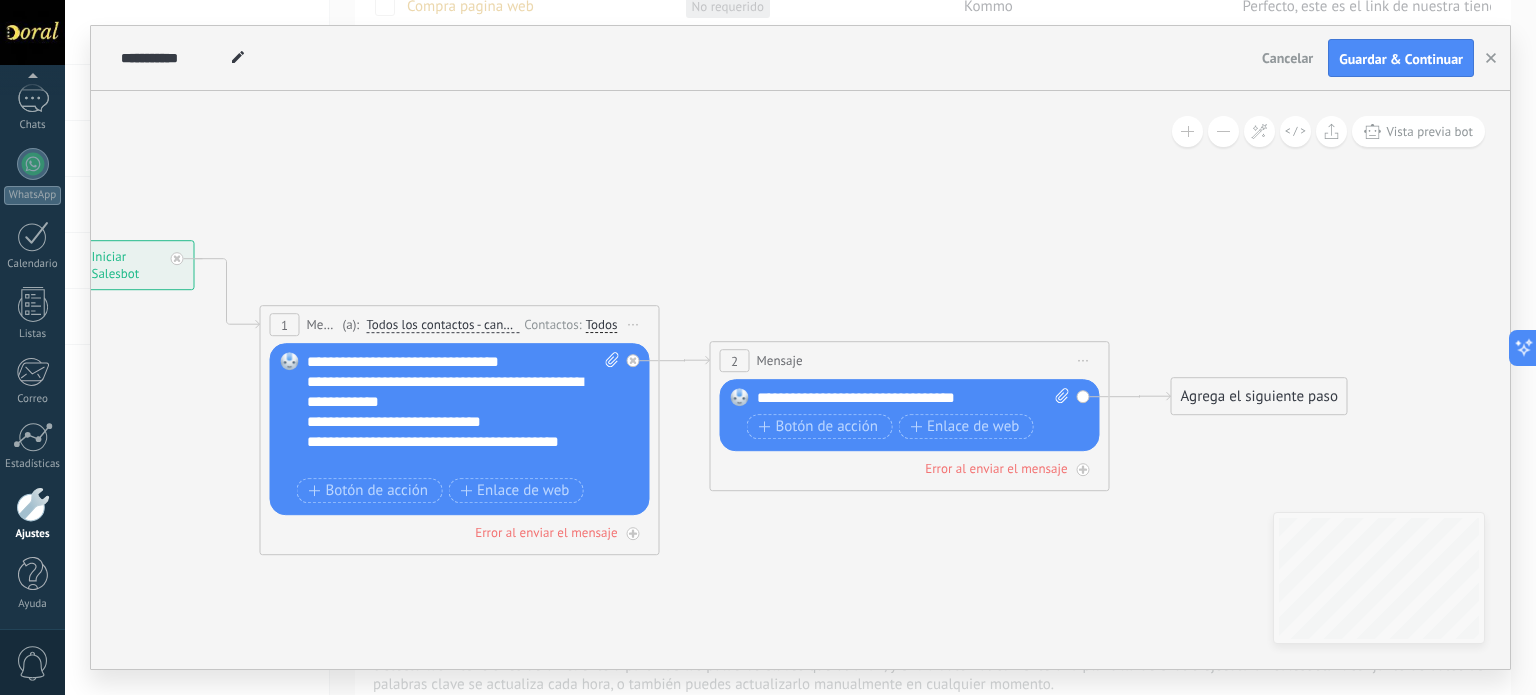 drag, startPoint x: 1200, startPoint y: 419, endPoint x: 1197, endPoint y: 390, distance: 29.15476 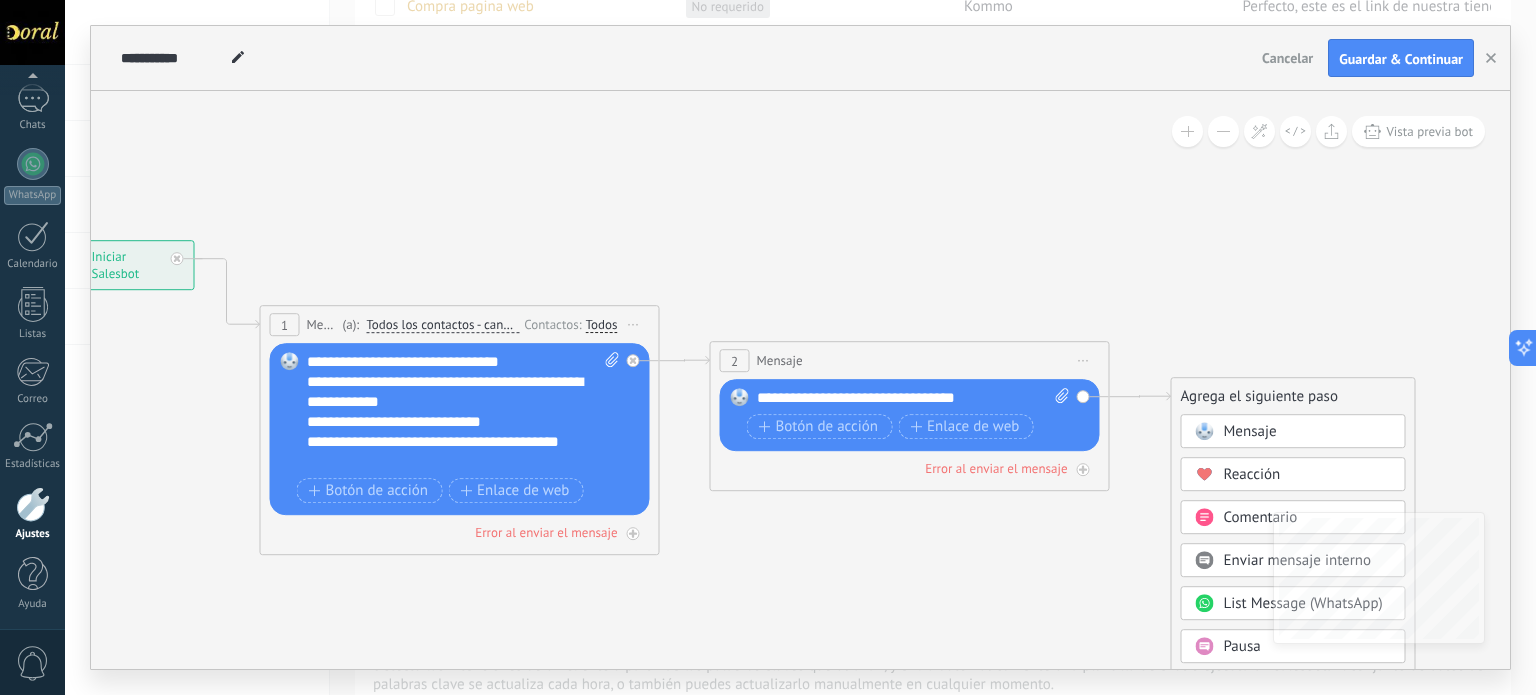 click on "Mensaje" at bounding box center (1250, 431) 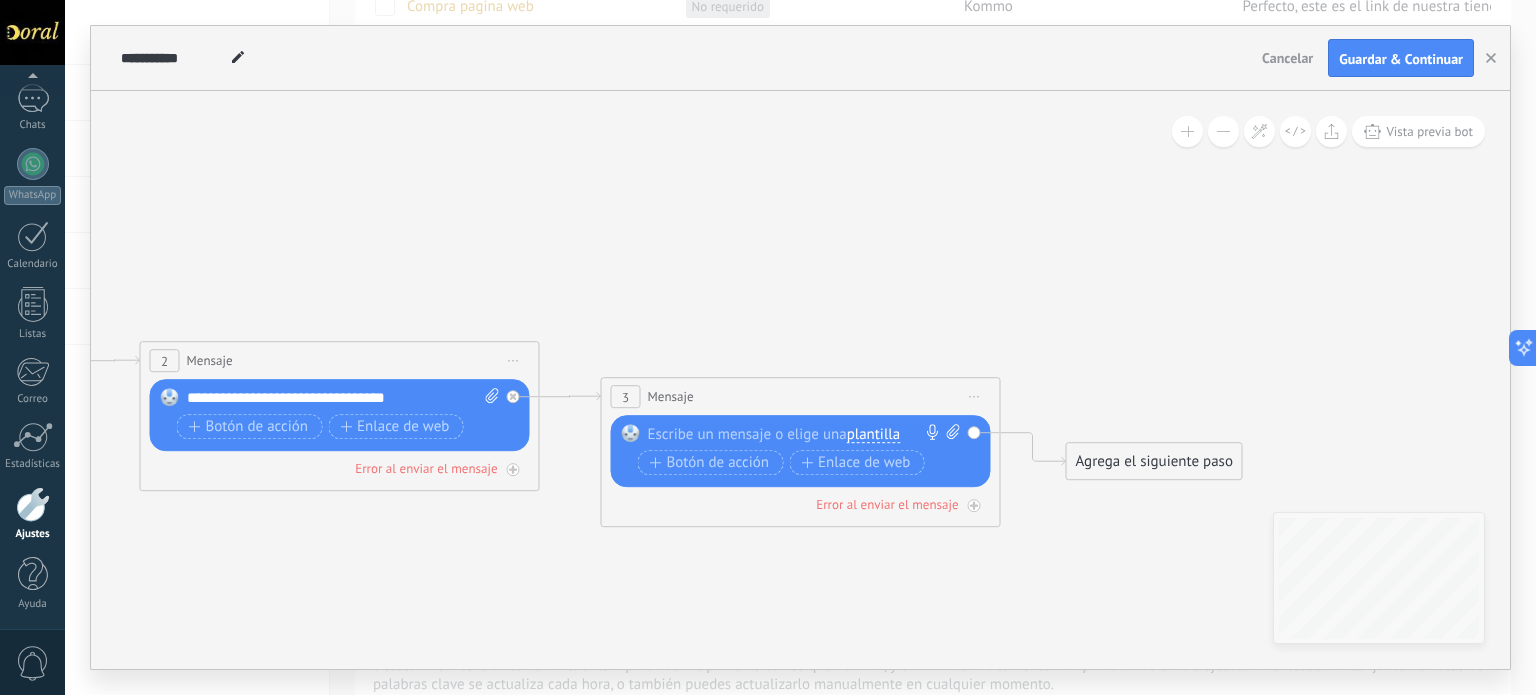 click at bounding box center (796, 434) 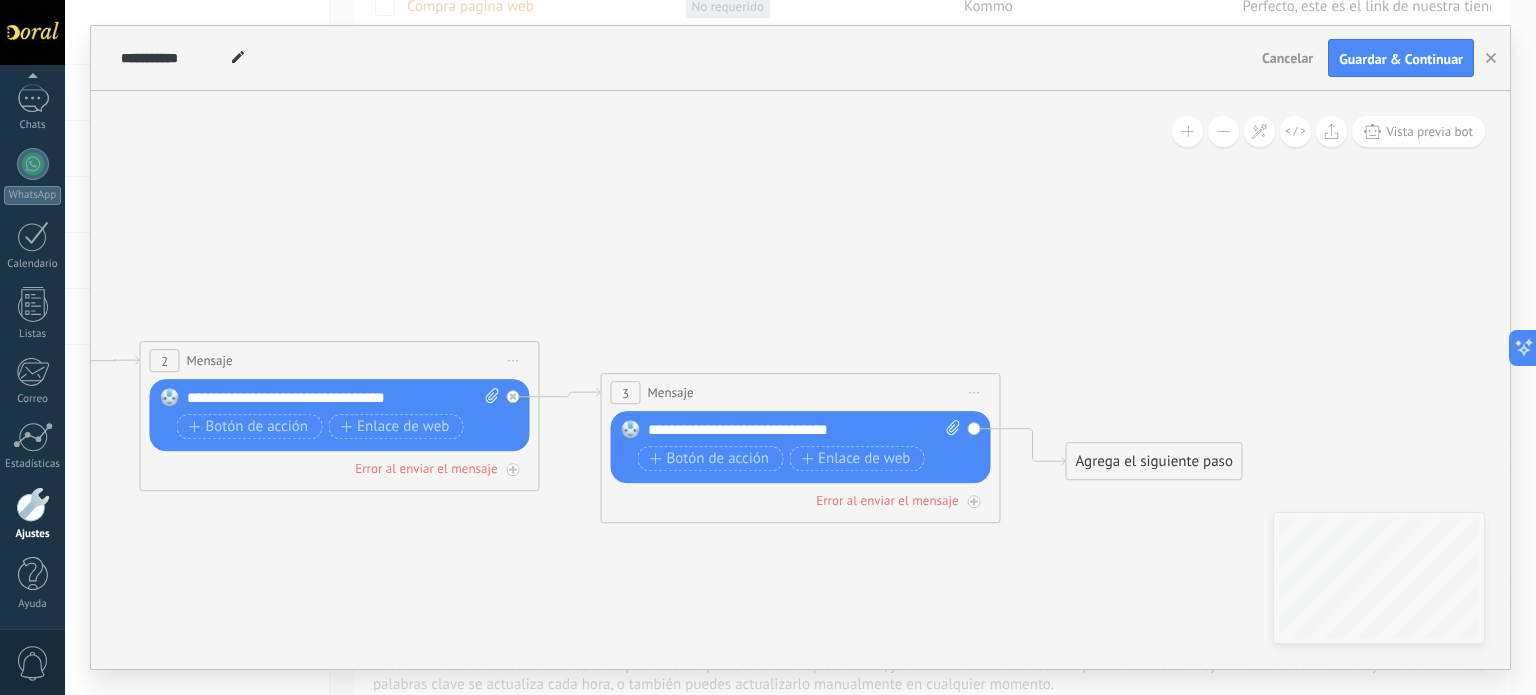 click on "3
Mensaje
*******
(a):
Todos los contactos - canales seleccionados
Todos los contactos - canales seleccionados
Todos los contactos - canal primario
Contacto principal - canales seleccionados
Contacto principal - canal primario
Todos los contactos - canales seleccionados
Todos los contactos - canales seleccionados
Todos los contactos - canal primario
Contacto principal - canales seleccionados" at bounding box center [801, 392] 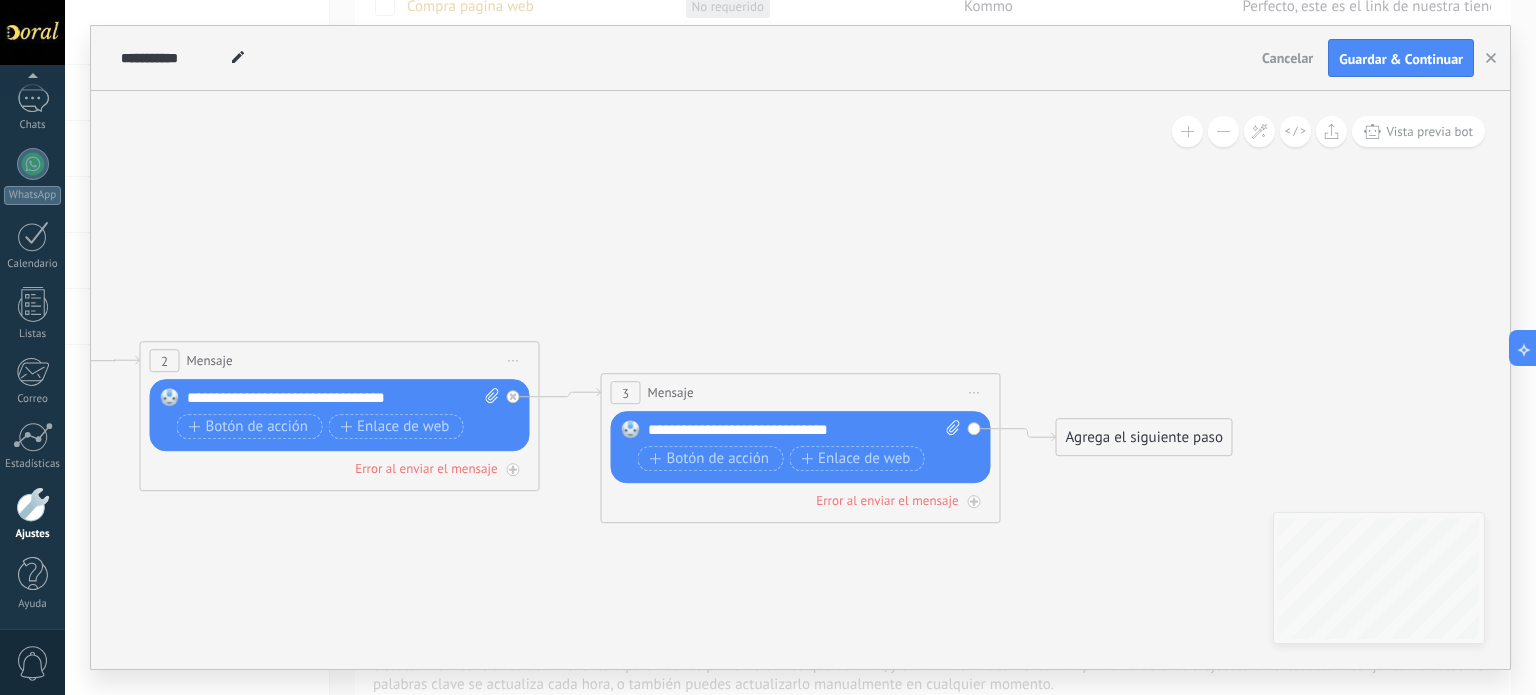 drag, startPoint x: 1116, startPoint y: 452, endPoint x: 1114, endPoint y: 421, distance: 31.06445 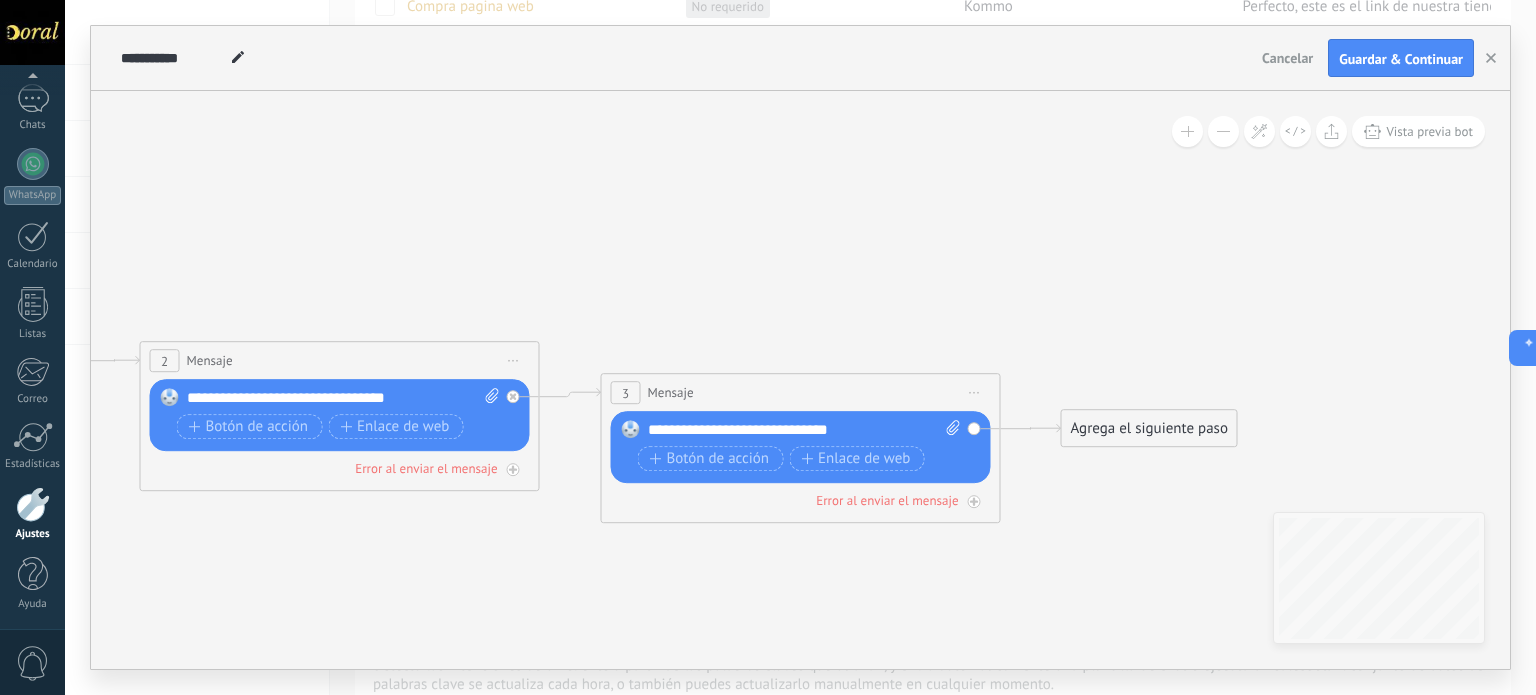 click on "Agrega el siguiente paso" at bounding box center (1149, 428) 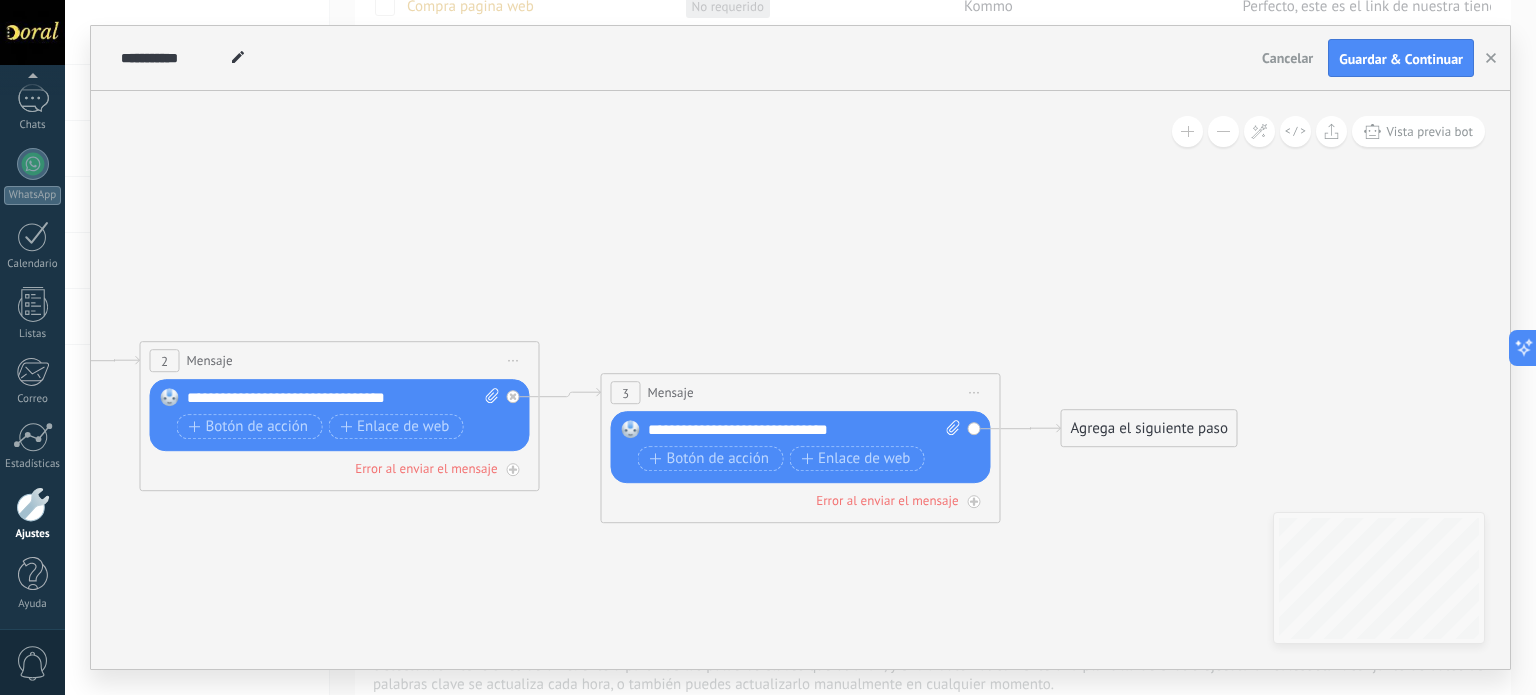 click on "Agrega el siguiente paso" at bounding box center [1149, 428] 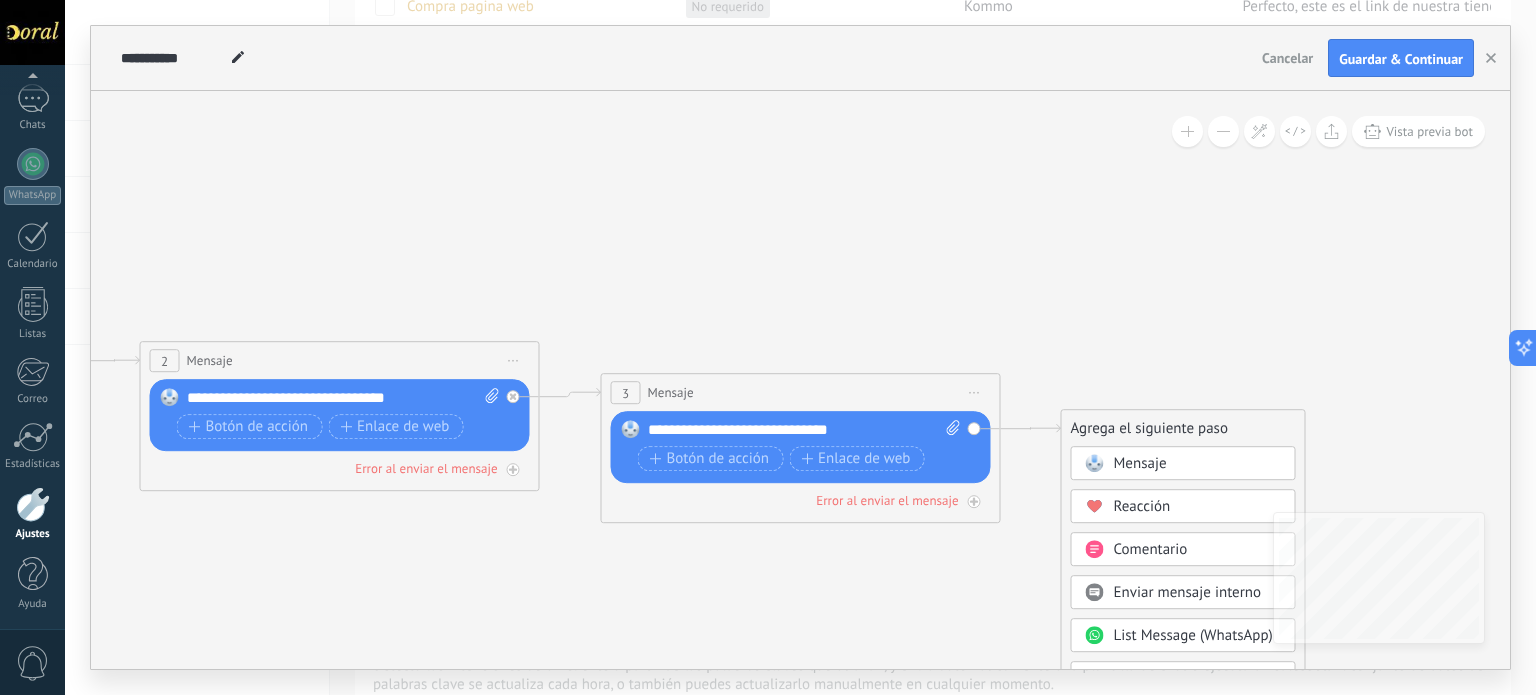 click on "Mensaje" at bounding box center [1140, 463] 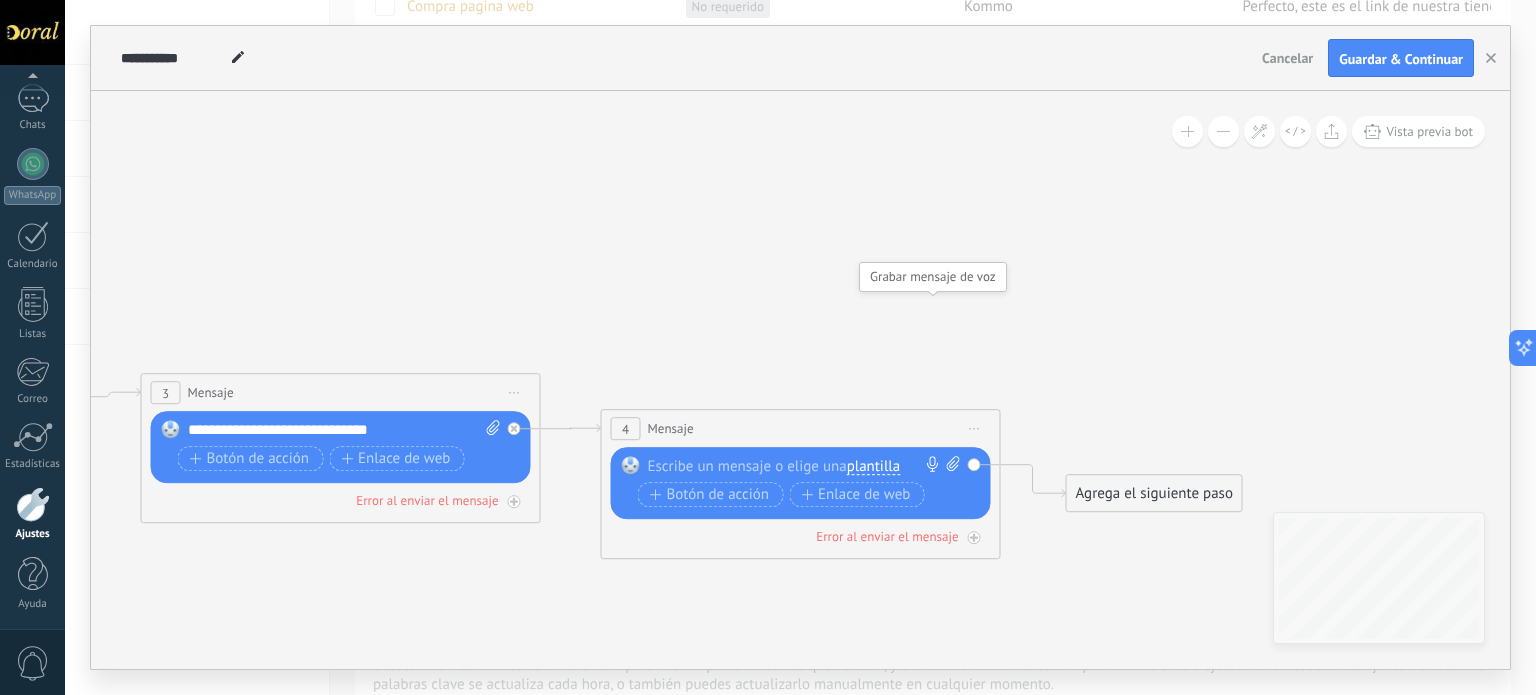 click 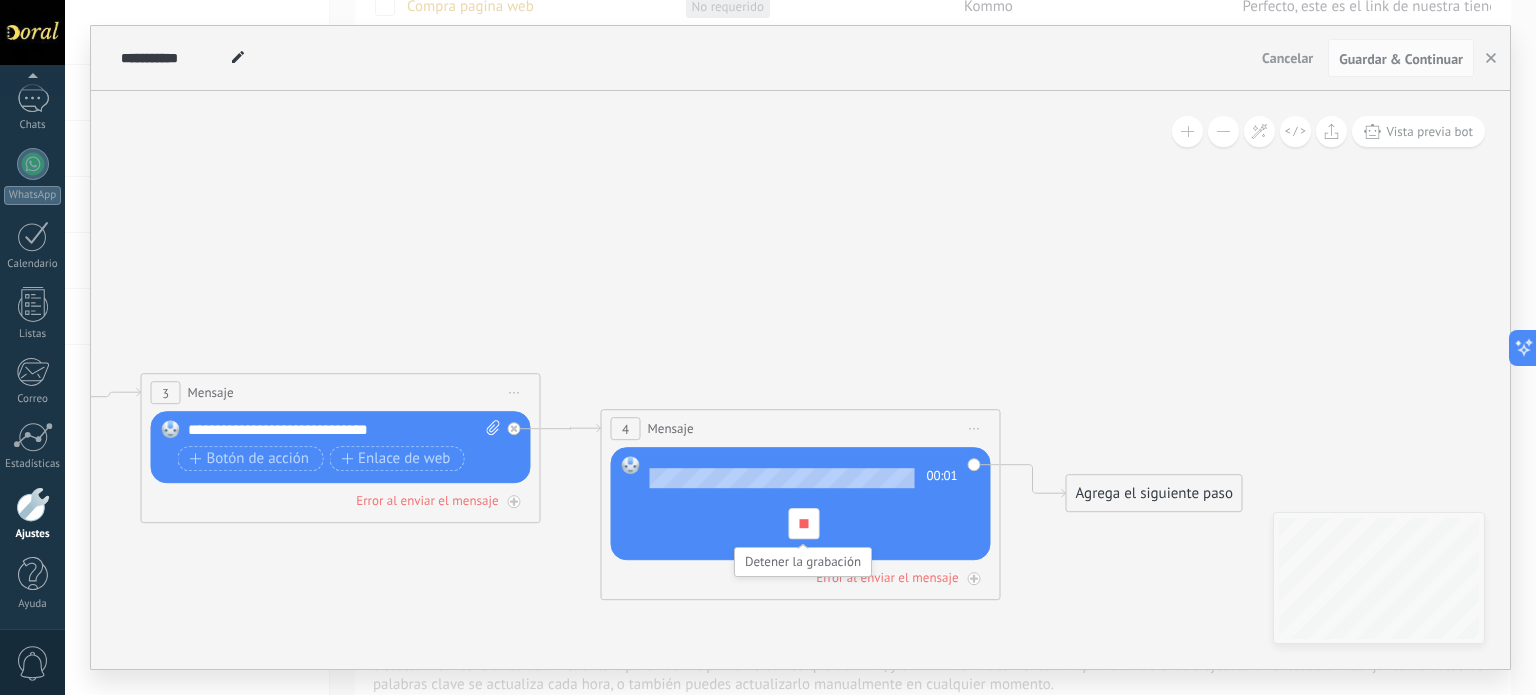 click at bounding box center (803, 523) 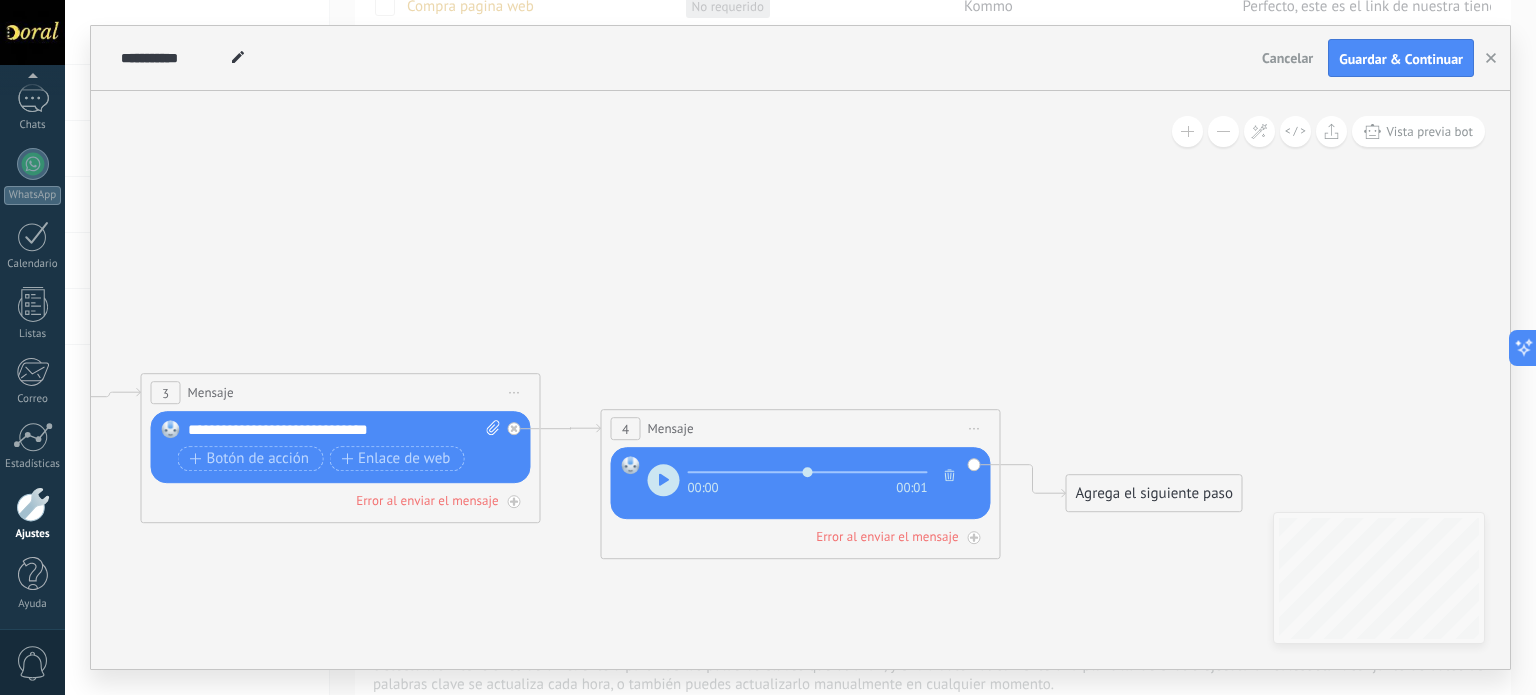 click 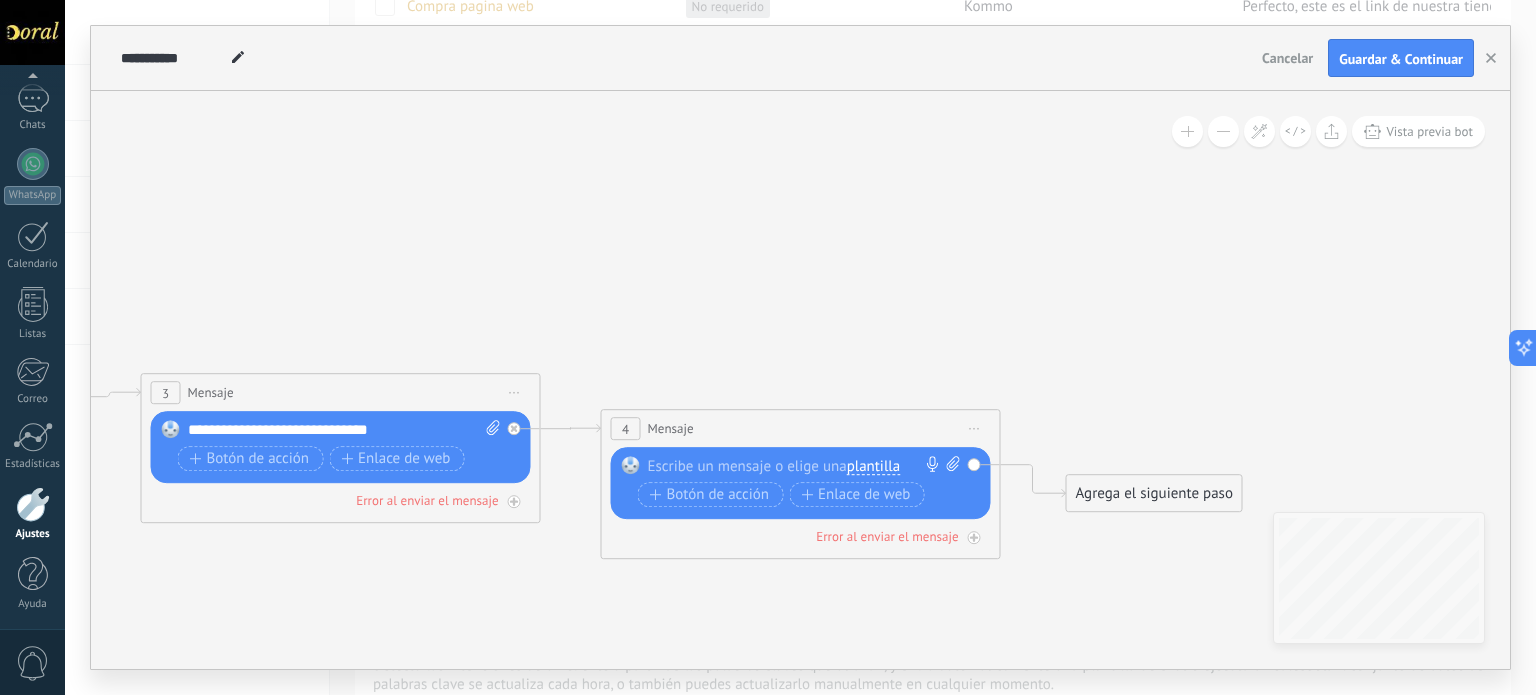 click 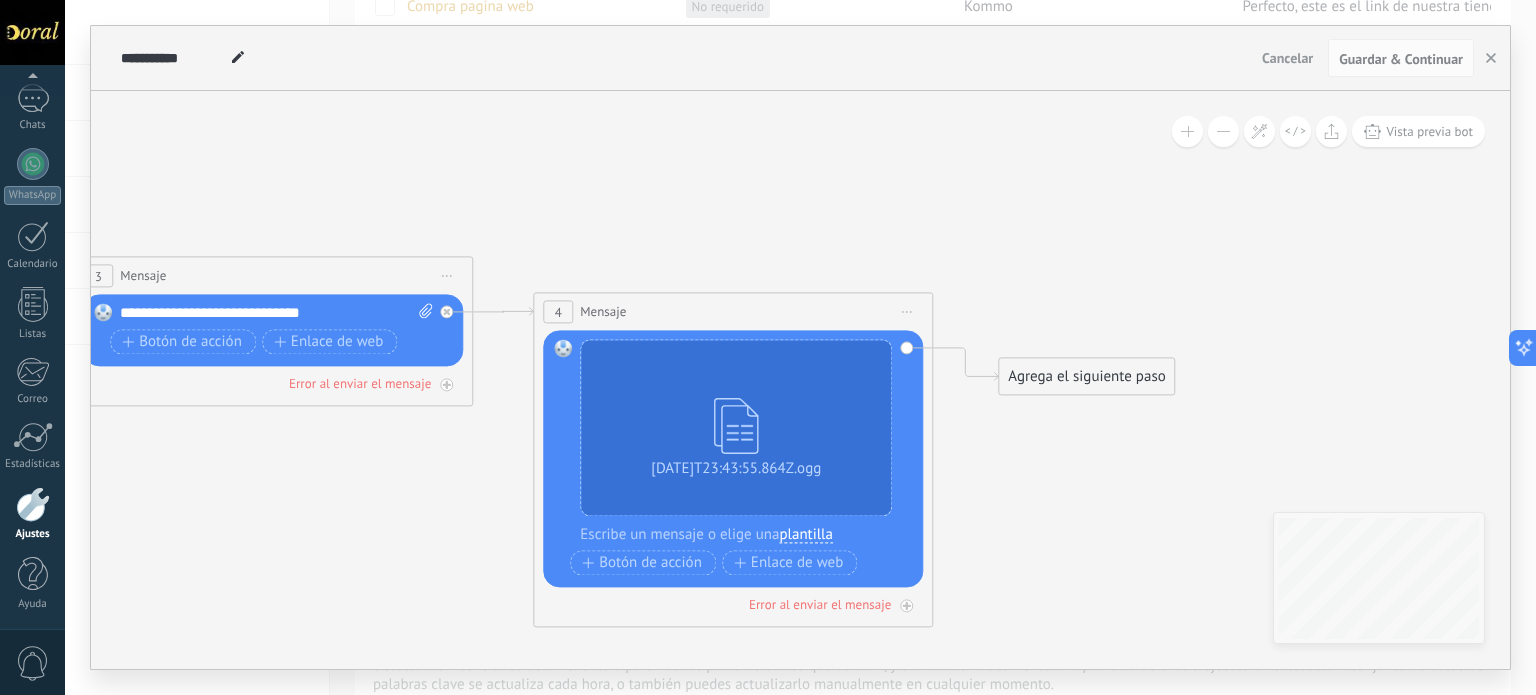 drag, startPoint x: 1072, startPoint y: 588, endPoint x: 1012, endPoint y: 488, distance: 116.61904 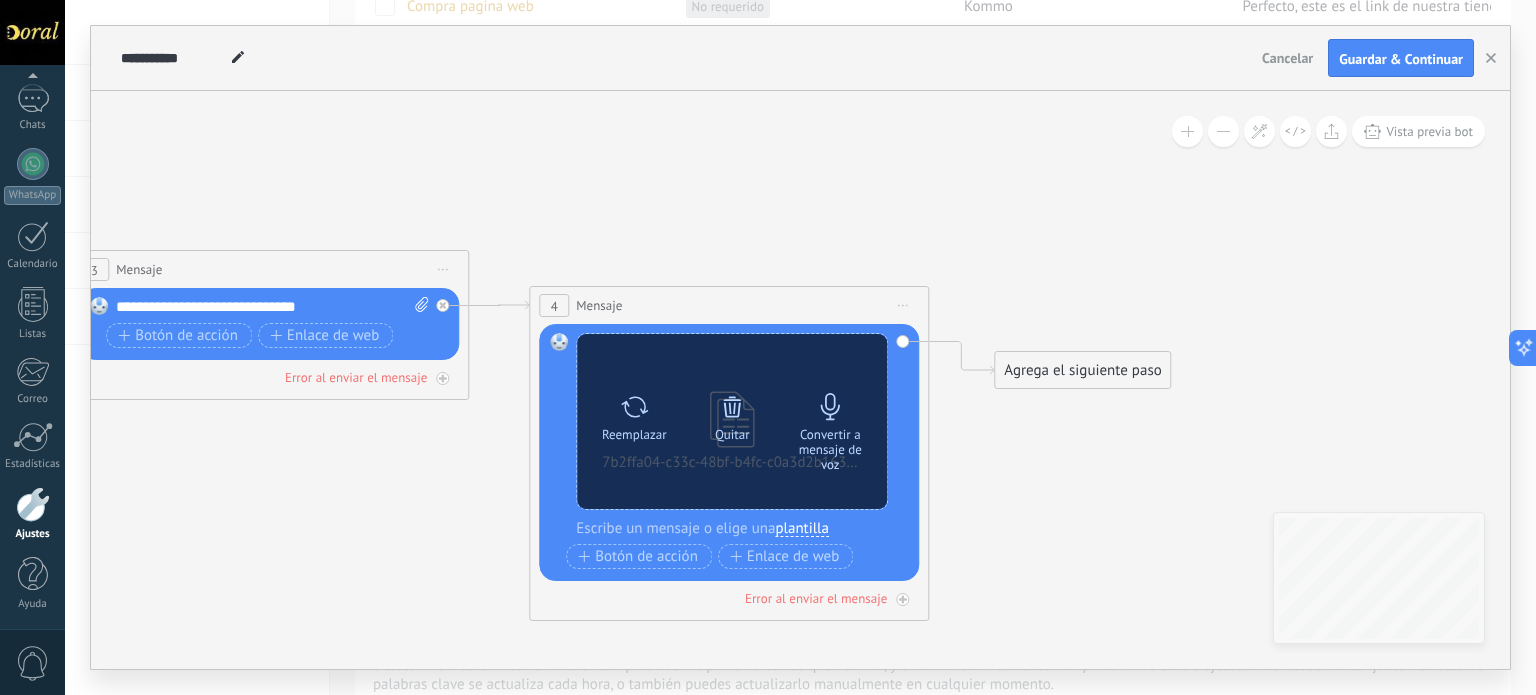 click 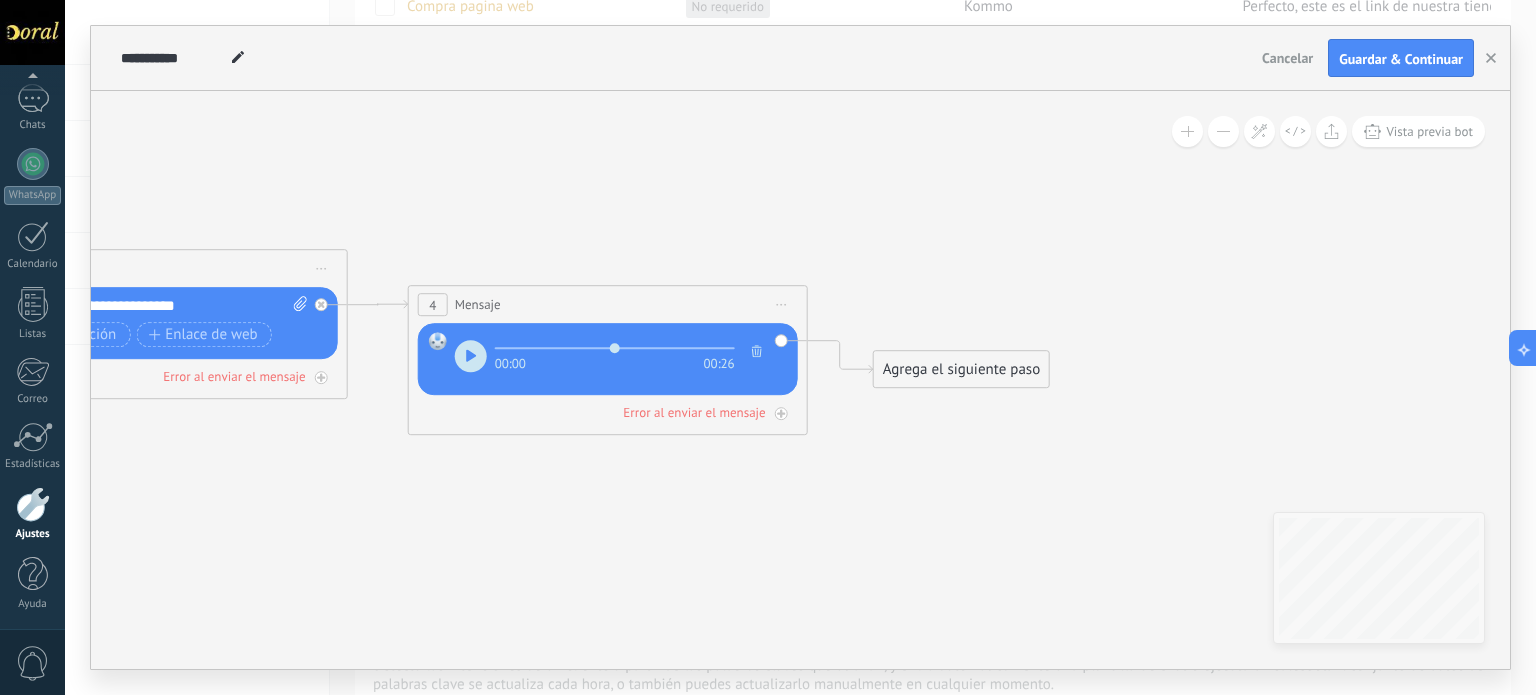 drag, startPoint x: 827, startPoint y: 507, endPoint x: 707, endPoint y: 507, distance: 120 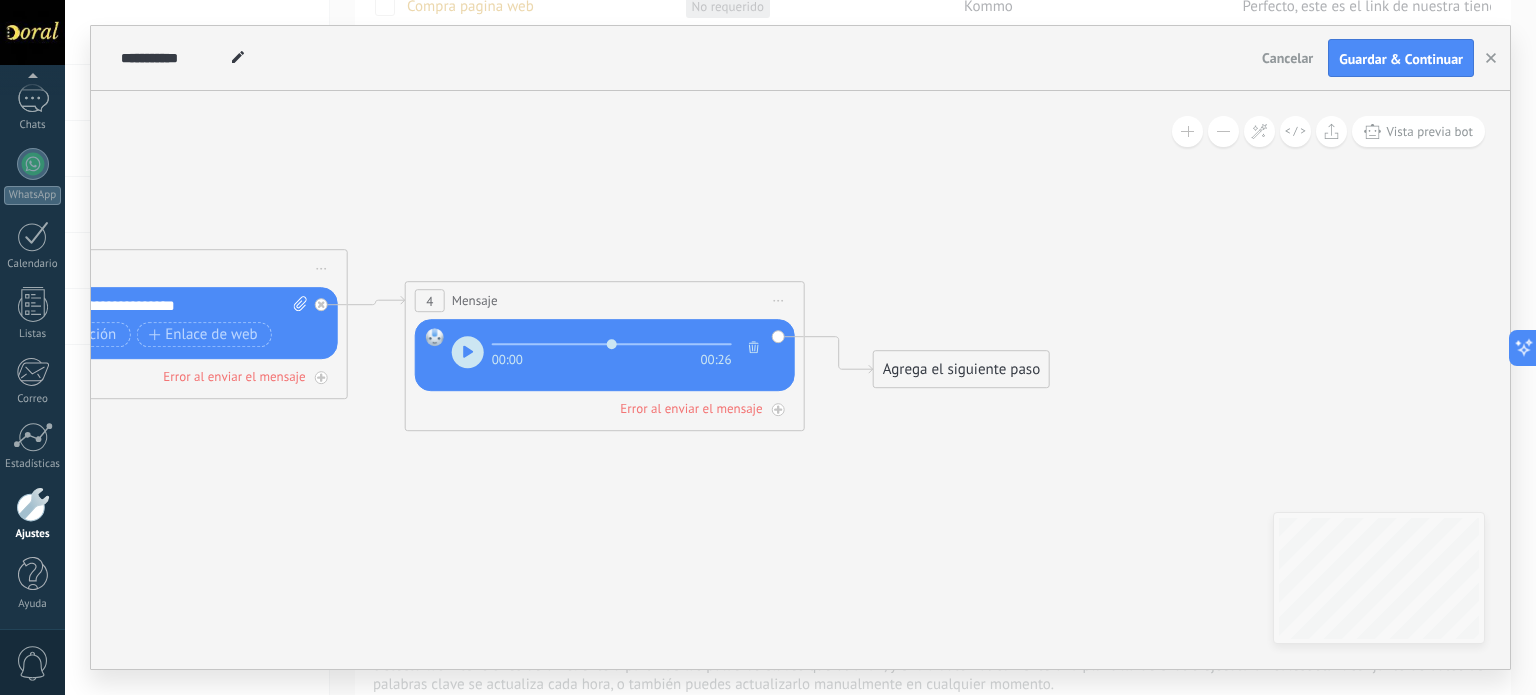 click on "4
Mensaje
*******
(a):
Todos los contactos - canales seleccionados
Todos los contactos - canales seleccionados
Todos los contactos - canal primario
Contacto principal - canales seleccionados
Contacto principal - canal primario
Todos los contactos - canales seleccionados
Todos los contactos - canales seleccionados
Todos los contactos - canal primario
Contacto principal - canales seleccionados" at bounding box center [605, 300] 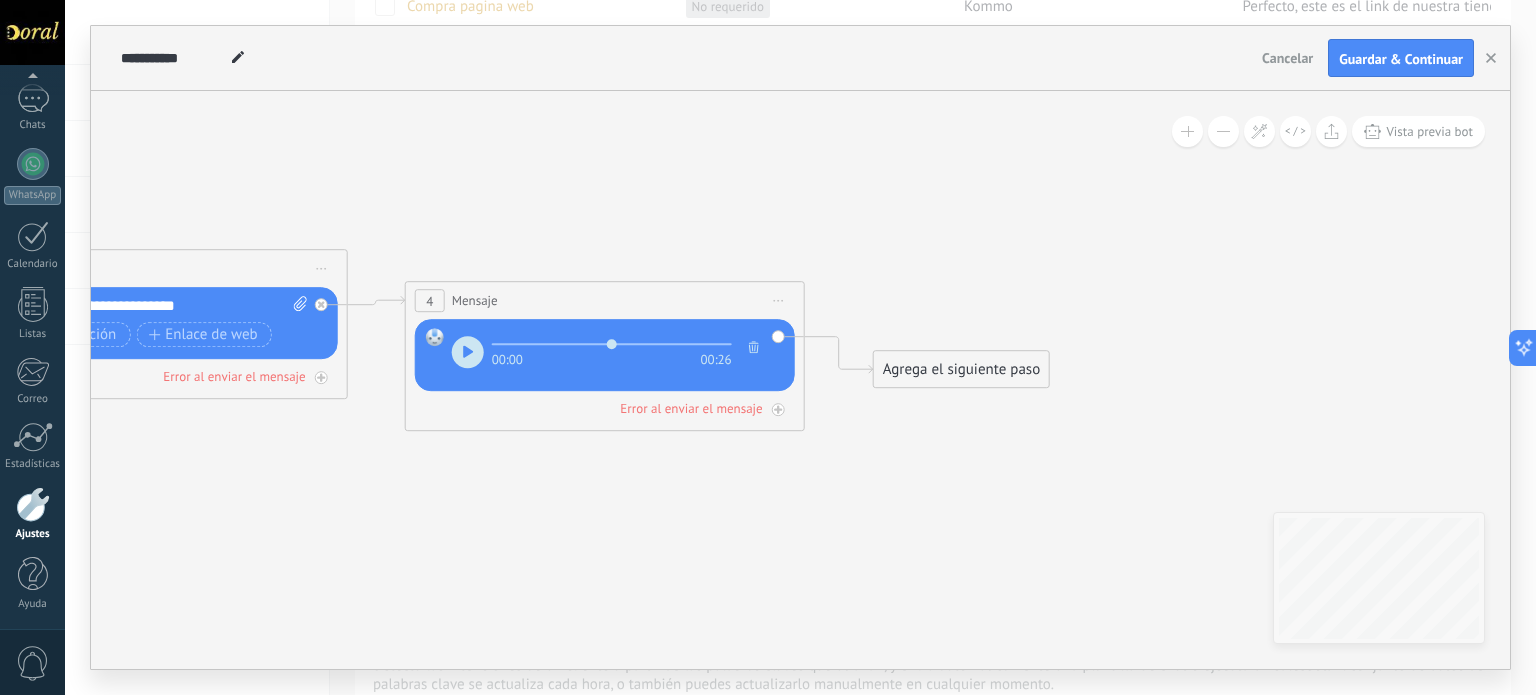 click on "Agrega el siguiente paso" at bounding box center [961, 369] 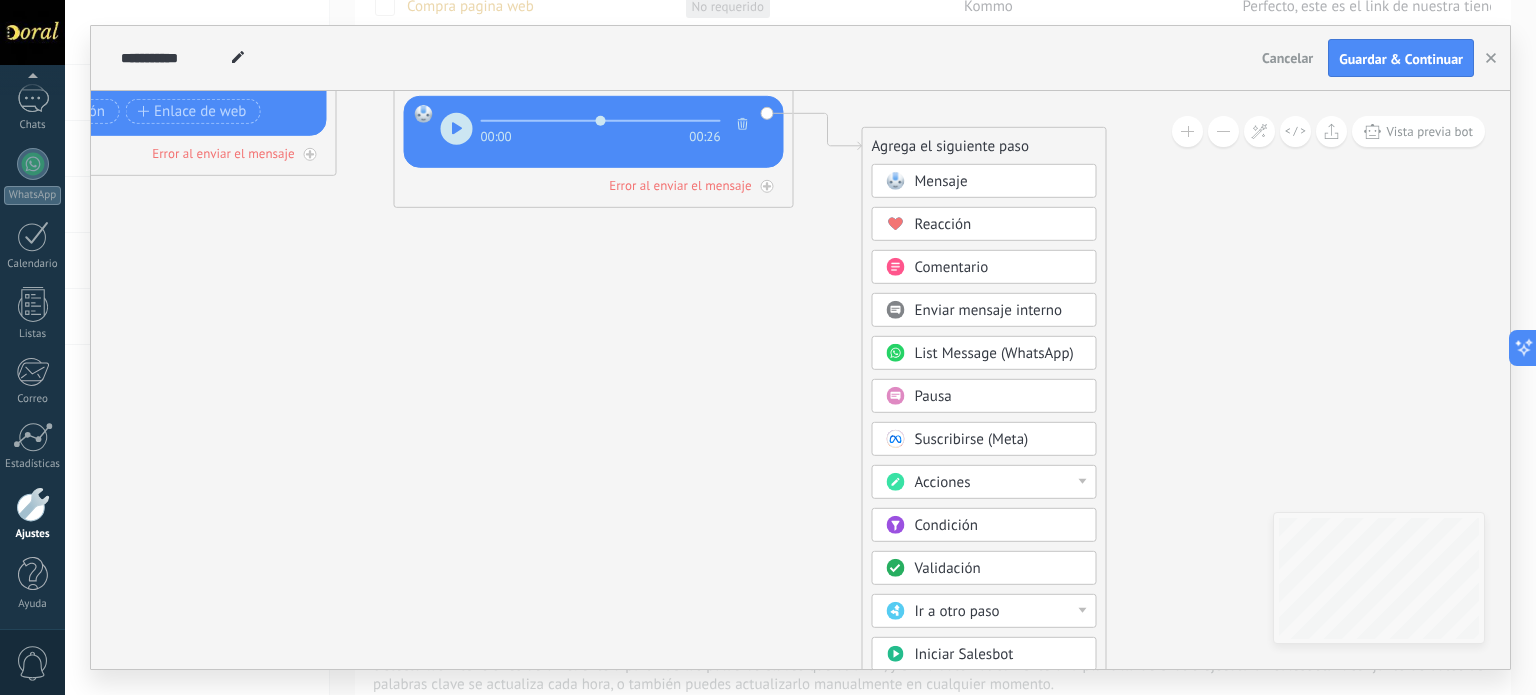 drag, startPoint x: 1204, startPoint y: 461, endPoint x: 1193, endPoint y: 271, distance: 190.31816 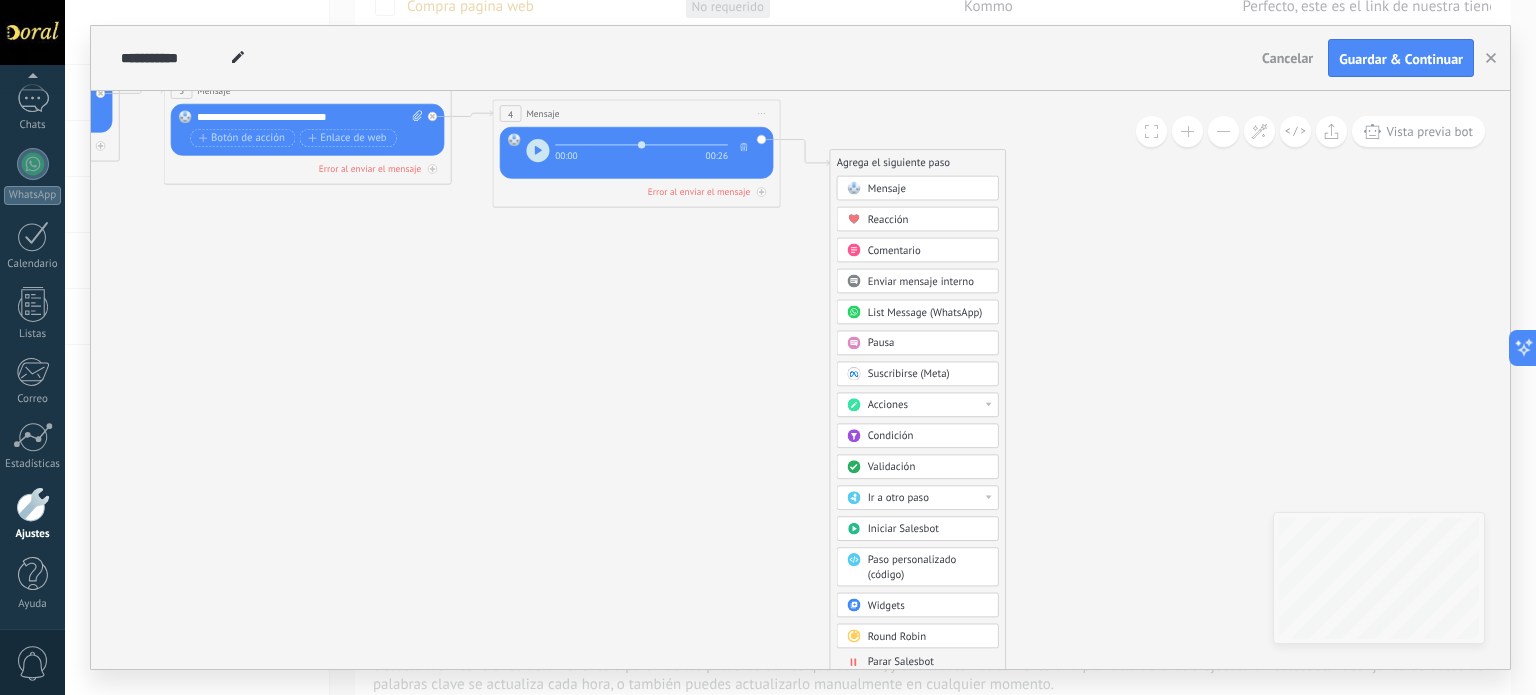 click on "Mensaje
Mensaje
Mensaje
Reacción
Comentario
Enviar mensaje interno" at bounding box center (918, 426) 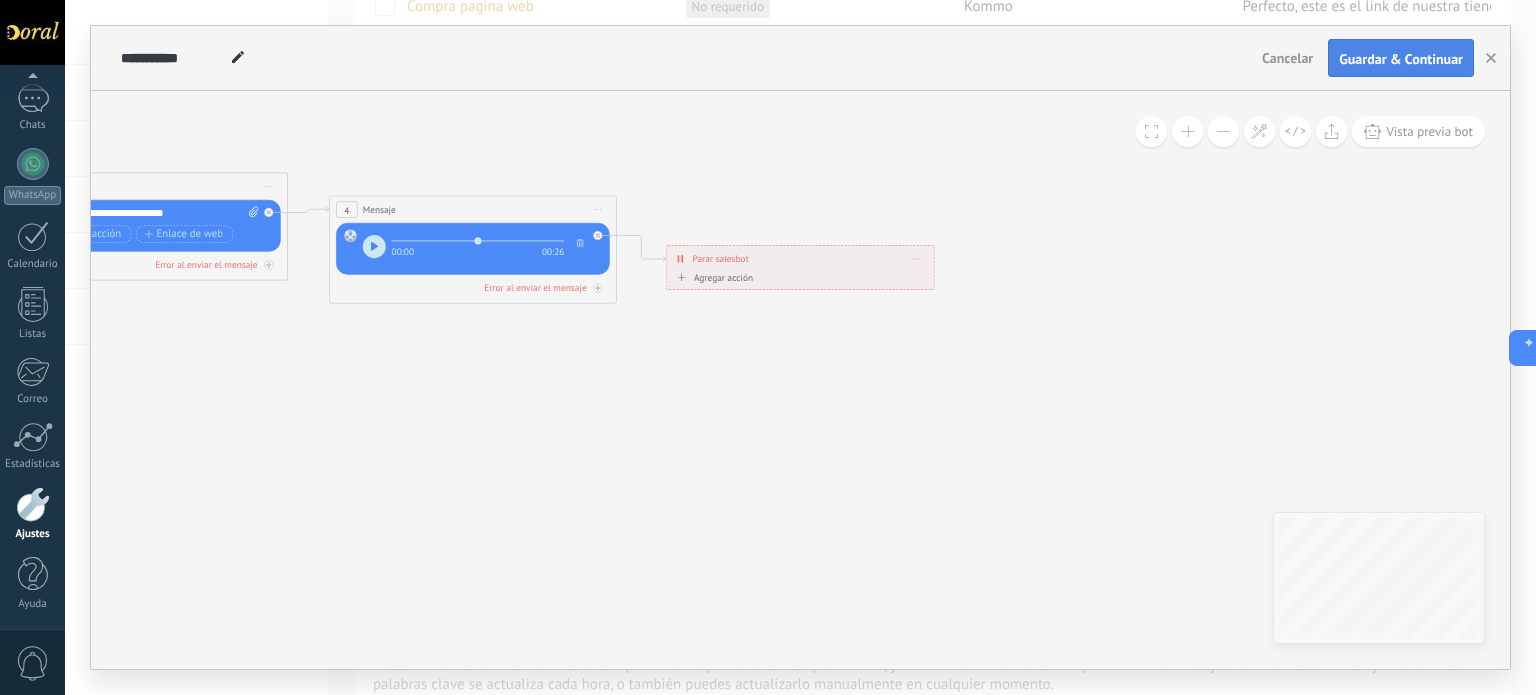 click on "Guardar & Continuar" at bounding box center (1401, 59) 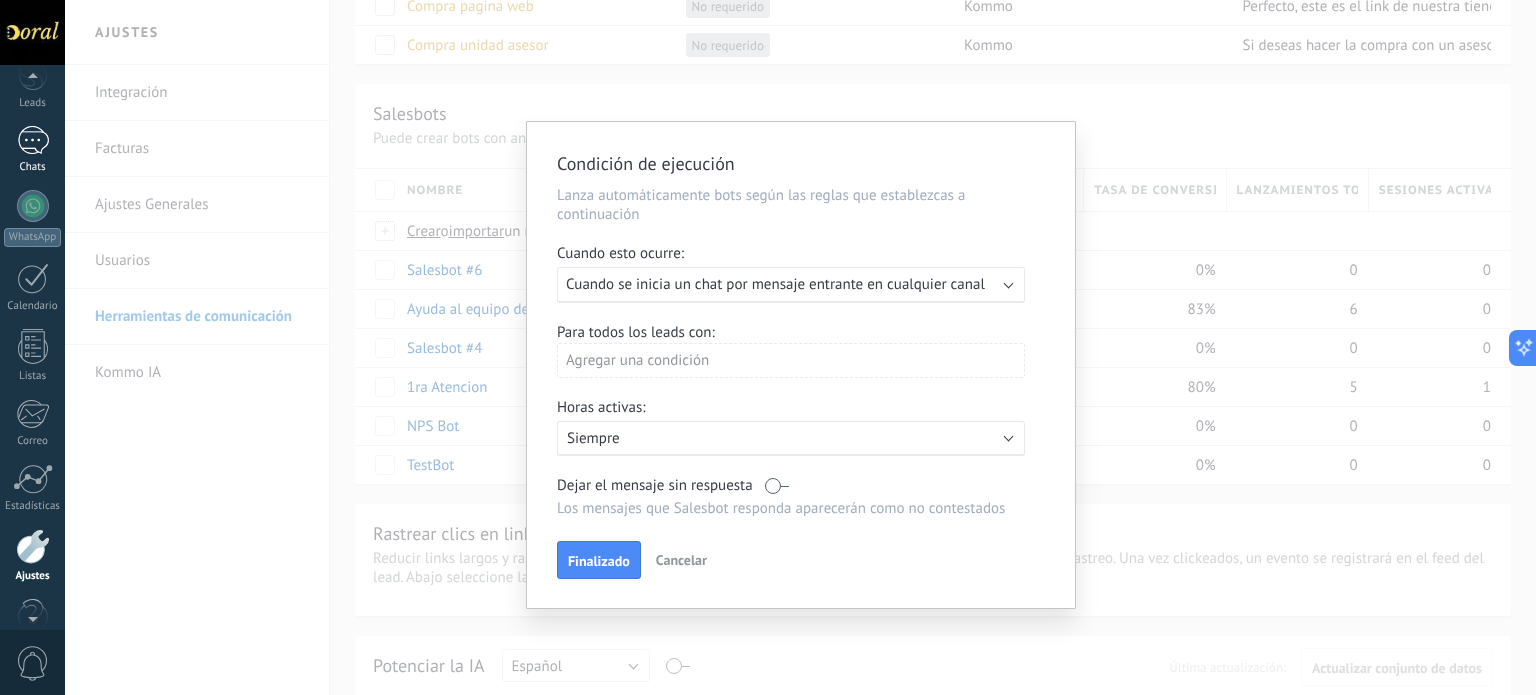 scroll, scrollTop: 0, scrollLeft: 0, axis: both 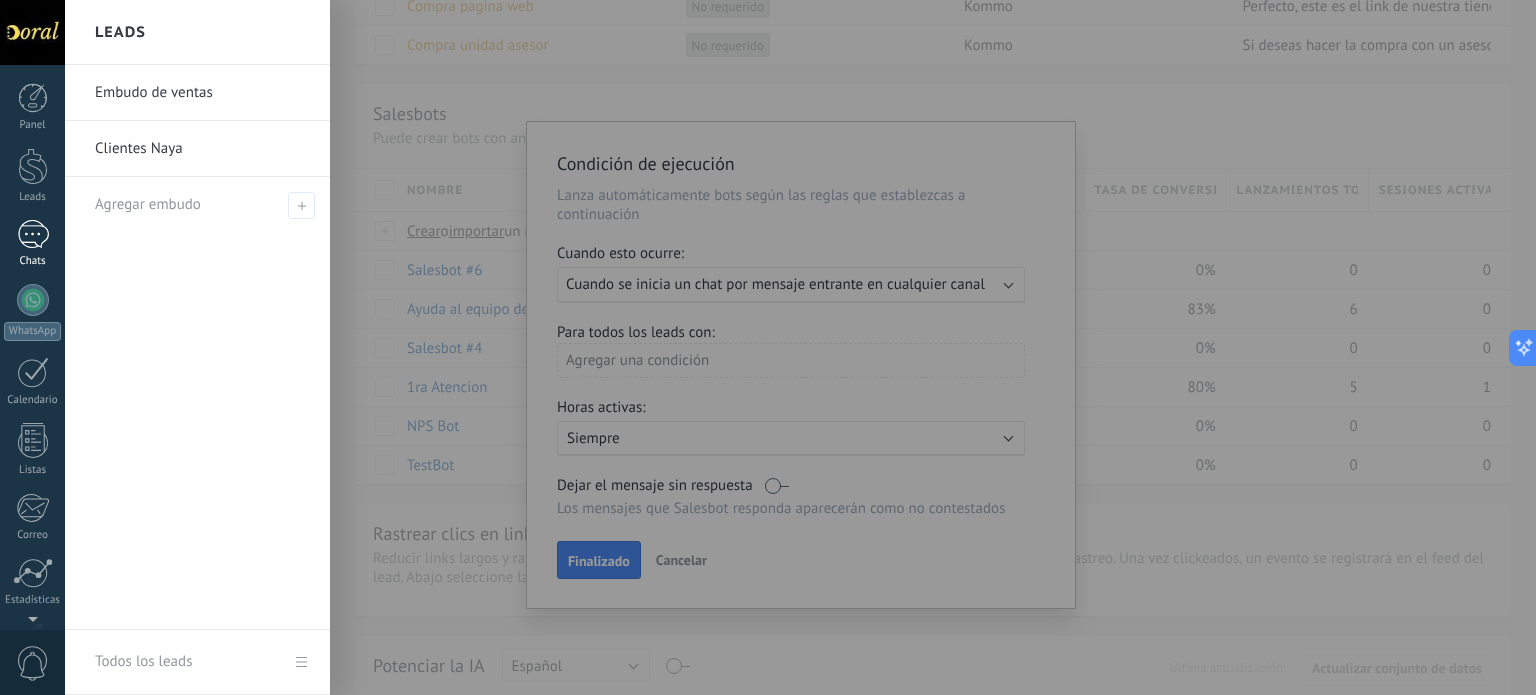 click at bounding box center [33, 234] 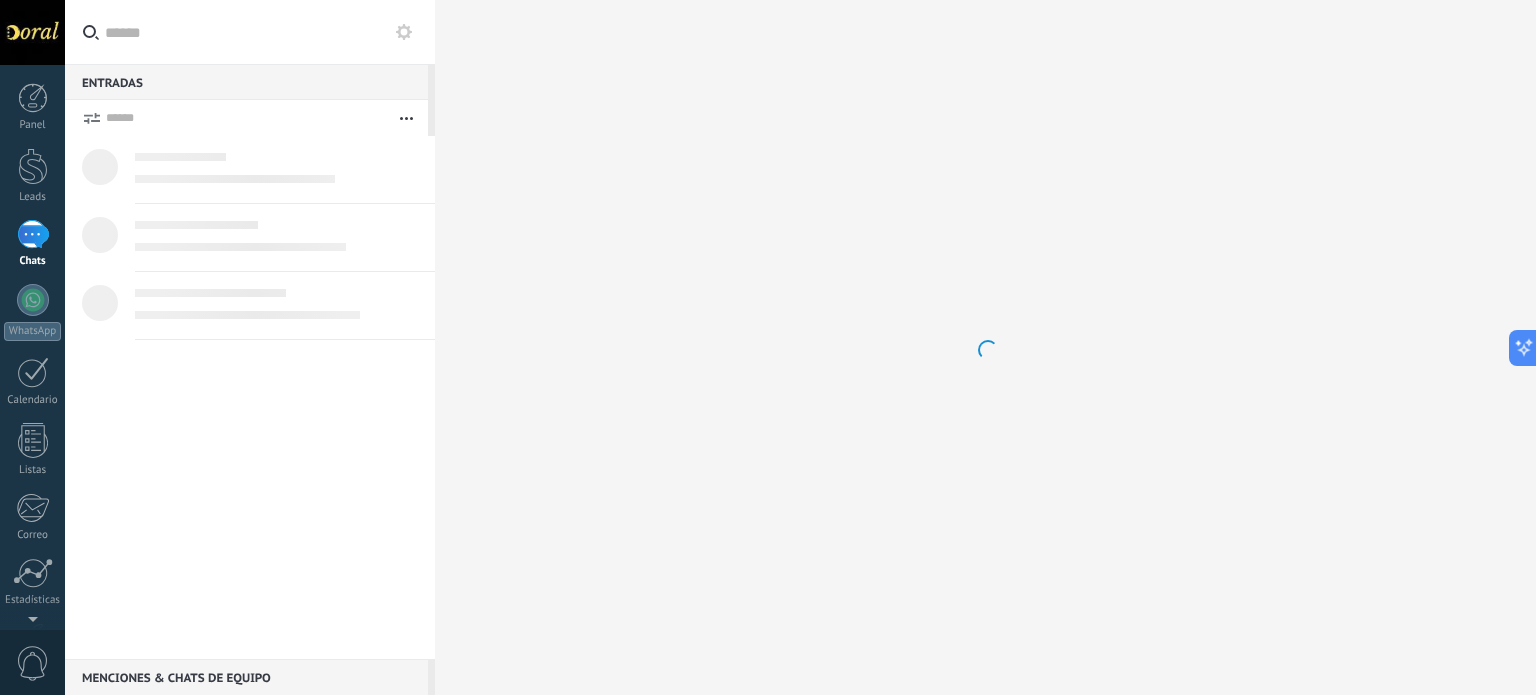 scroll, scrollTop: 0, scrollLeft: 0, axis: both 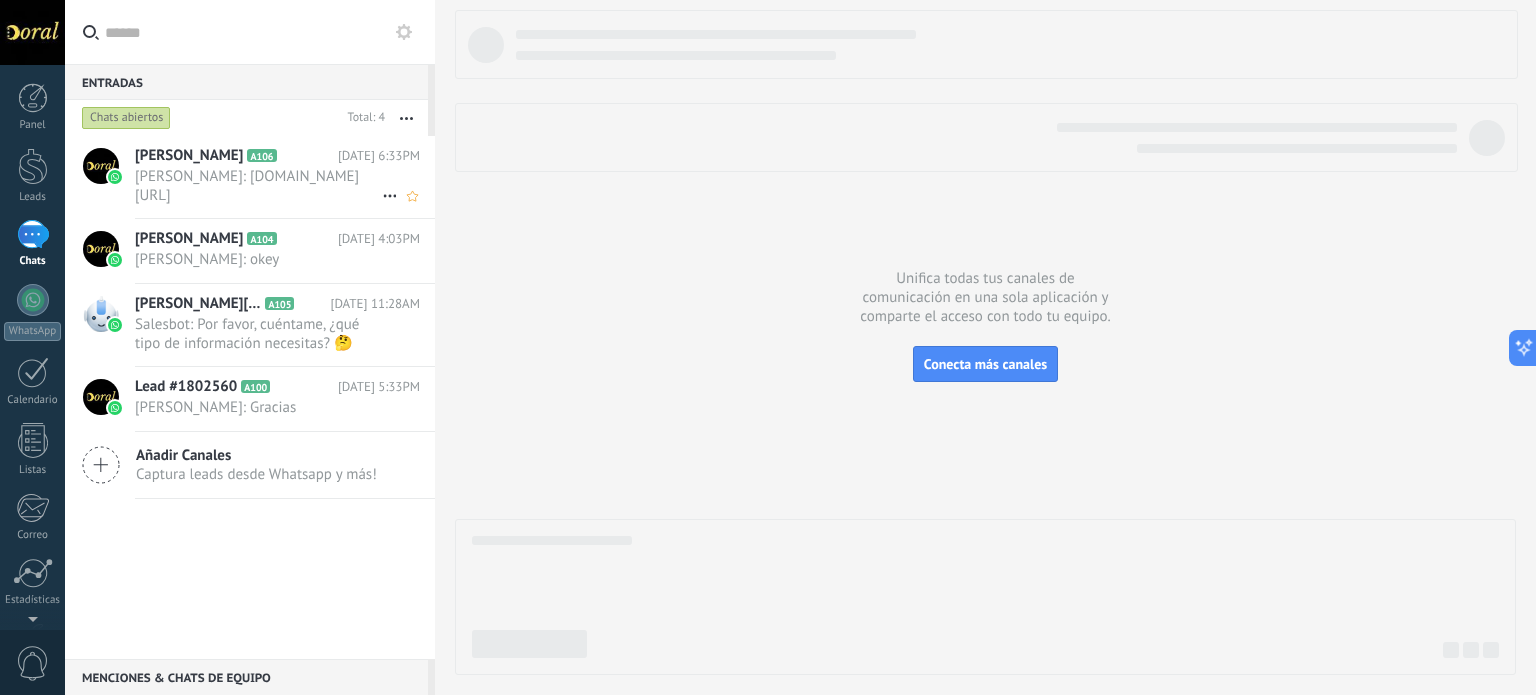 click on "Didier Alejandro Berrio Baena: bit.ly/Catalogo-de-pijamas" at bounding box center [258, 186] 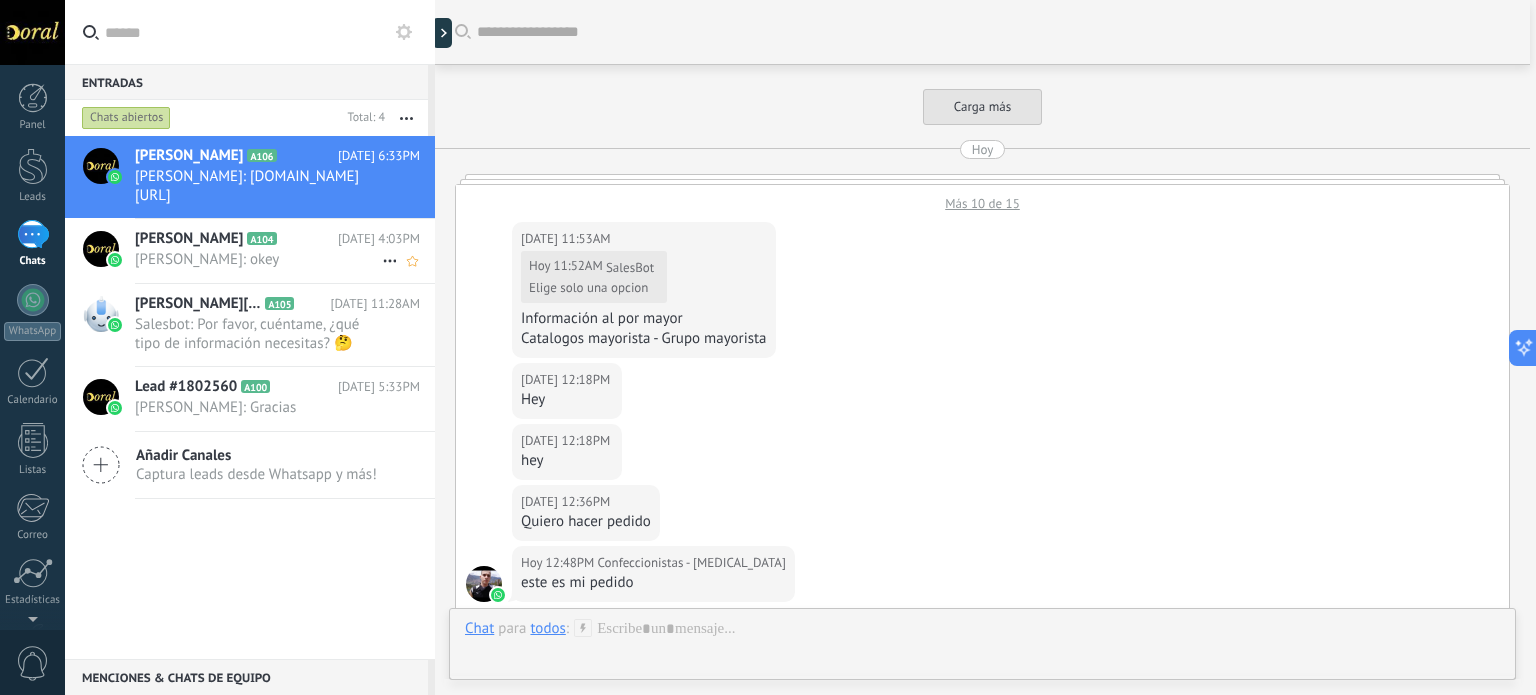 click on "Didier Alejandro Berrio Baena: okey" at bounding box center (258, 259) 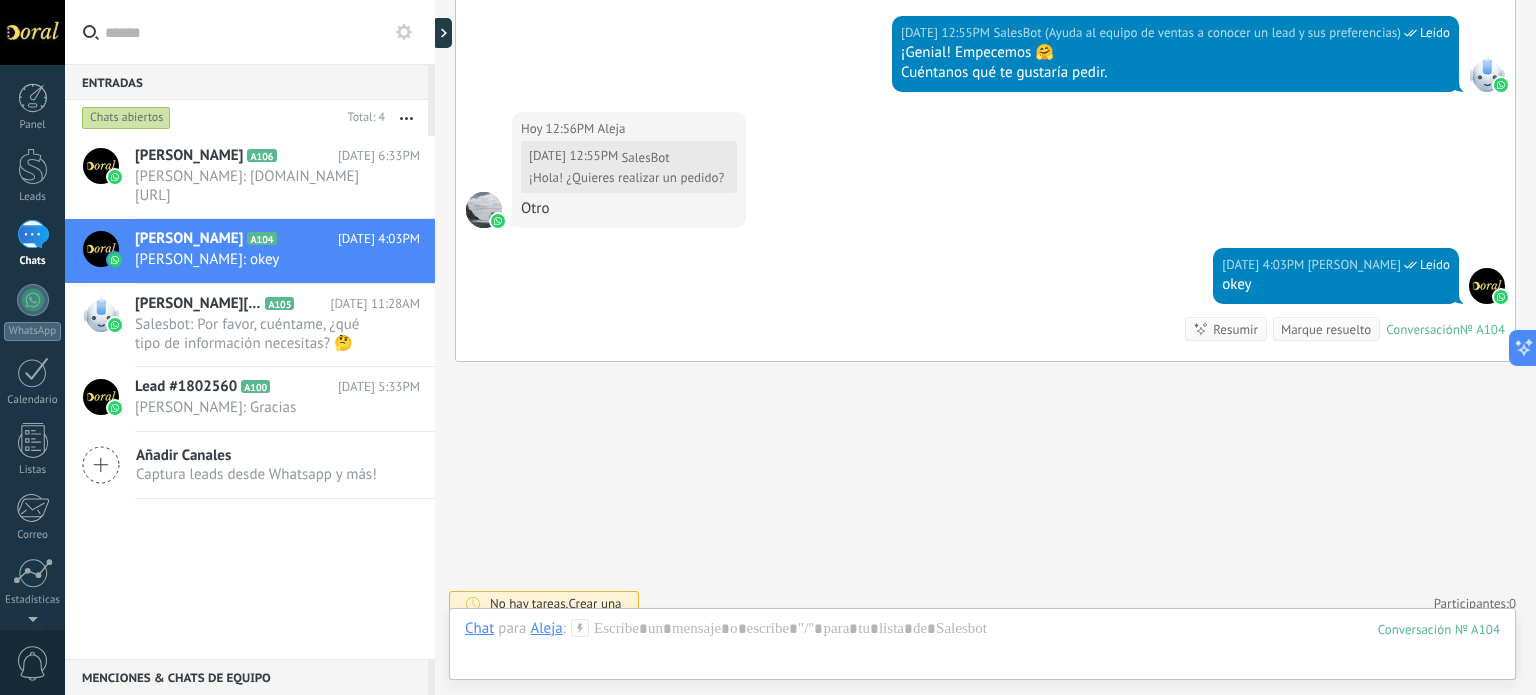 scroll, scrollTop: 1873, scrollLeft: 0, axis: vertical 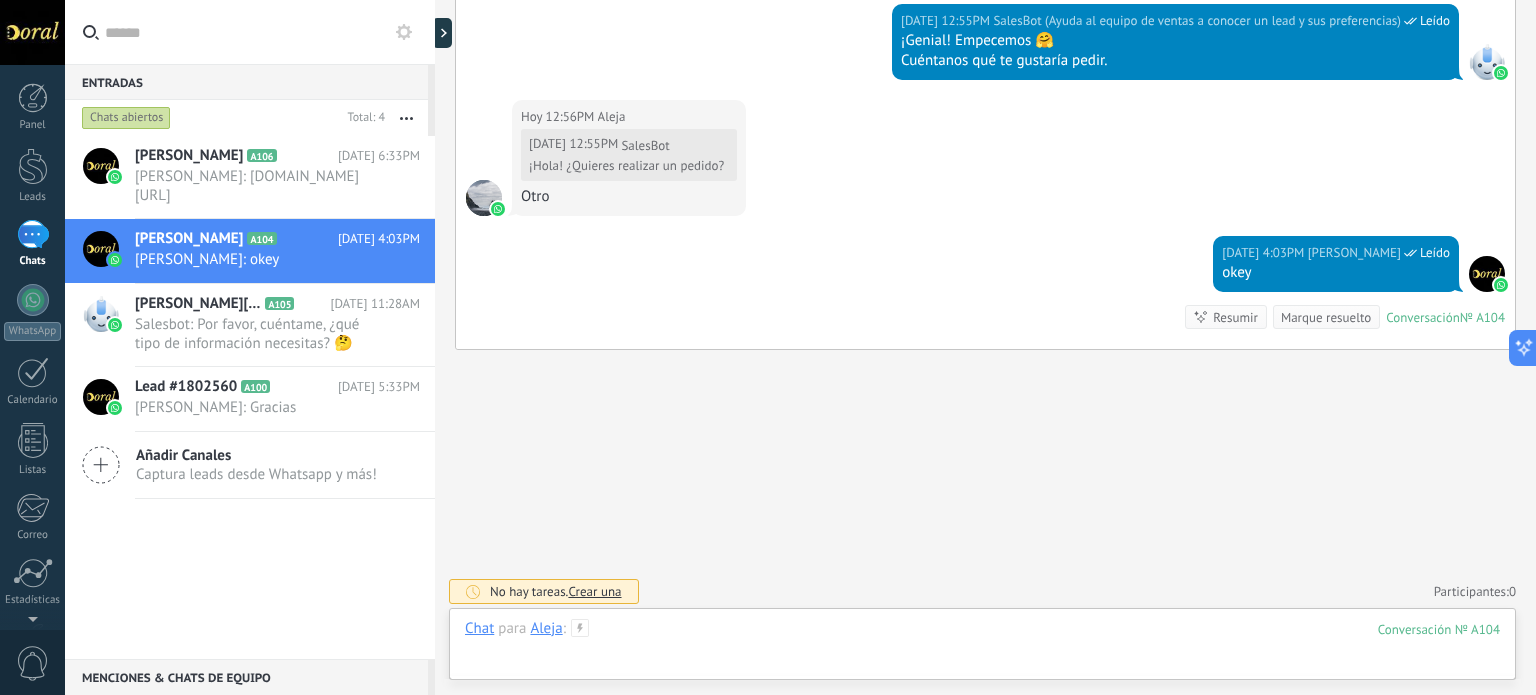 click at bounding box center (982, 649) 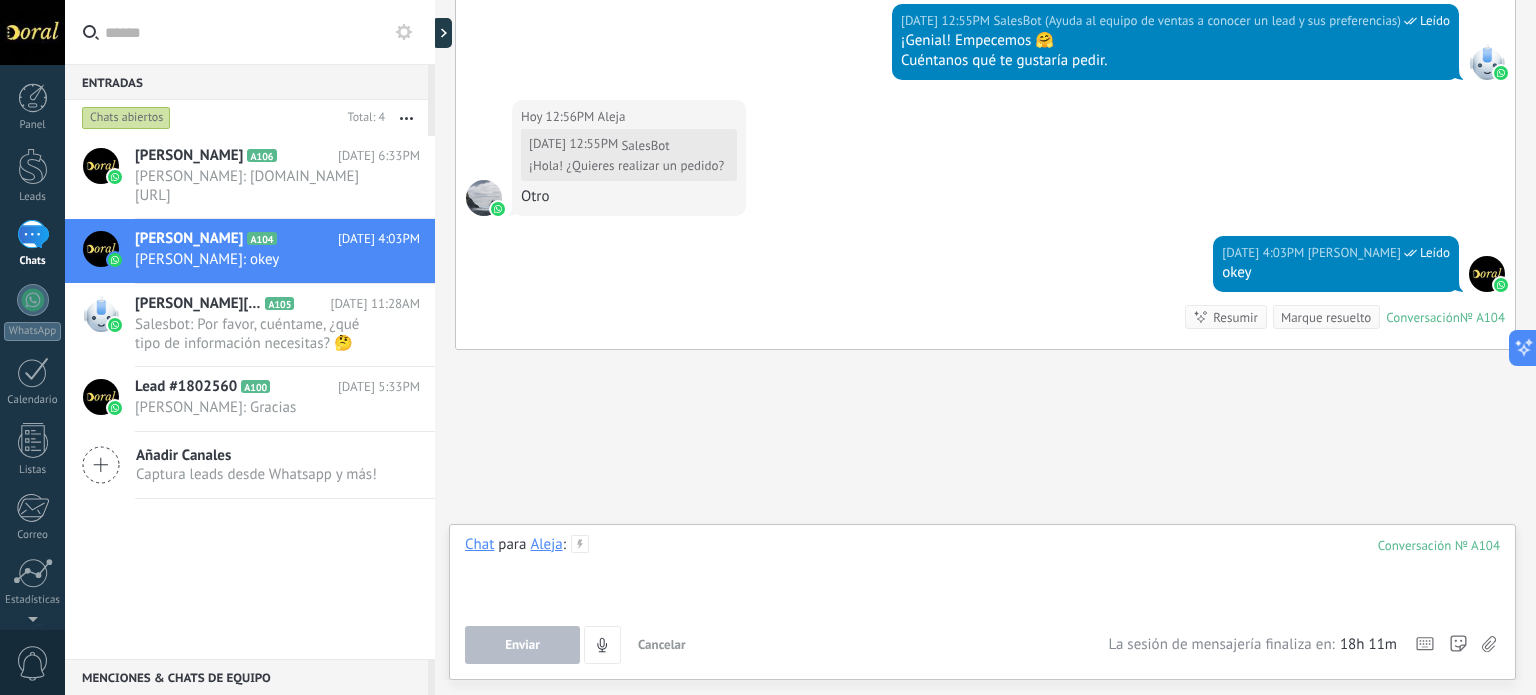click at bounding box center [982, 573] 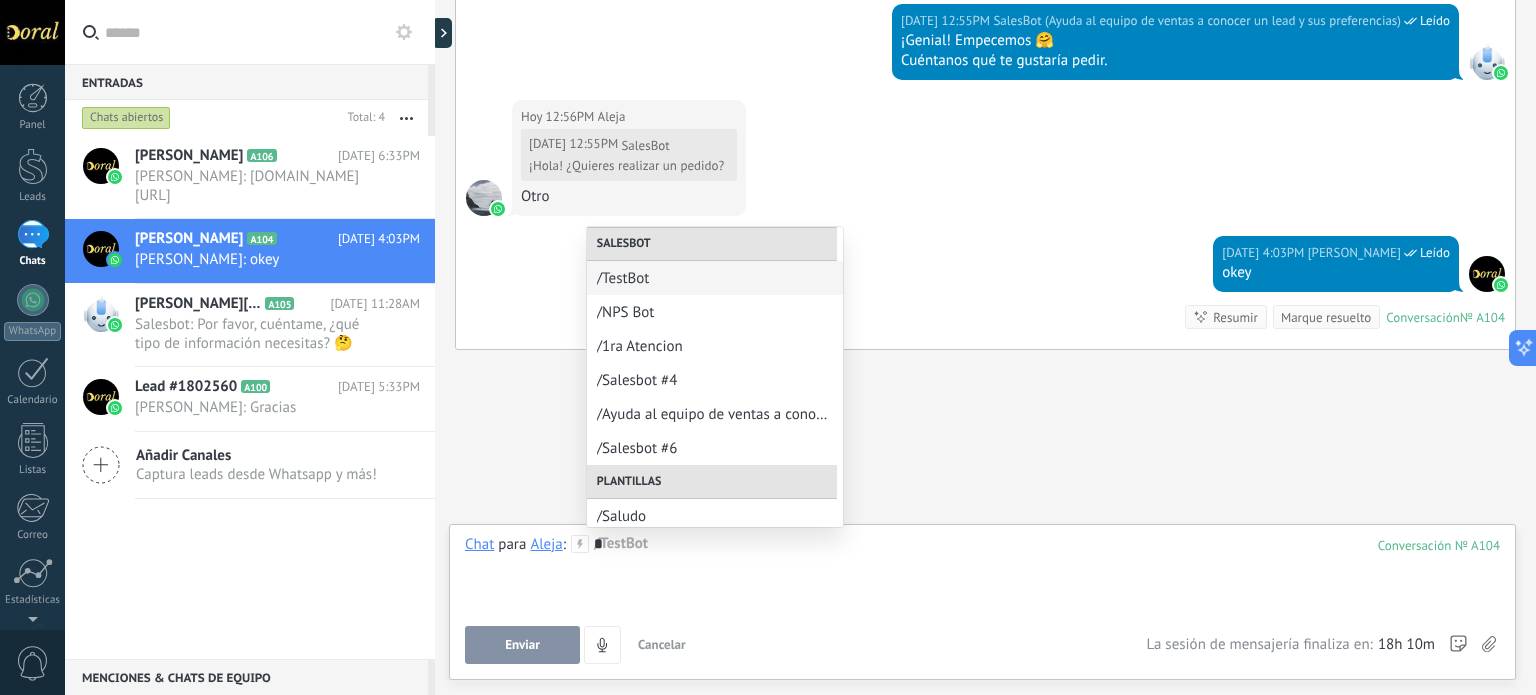 scroll, scrollTop: 176, scrollLeft: 0, axis: vertical 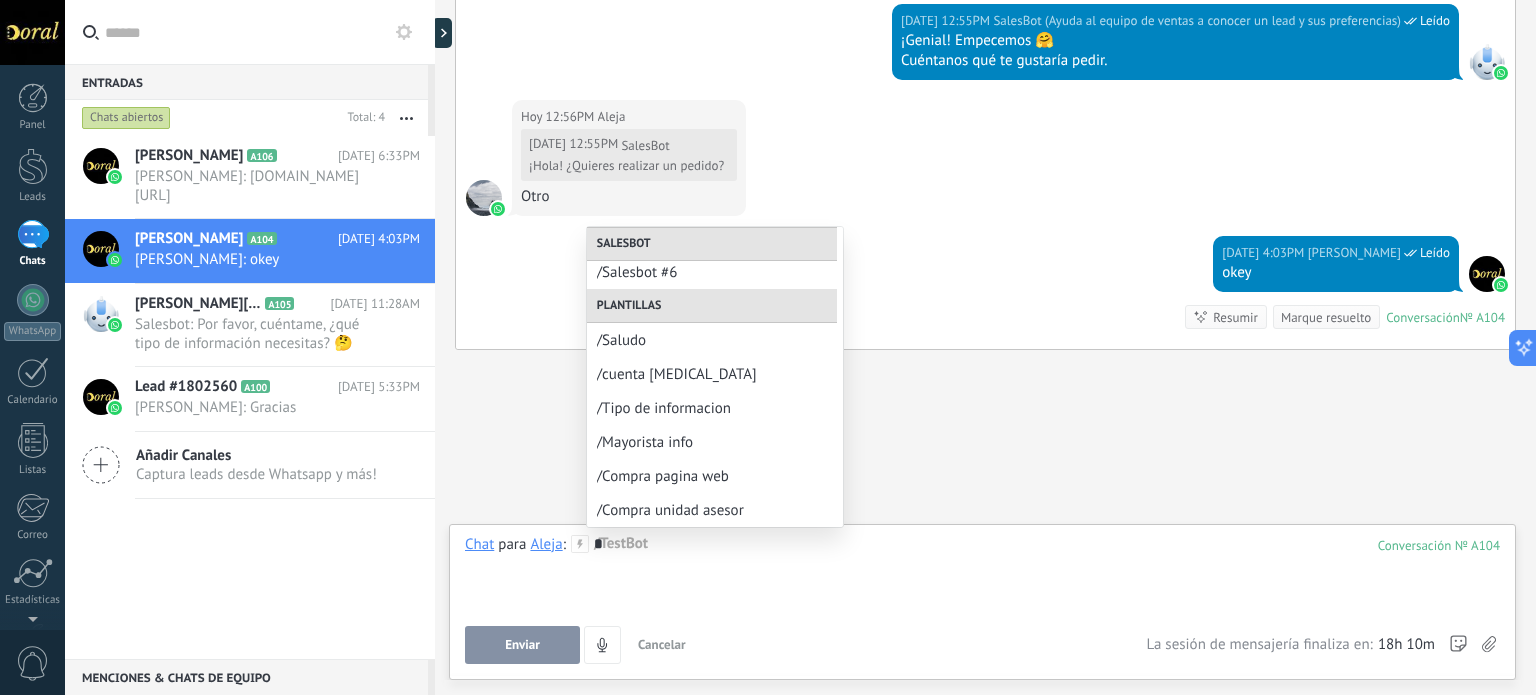 click on "*" at bounding box center [982, 573] 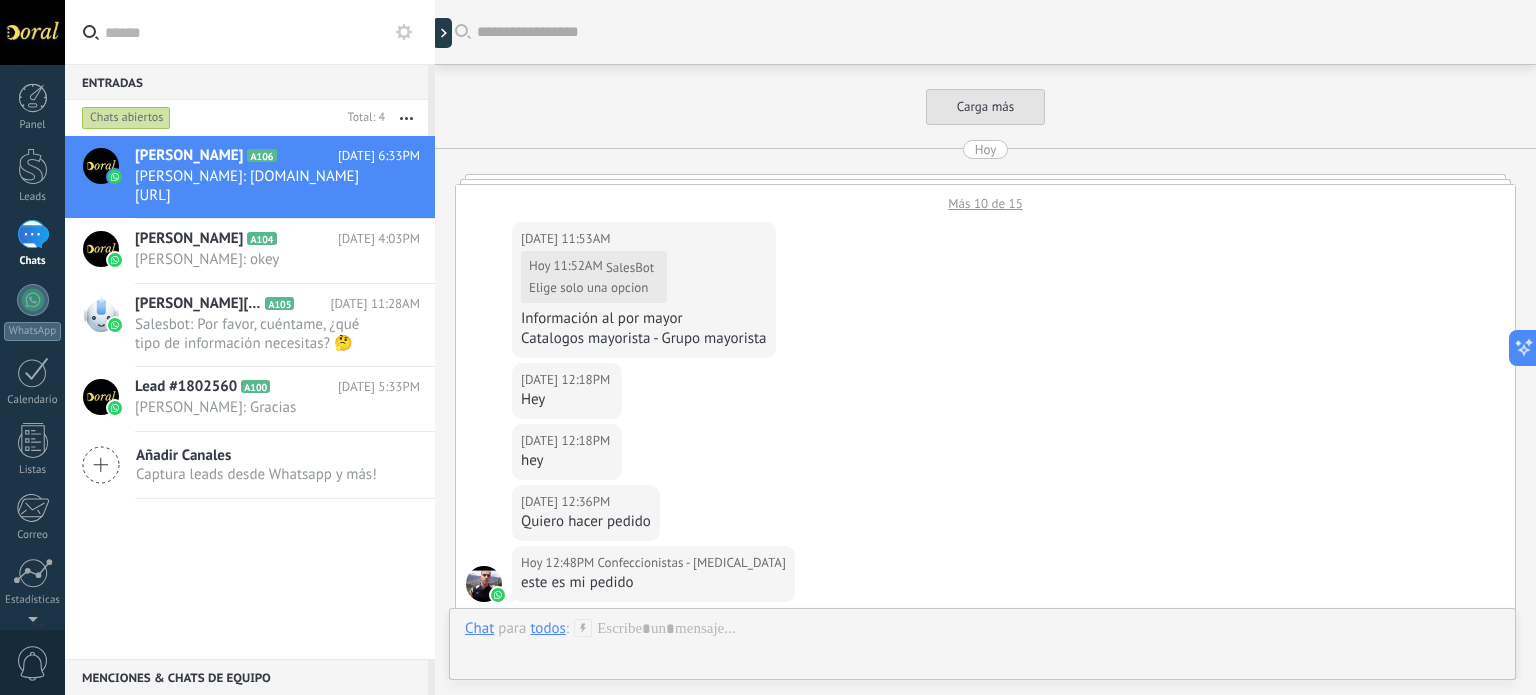 scroll, scrollTop: 4966, scrollLeft: 0, axis: vertical 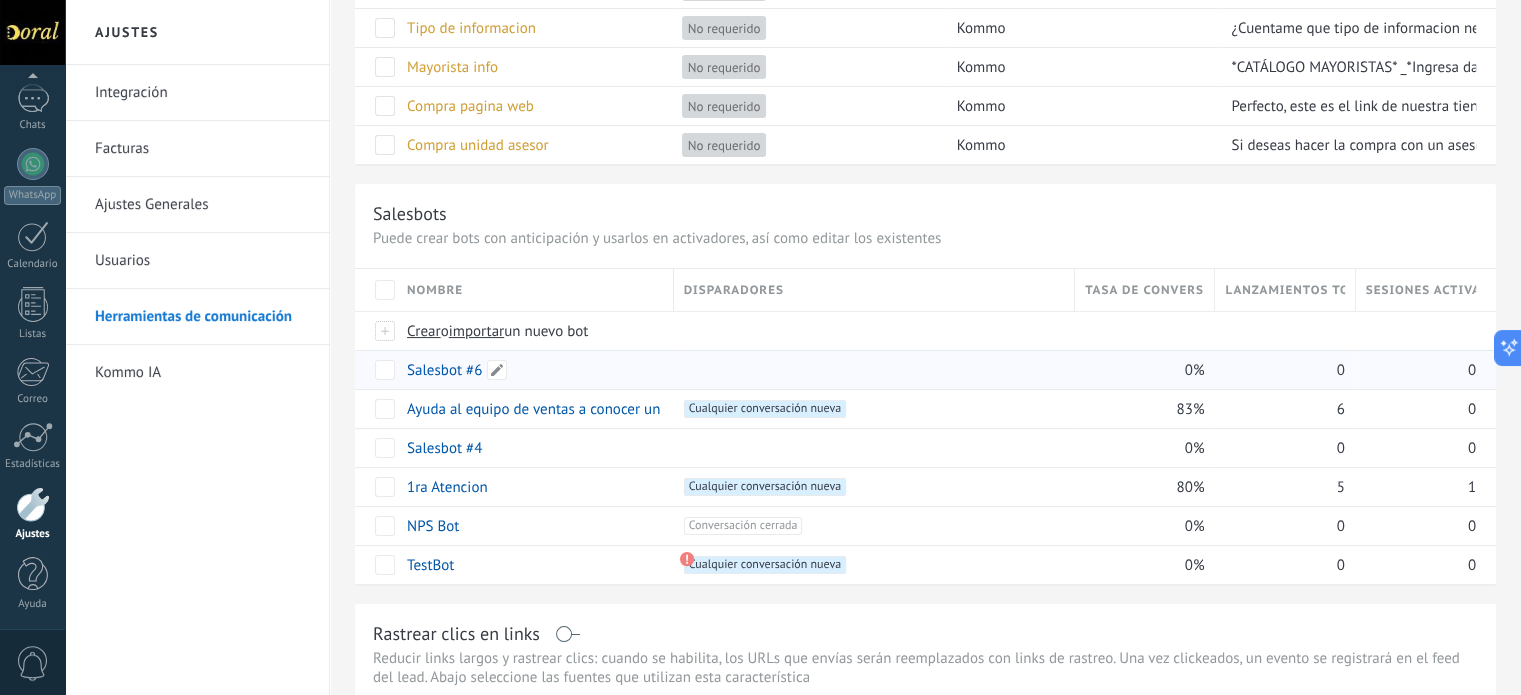 click on "Salesbot #6" at bounding box center (444, 370) 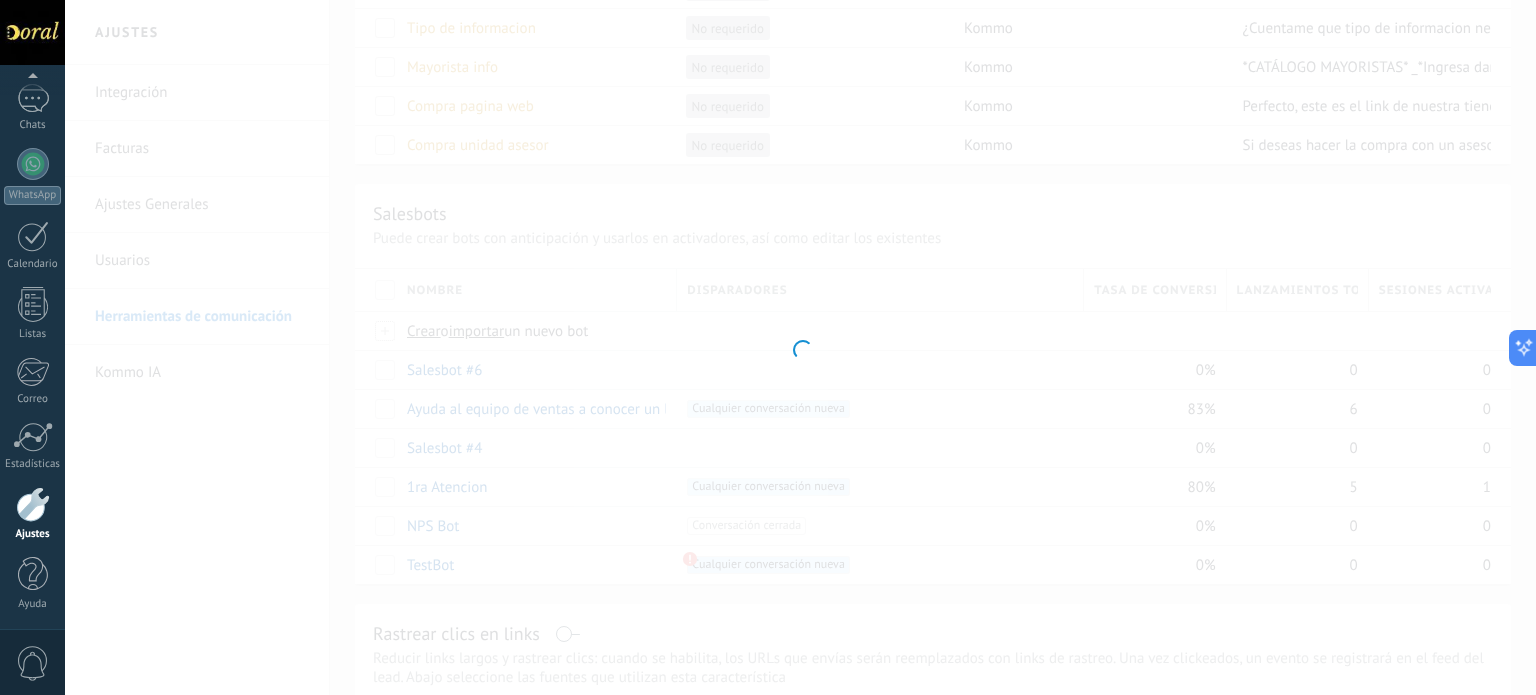 type on "**********" 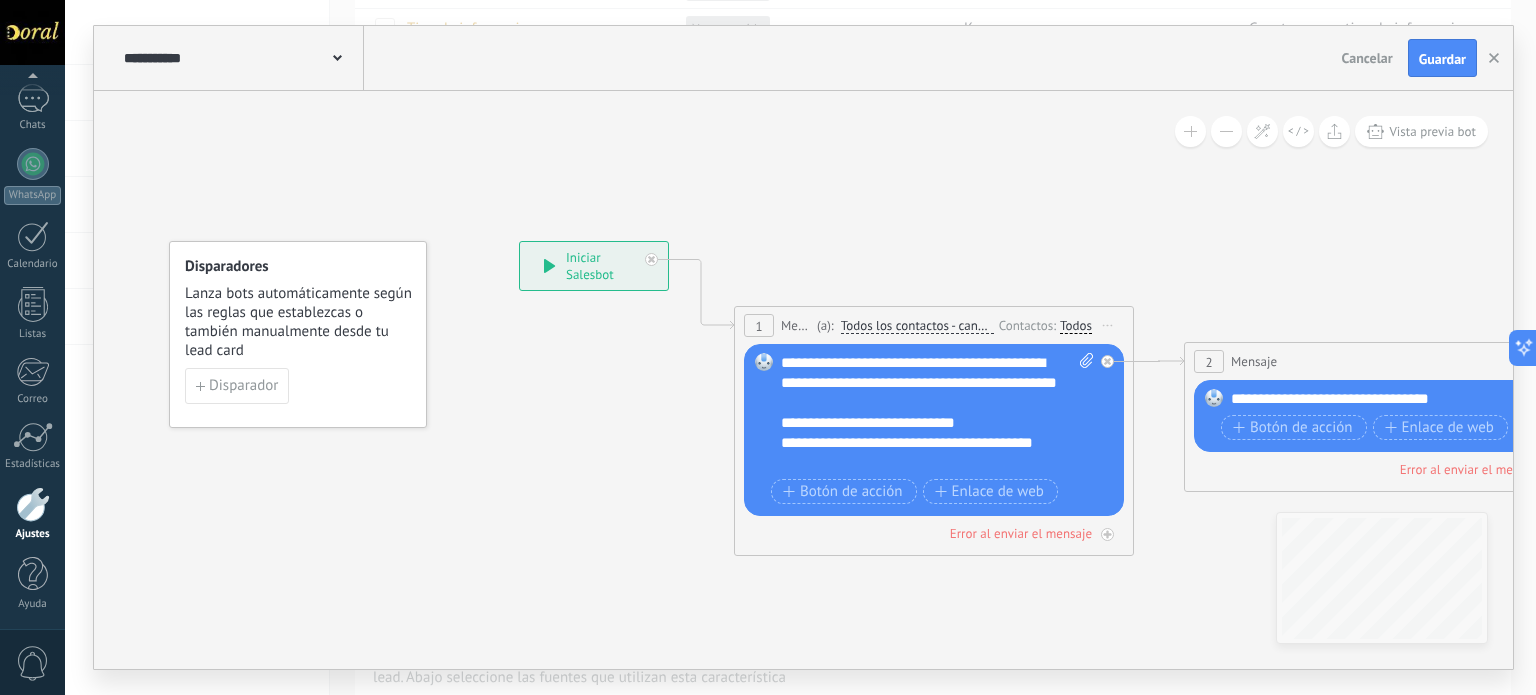 click 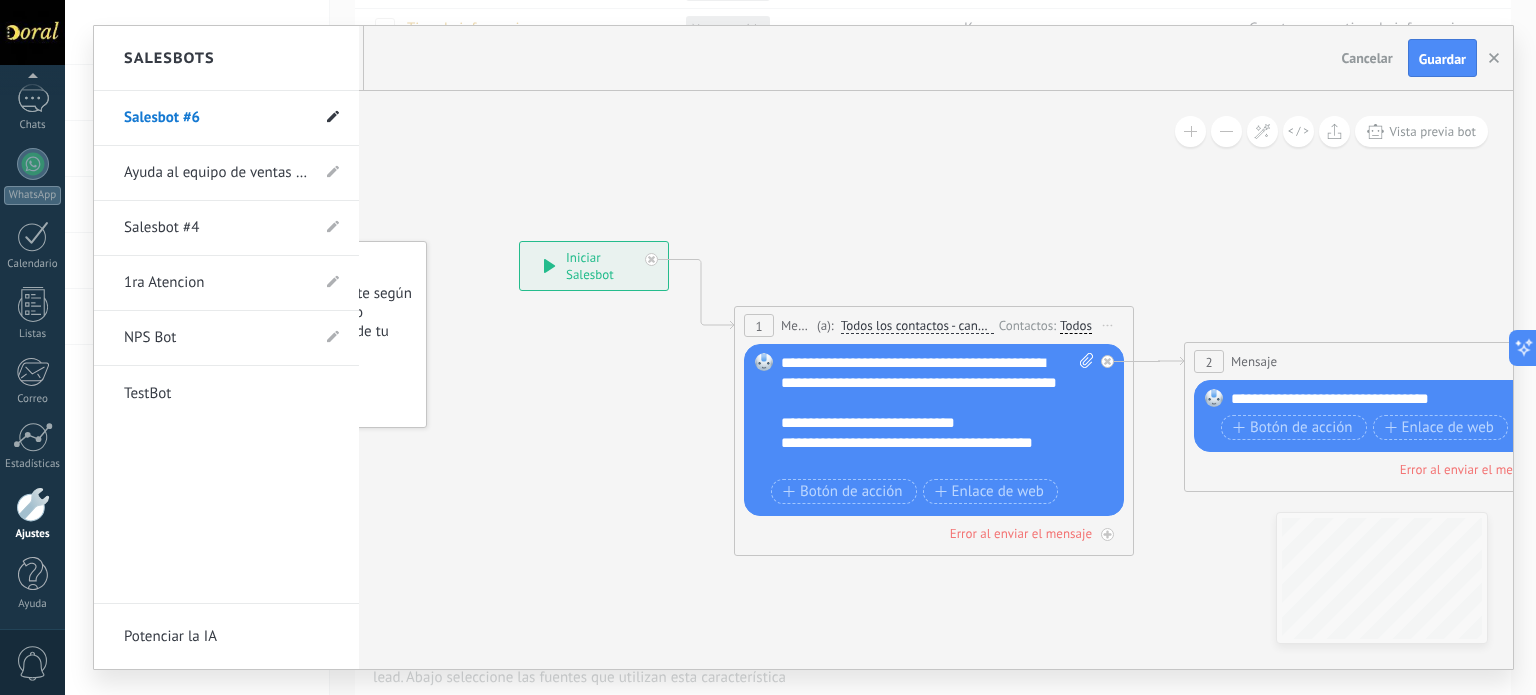 click 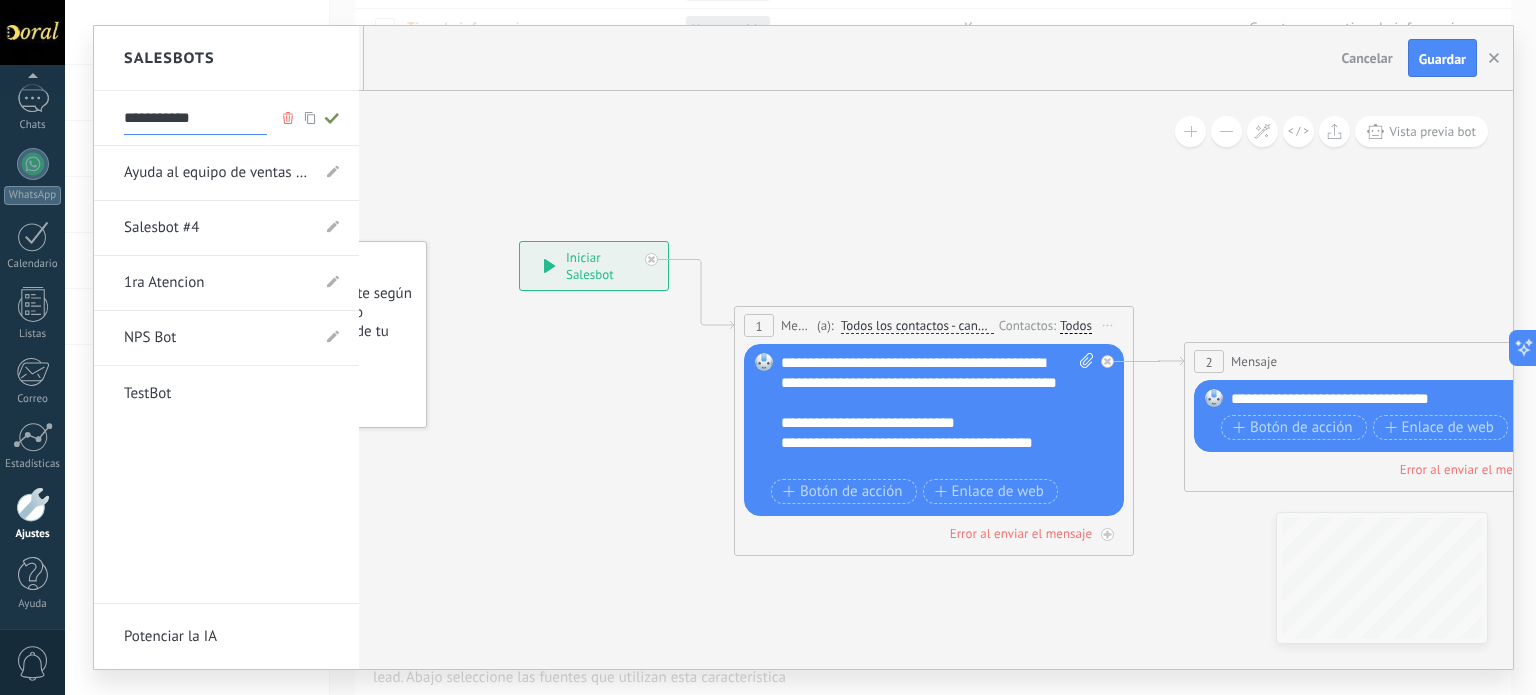 click on "**********" at bounding box center [195, 119] 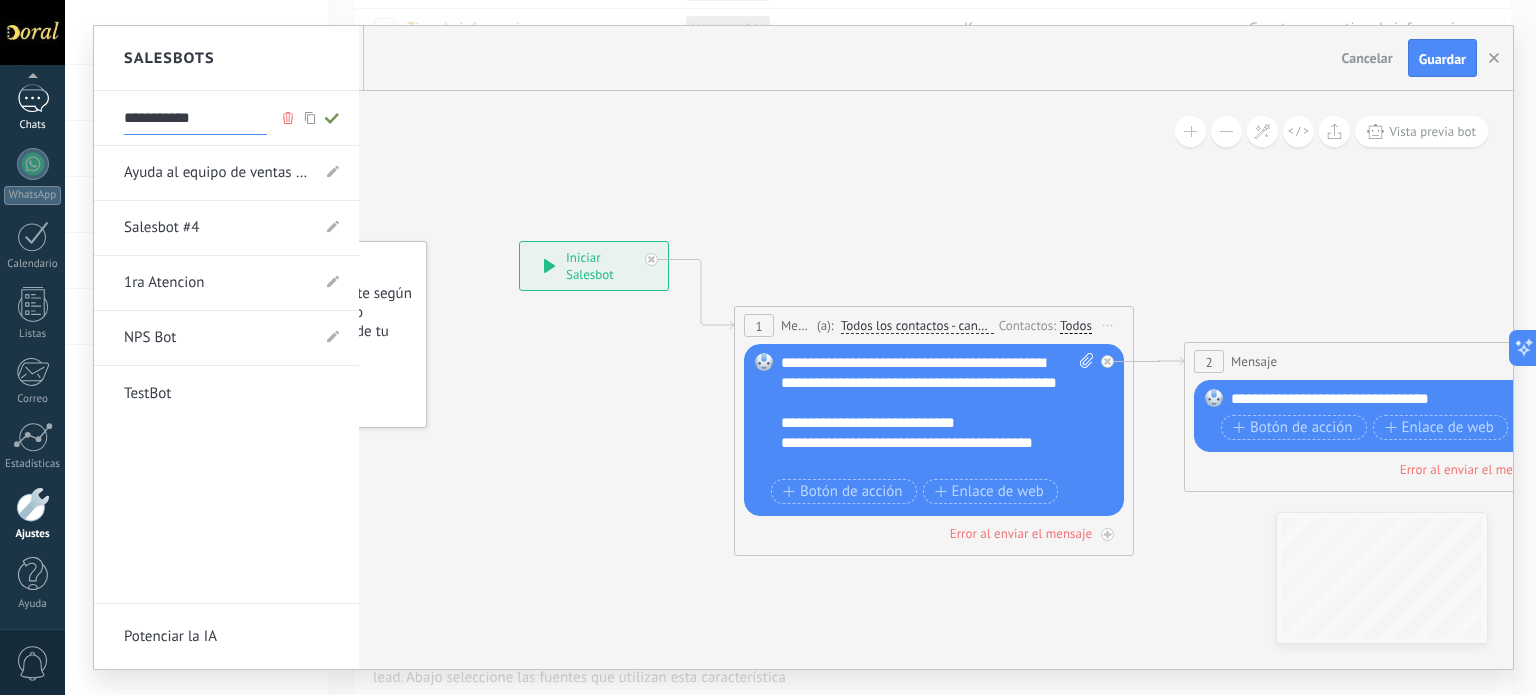 drag, startPoint x: 203, startPoint y: 119, endPoint x: 0, endPoint y: 123, distance: 203.0394 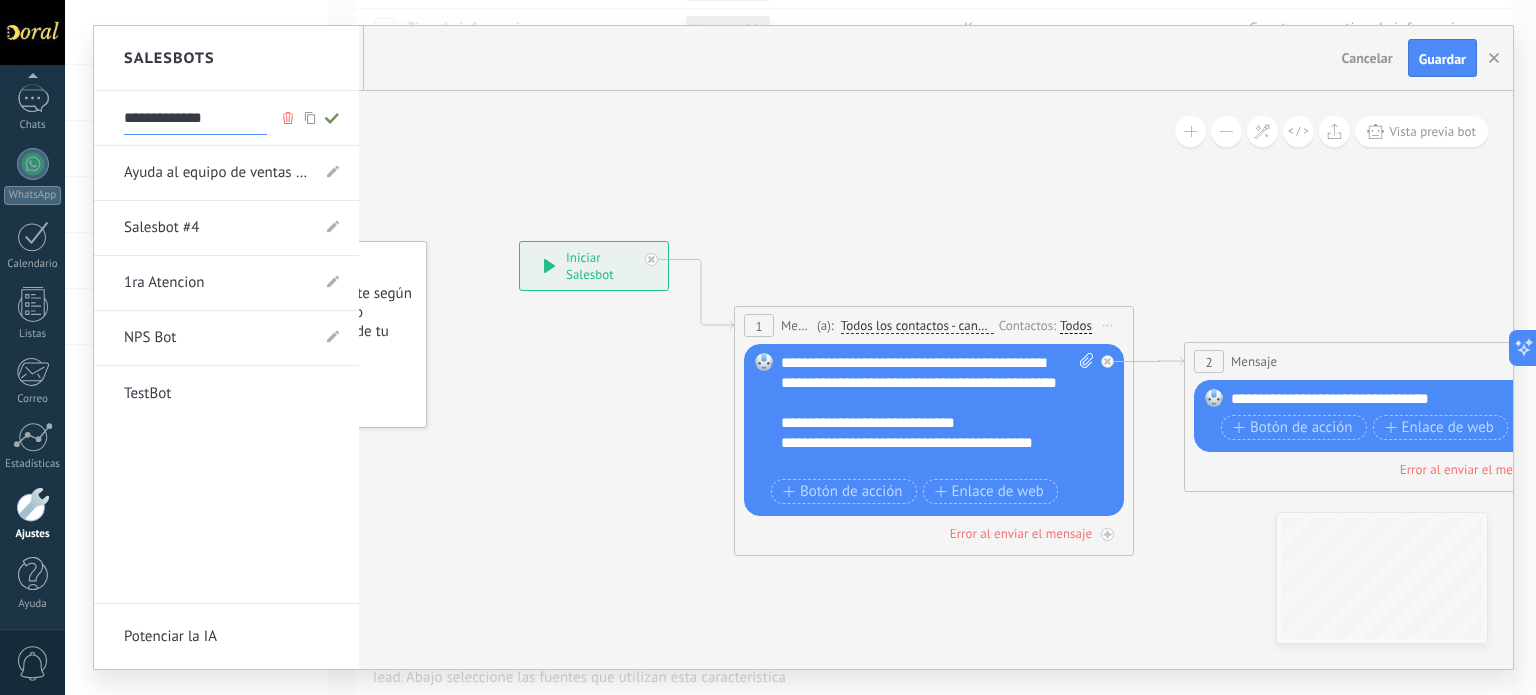 type on "**********" 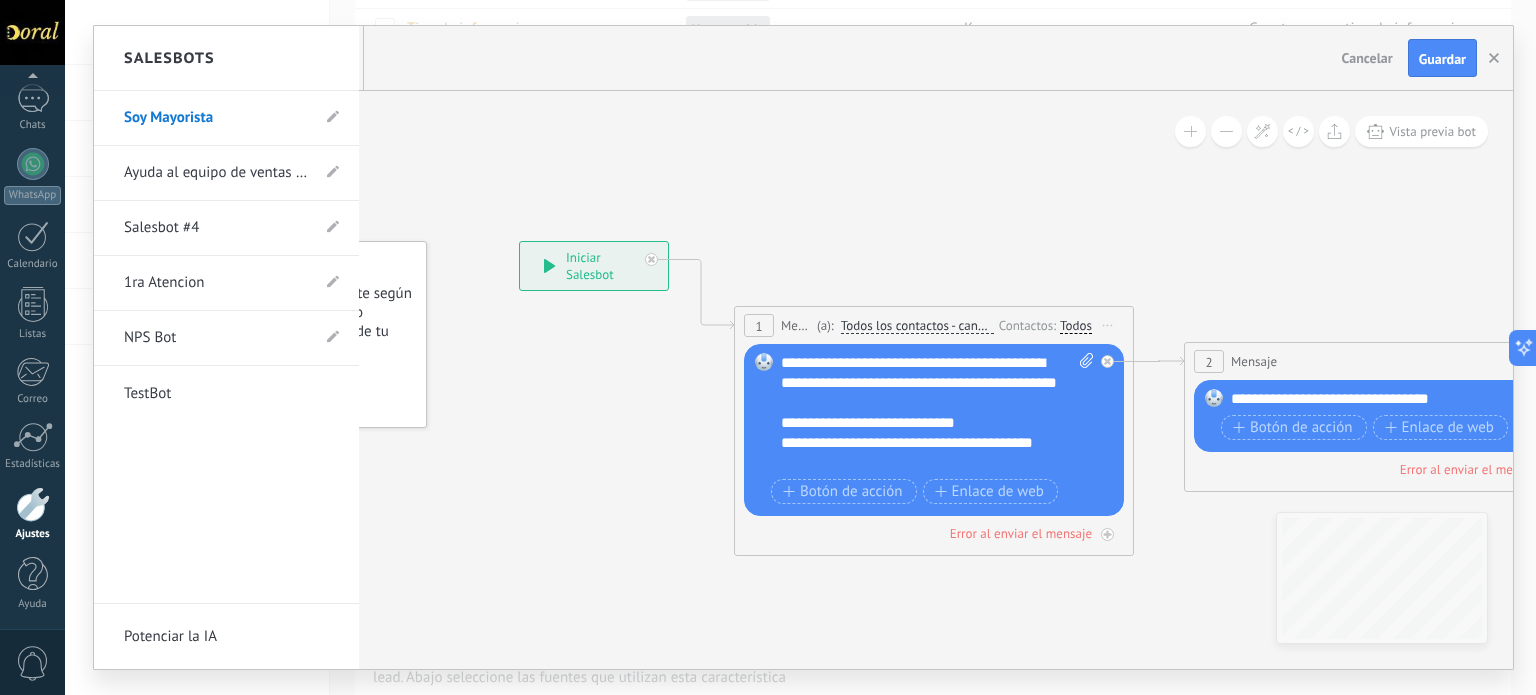 click at bounding box center (803, 347) 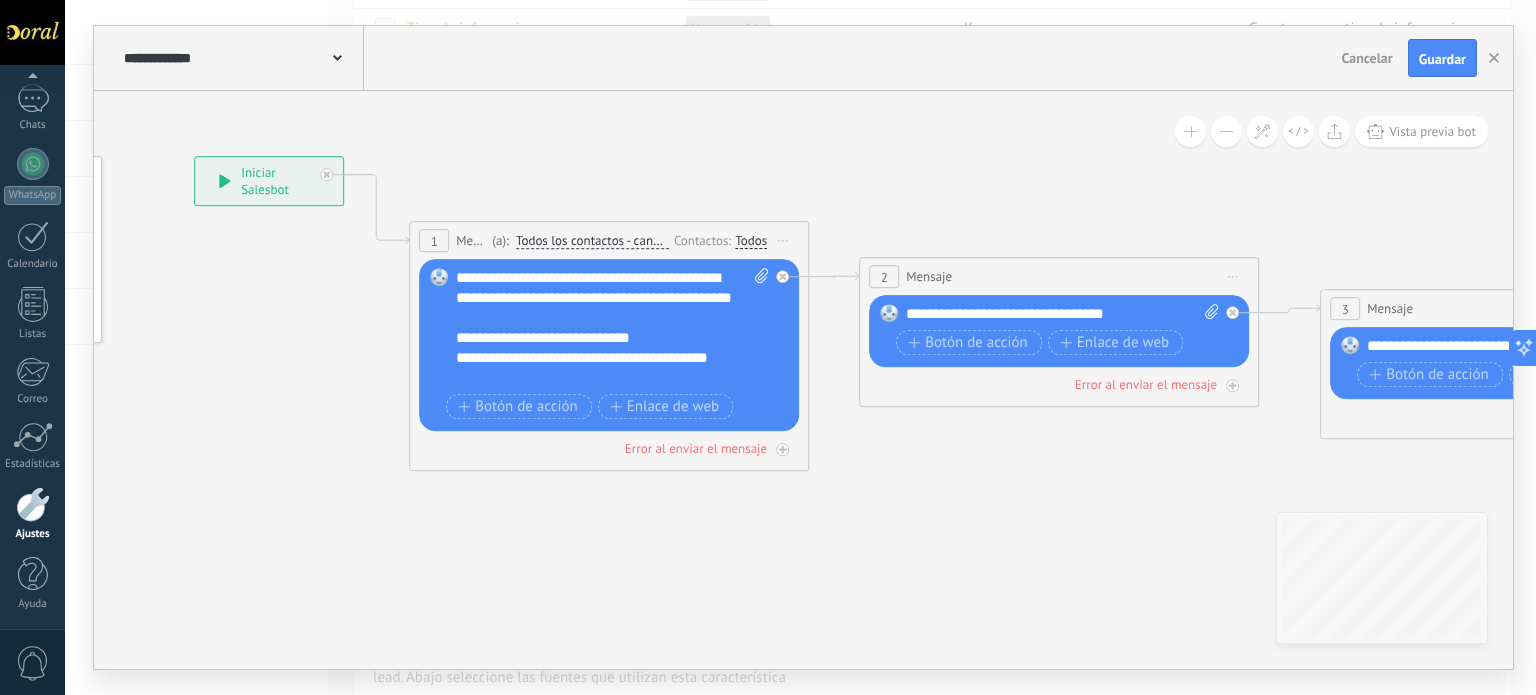 drag, startPoint x: 560, startPoint y: 469, endPoint x: 208, endPoint y: 349, distance: 371.89246 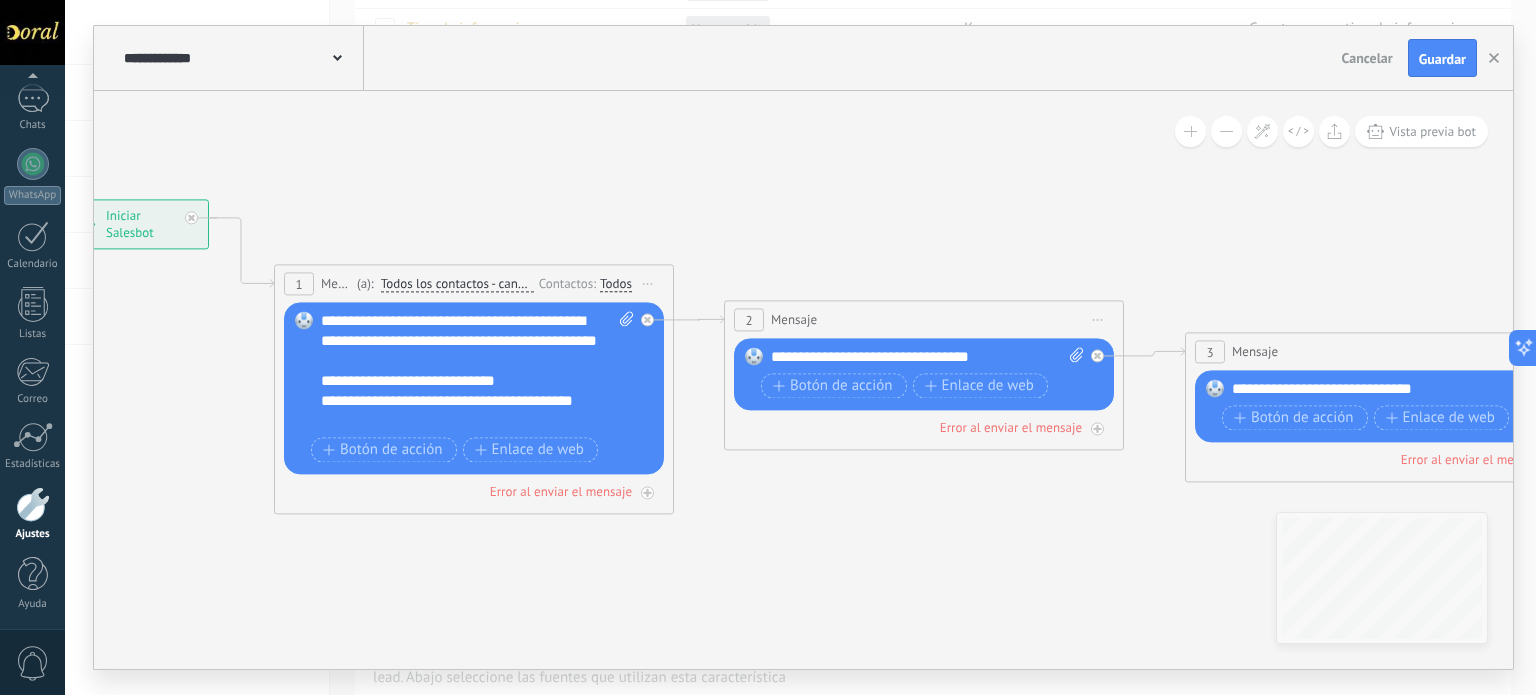 drag, startPoint x: 913, startPoint y: 568, endPoint x: 808, endPoint y: 646, distance: 130.80138 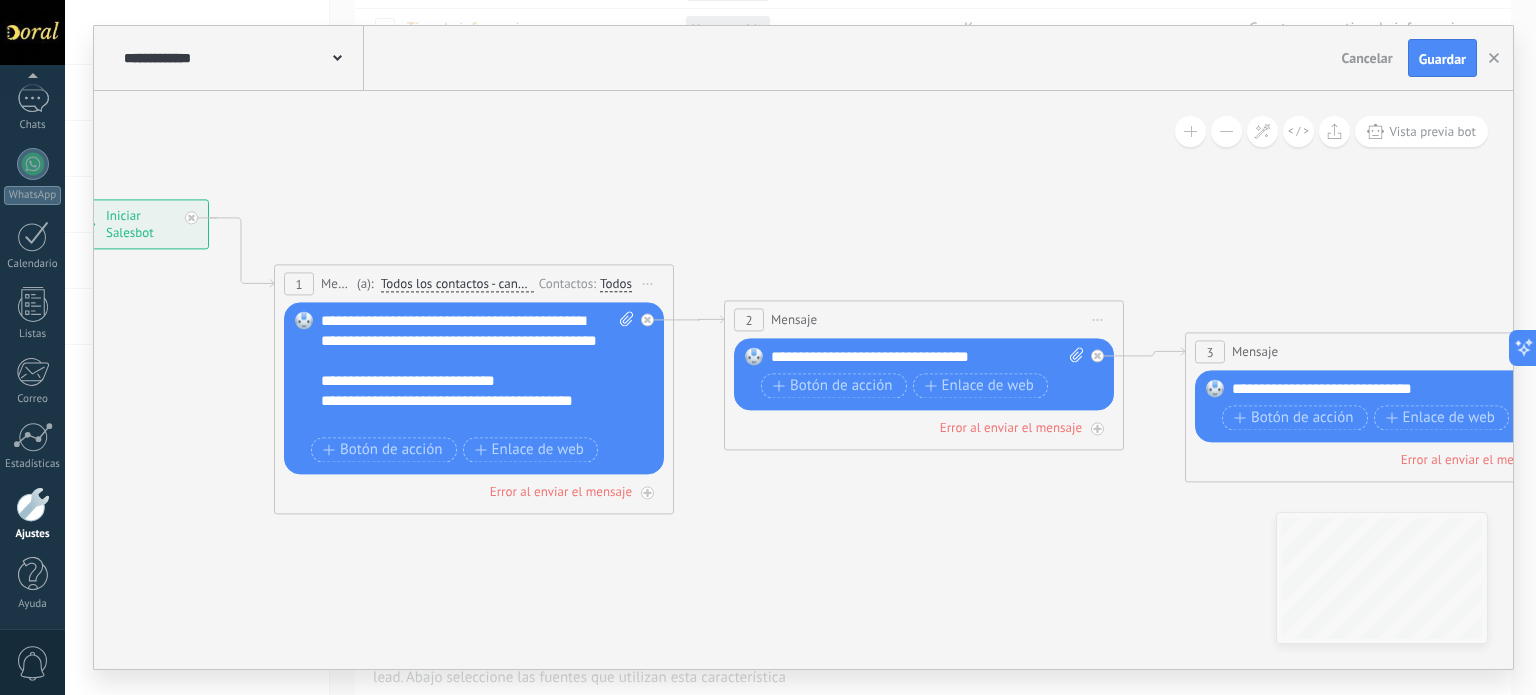 click on "**********" at bounding box center (478, 372) 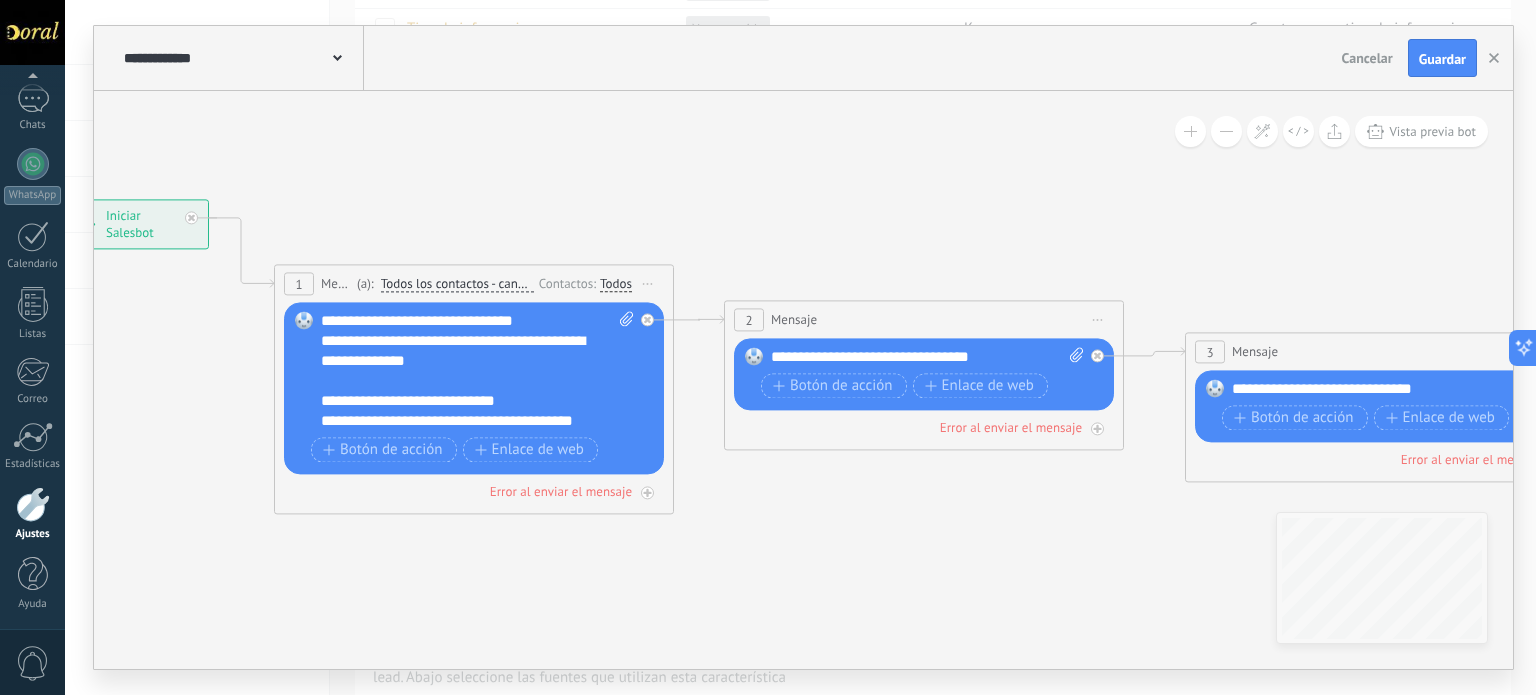 click on "**********" at bounding box center (460, 422) 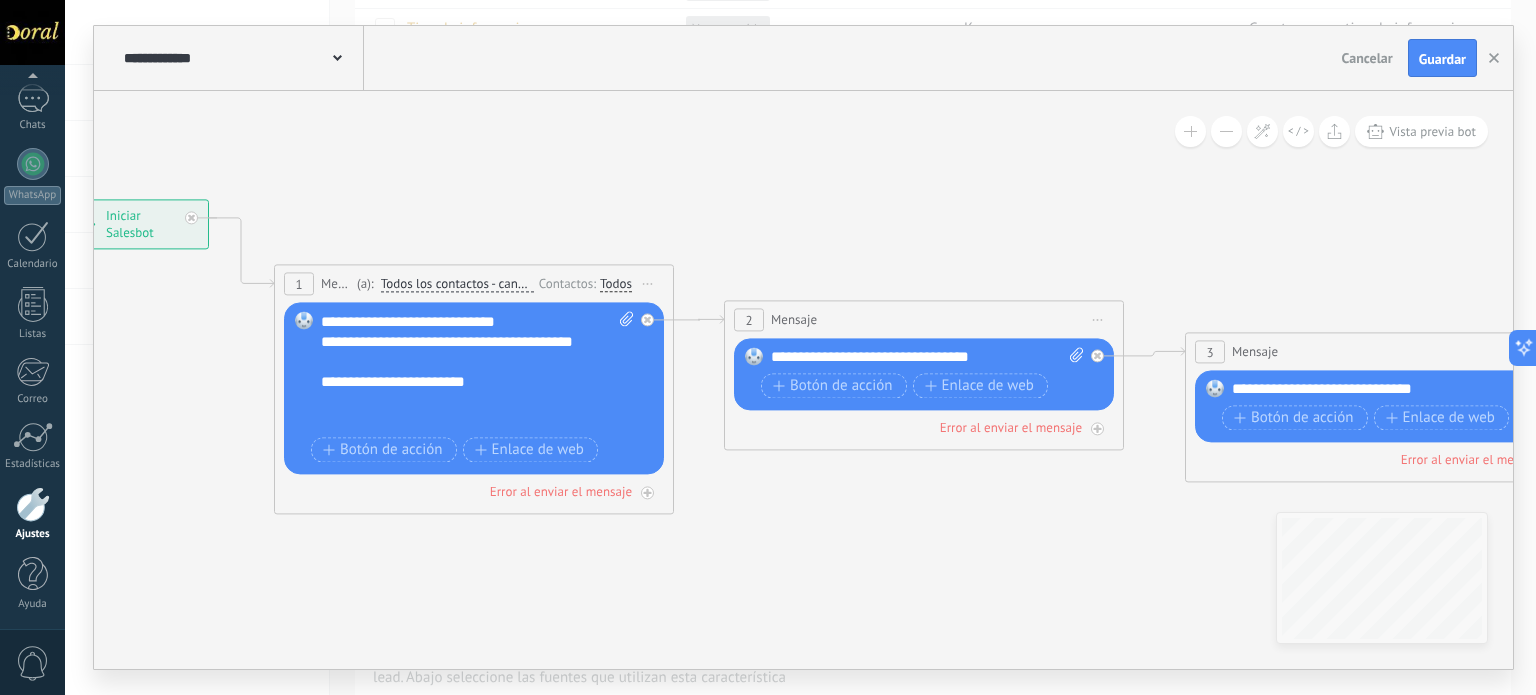 scroll, scrollTop: 60, scrollLeft: 0, axis: vertical 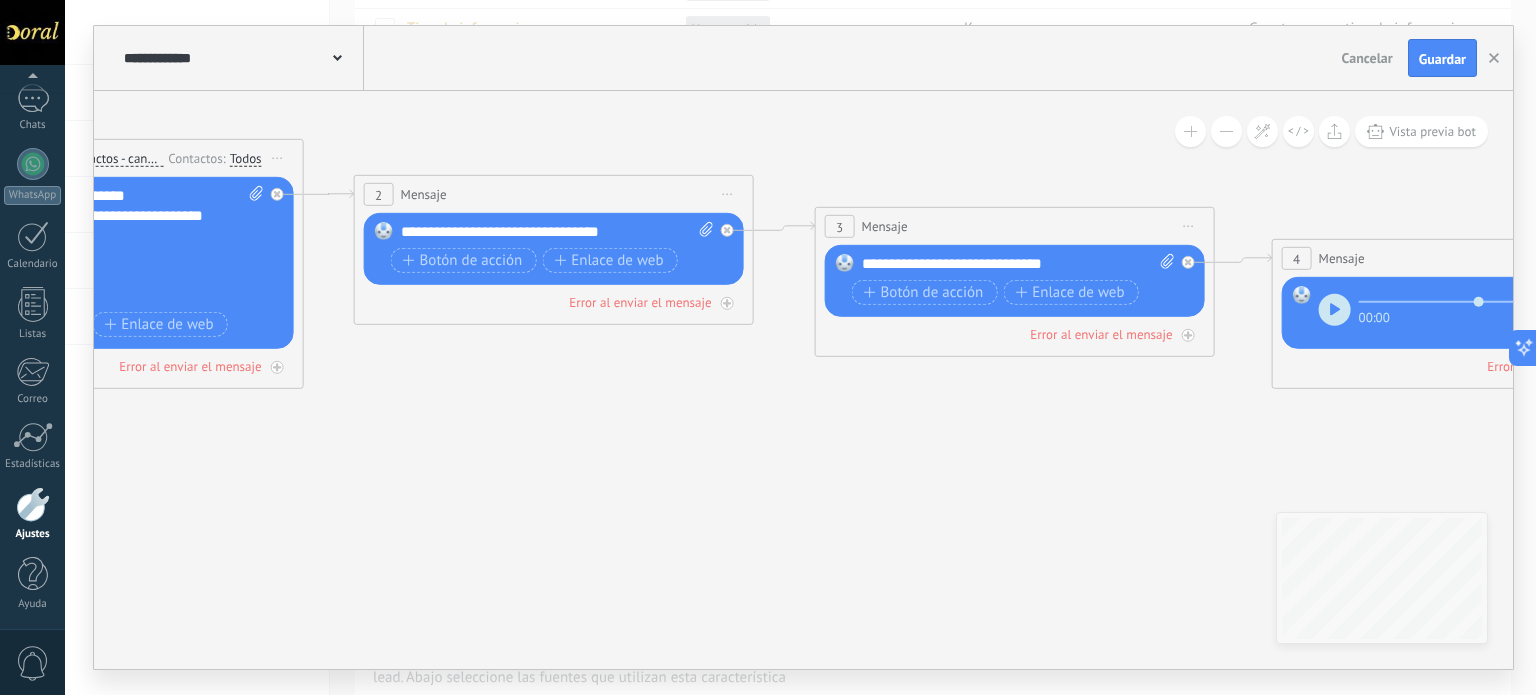 drag, startPoint x: 908, startPoint y: 615, endPoint x: 330, endPoint y: 503, distance: 588.7512 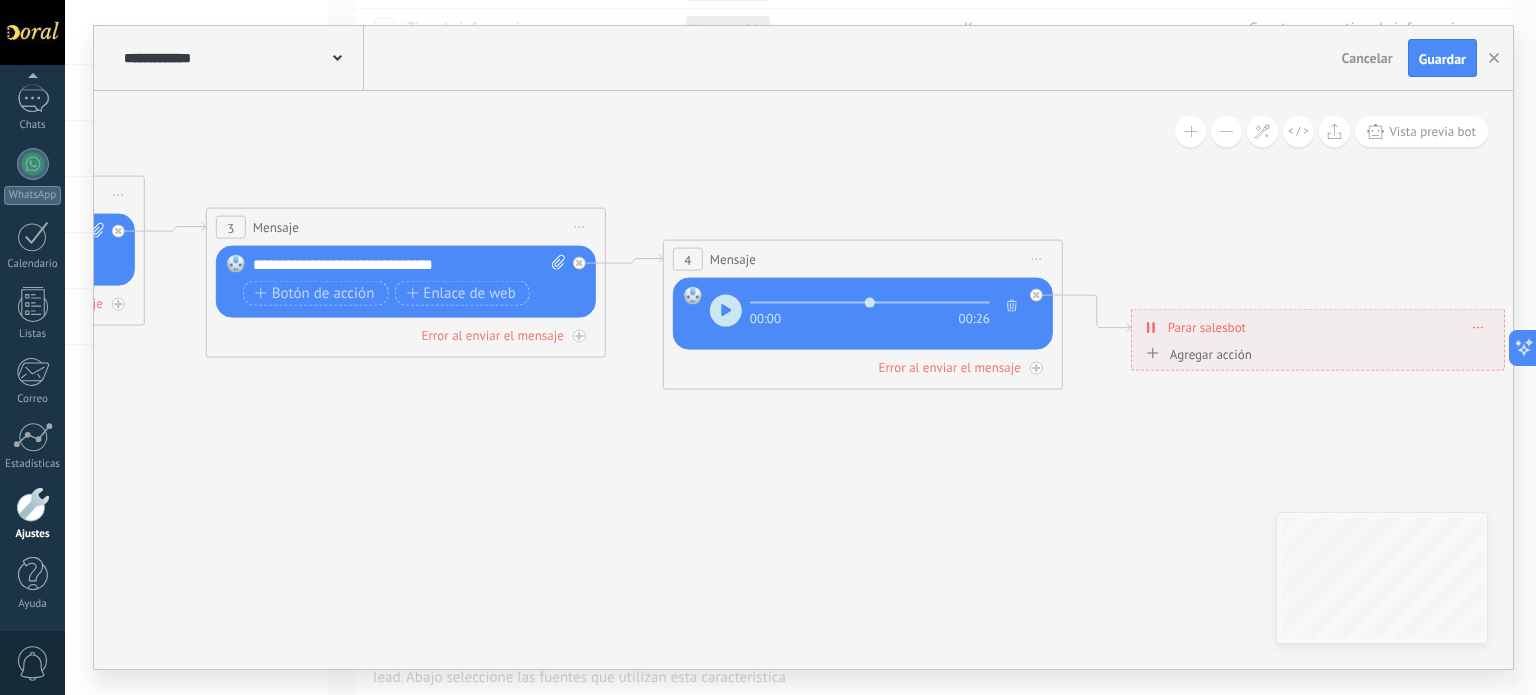 drag, startPoint x: 793, startPoint y: 541, endPoint x: 531, endPoint y: 541, distance: 262 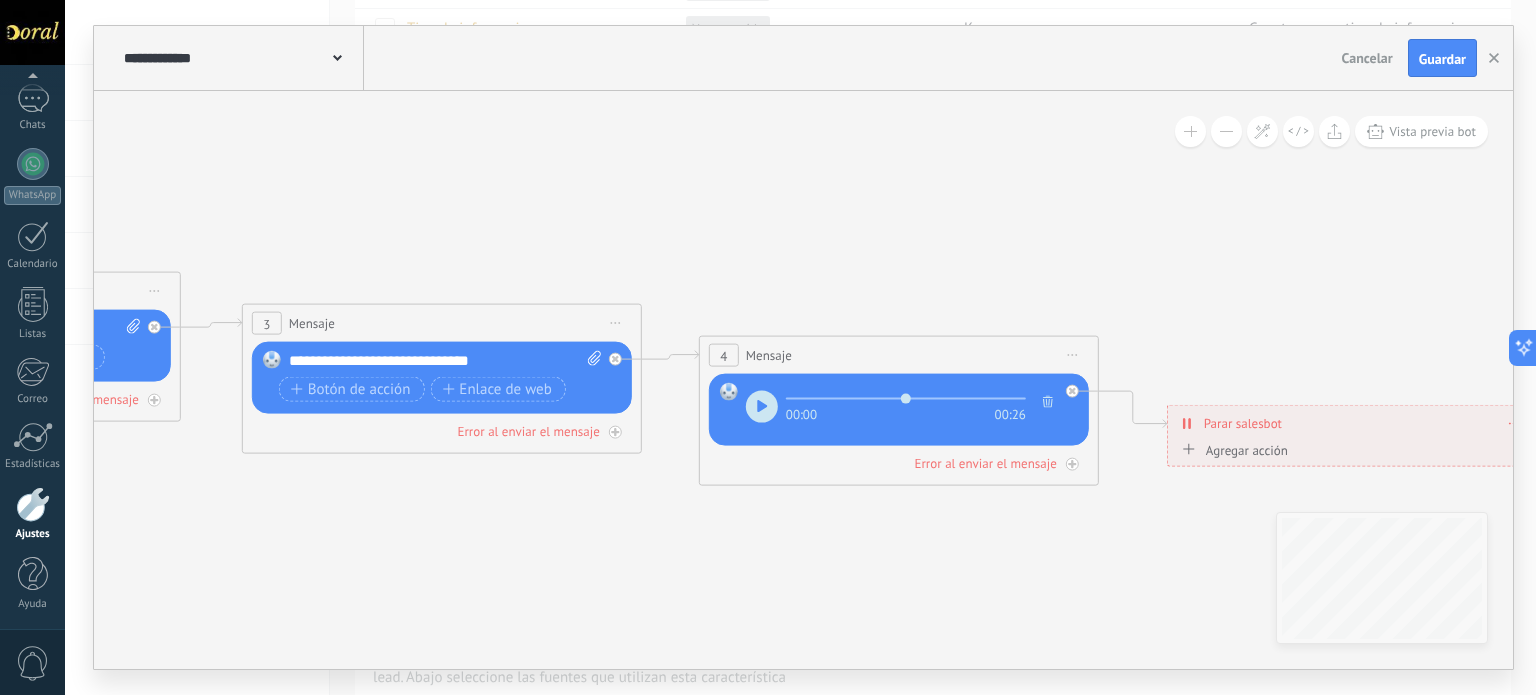 drag, startPoint x: 944, startPoint y: 558, endPoint x: 1169, endPoint y: 629, distance: 235.93643 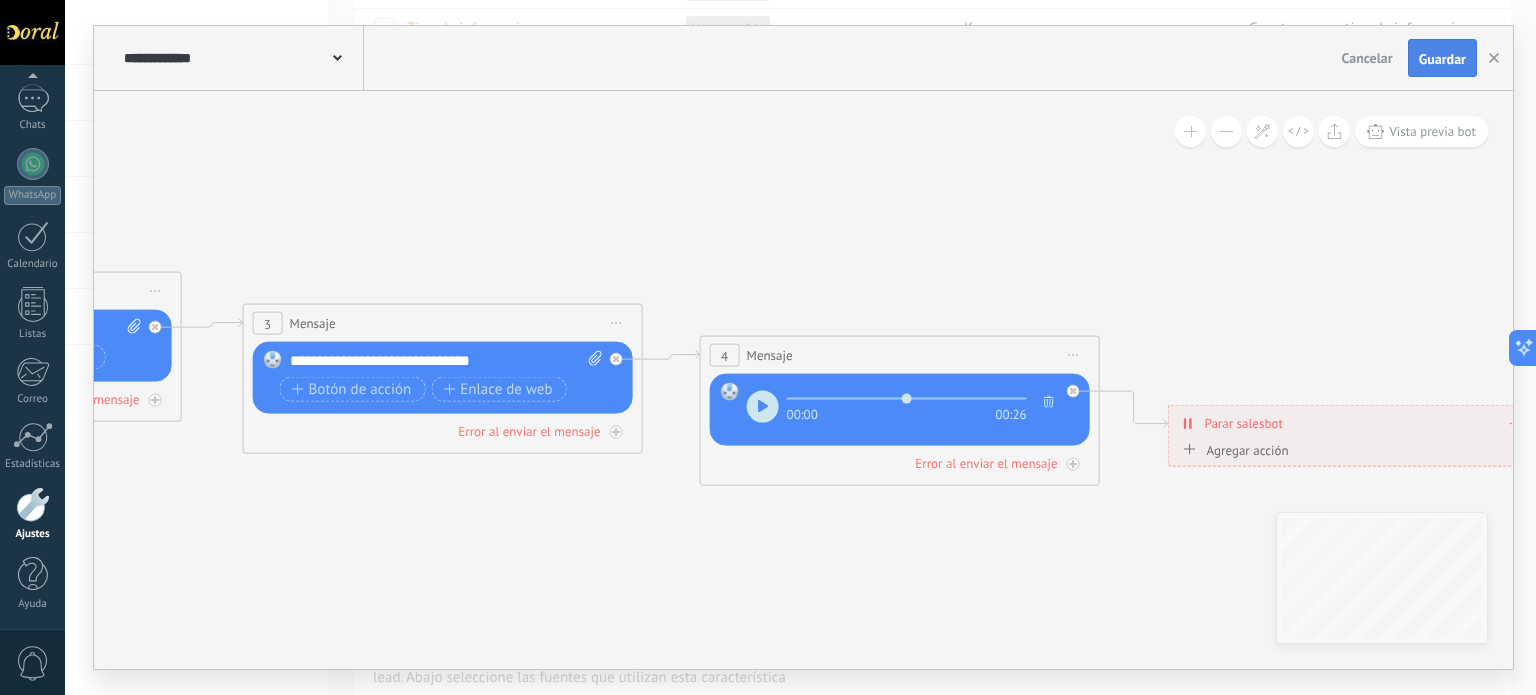 click on "Guardar" at bounding box center (1442, 59) 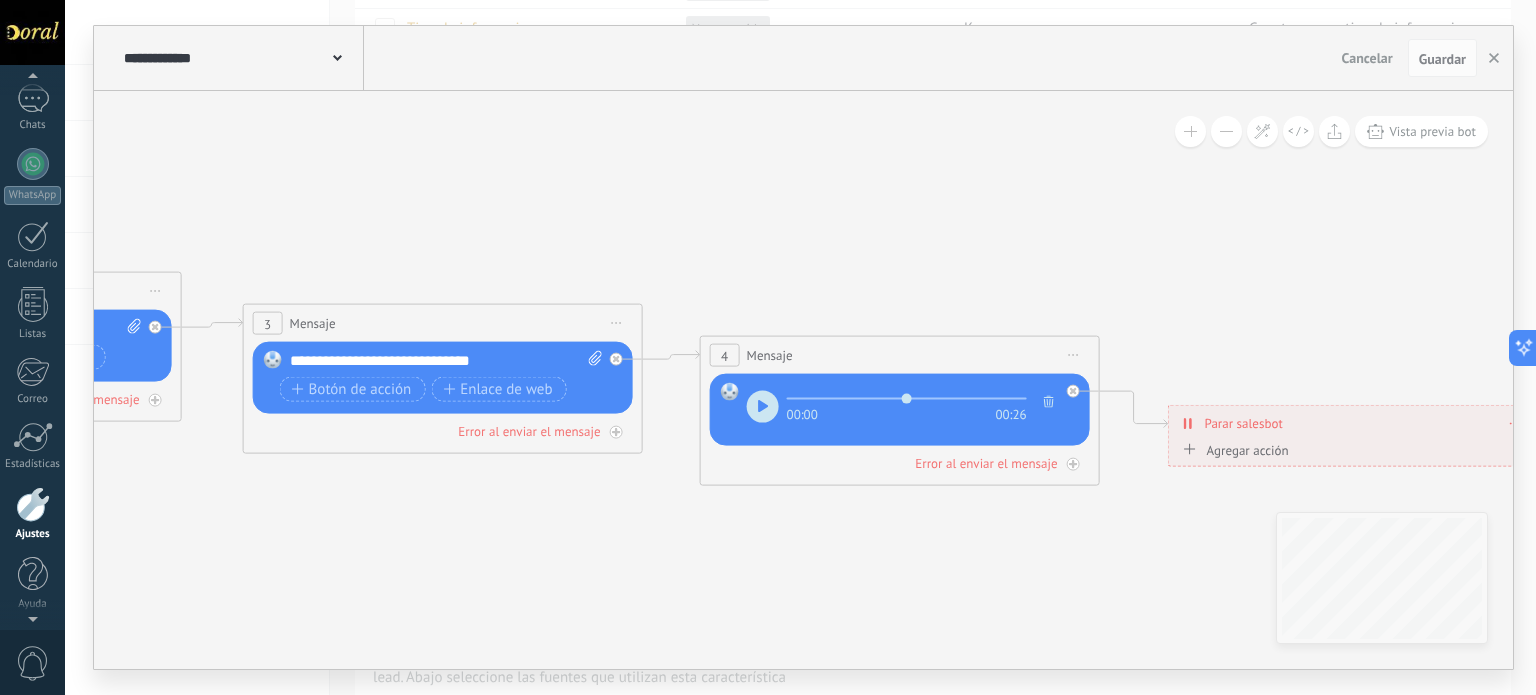 scroll, scrollTop: 0, scrollLeft: 0, axis: both 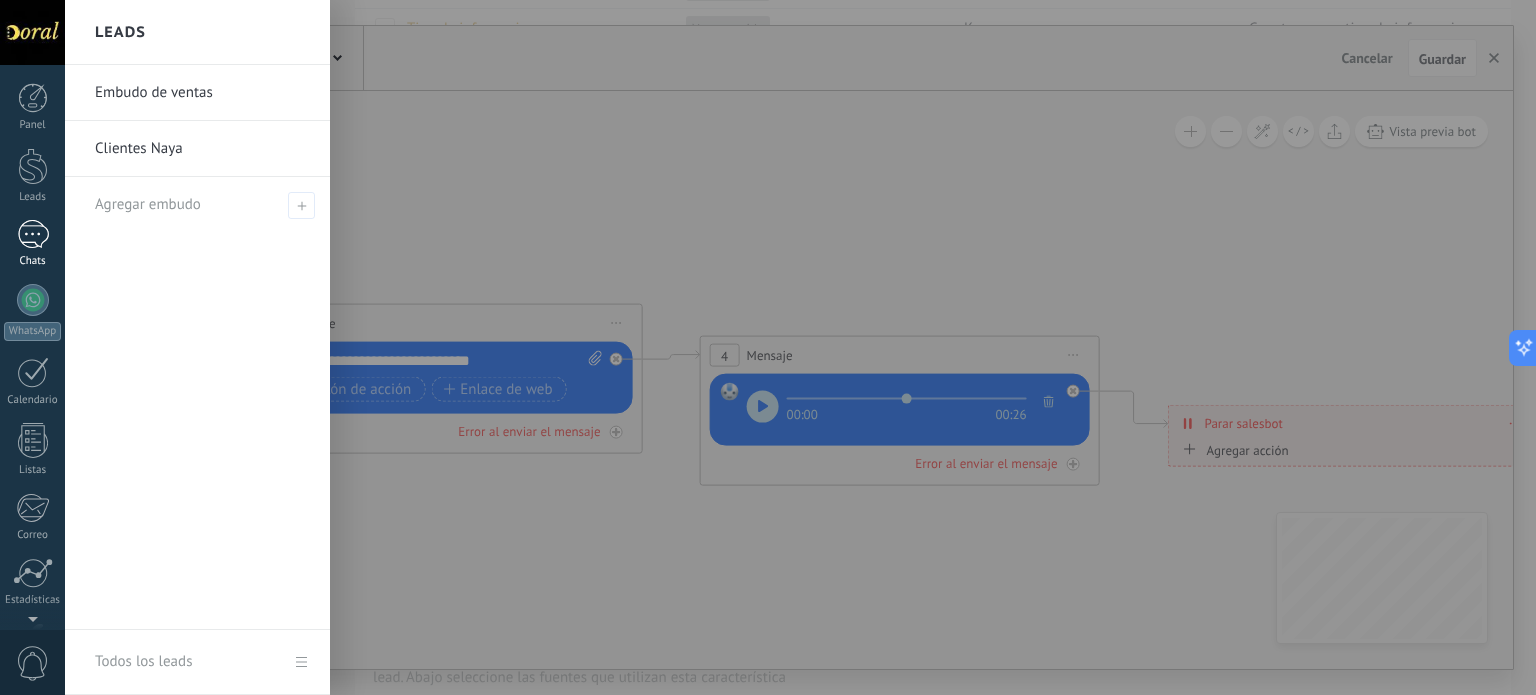 click at bounding box center (33, 234) 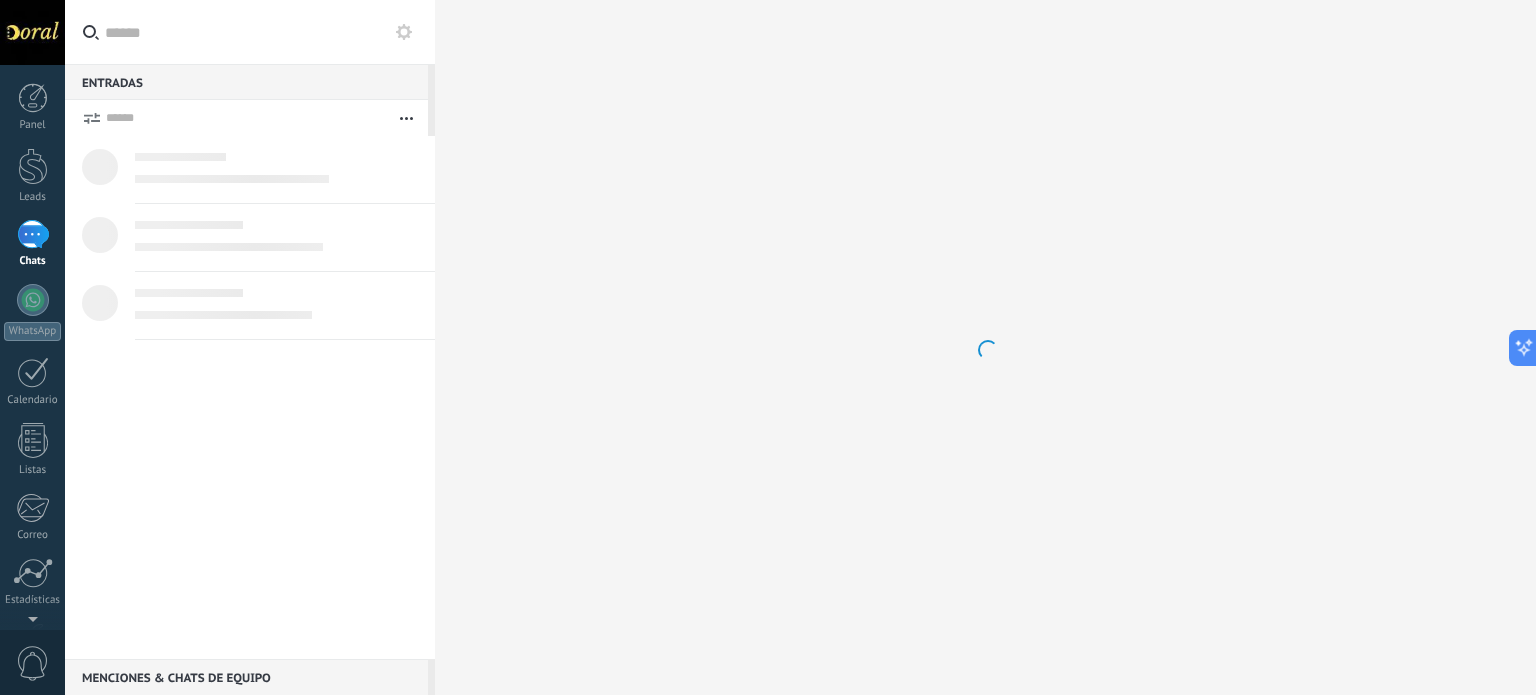 scroll, scrollTop: 0, scrollLeft: 0, axis: both 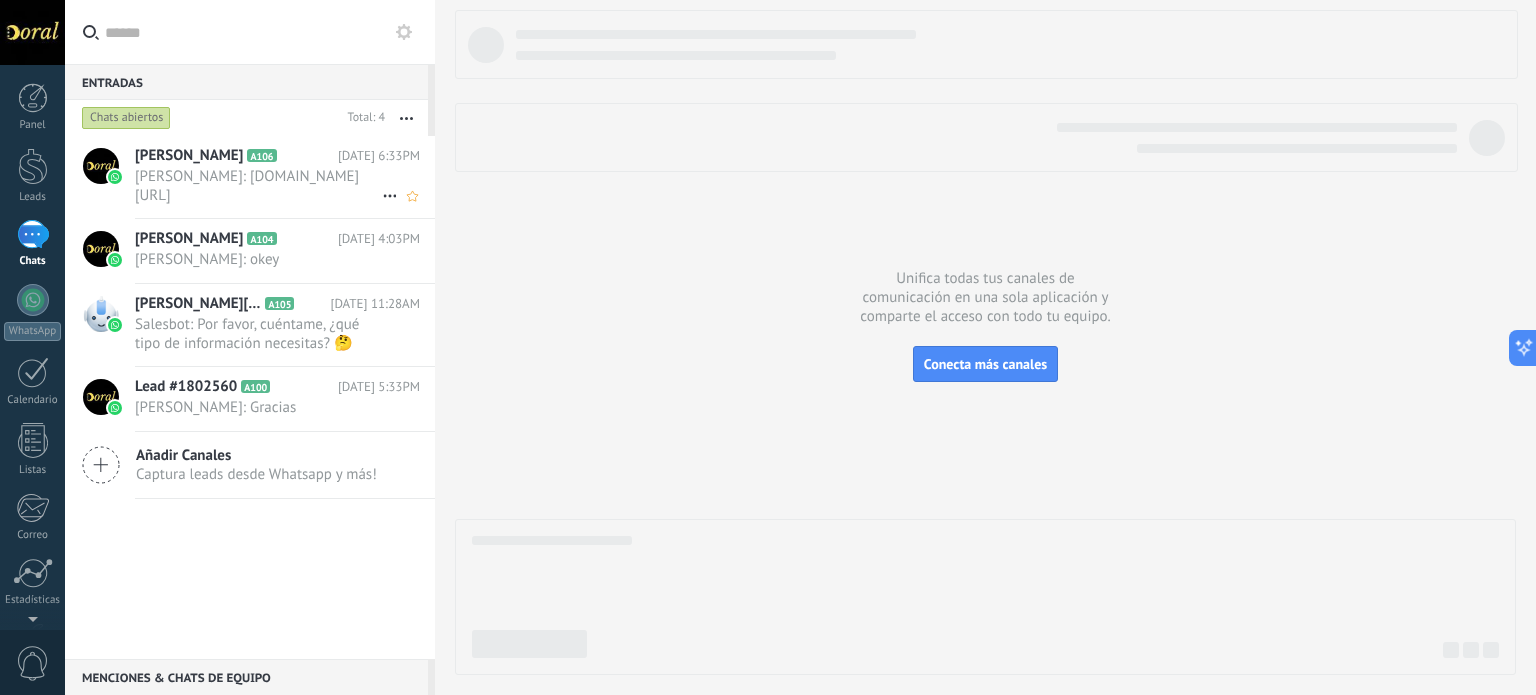 click on "Didier Alejandro Berrio Baena: bit.ly/Catalogo-de-pijamas" at bounding box center [258, 186] 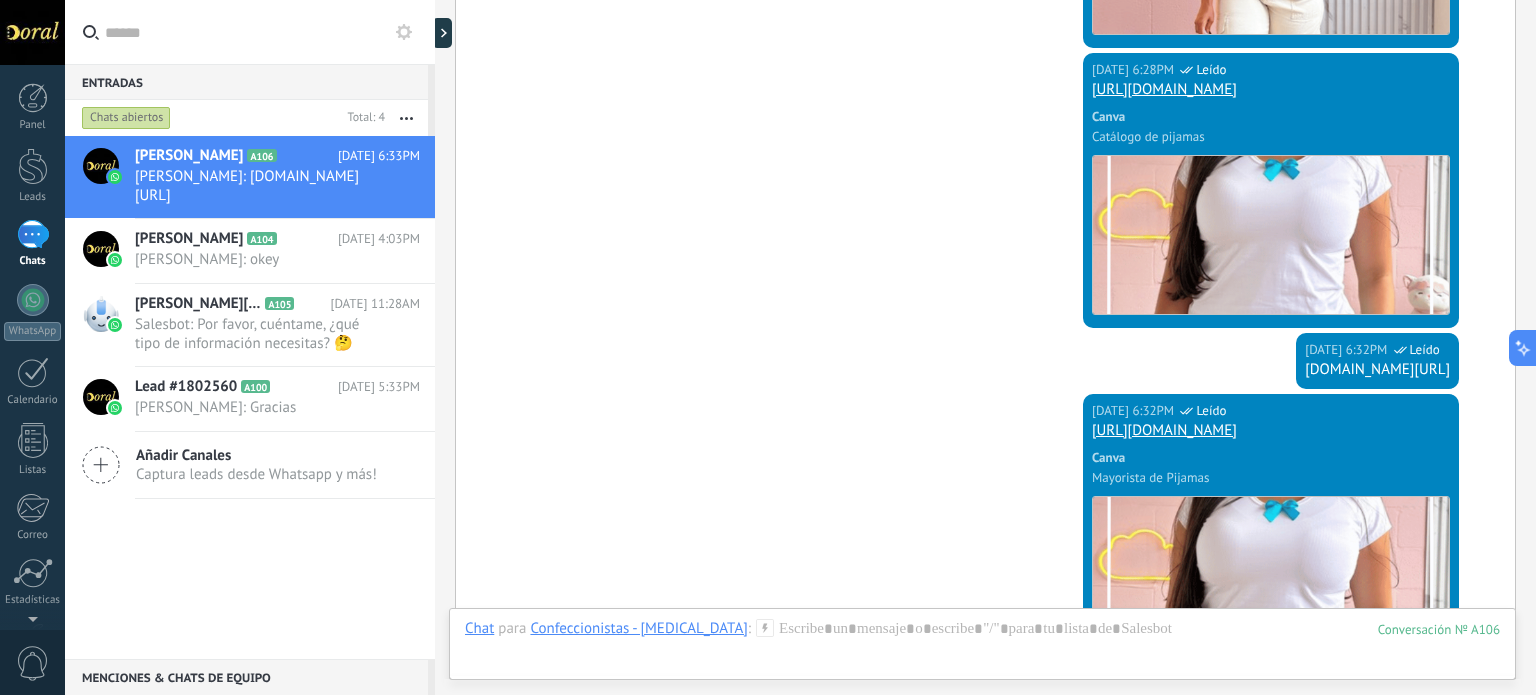 scroll, scrollTop: 5402, scrollLeft: 0, axis: vertical 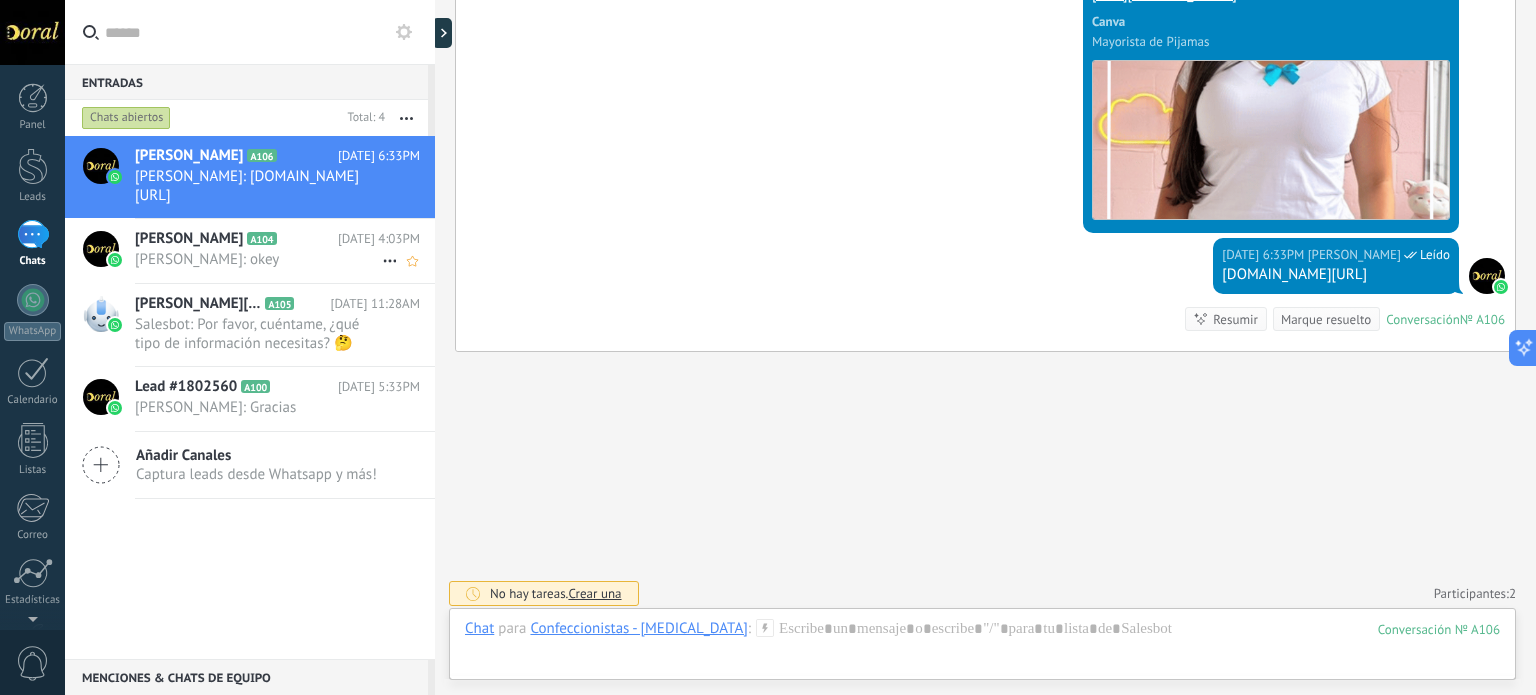 click on "Aleja Jefa
A104" at bounding box center [236, 239] 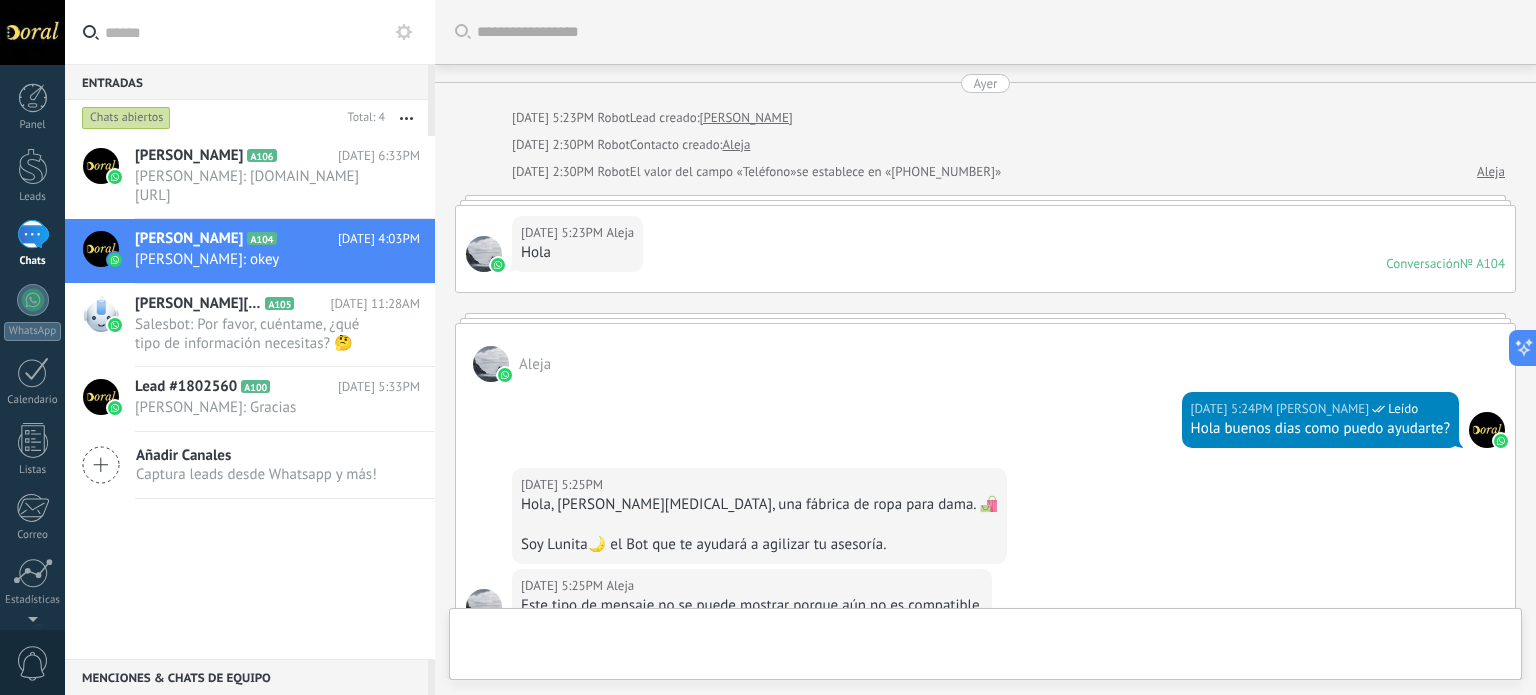 scroll, scrollTop: 1872, scrollLeft: 0, axis: vertical 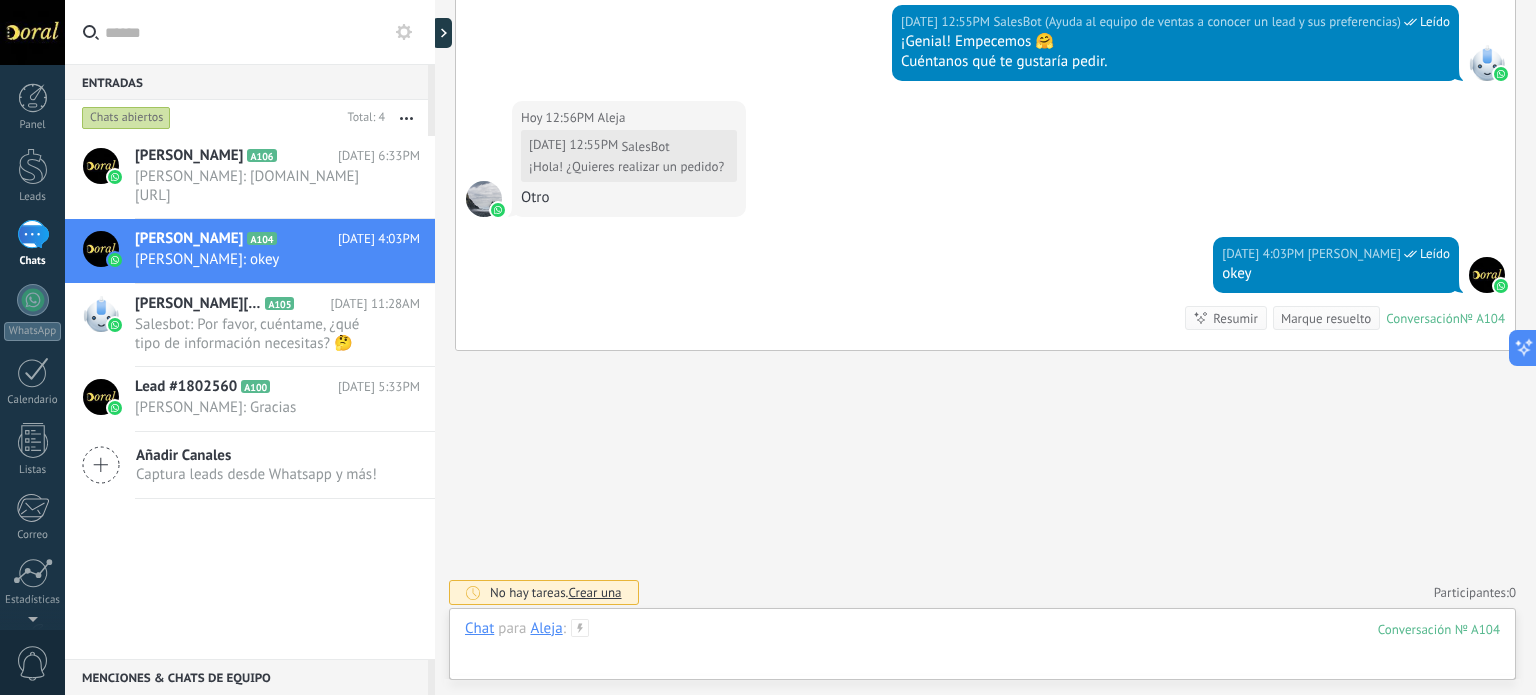 click at bounding box center (982, 649) 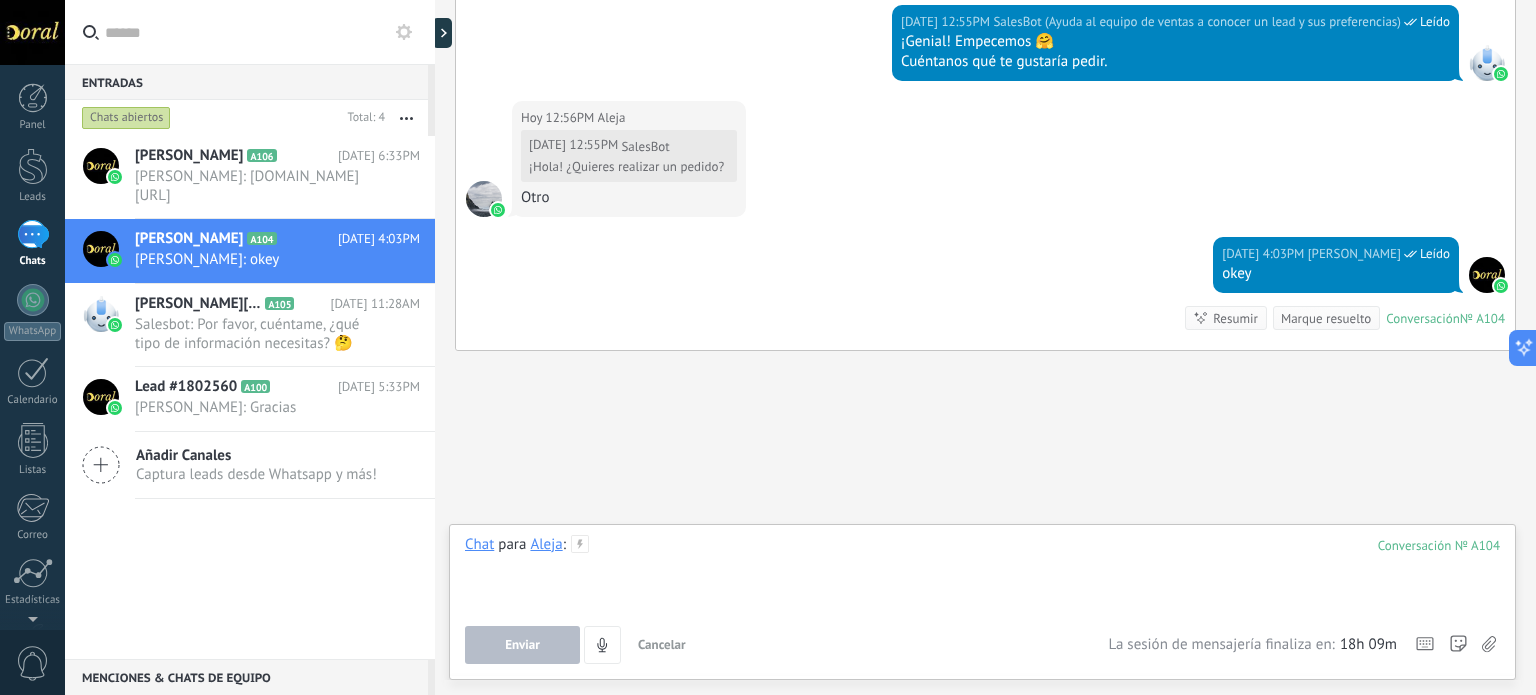 type 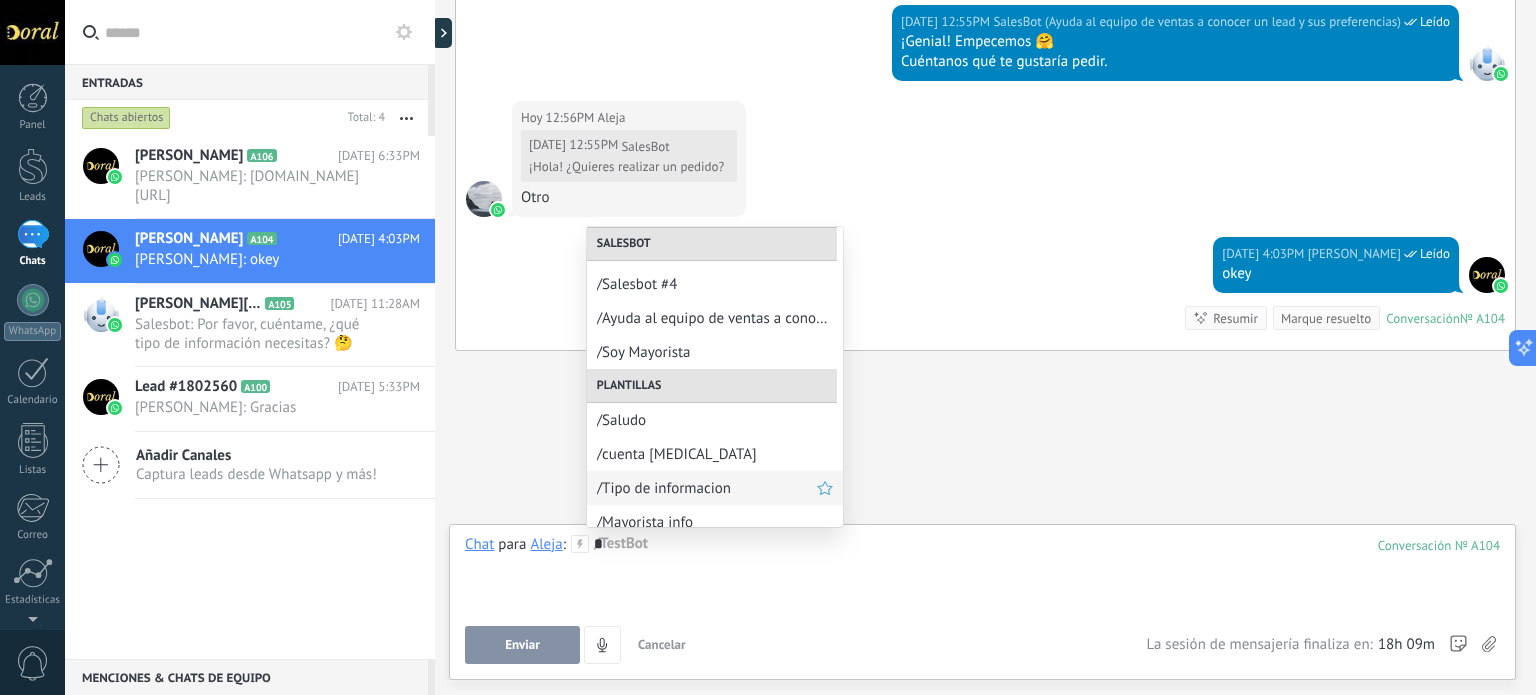 scroll, scrollTop: 176, scrollLeft: 0, axis: vertical 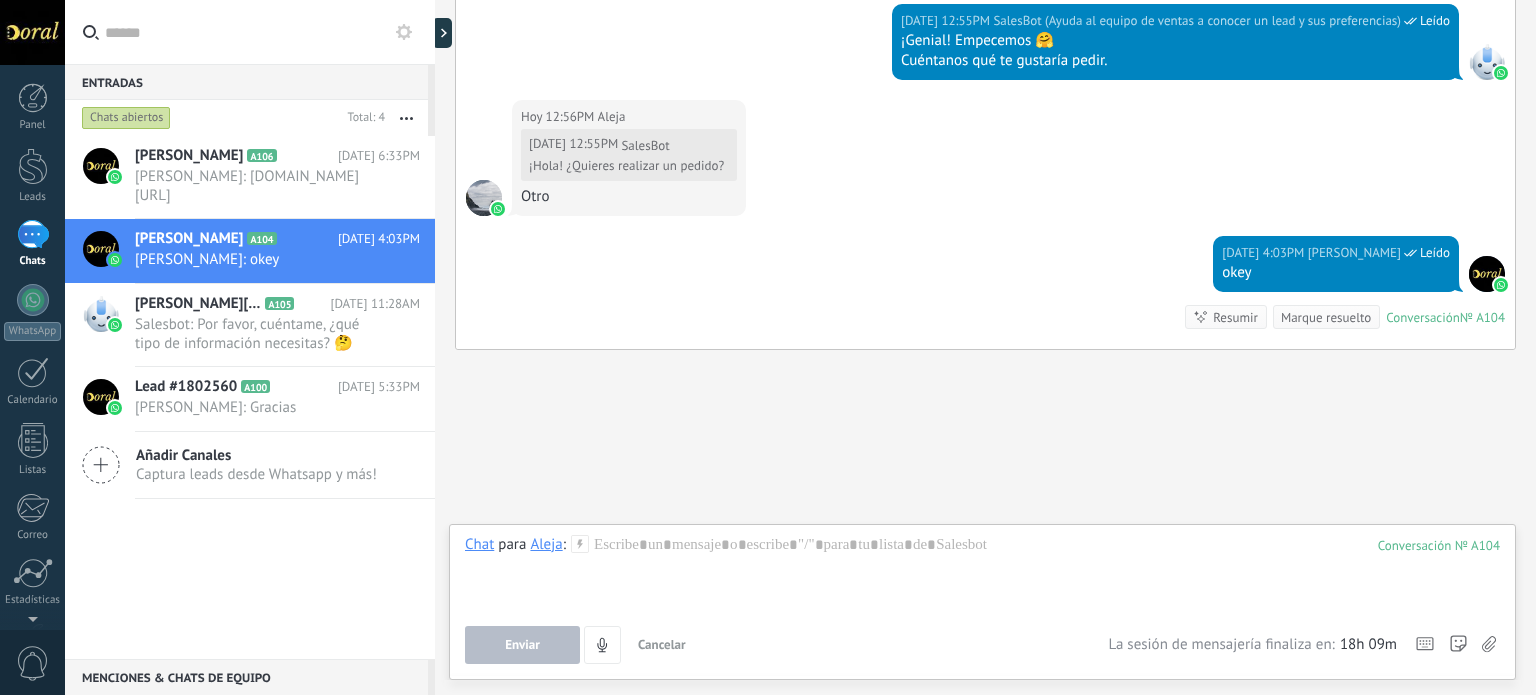 type 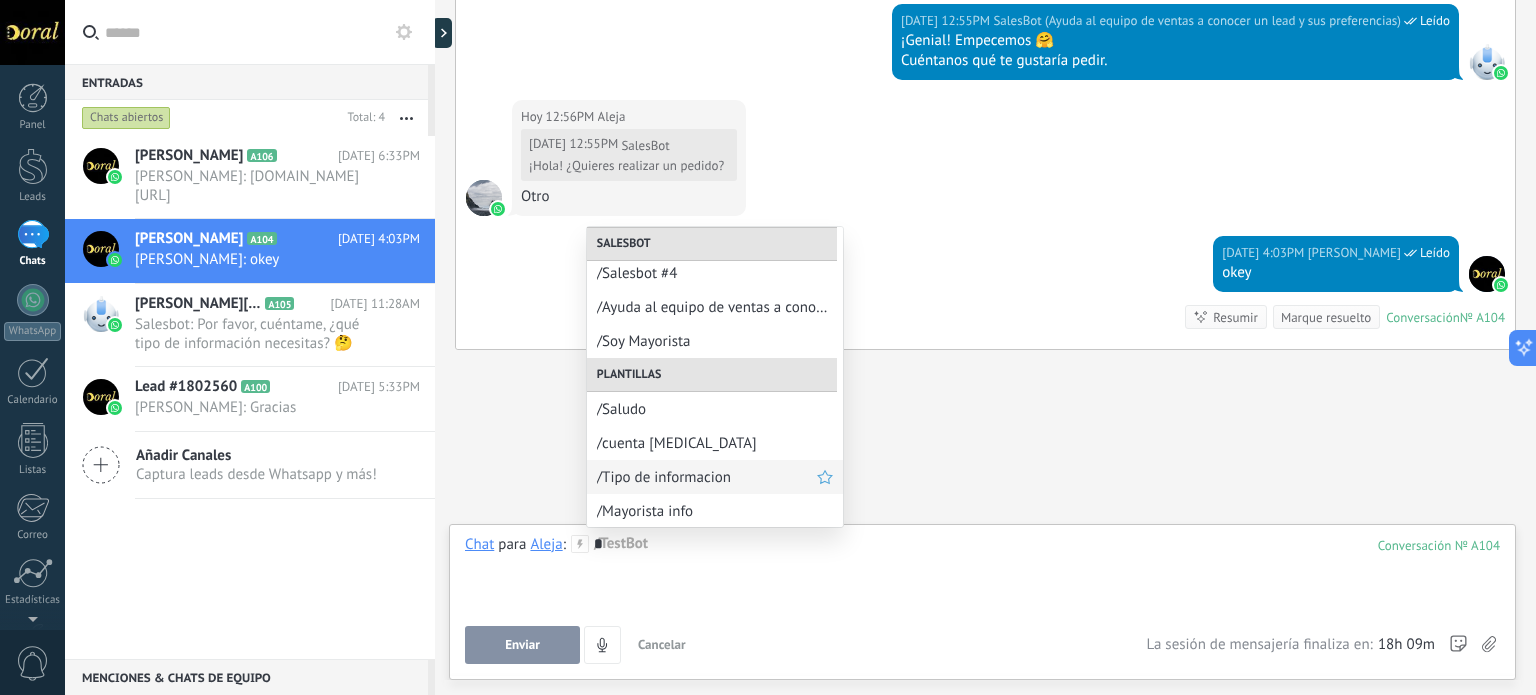 scroll, scrollTop: 176, scrollLeft: 0, axis: vertical 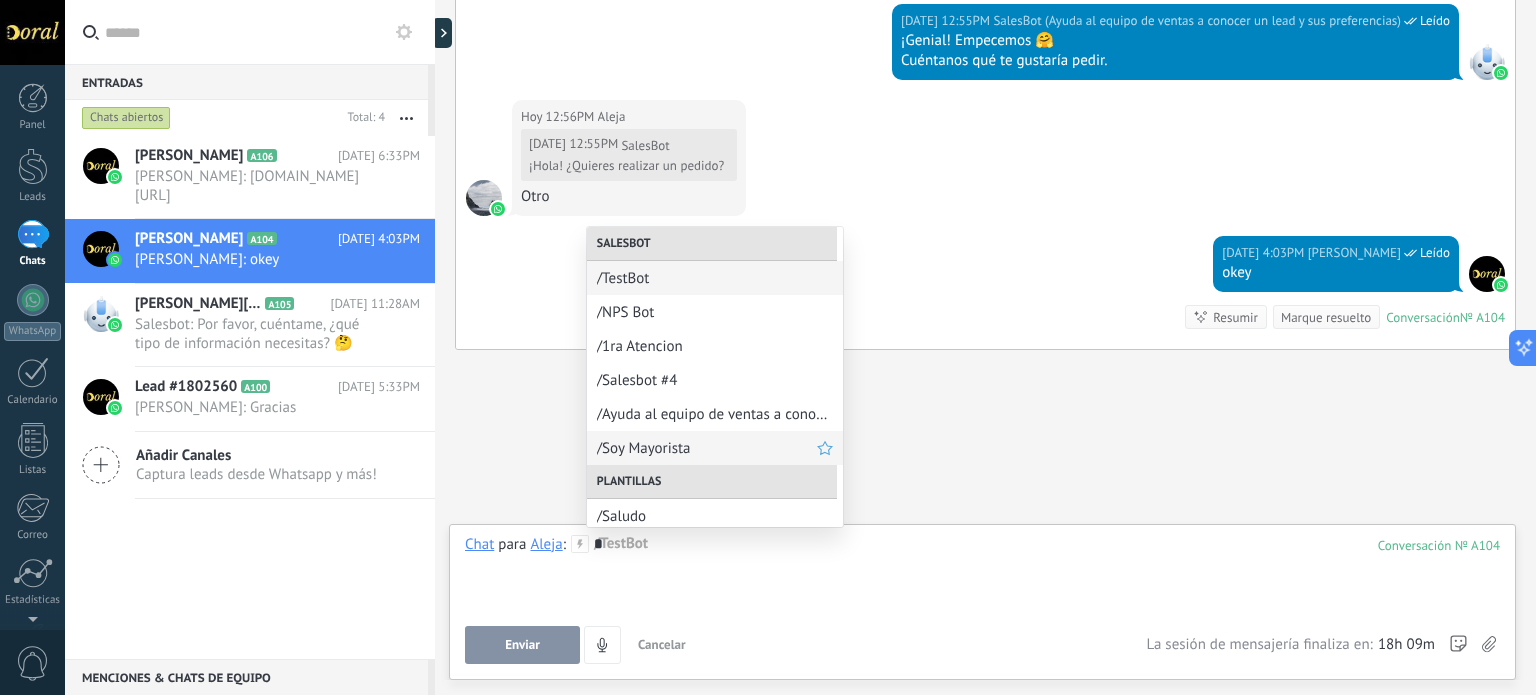 click on "/Soy Mayorista" at bounding box center (707, 448) 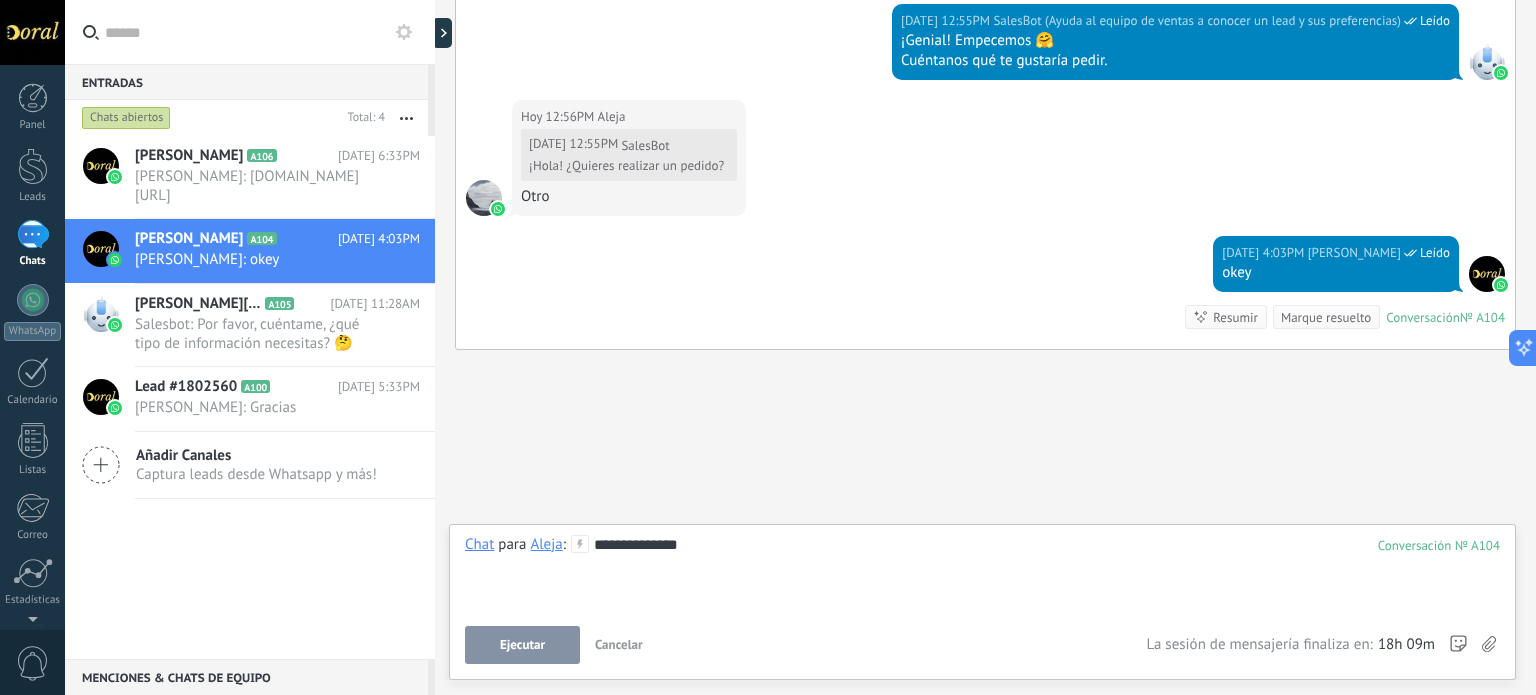 click on "Ejecutar" at bounding box center [522, 645] 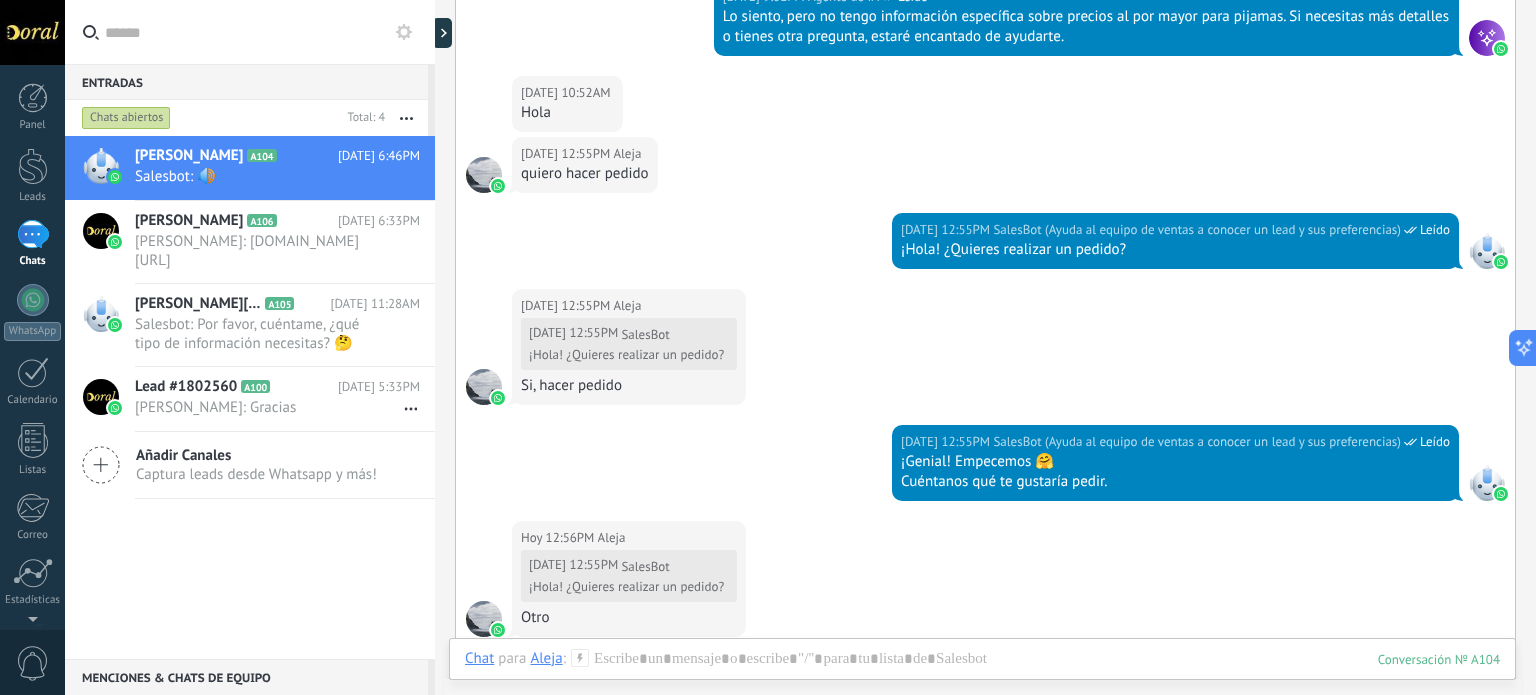 scroll, scrollTop: 2252, scrollLeft: 0, axis: vertical 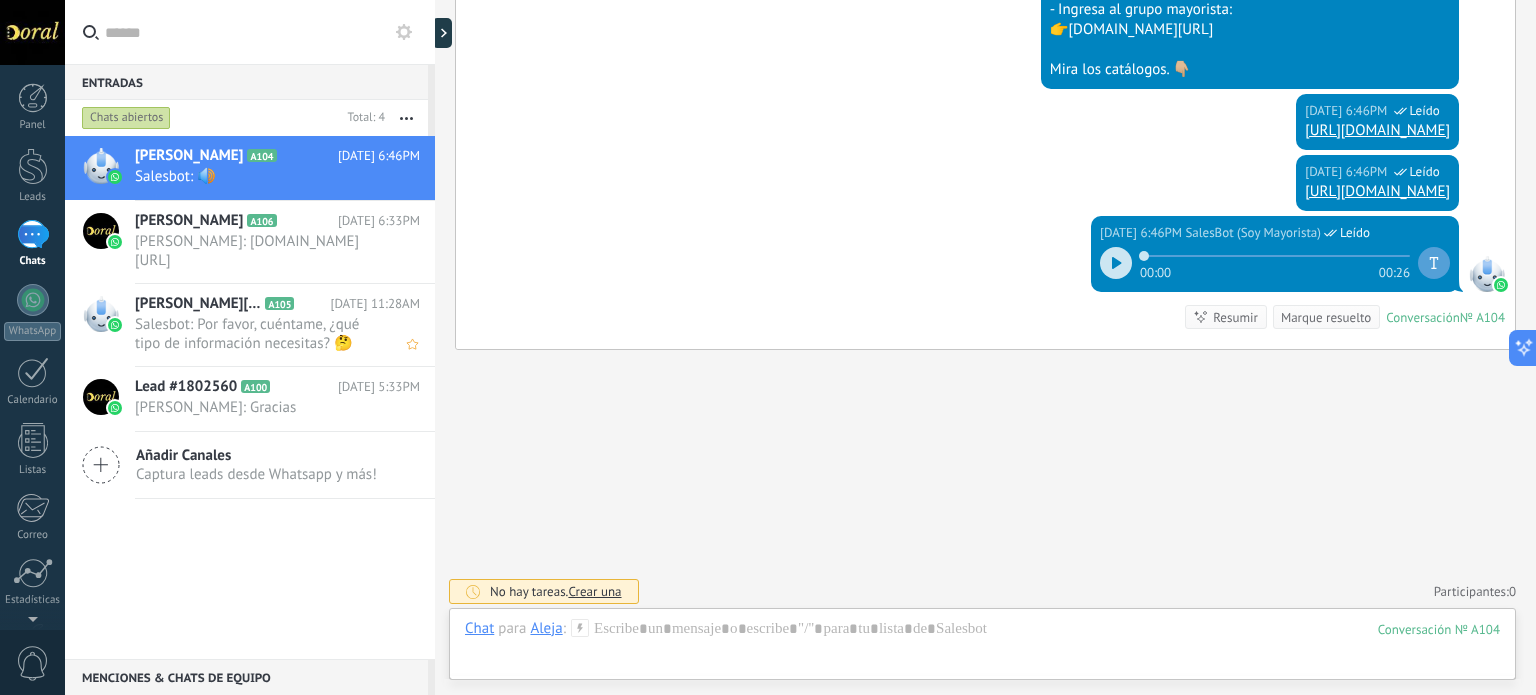 drag, startPoint x: 767, startPoint y: 4, endPoint x: 280, endPoint y: 320, distance: 580.5385 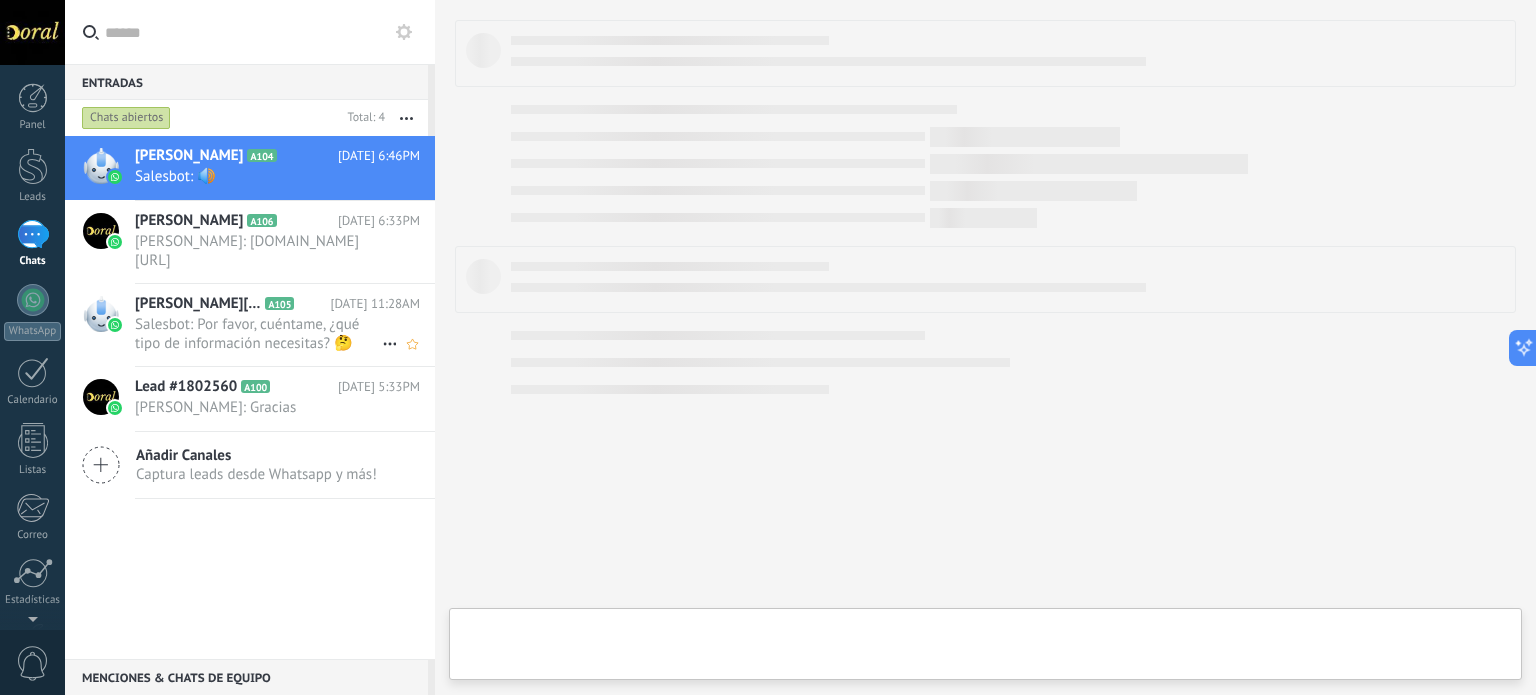 click on "Salesbot: Por favor, cuéntame, ¿qué tipo de información necesitas? 🤔
Elige solo una opcion" at bounding box center (258, 334) 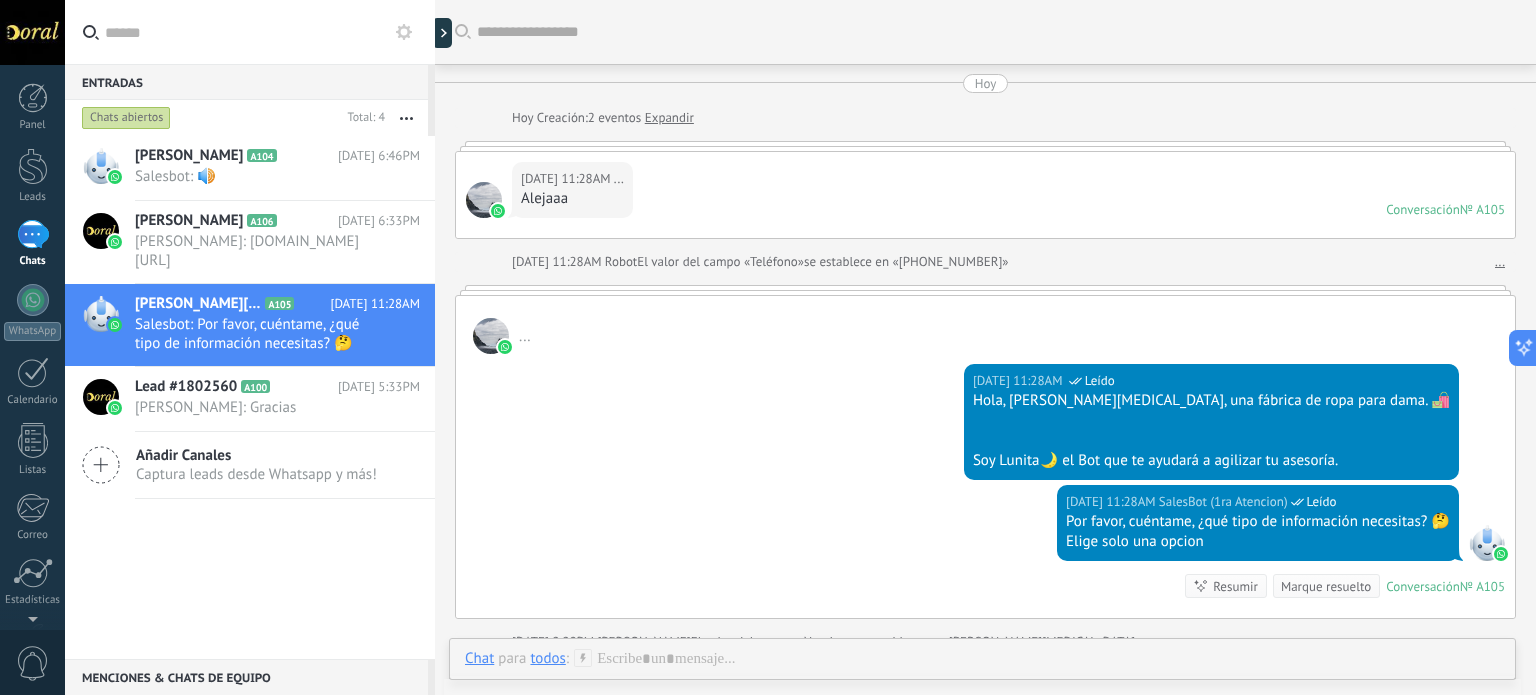 scroll, scrollTop: 202, scrollLeft: 0, axis: vertical 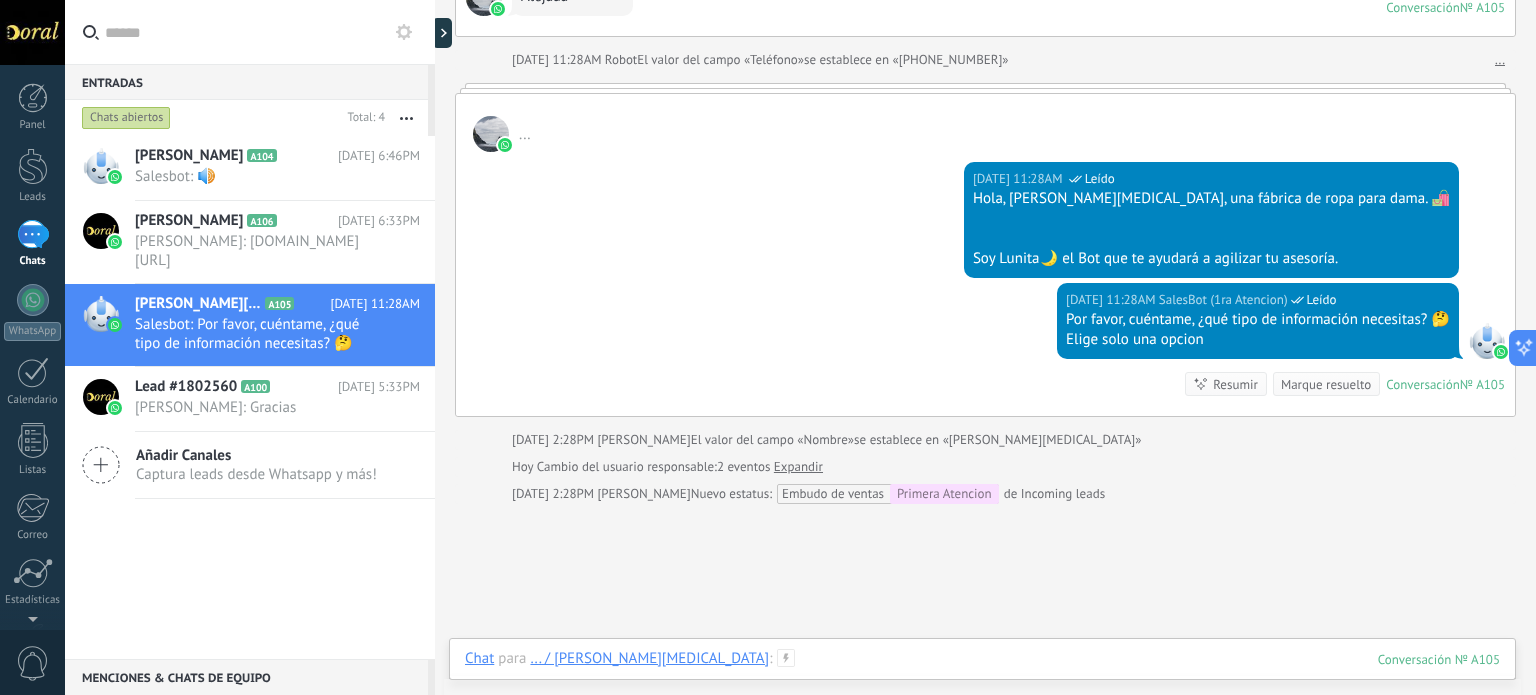 click at bounding box center (982, 679) 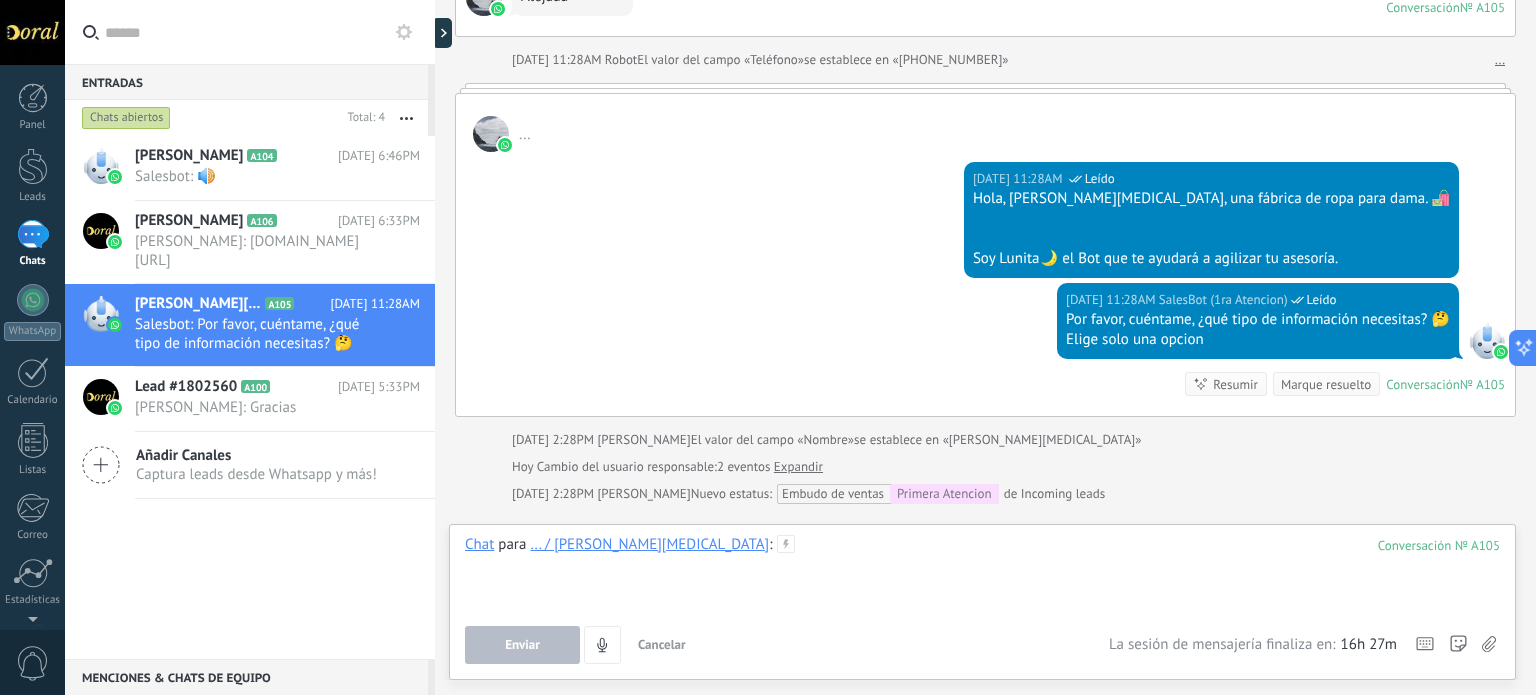 type 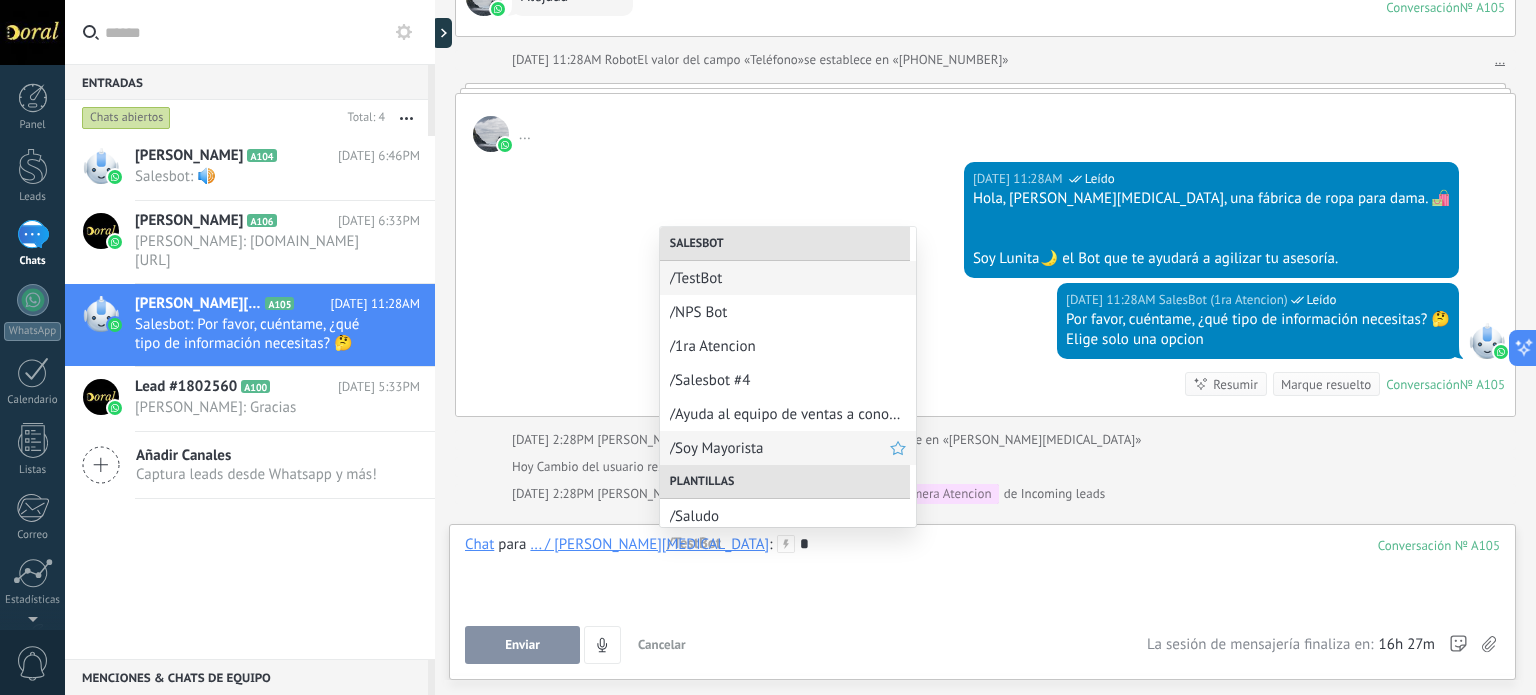 click on "/Soy Mayorista" at bounding box center [780, 448] 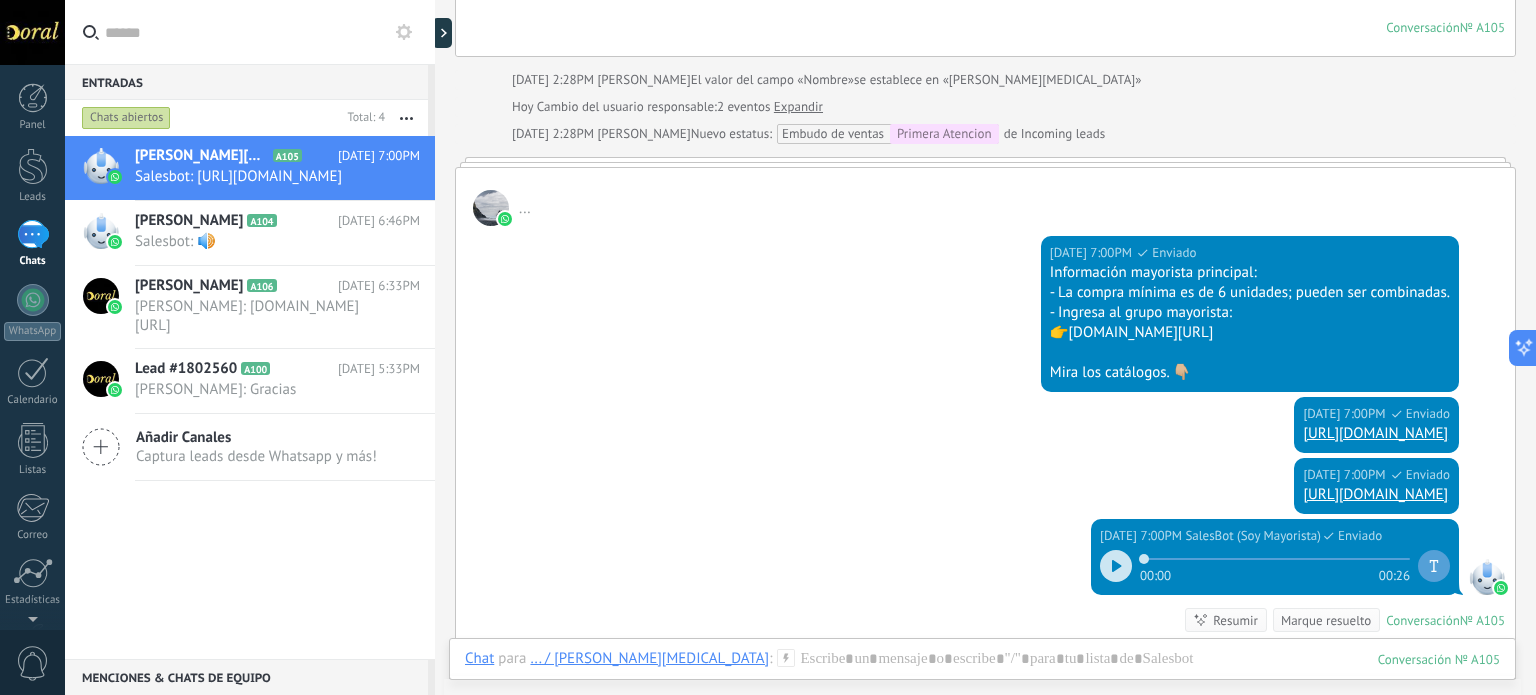 scroll, scrollTop: 866, scrollLeft: 0, axis: vertical 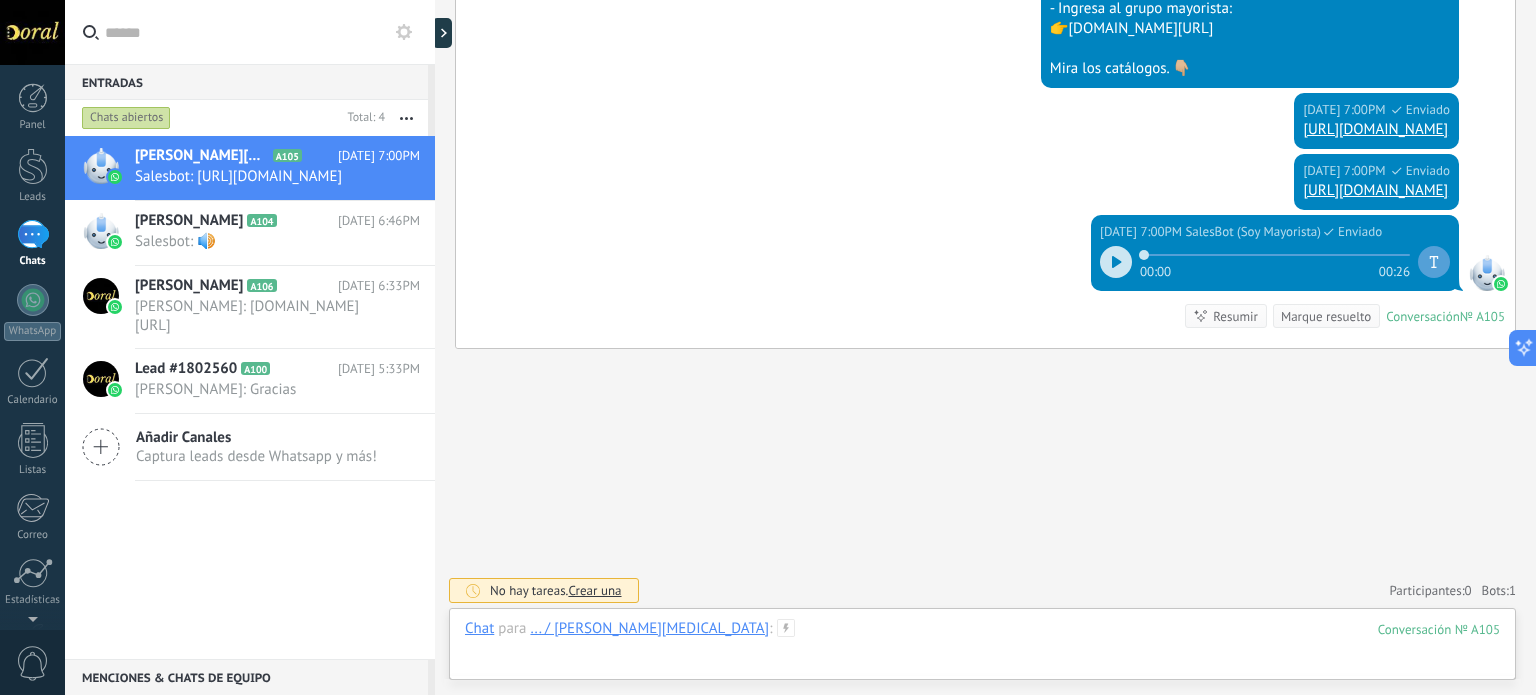 click at bounding box center (982, 649) 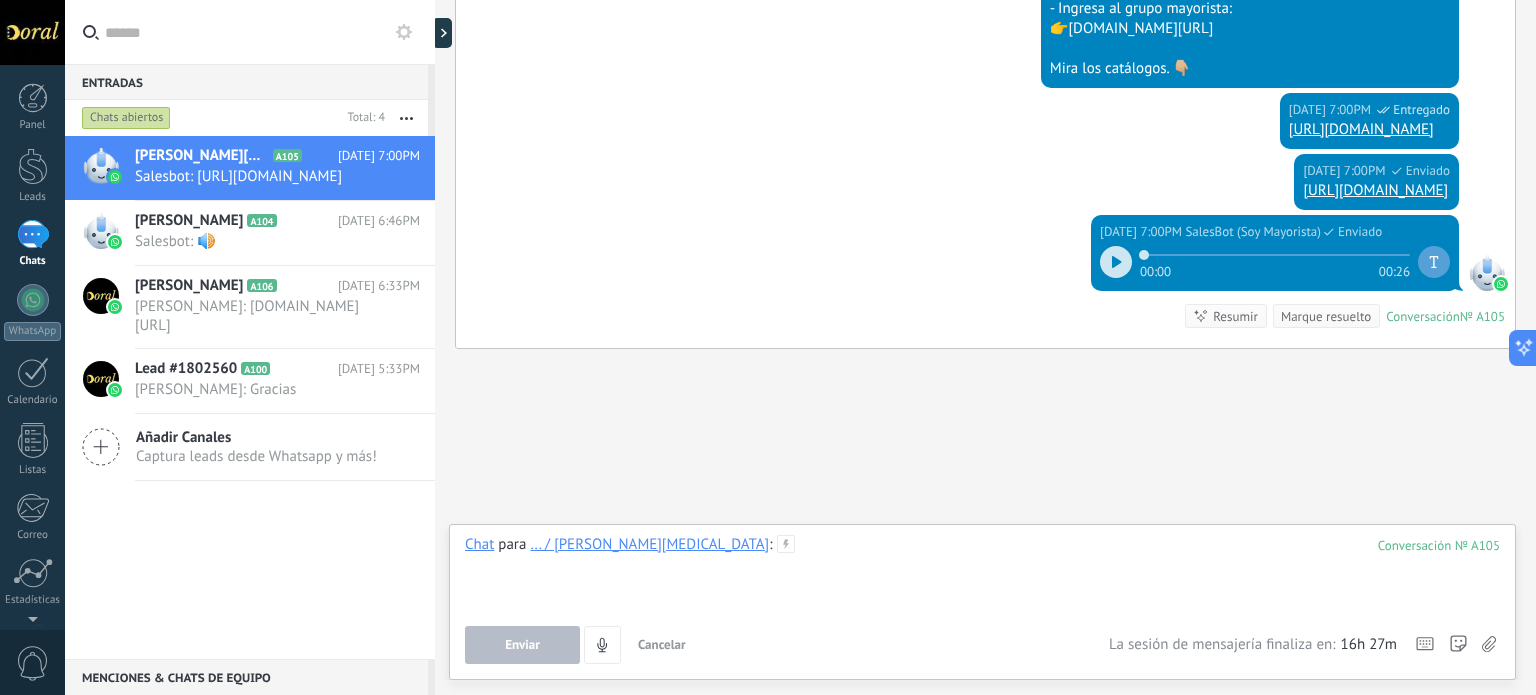 scroll, scrollTop: 766, scrollLeft: 0, axis: vertical 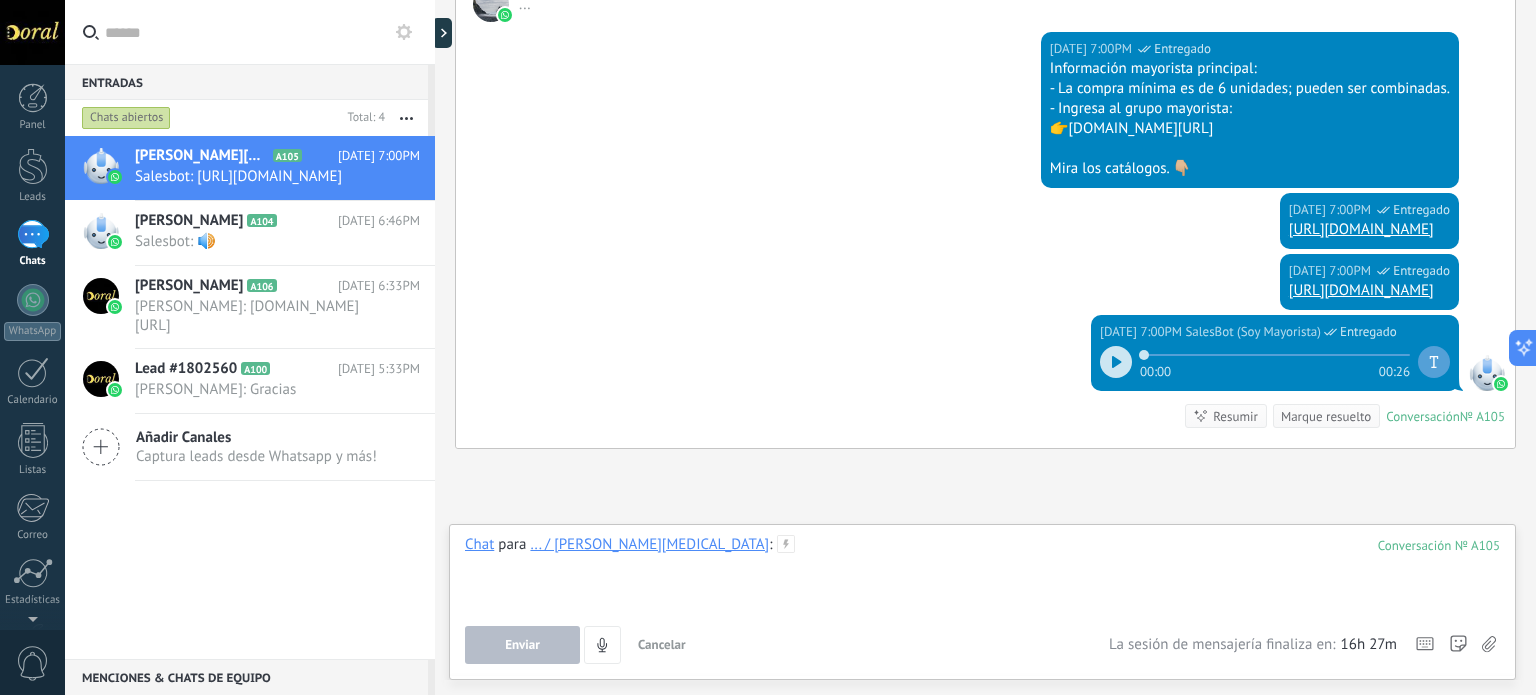 type 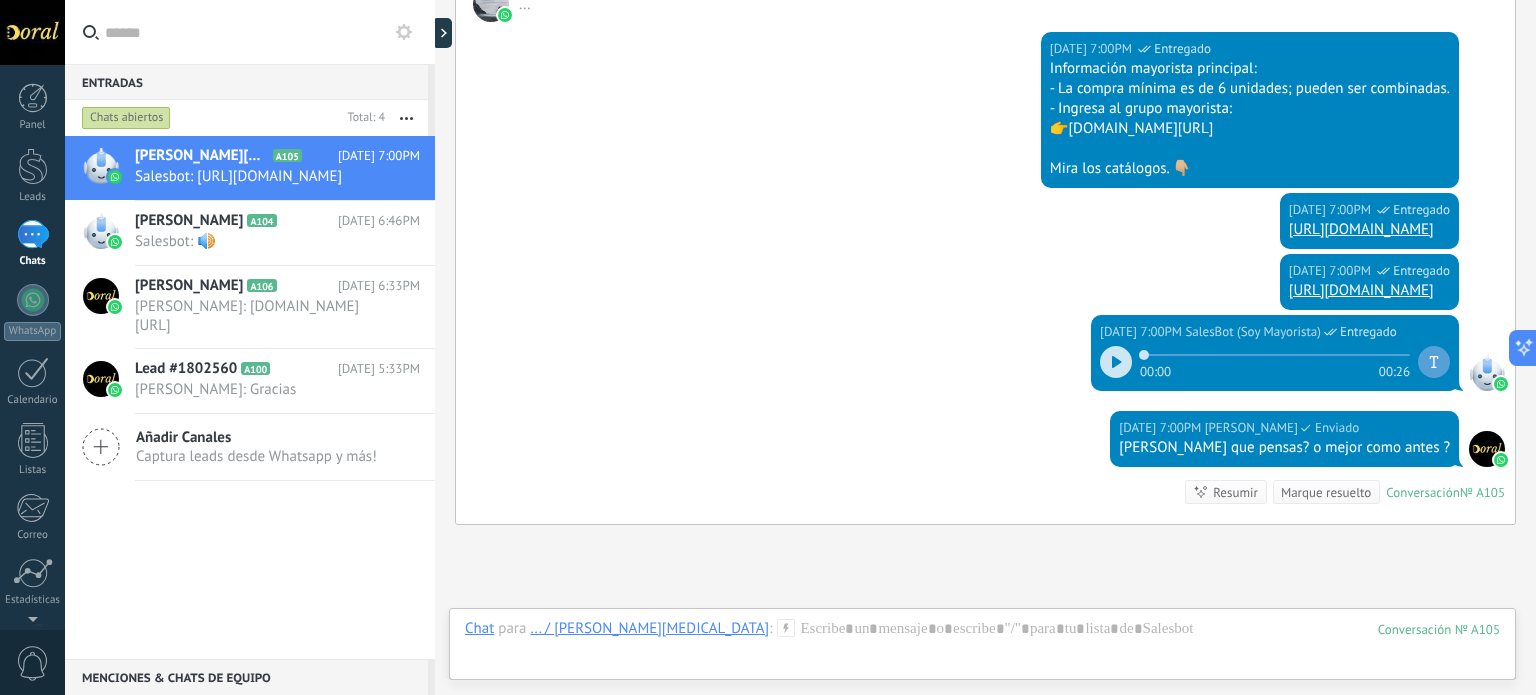 scroll, scrollTop: 942, scrollLeft: 0, axis: vertical 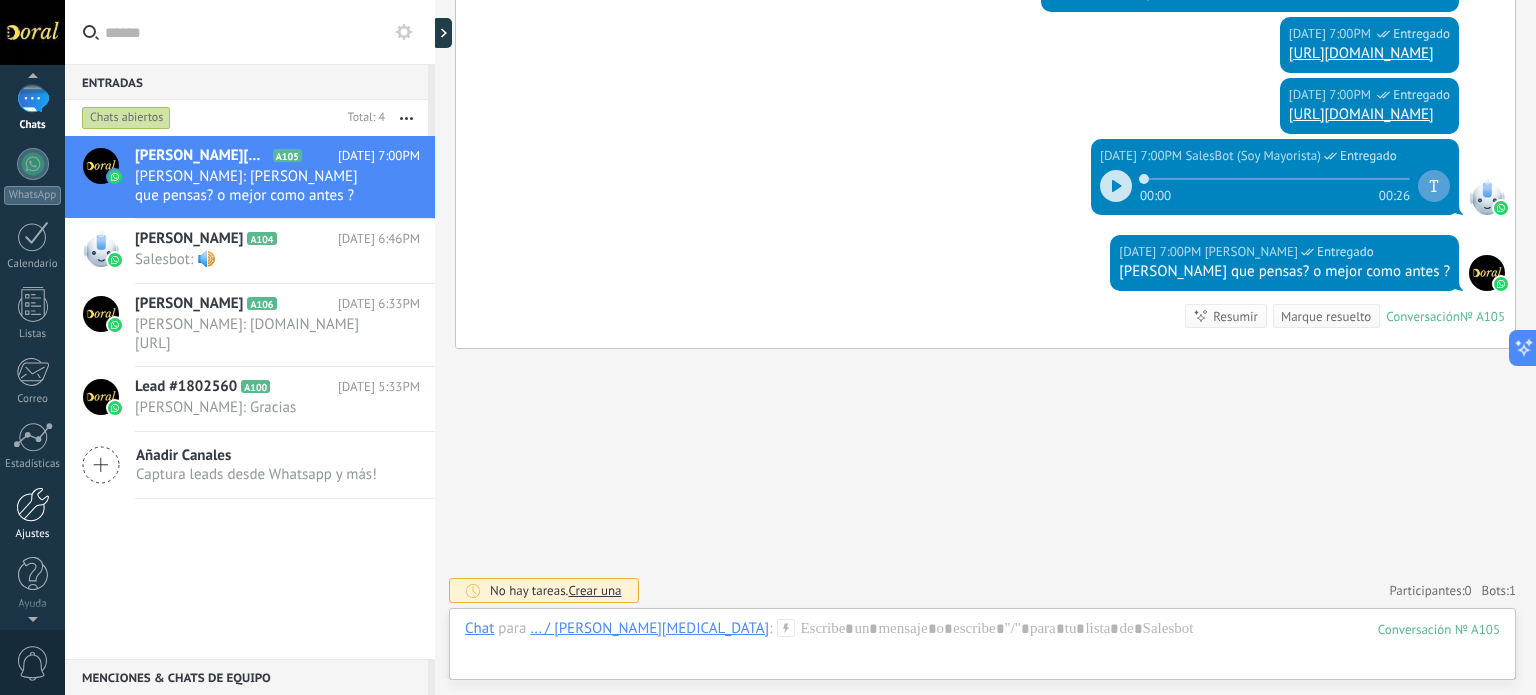 click on "Ajustes" at bounding box center (33, 534) 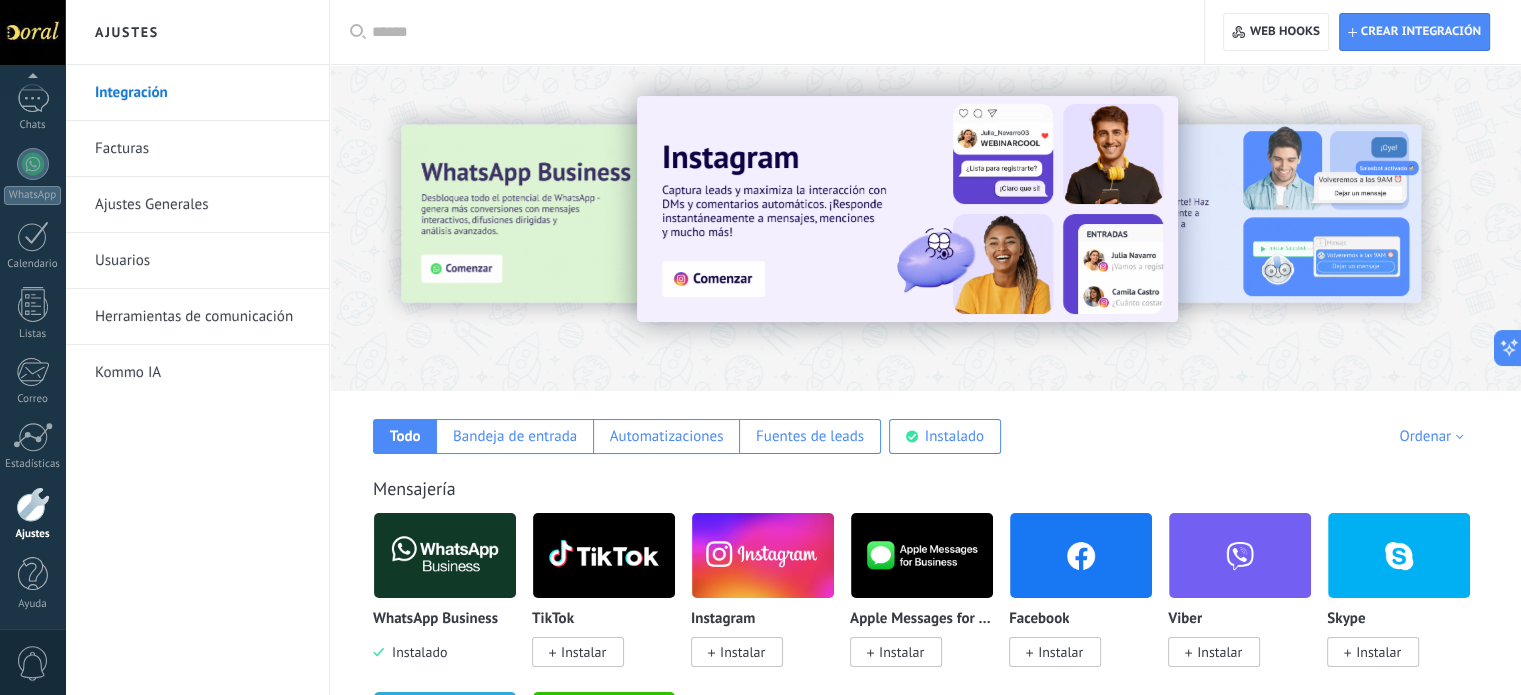 click on "Herramientas de comunicación" at bounding box center [202, 317] 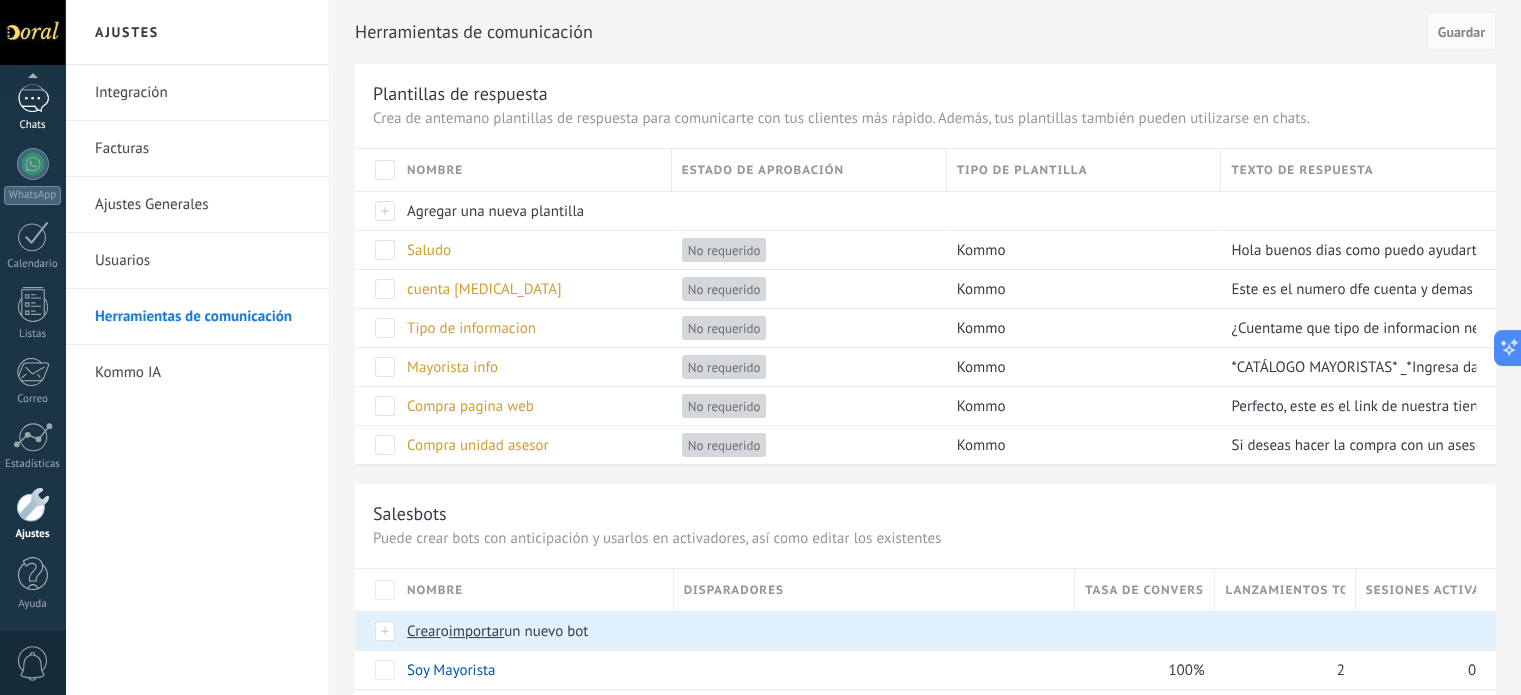 click on "Chats" at bounding box center (33, 125) 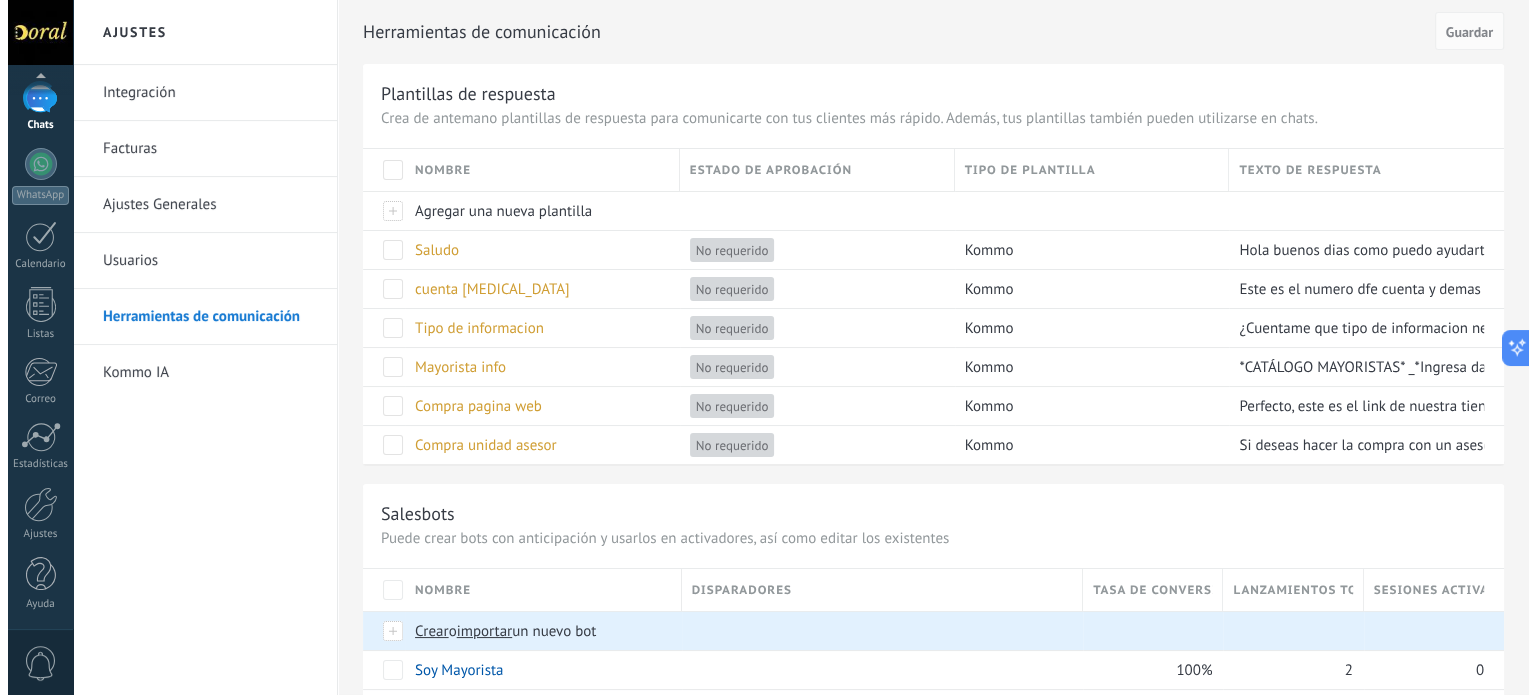 scroll, scrollTop: 0, scrollLeft: 0, axis: both 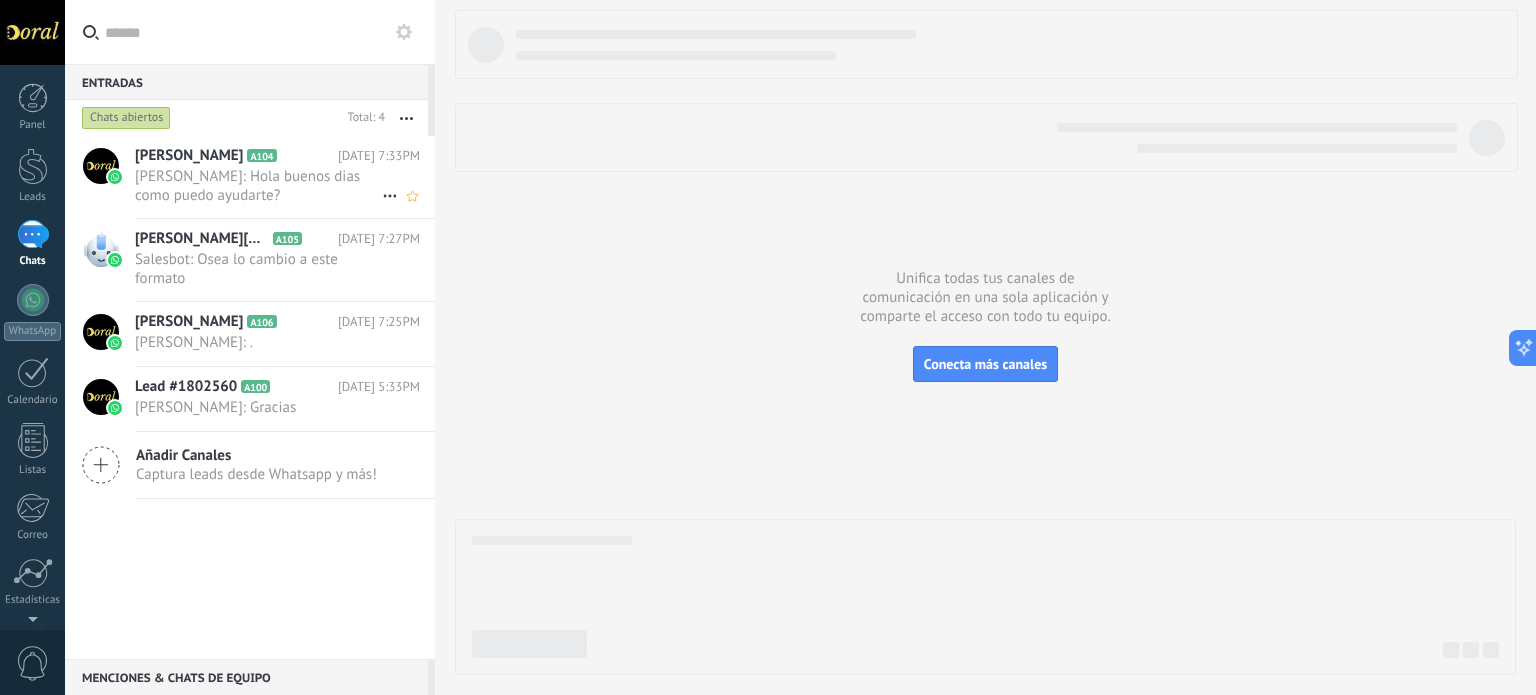 click on "Didier Alejandro Berrio Baena: Hola buenos dias como puedo ayudarte?" at bounding box center [258, 186] 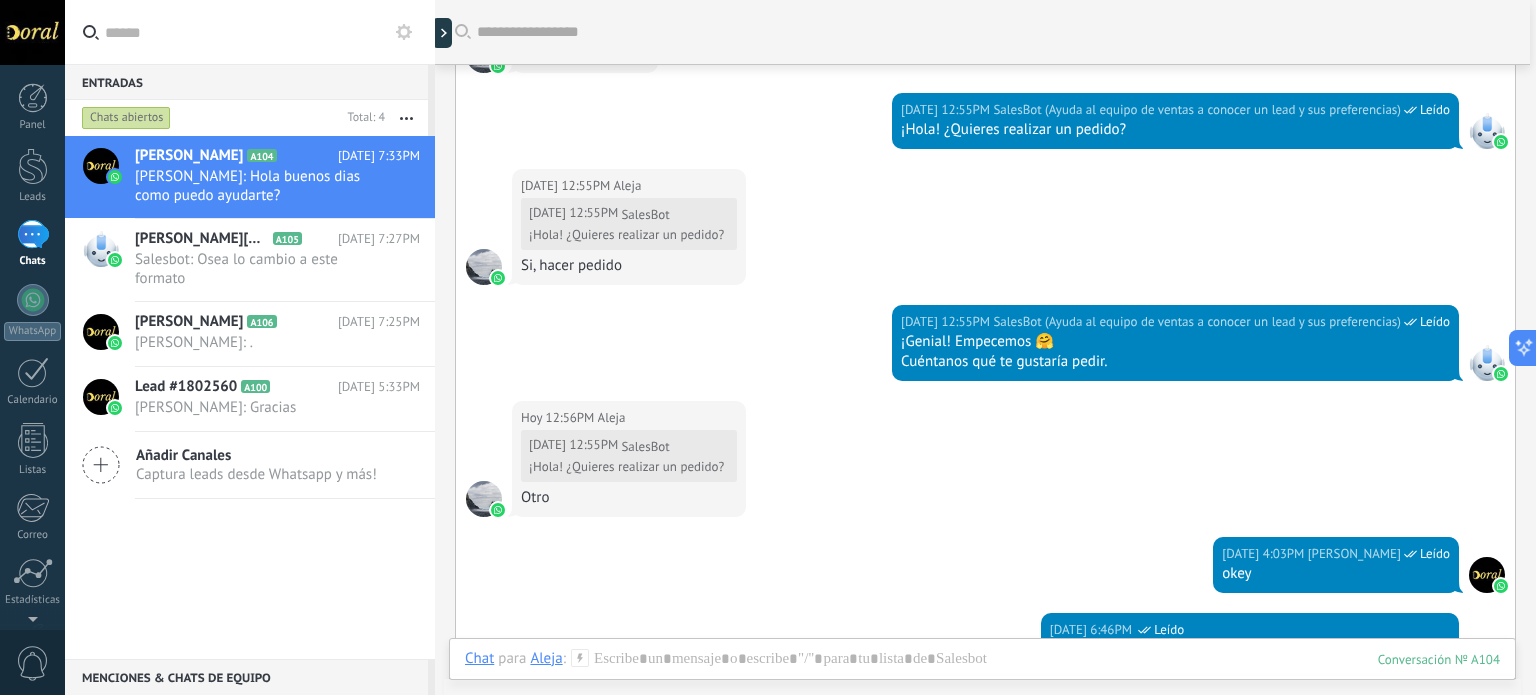 scroll, scrollTop: 1108, scrollLeft: 0, axis: vertical 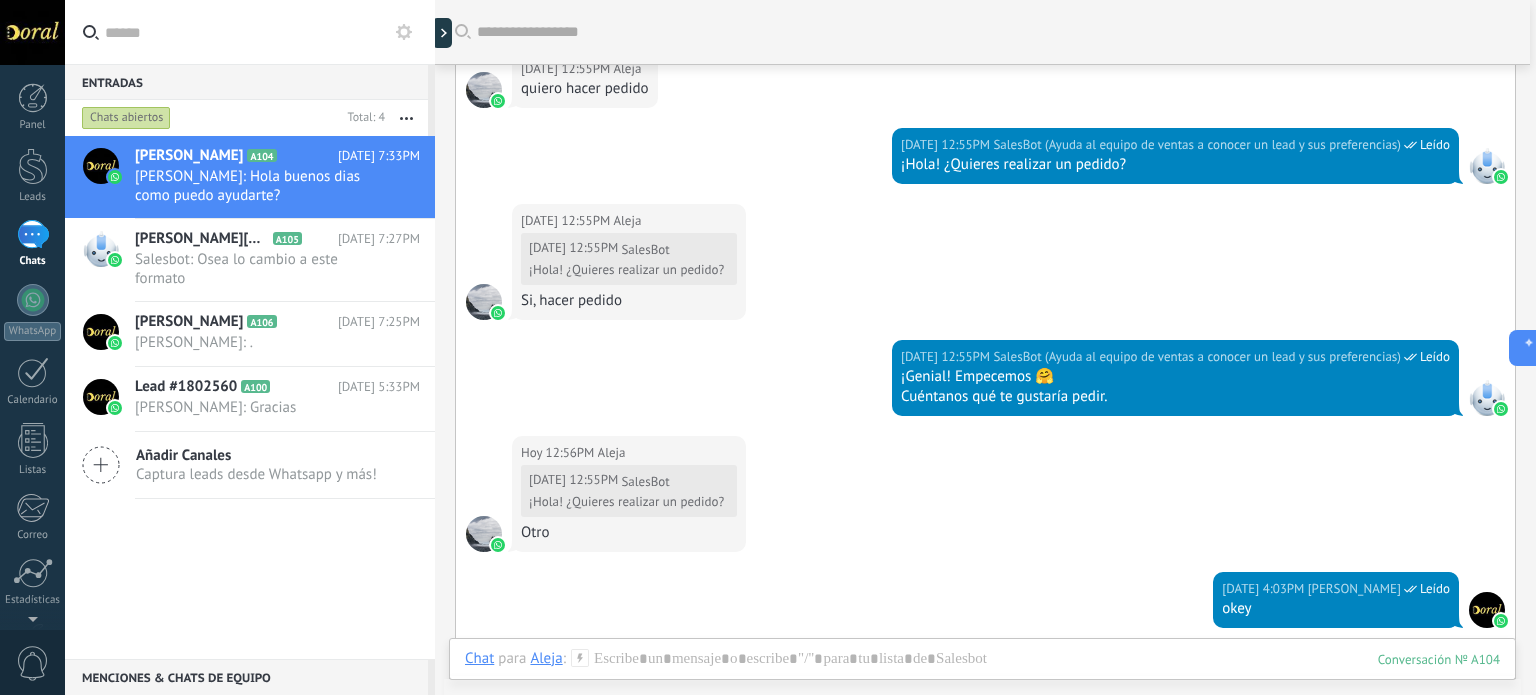 click on "Si, hacer pedido" at bounding box center [629, 301] 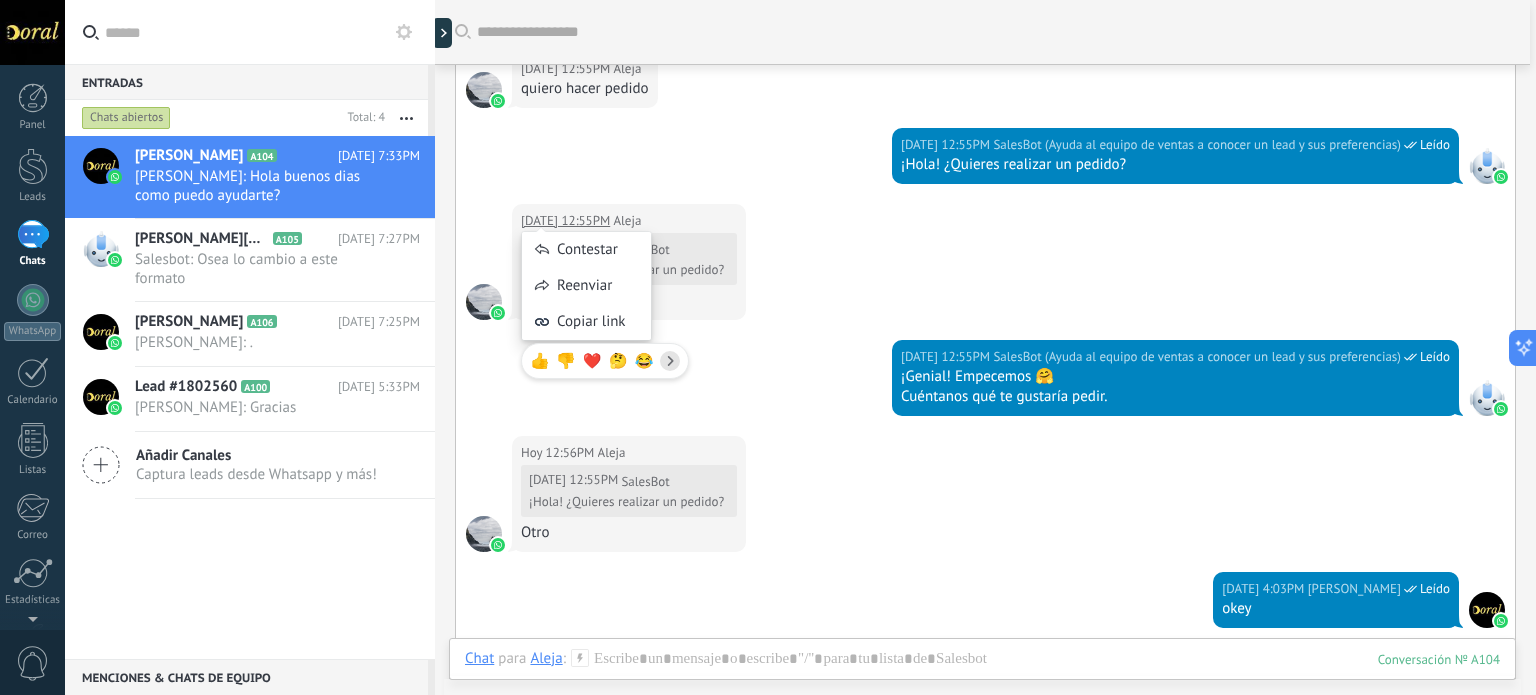 drag, startPoint x: 572, startPoint y: 219, endPoint x: 668, endPoint y: 218, distance: 96.00521 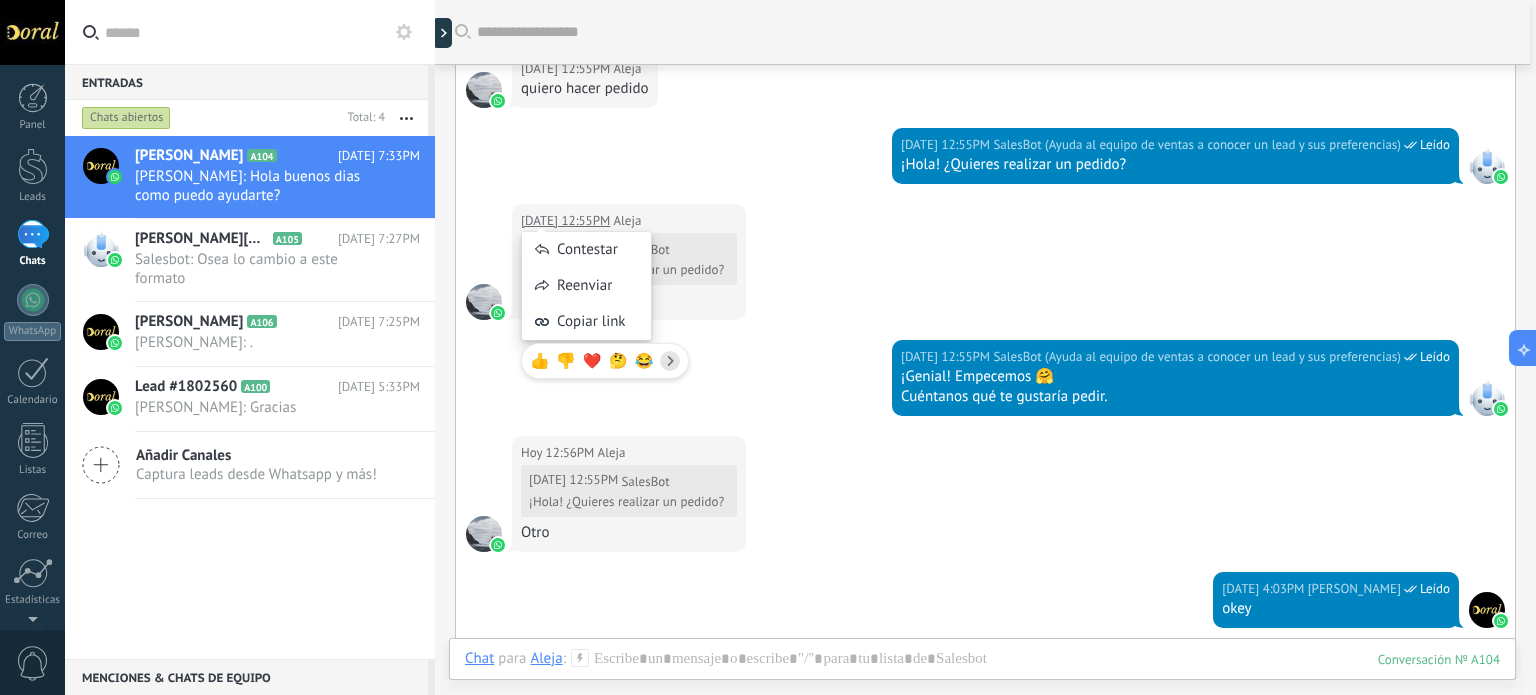 click on "Hoy 12:55PM Aleja  Hoy 12:55PM SalesBot  ¡Hola! ¿Quieres realizar un pedido? Si, hacer pedido" at bounding box center (629, 262) 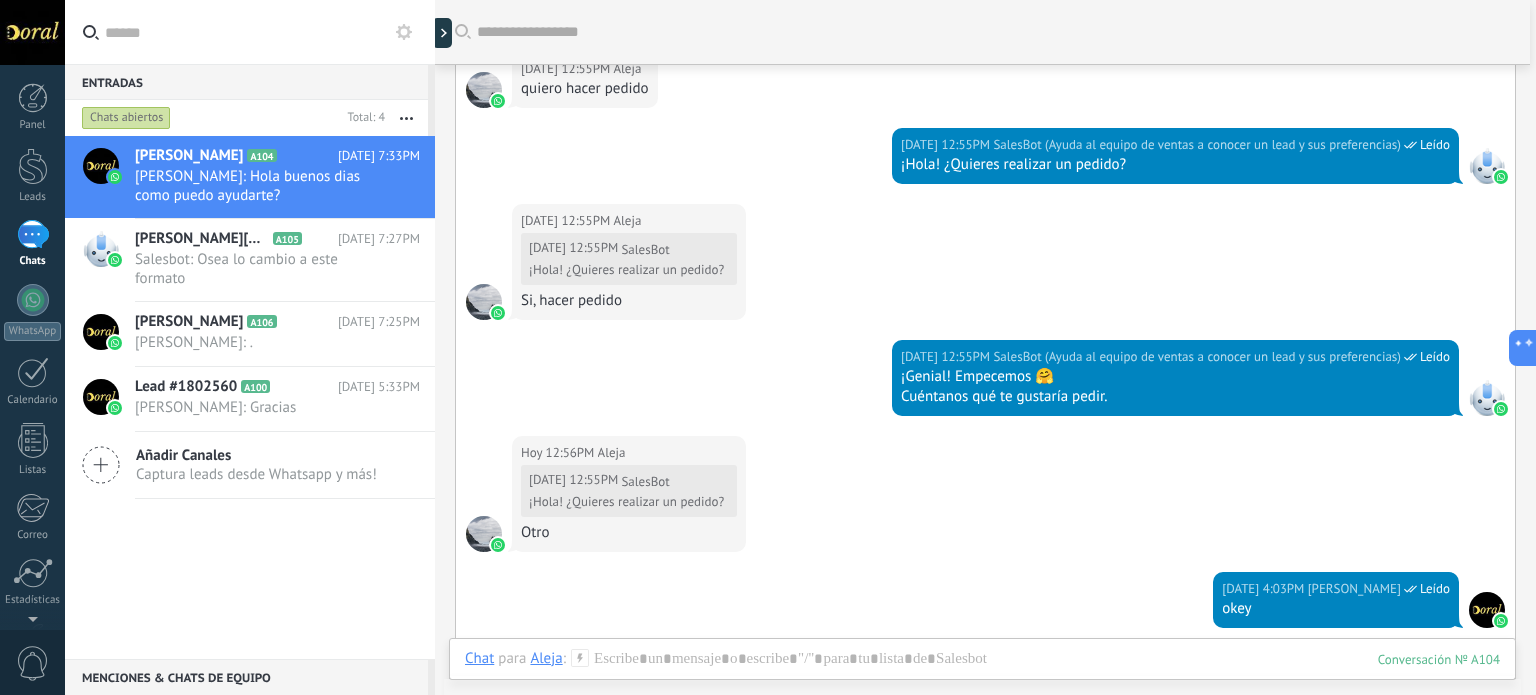 click on "Hoy 12:55PM Aleja" at bounding box center (629, 221) 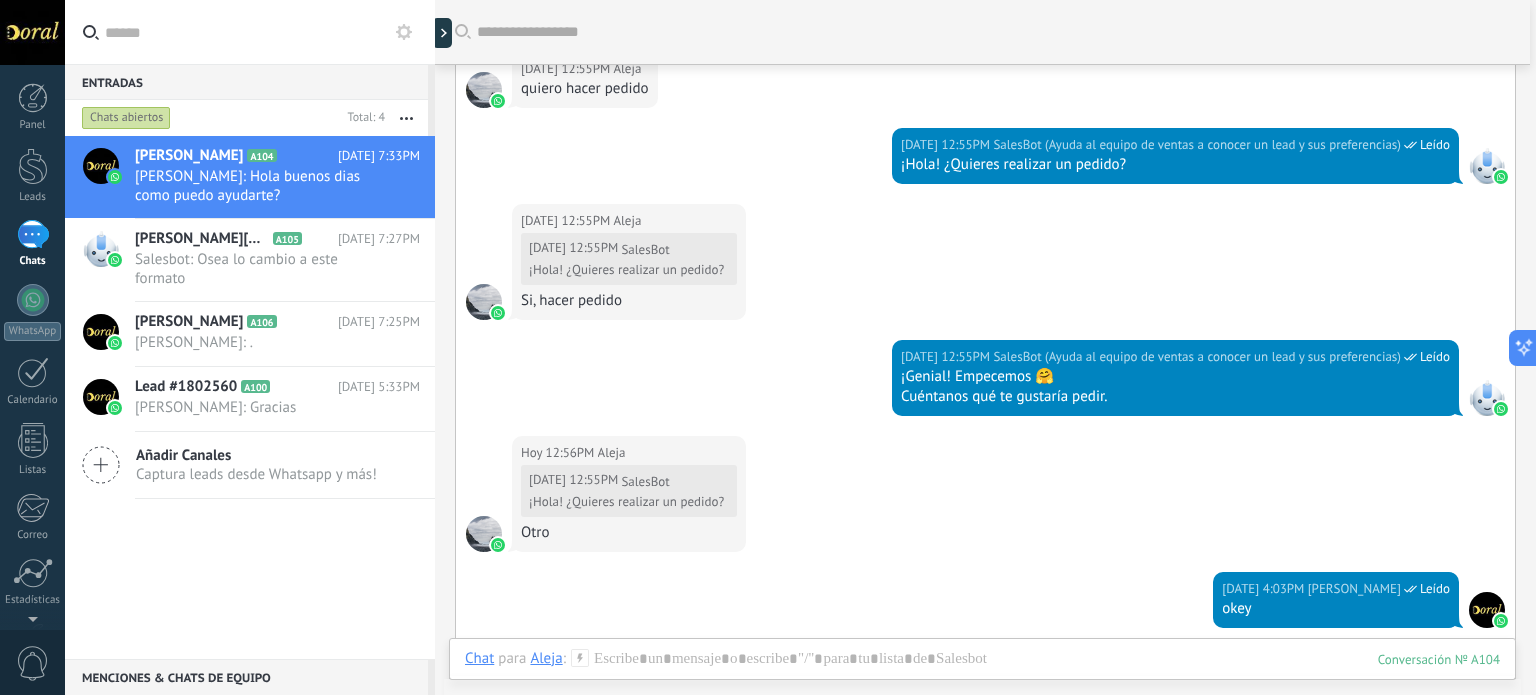 click on "Hoy 12:55PM Aleja" at bounding box center [629, 221] 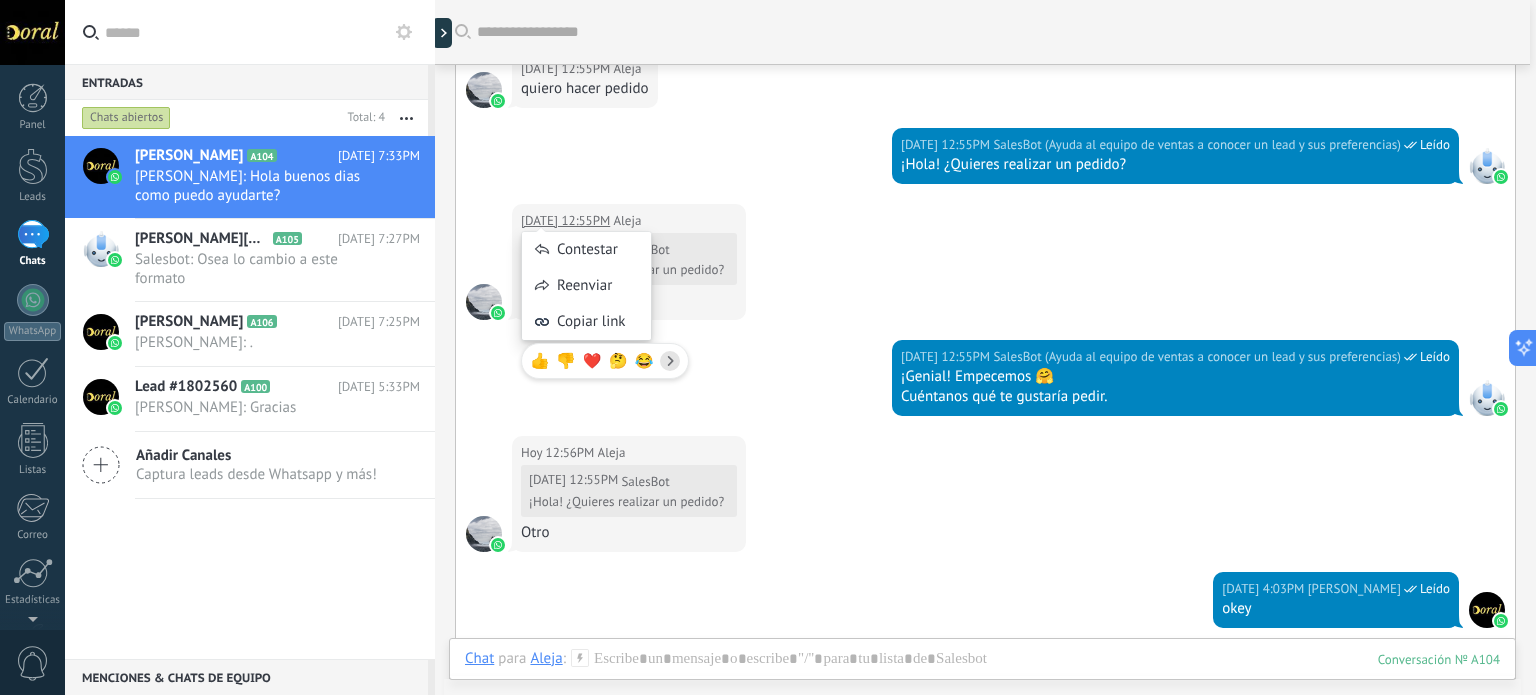 click on "Contestar Reenviar Copiar link 👍 👎 ❤️ 🤔 😂" at bounding box center [605, 295] 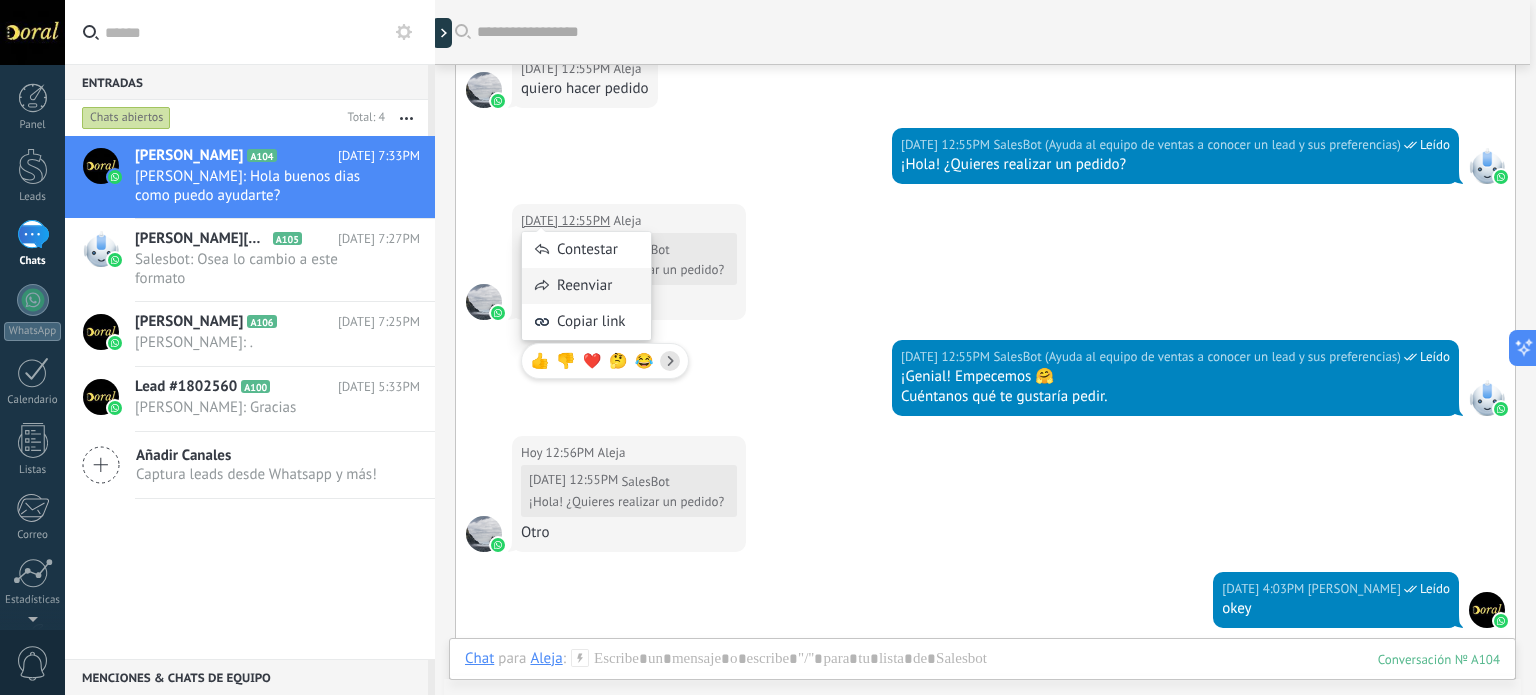 click on "Reenviar" at bounding box center [586, 286] 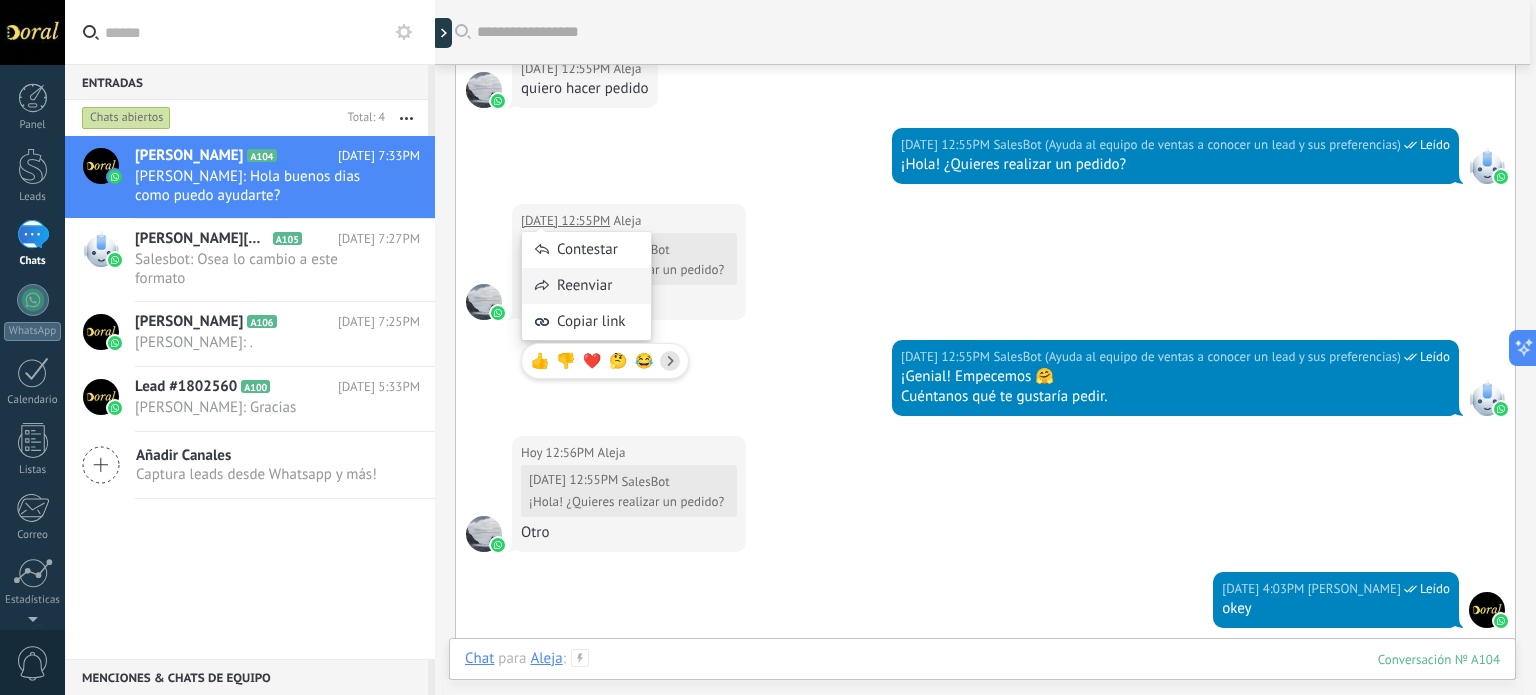 scroll, scrollTop: 2308, scrollLeft: 0, axis: vertical 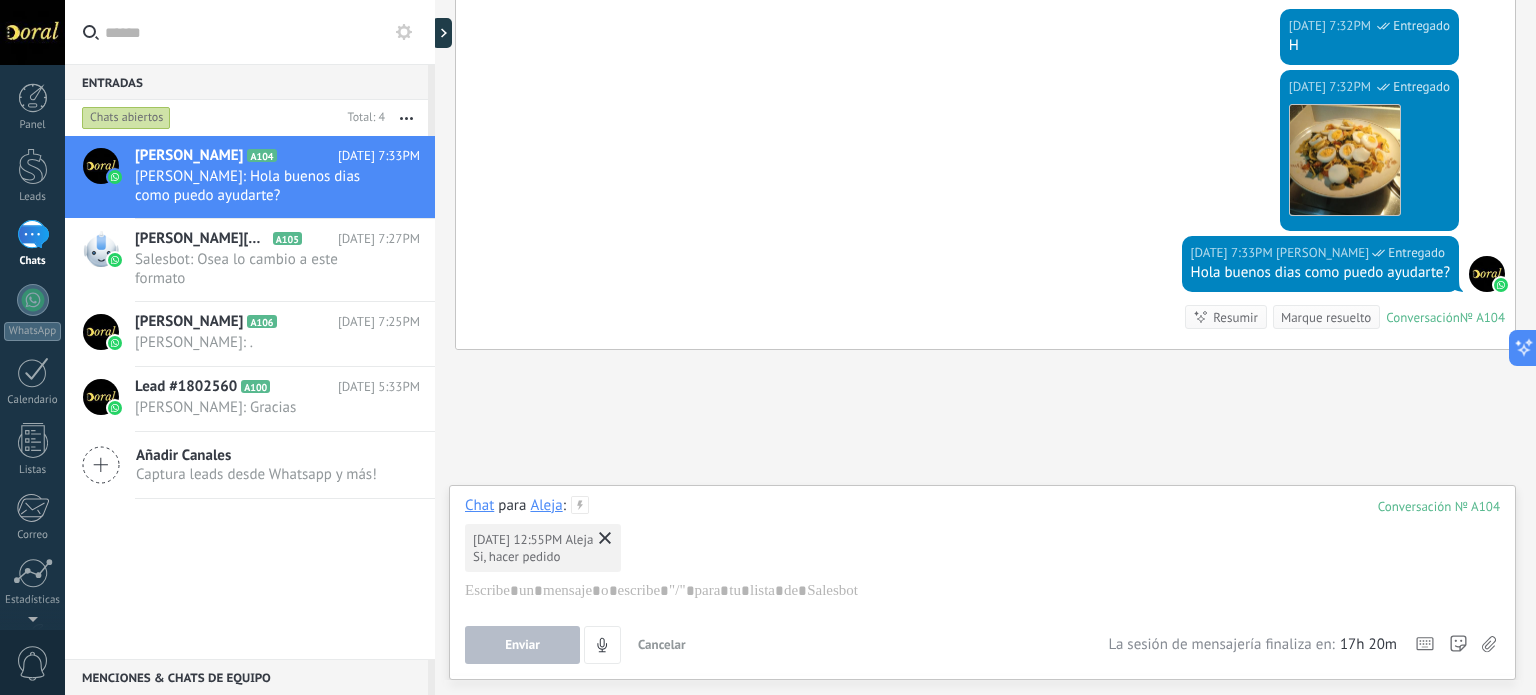click on "Aleja" at bounding box center [546, 505] 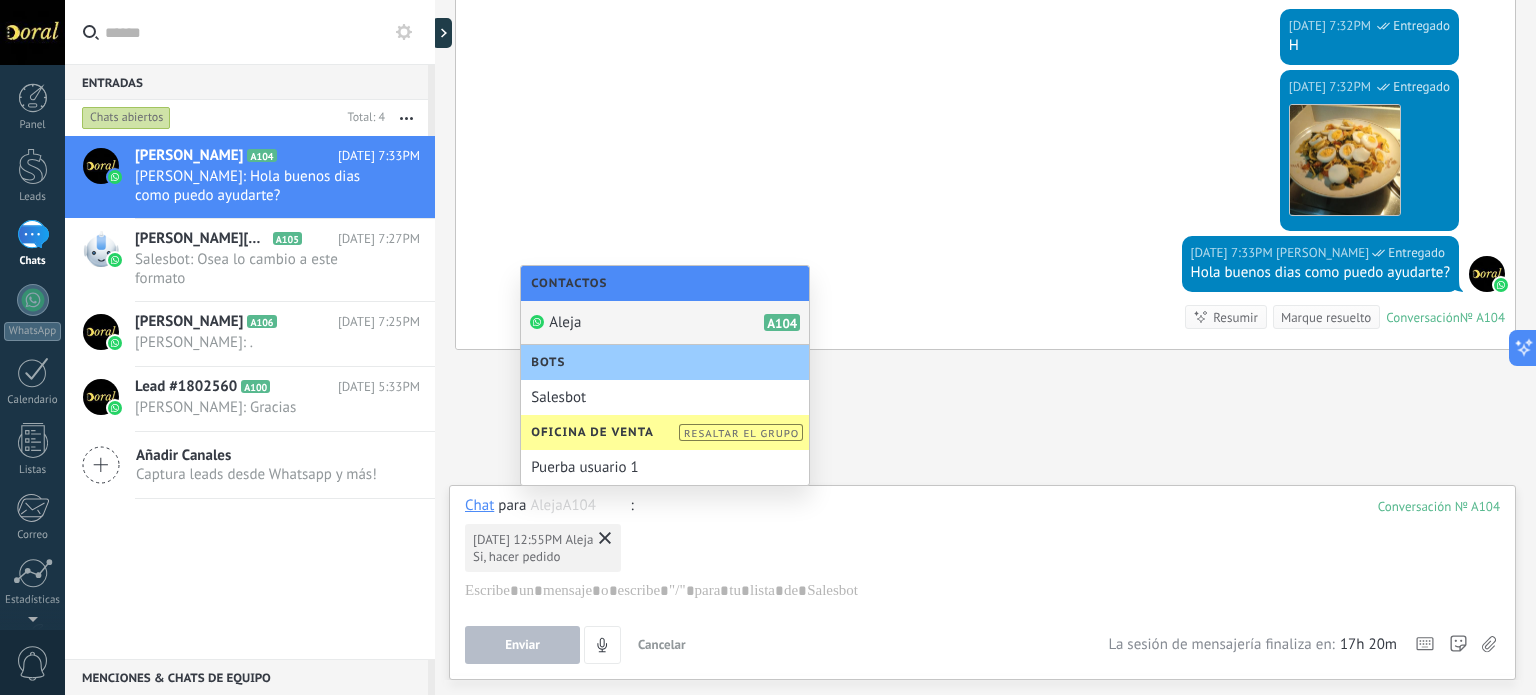click on "Aleja A104" at bounding box center (665, 323) 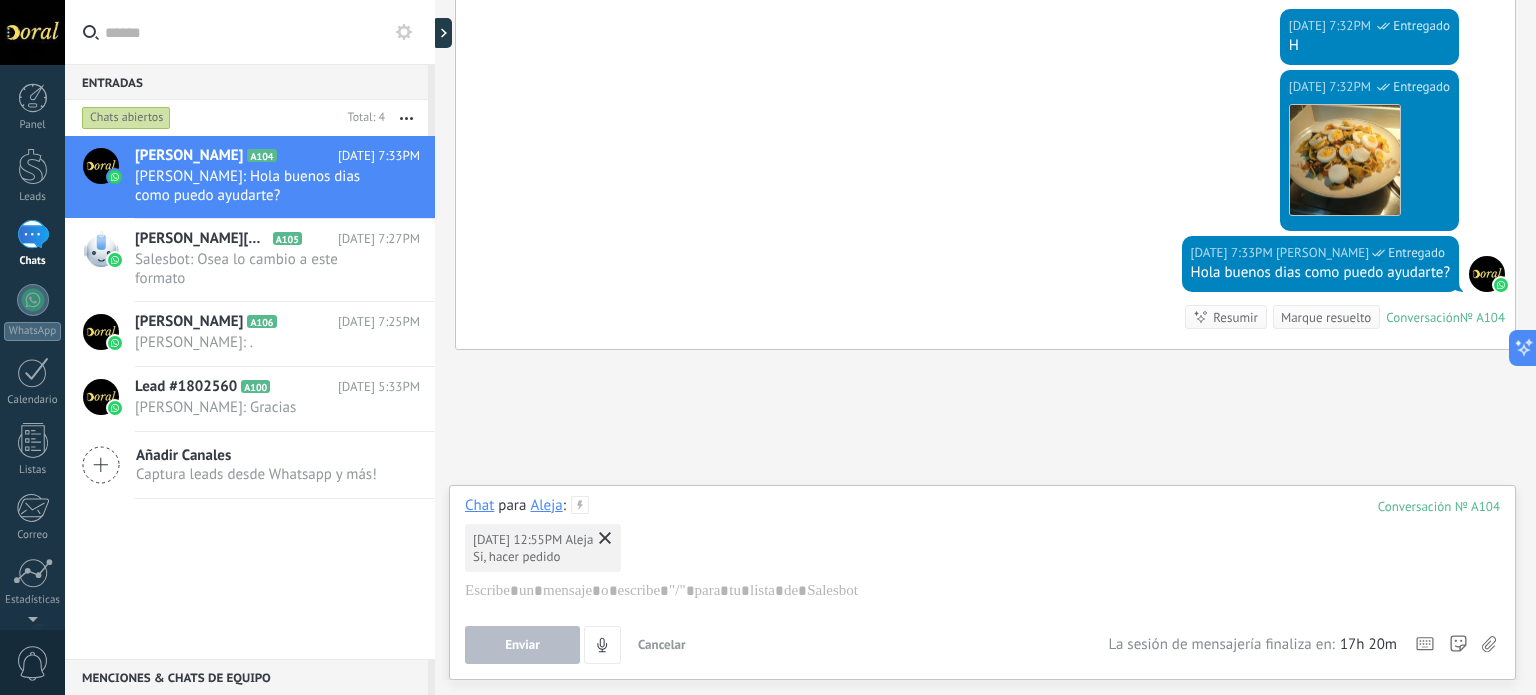 click 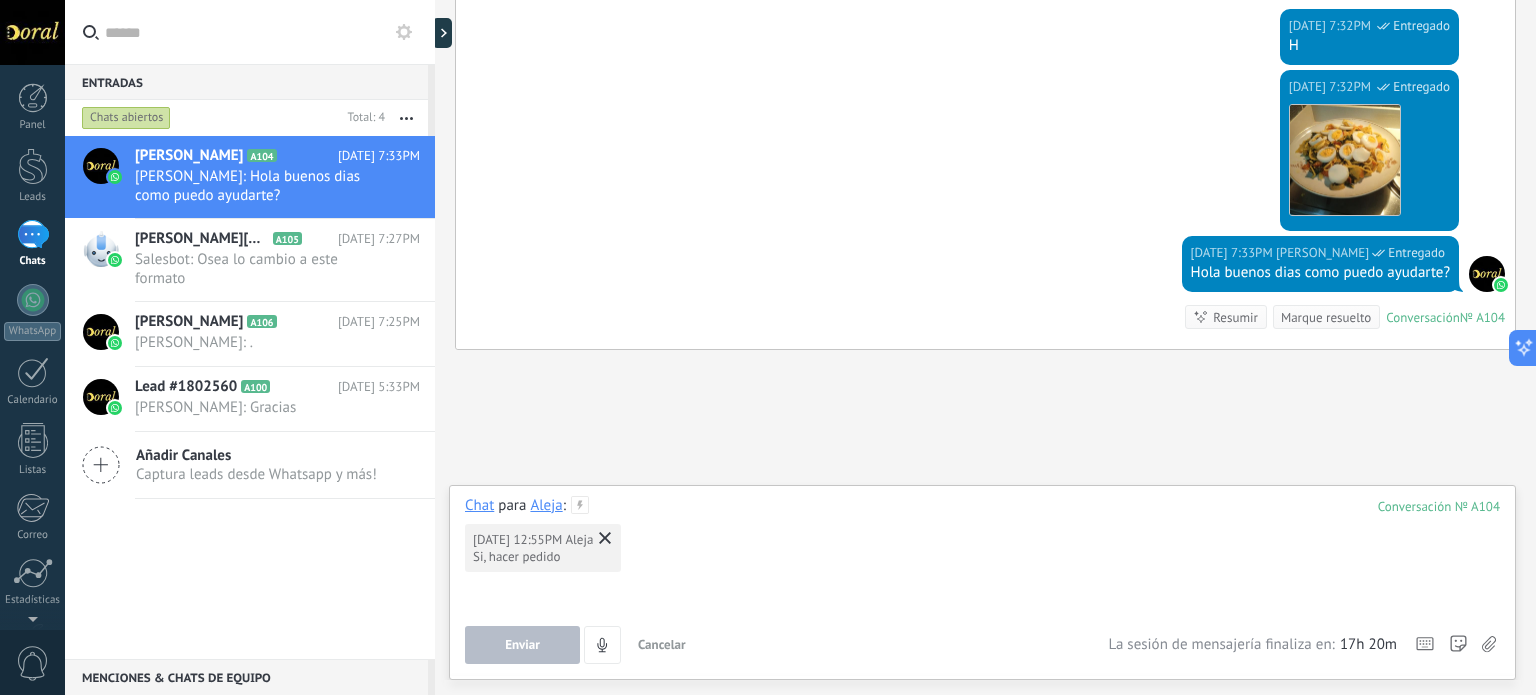 click at bounding box center [982, 591] 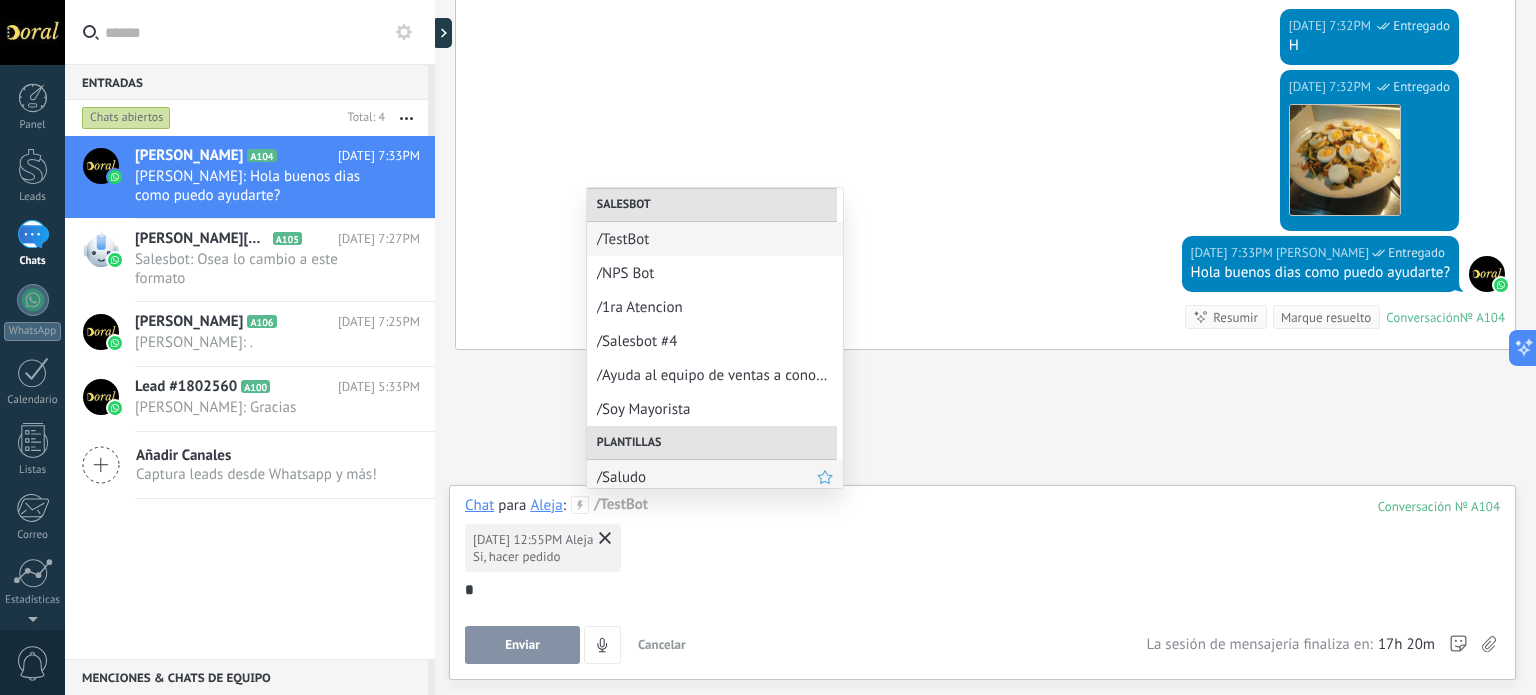 scroll, scrollTop: 176, scrollLeft: 0, axis: vertical 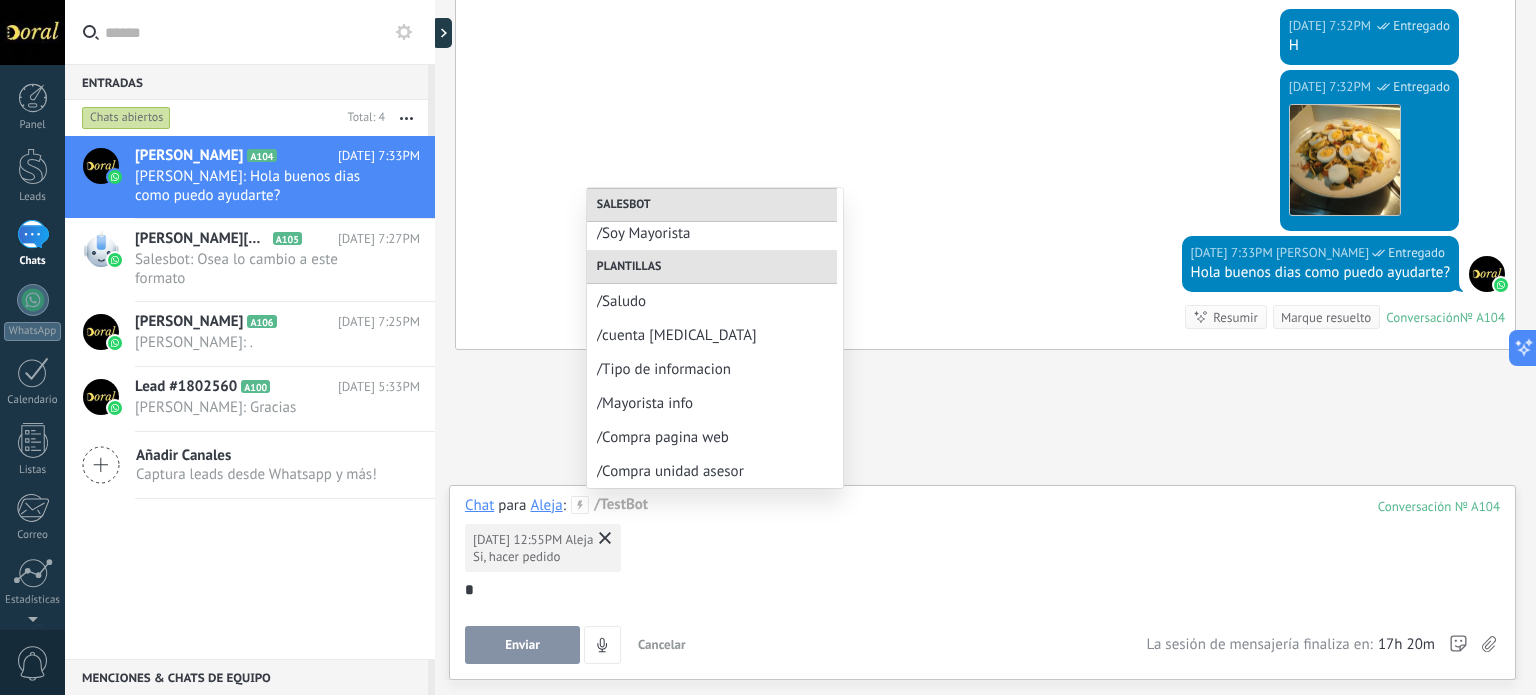 click on "*" at bounding box center [982, 590] 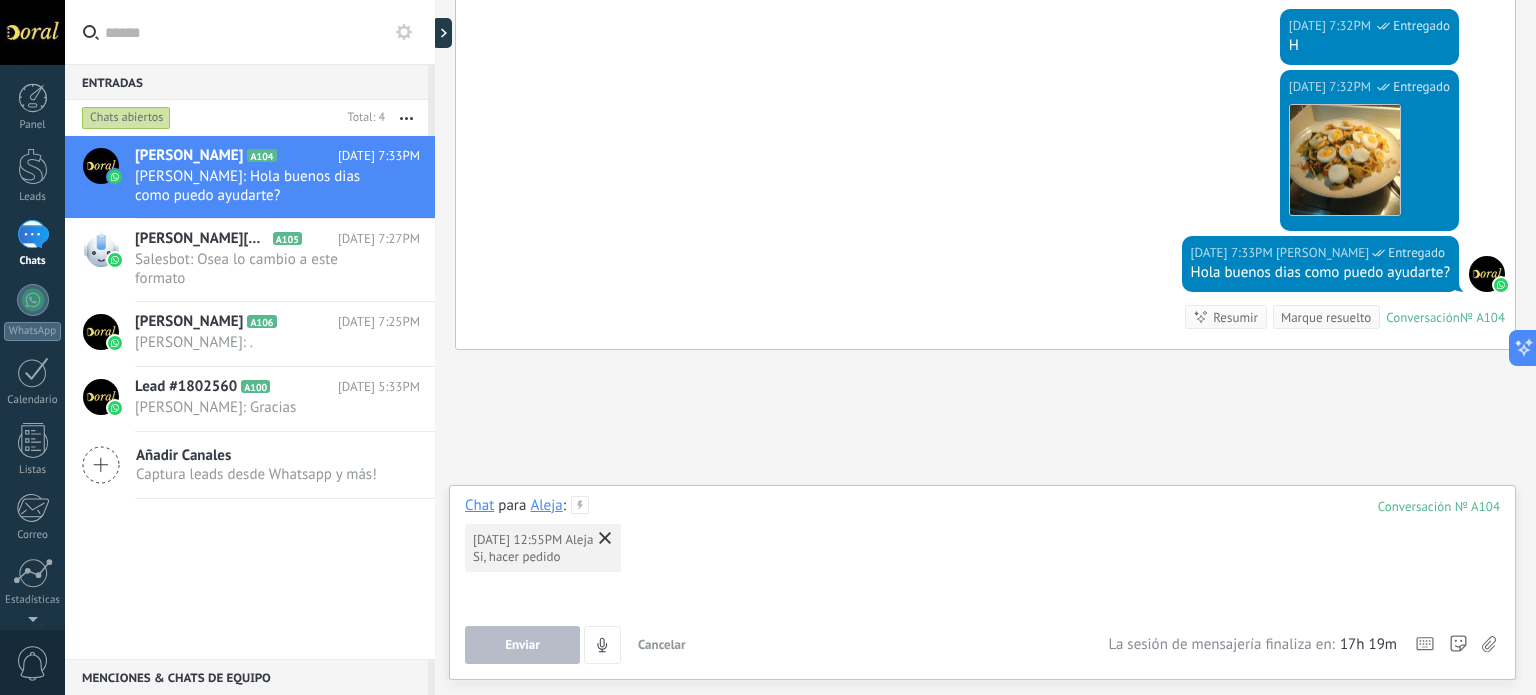 click at bounding box center (982, 591) 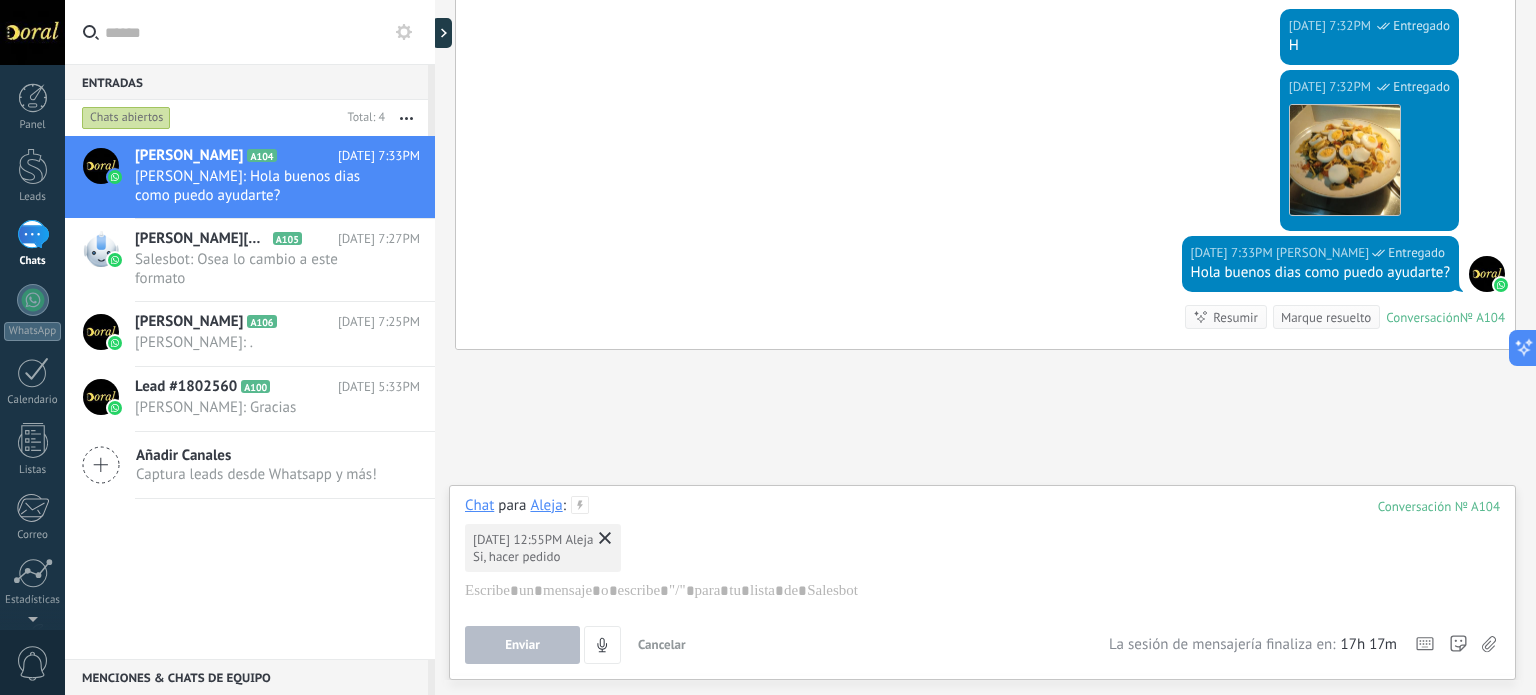 click on "Menciones & Chats de equipo 0" at bounding box center [246, 677] 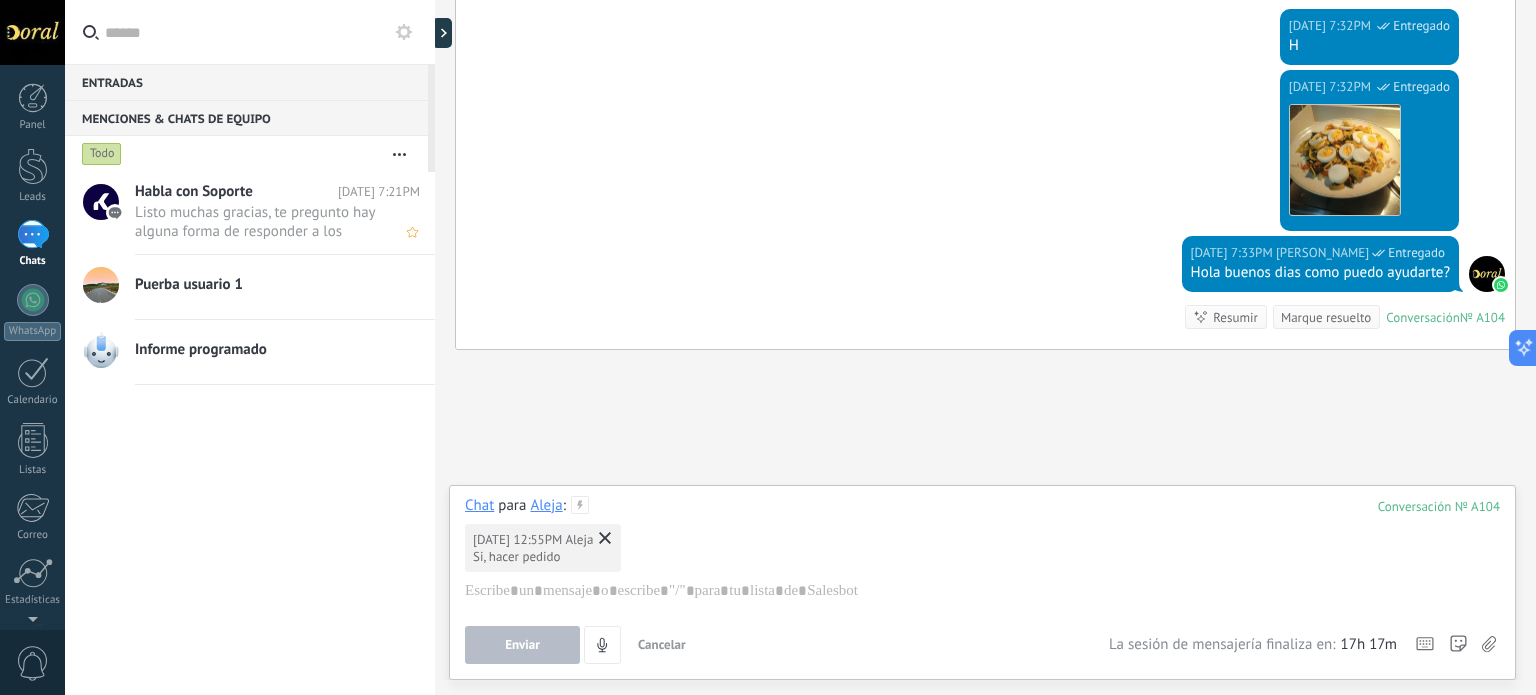 click on "Listo muchas gracias, te pregunto hay alguna forma de responder a los mensajes del cliente como en WhatsApp, y hay alguna forma de reenviar la informacion de un chat a otro chat ?" at bounding box center [258, 222] 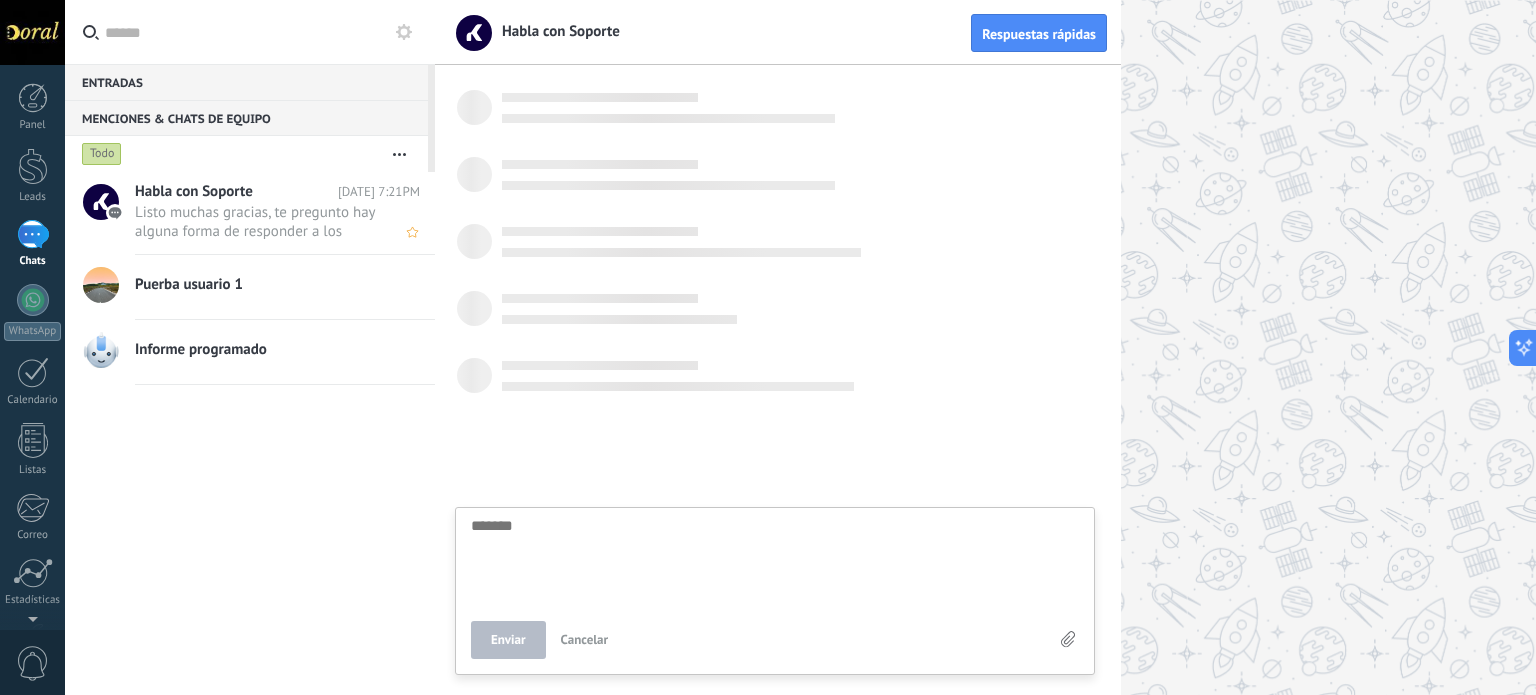 scroll, scrollTop: 19, scrollLeft: 0, axis: vertical 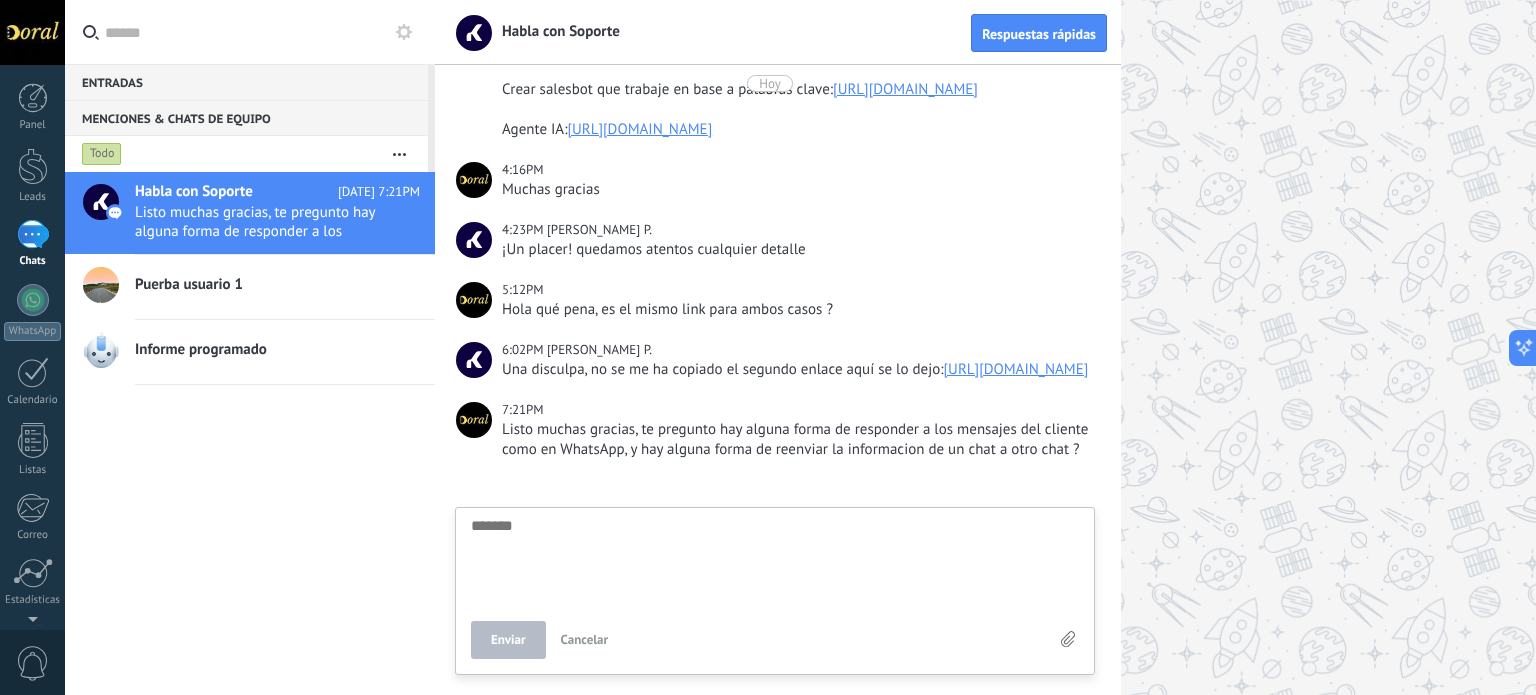 click at bounding box center [775, 559] 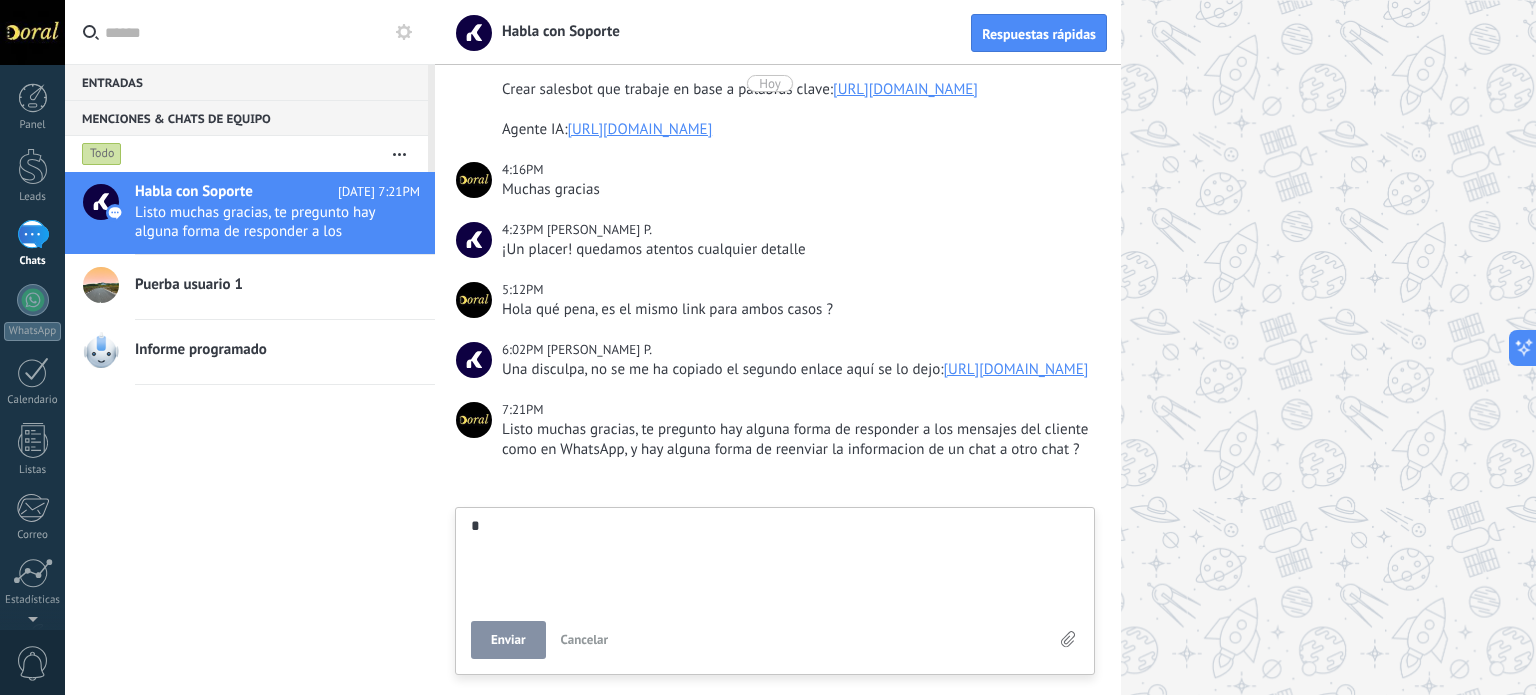 type on "**" 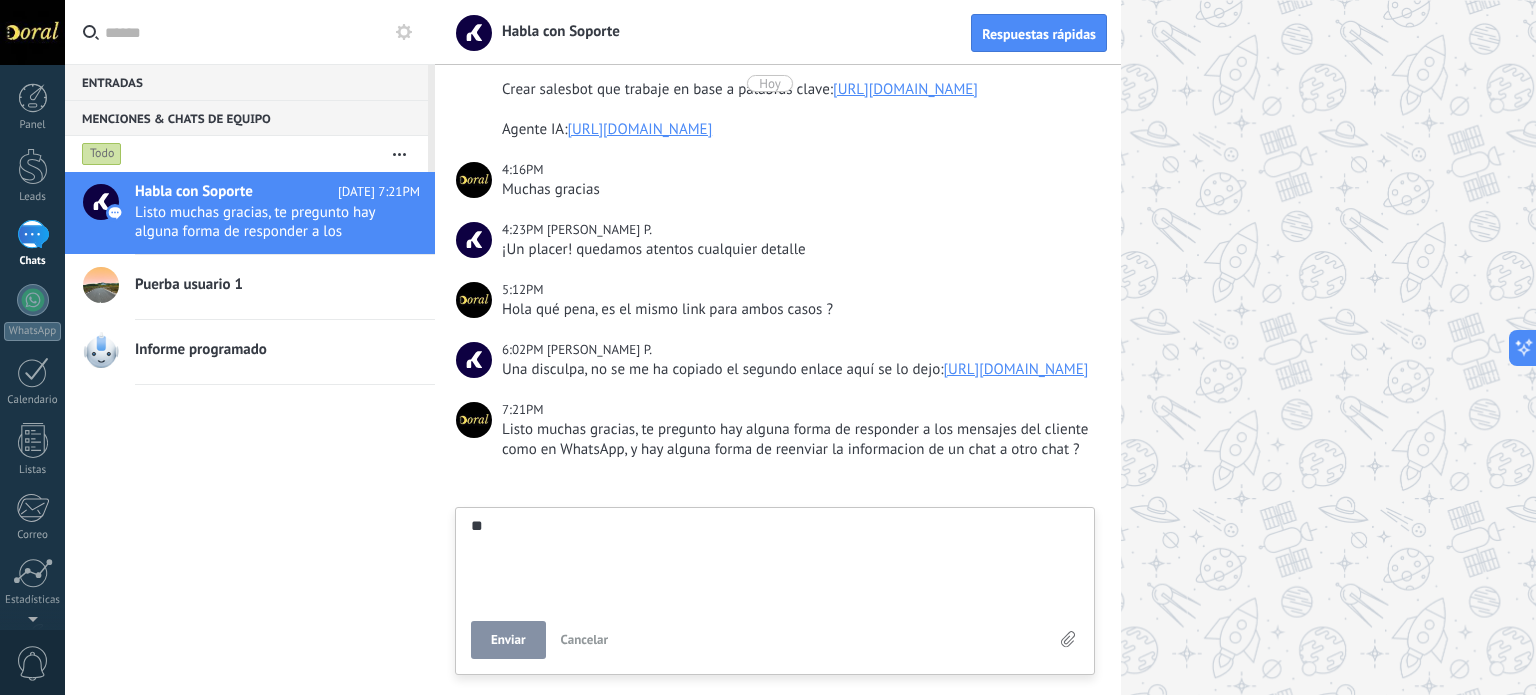 type on "**" 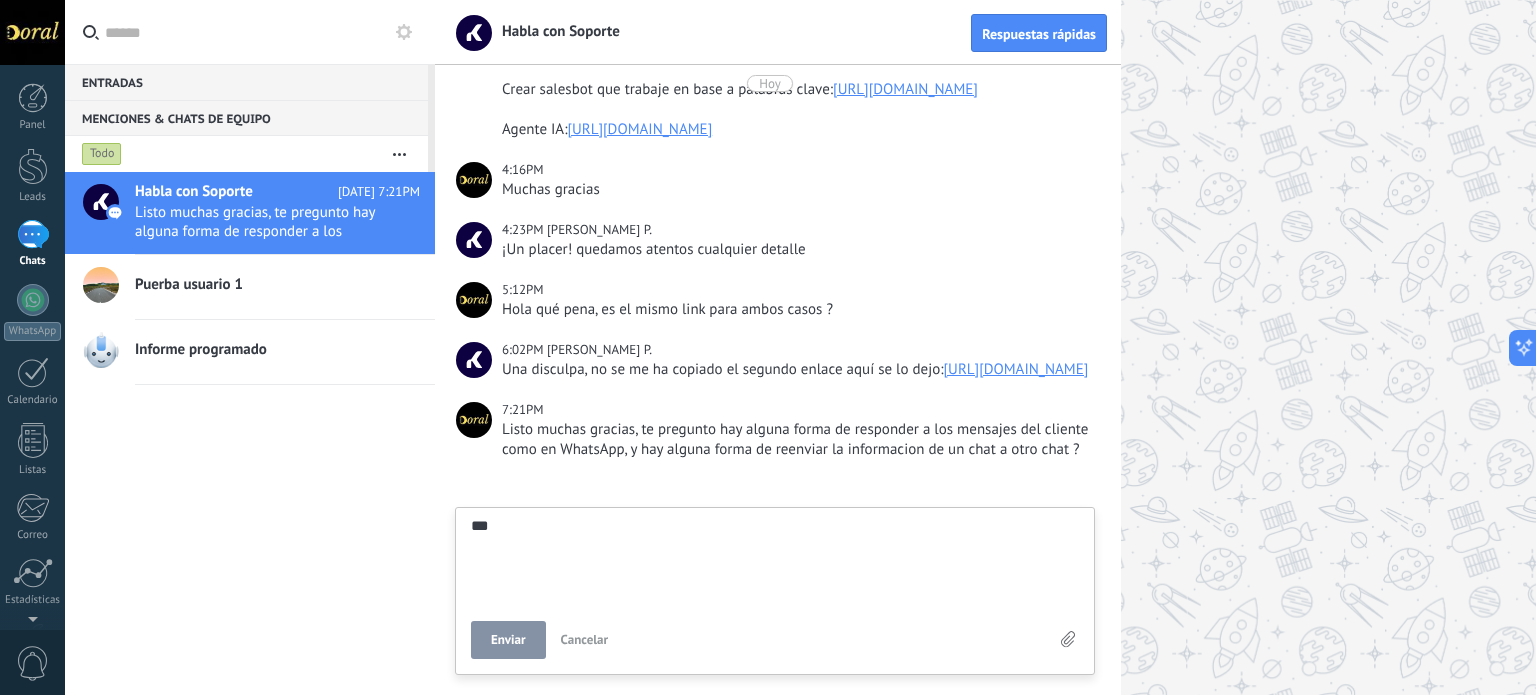 type on "****" 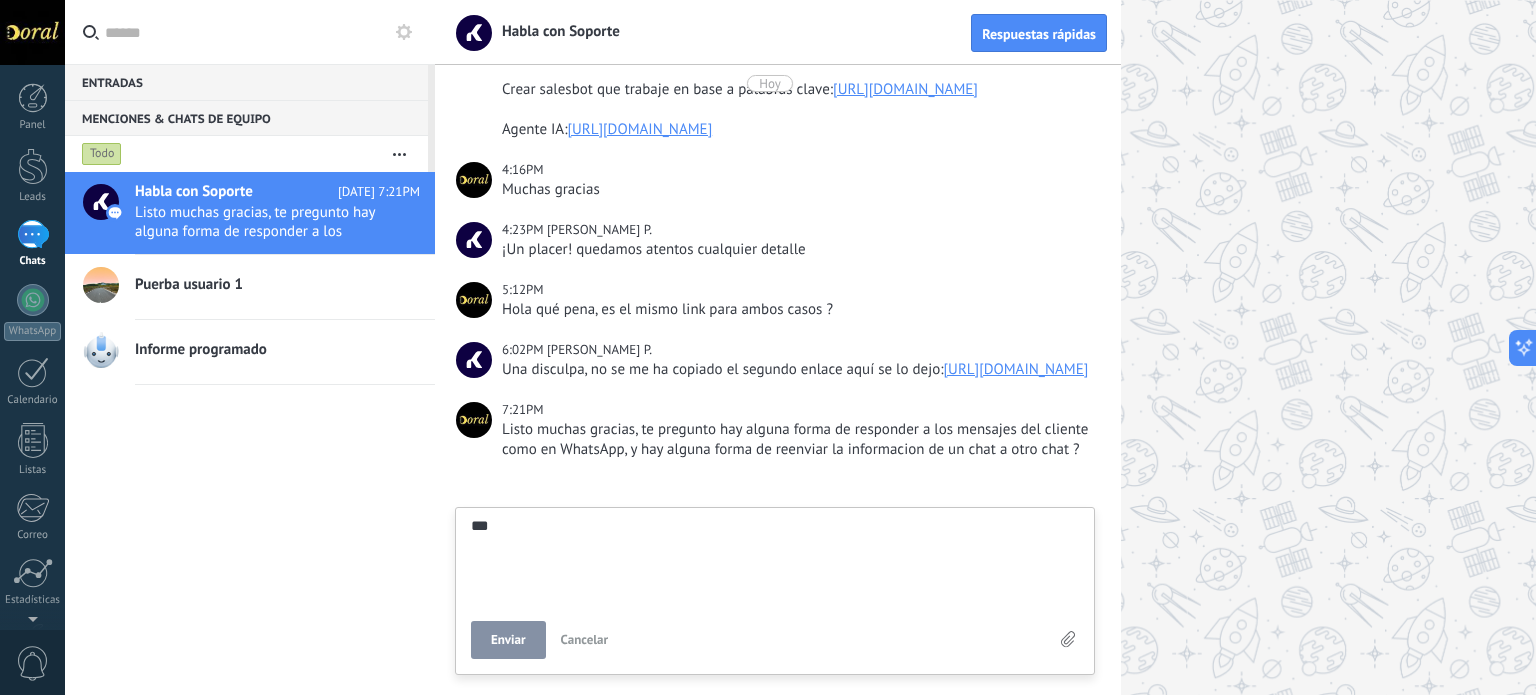 type on "****" 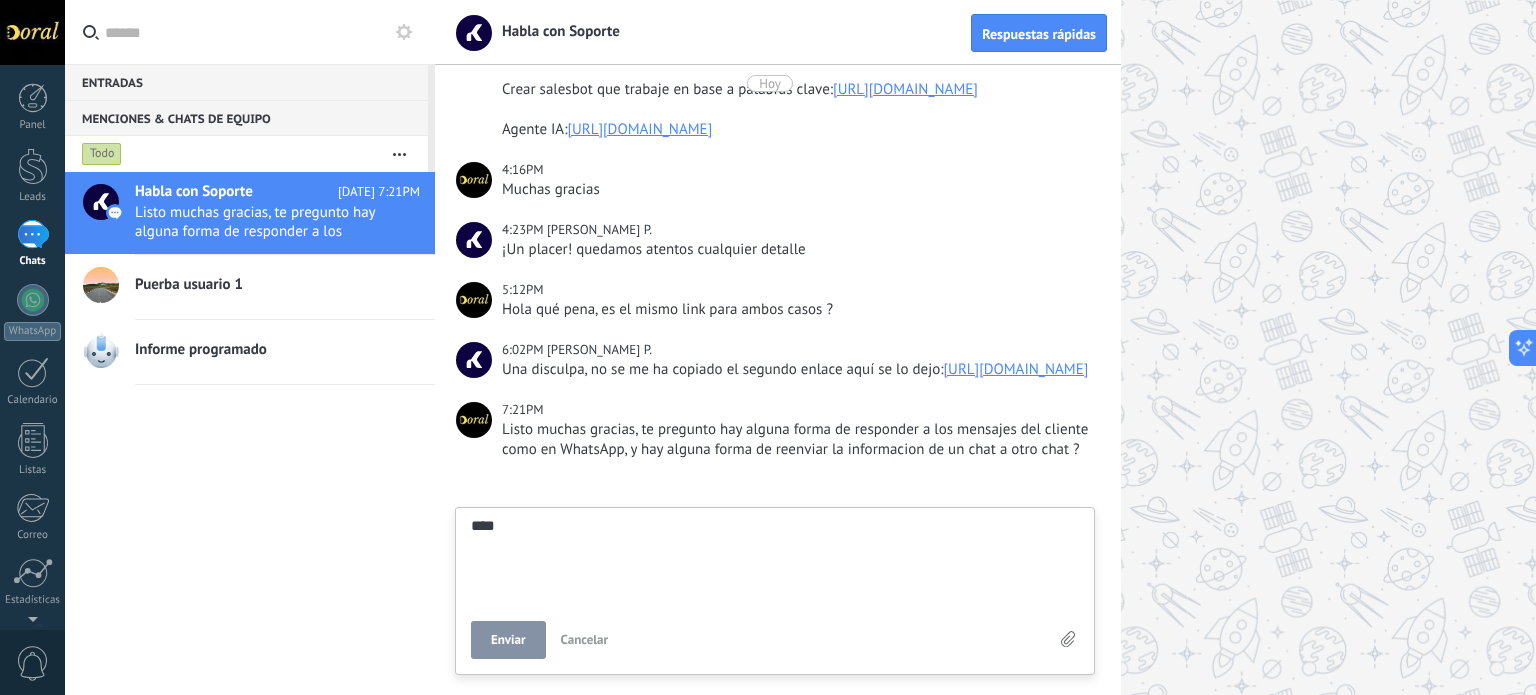 type on "*****" 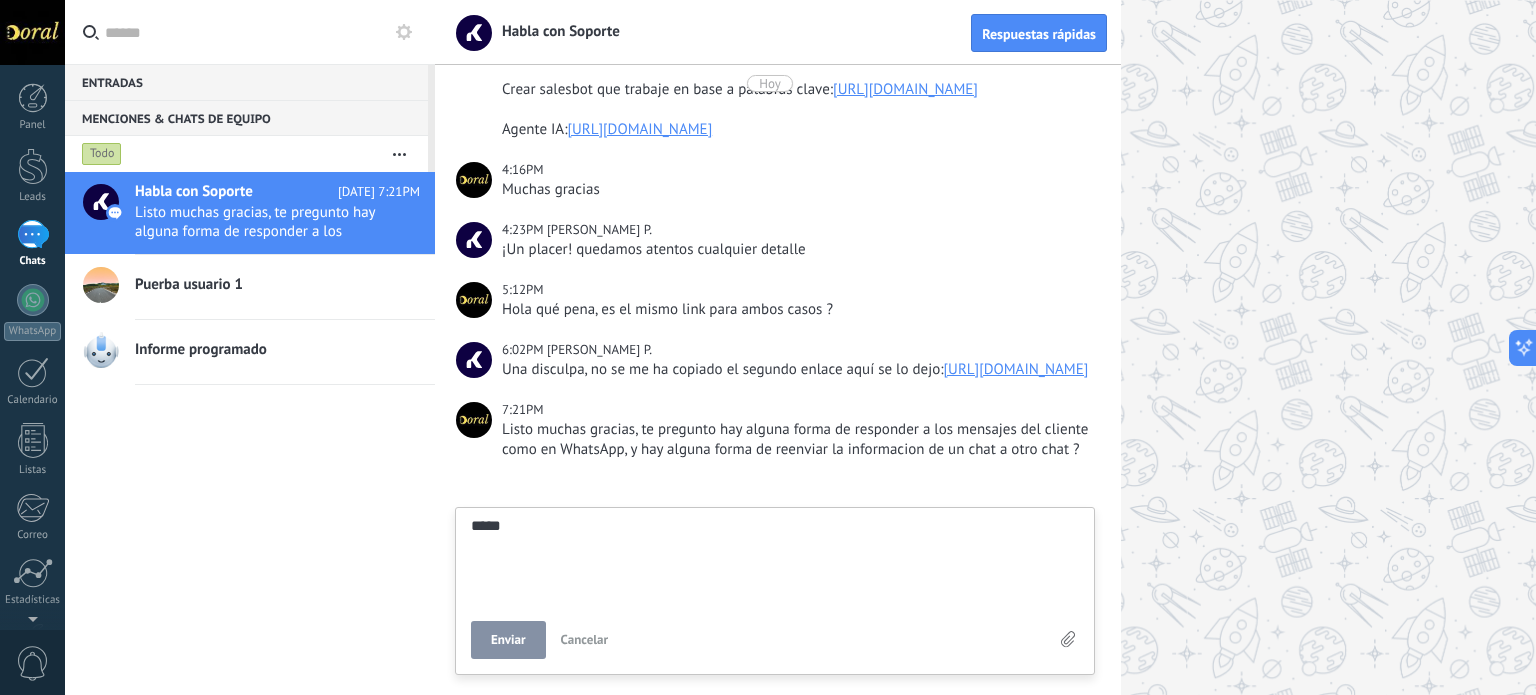 type on "*****" 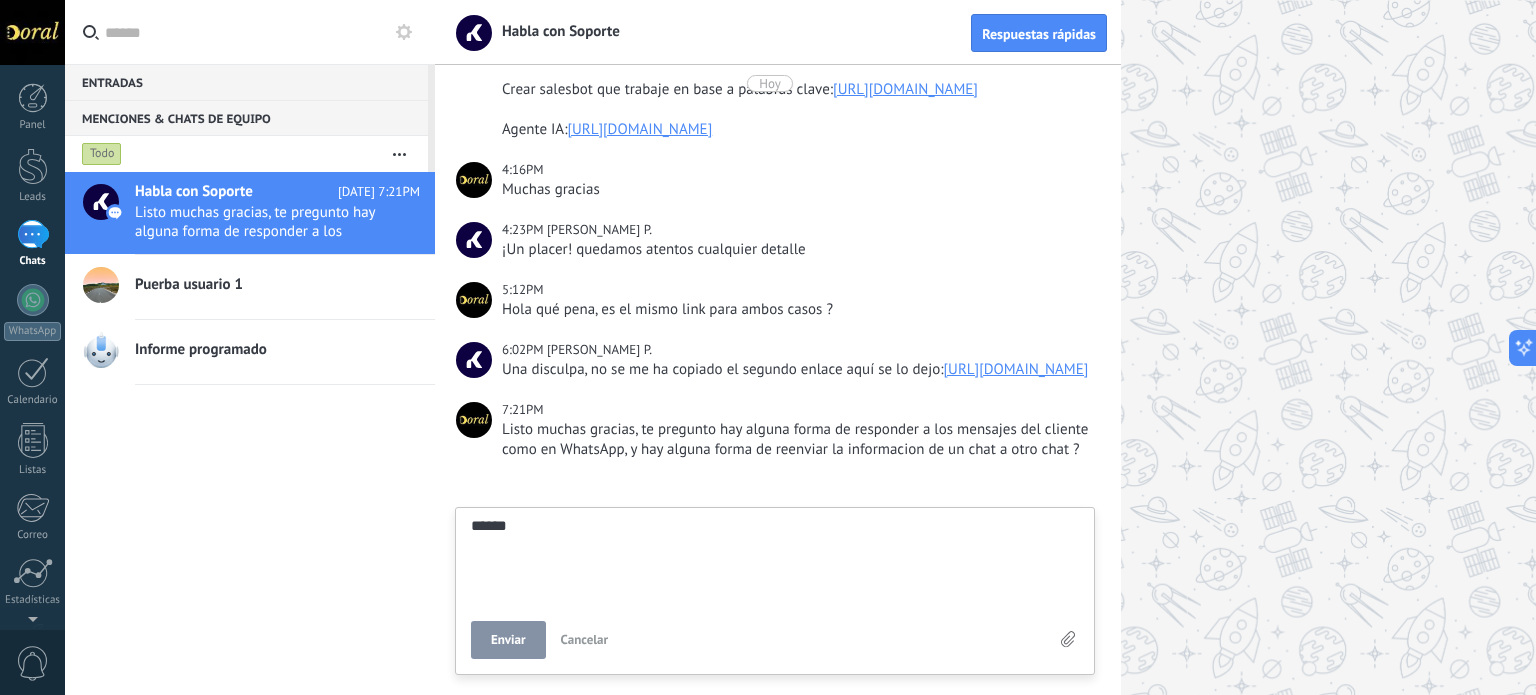 type on "*******" 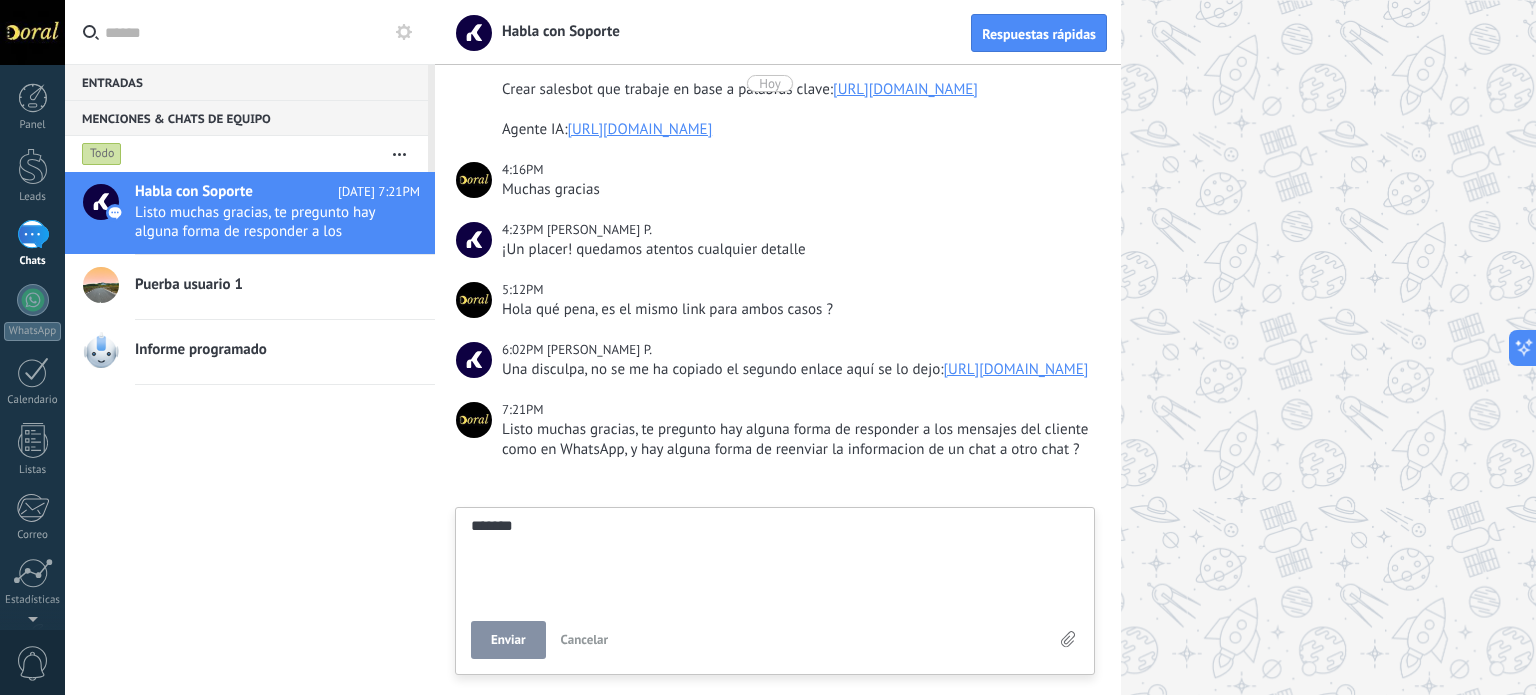 type on "********" 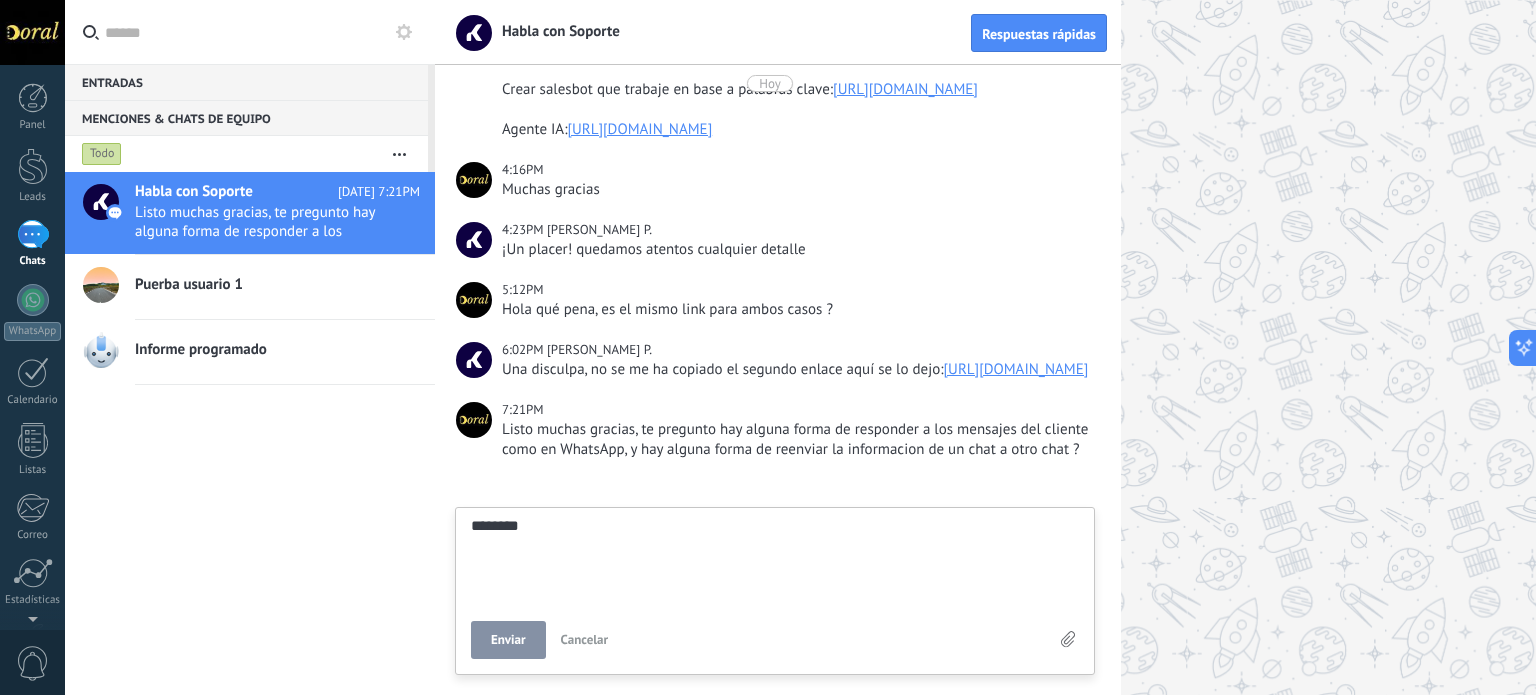 type on "*********" 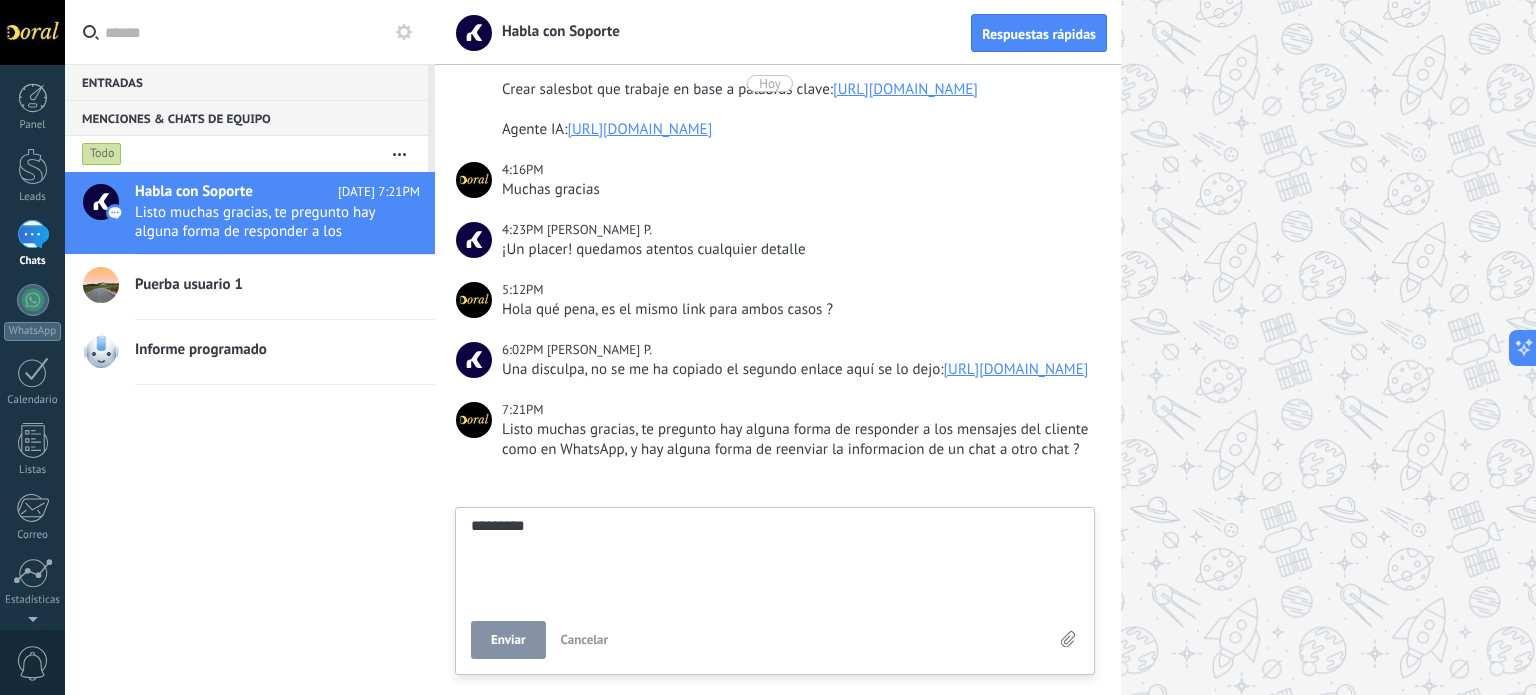 type on "**********" 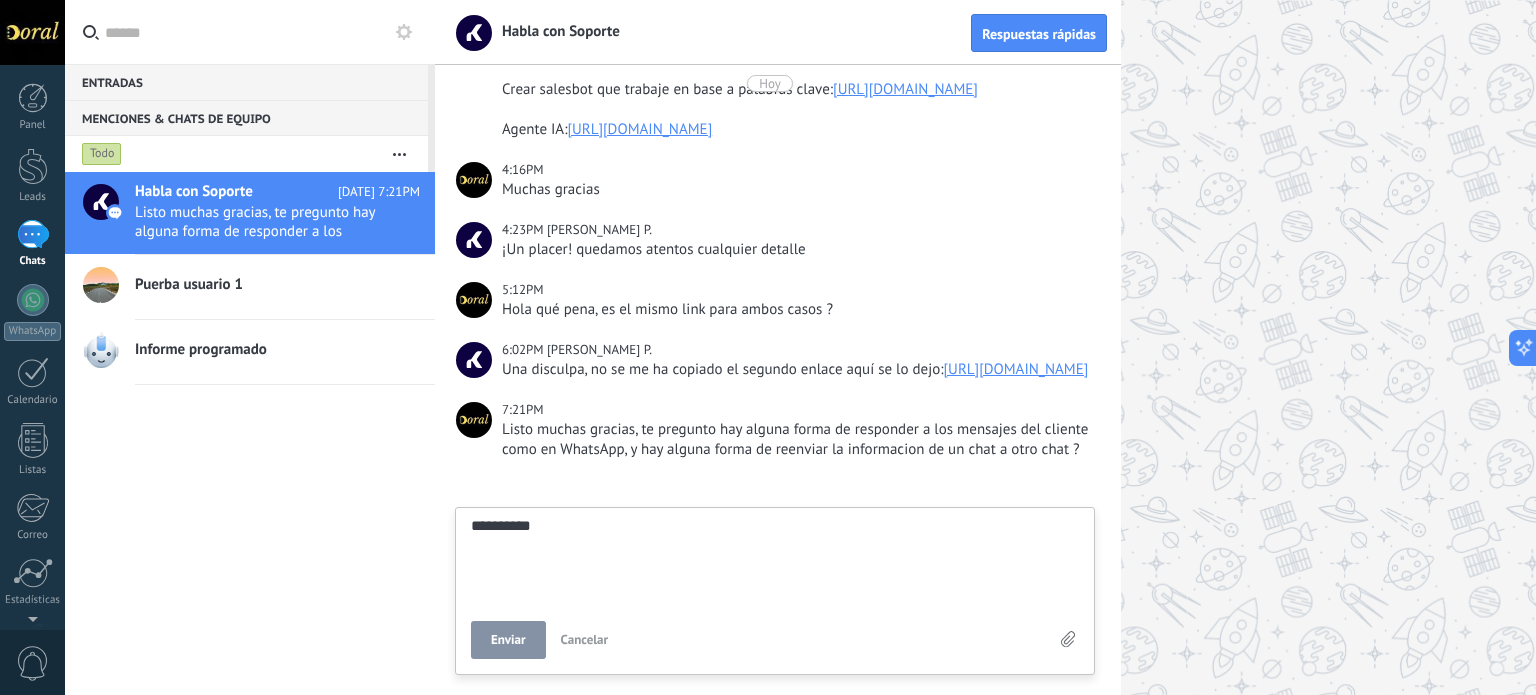 type on "**********" 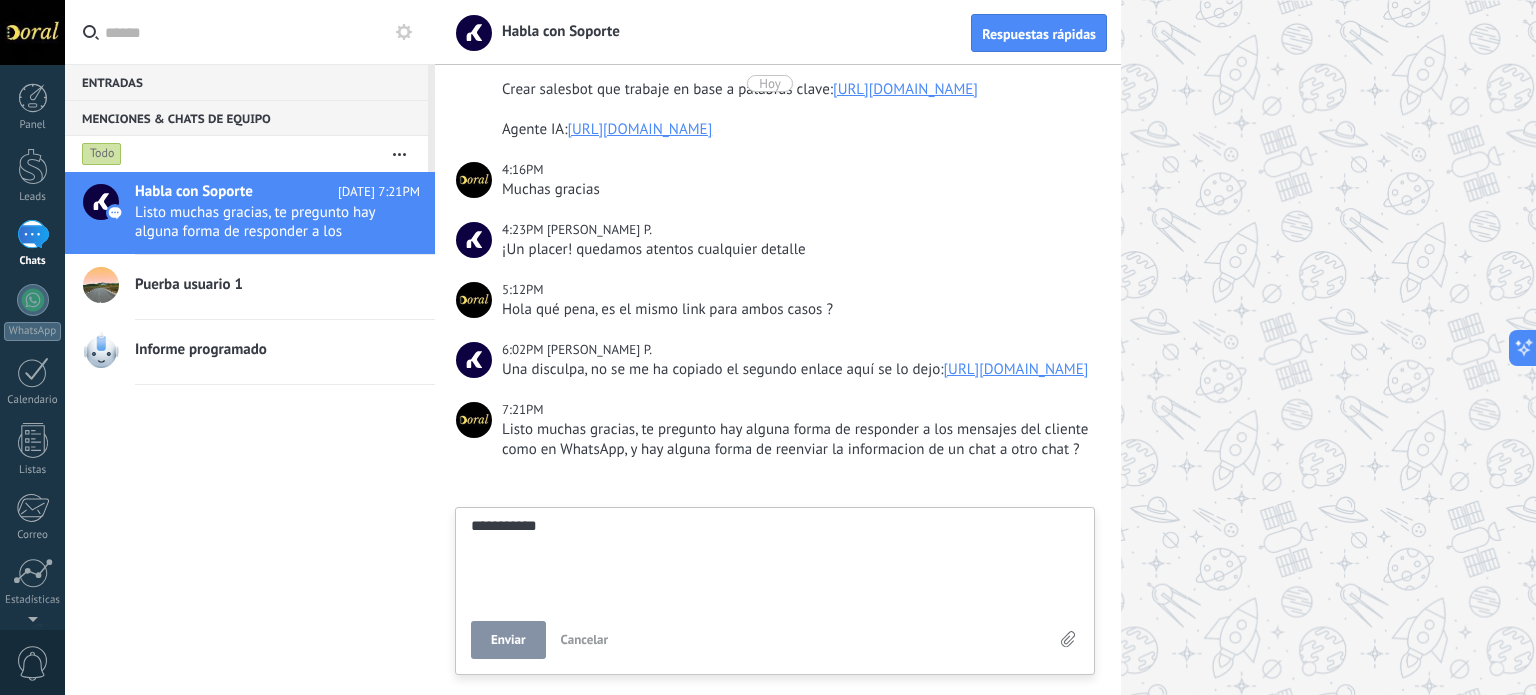 type on "**********" 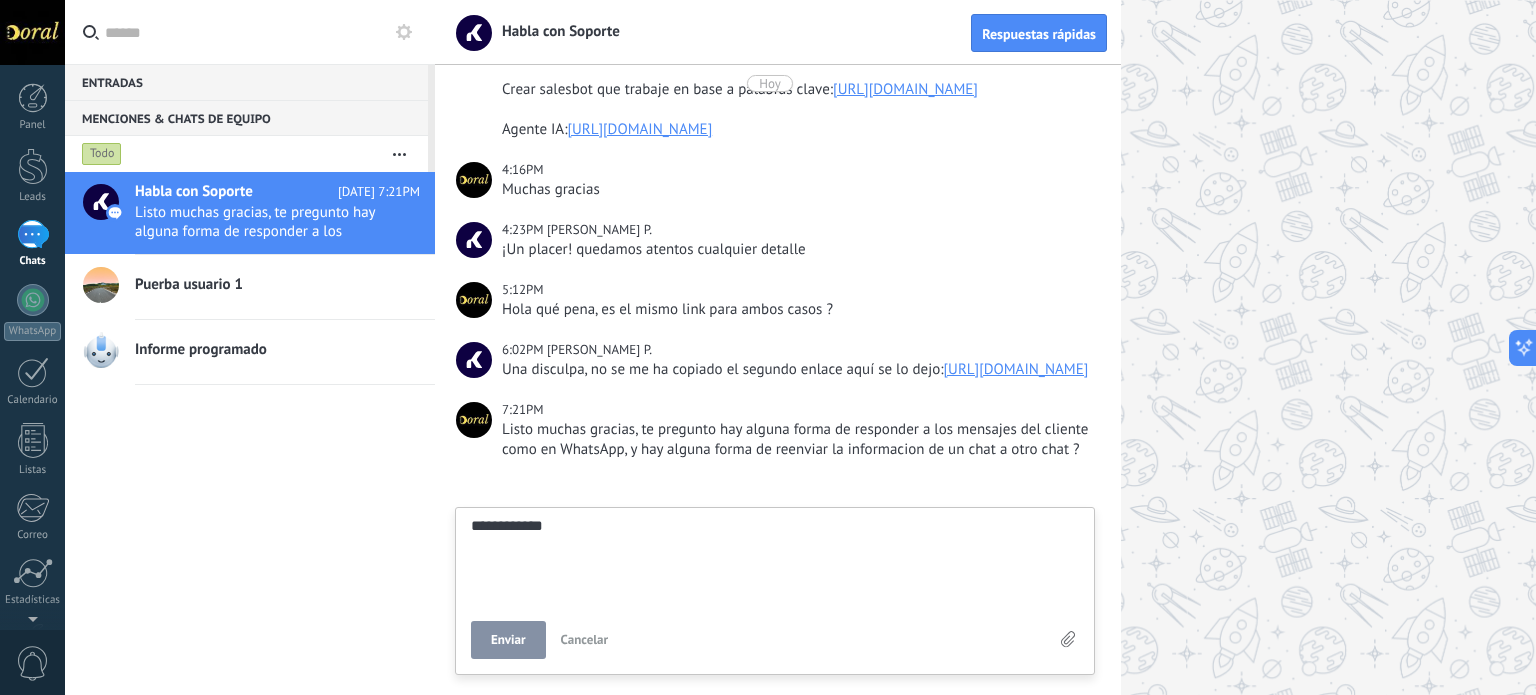 type on "**********" 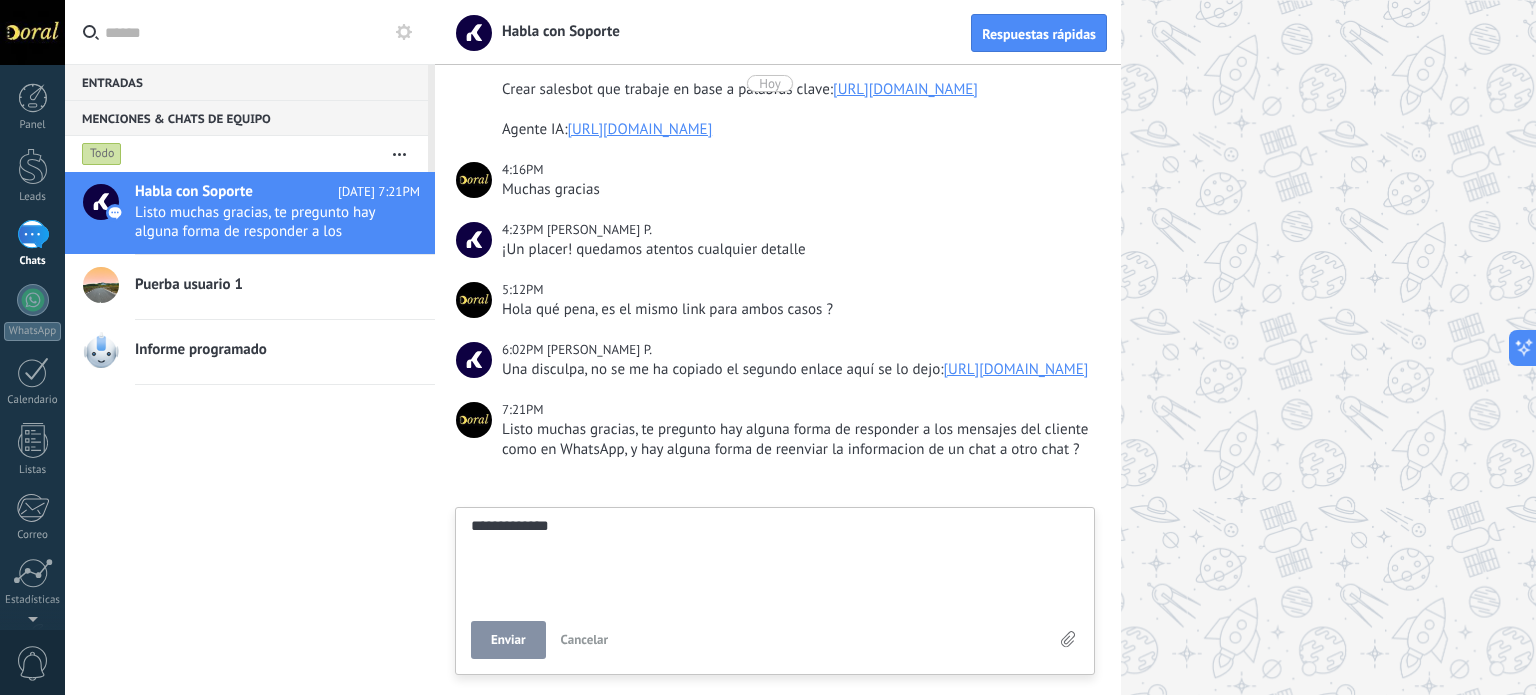 type on "**********" 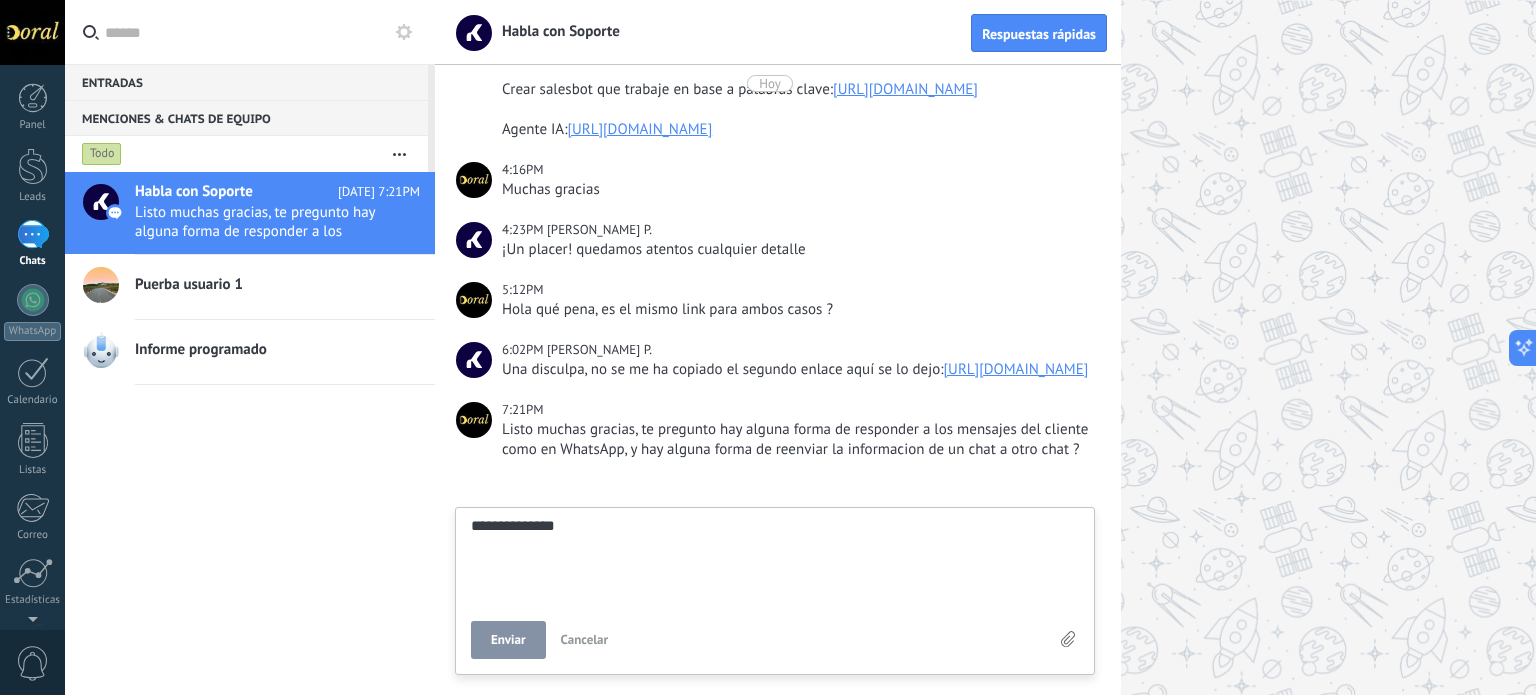 type on "**********" 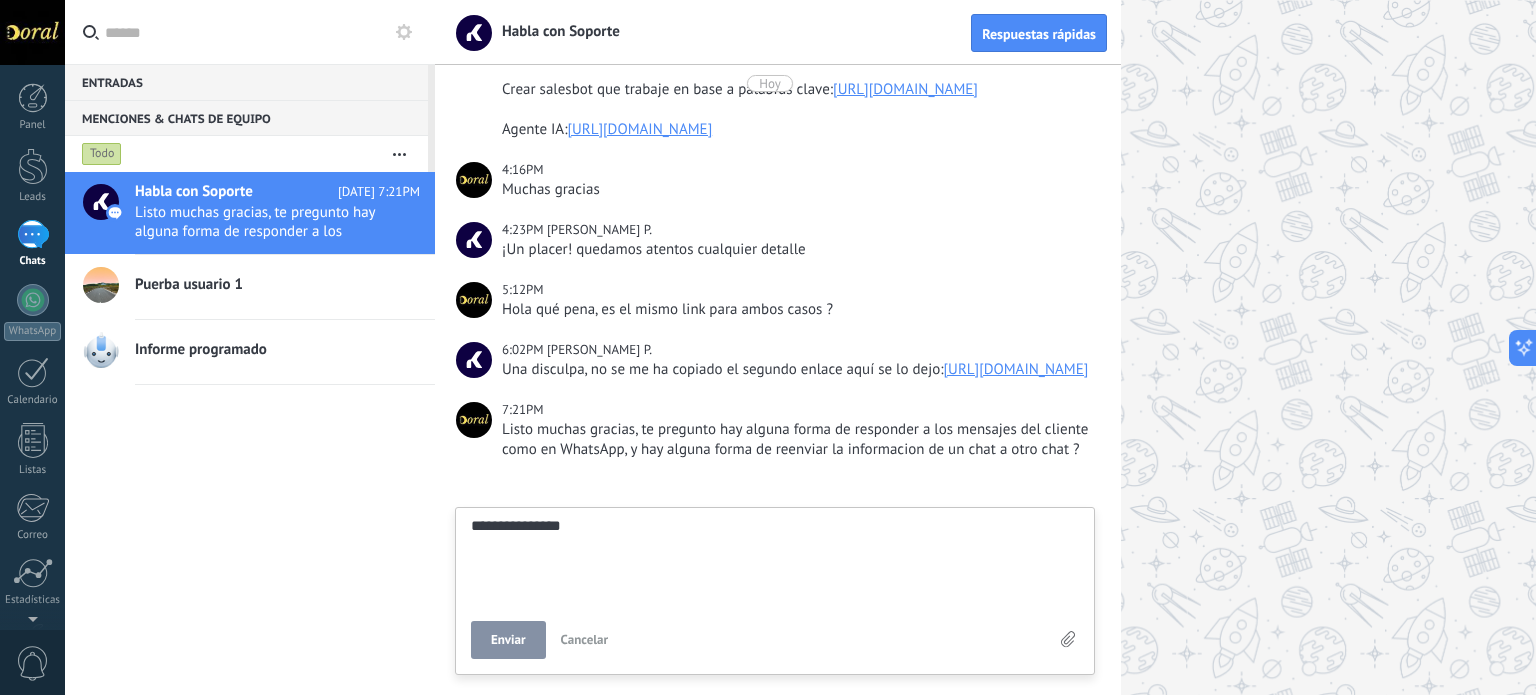 type on "**********" 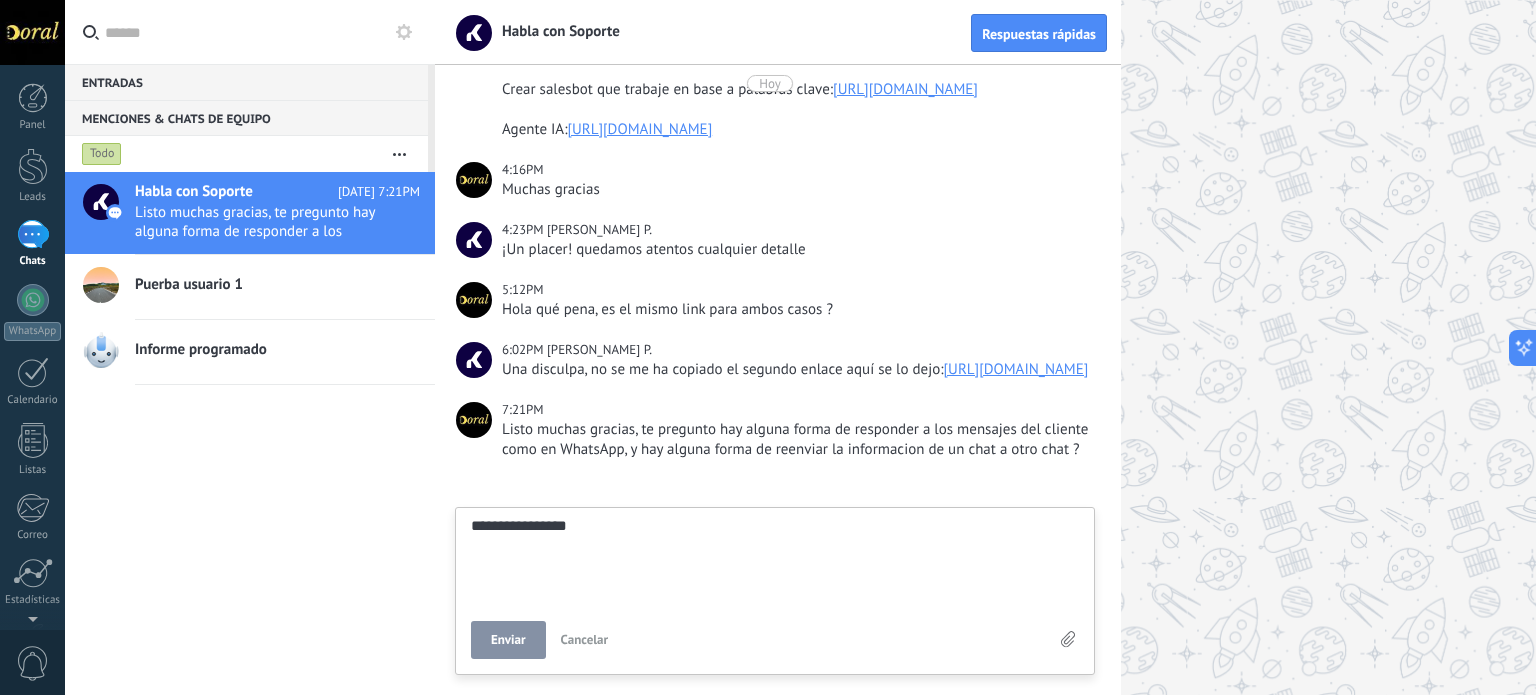 type on "**********" 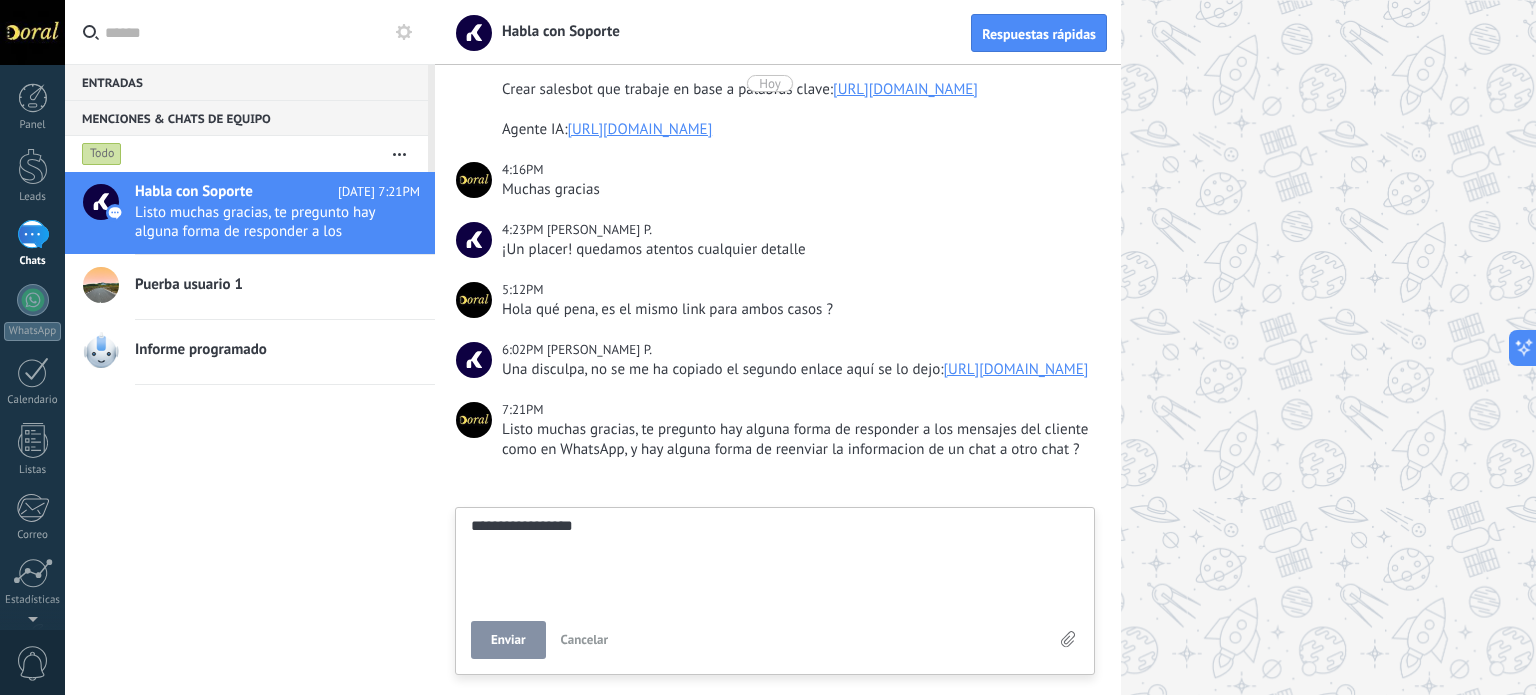type on "**********" 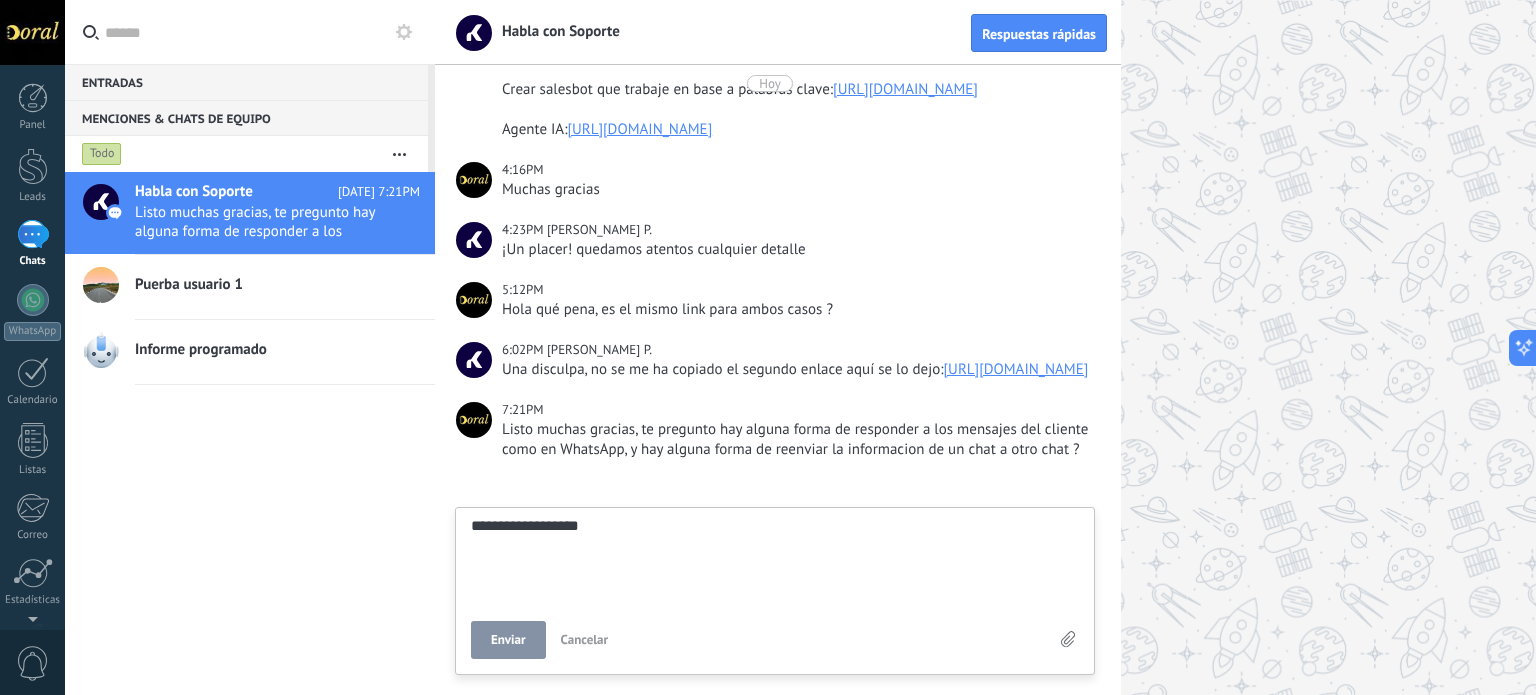 type on "**********" 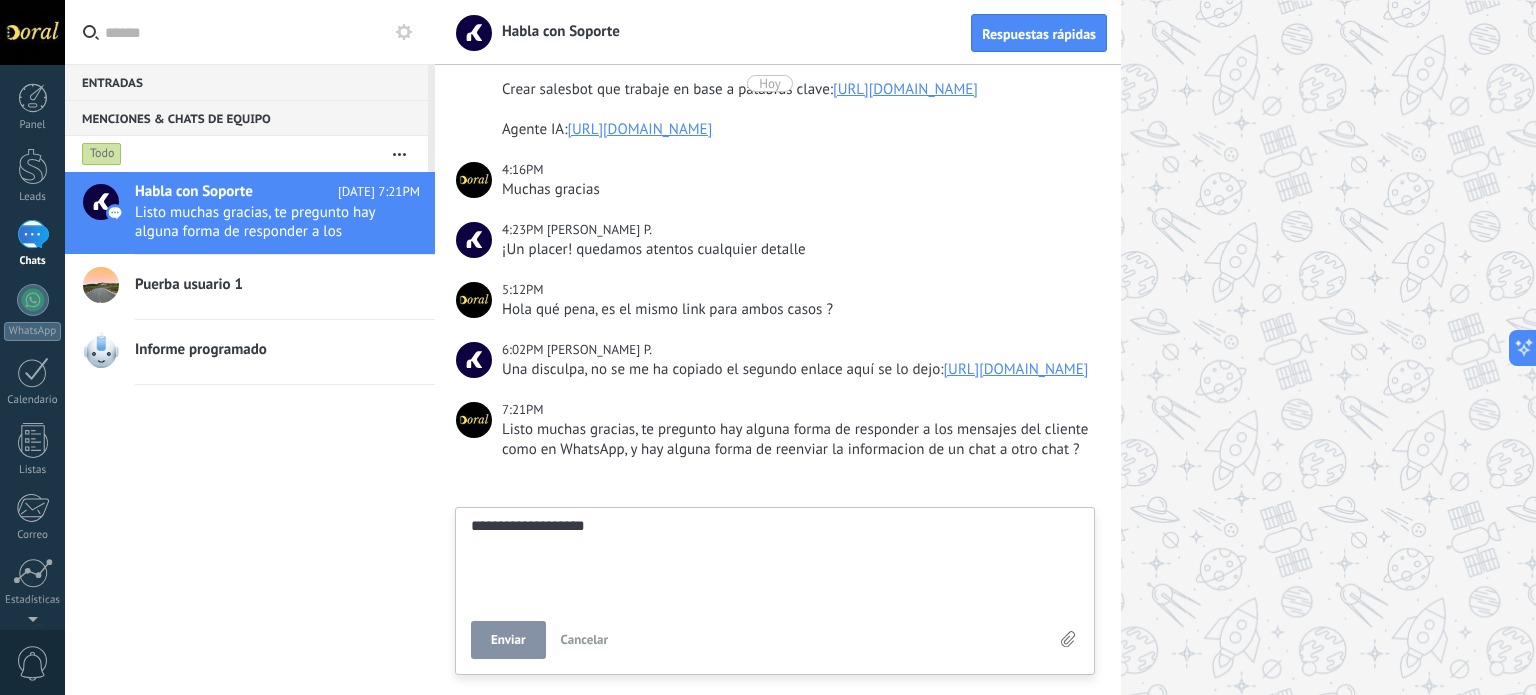 type on "**********" 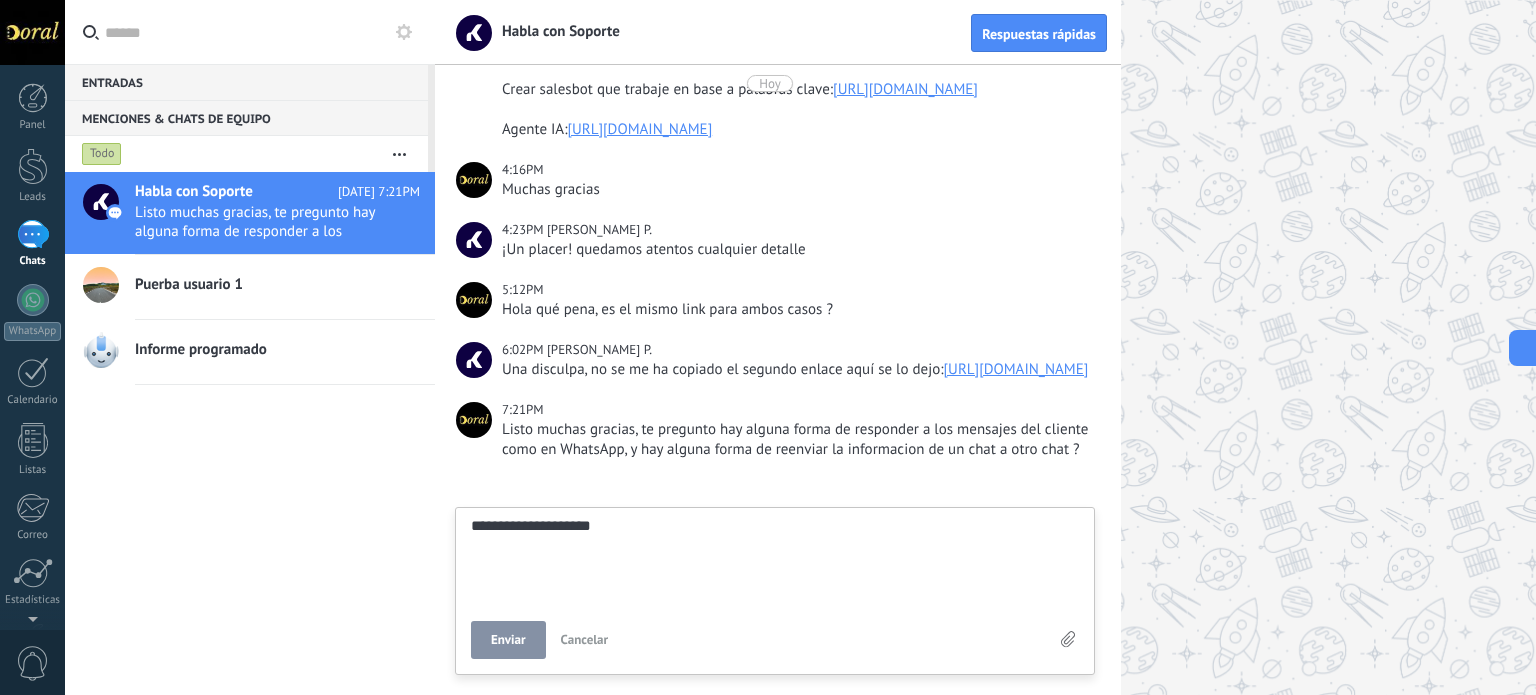 type on "**********" 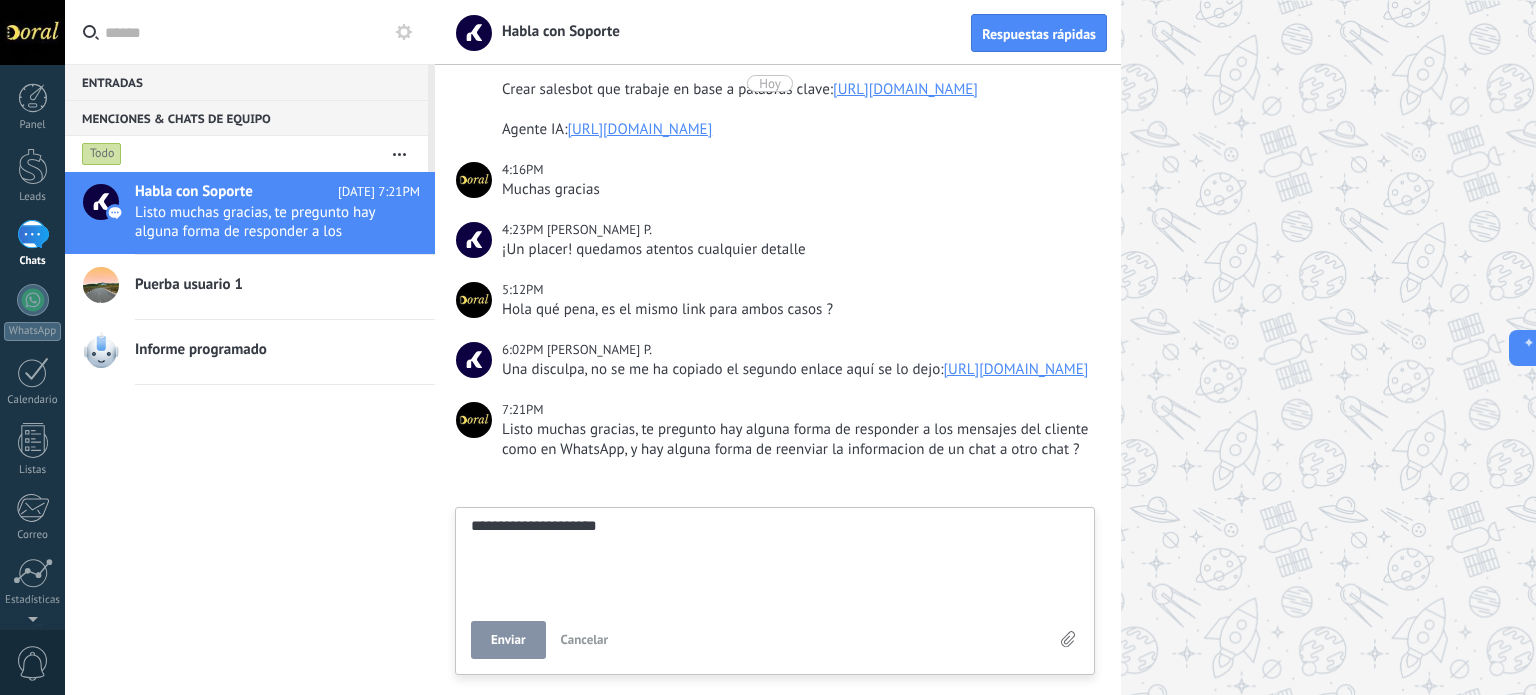 type on "**********" 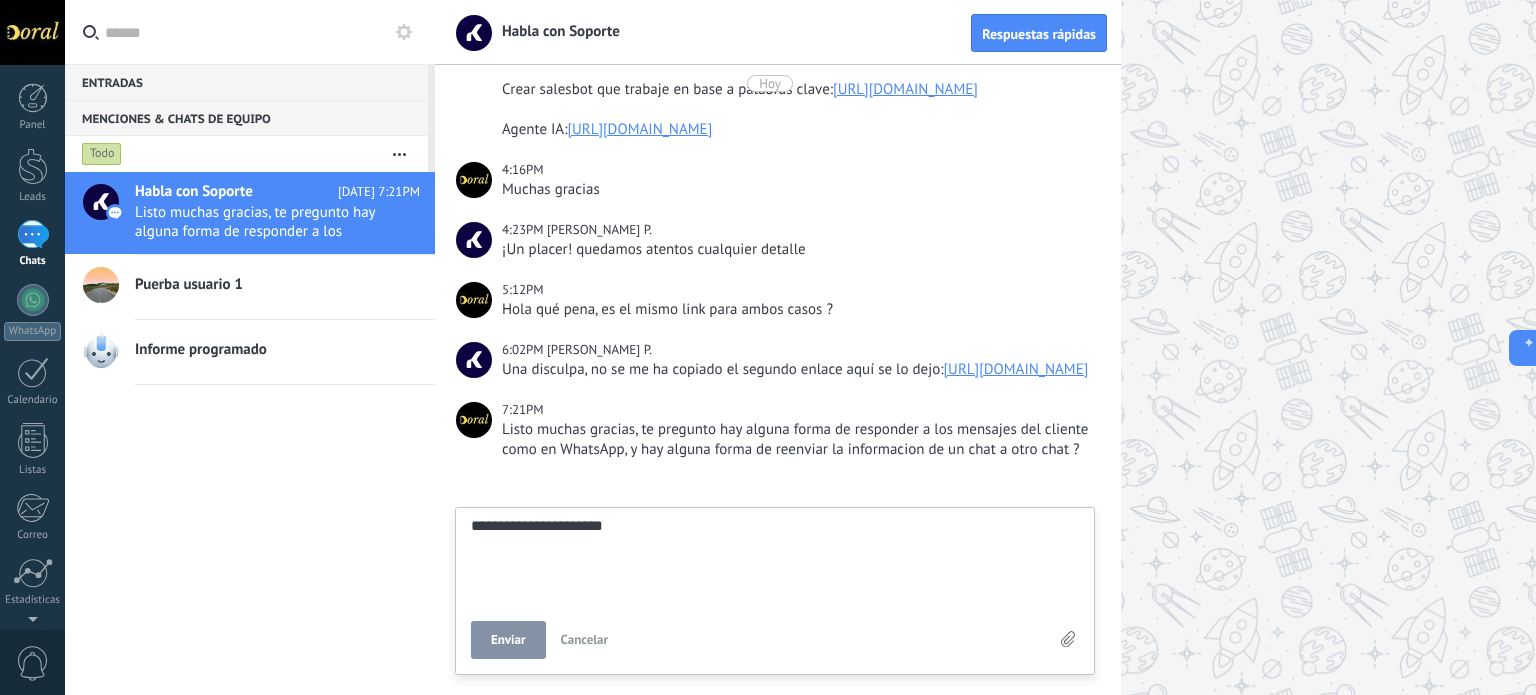 type on "**********" 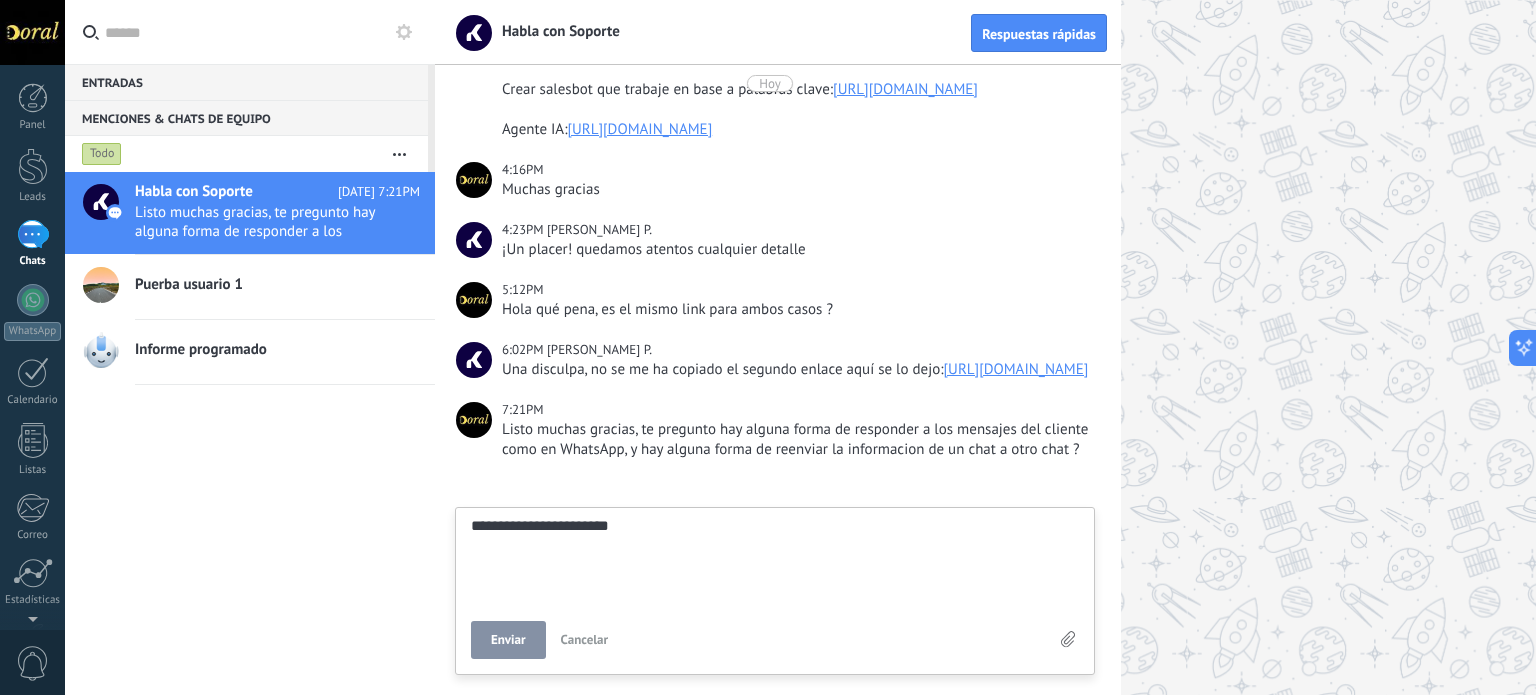 type on "**********" 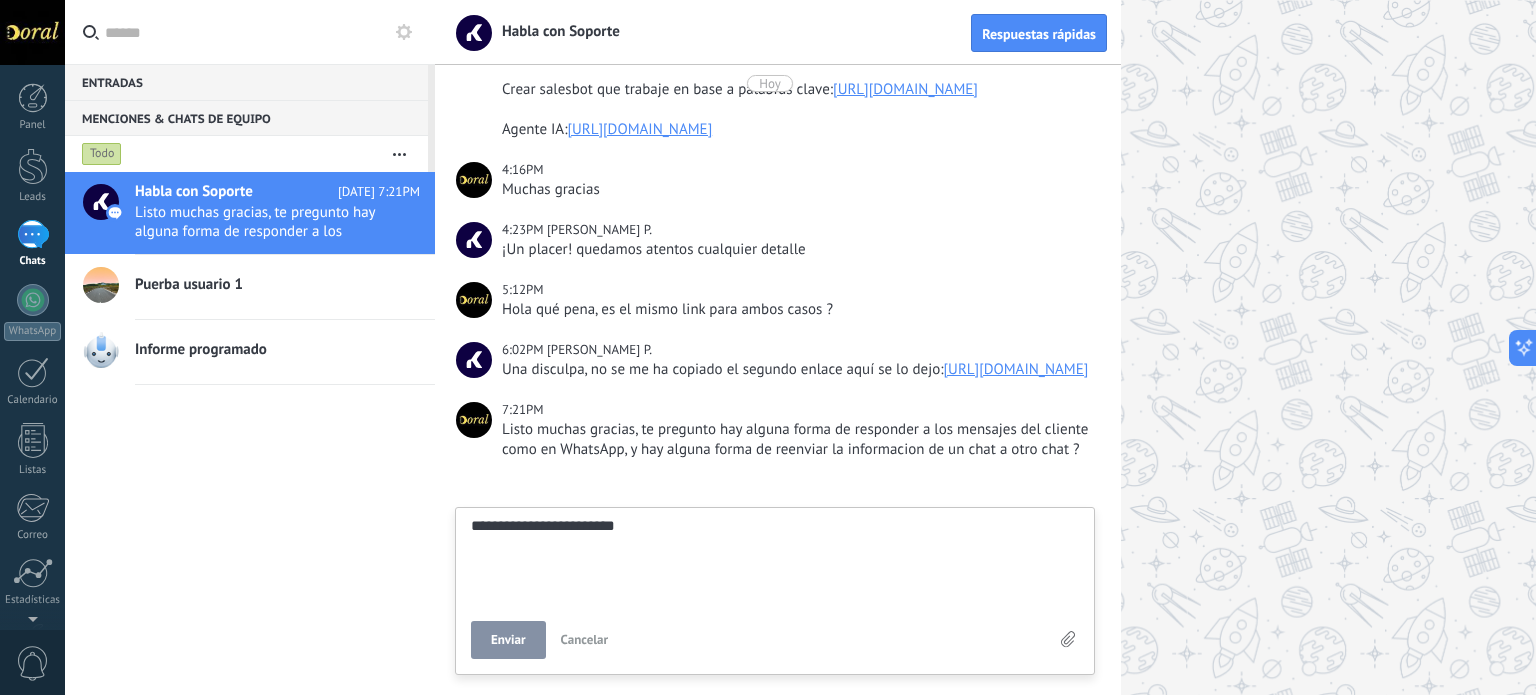 type on "**********" 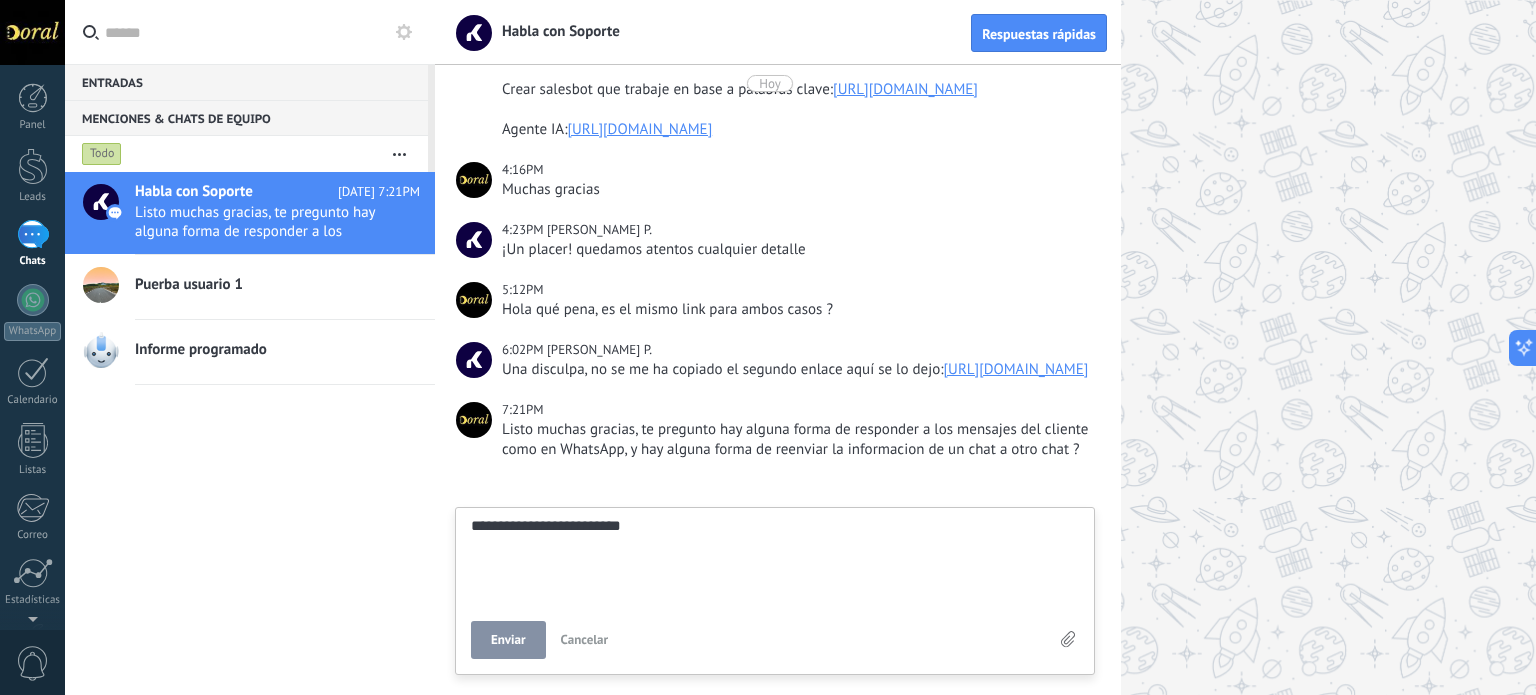 type on "**********" 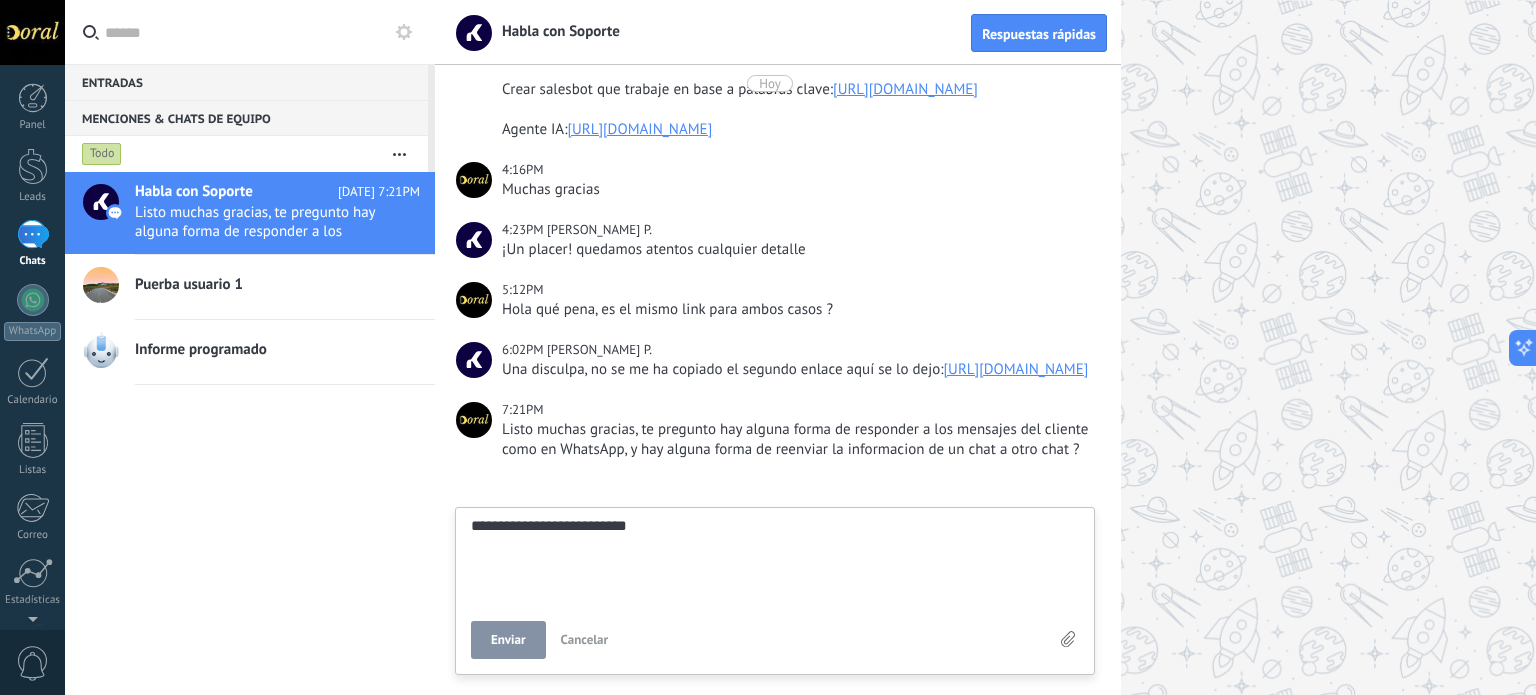 type on "**********" 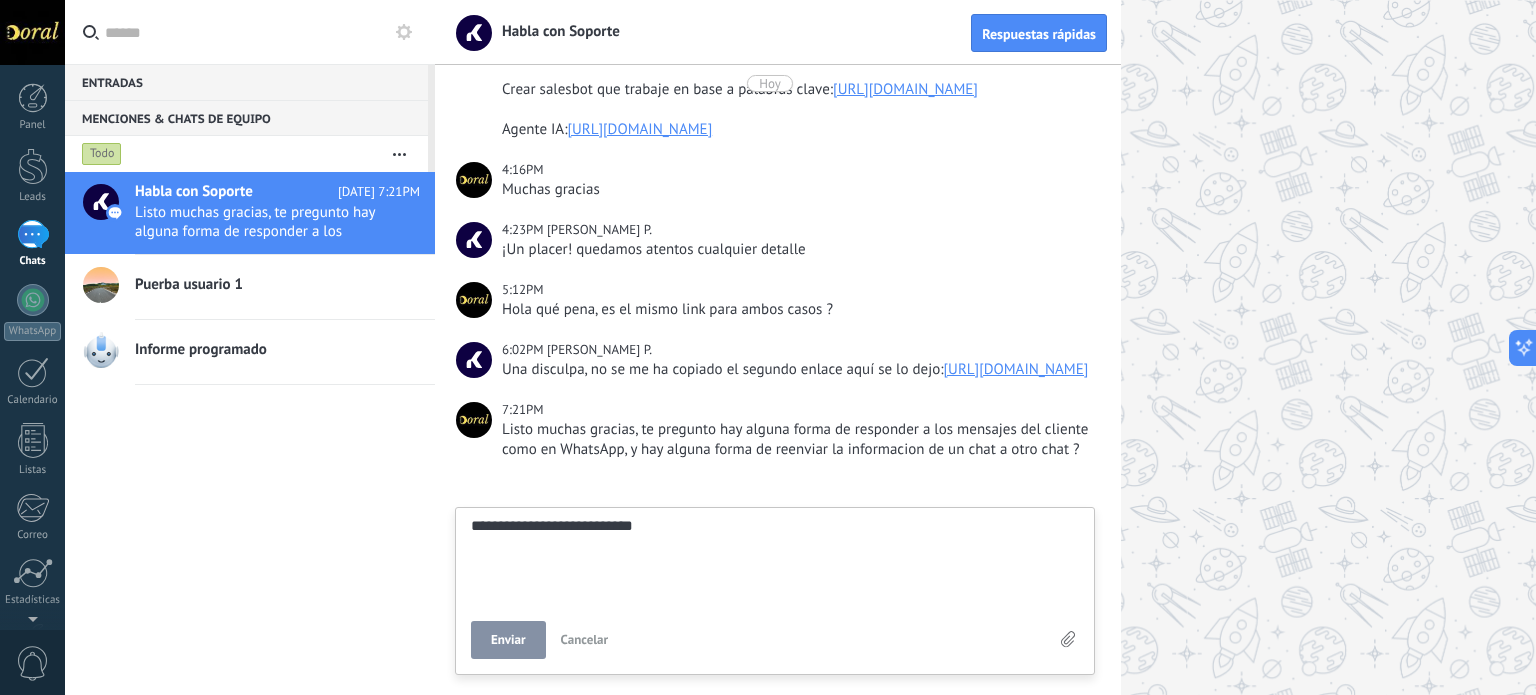 type on "**********" 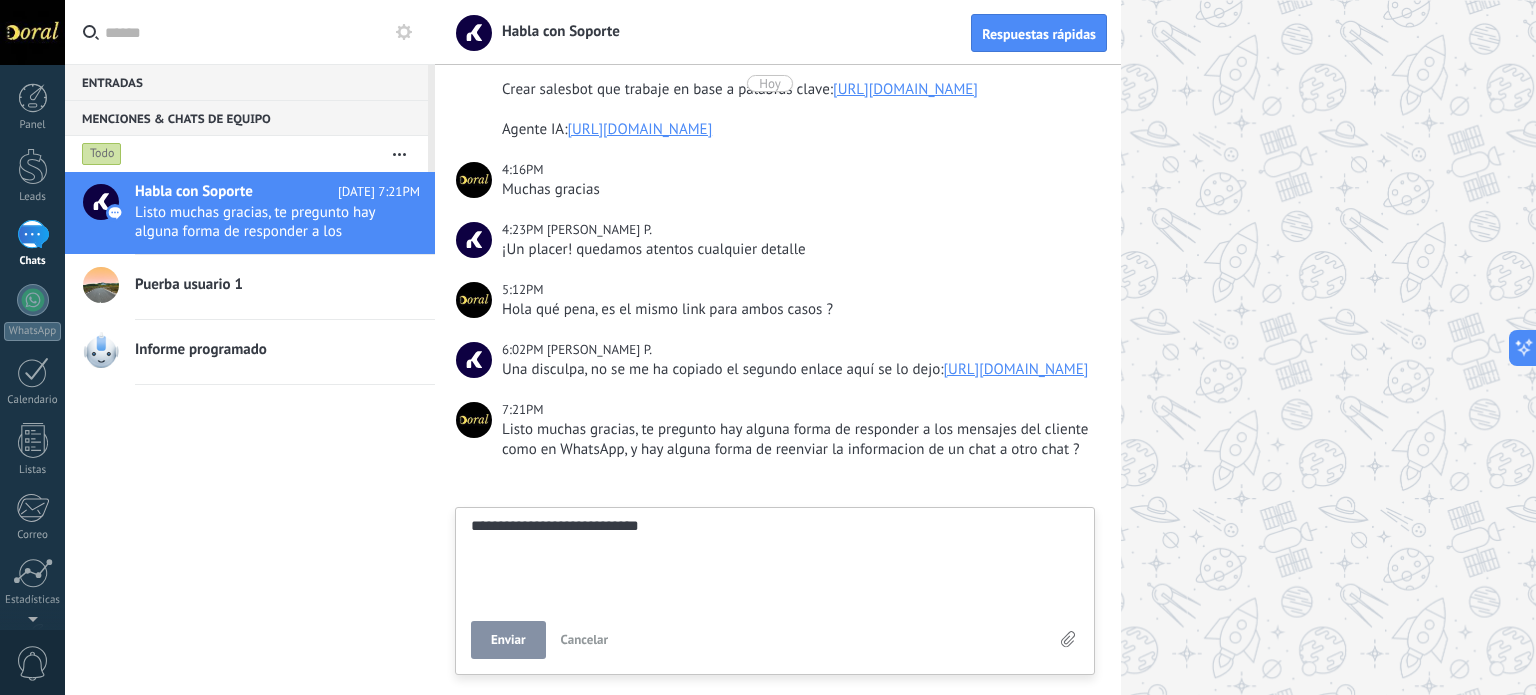 type on "**********" 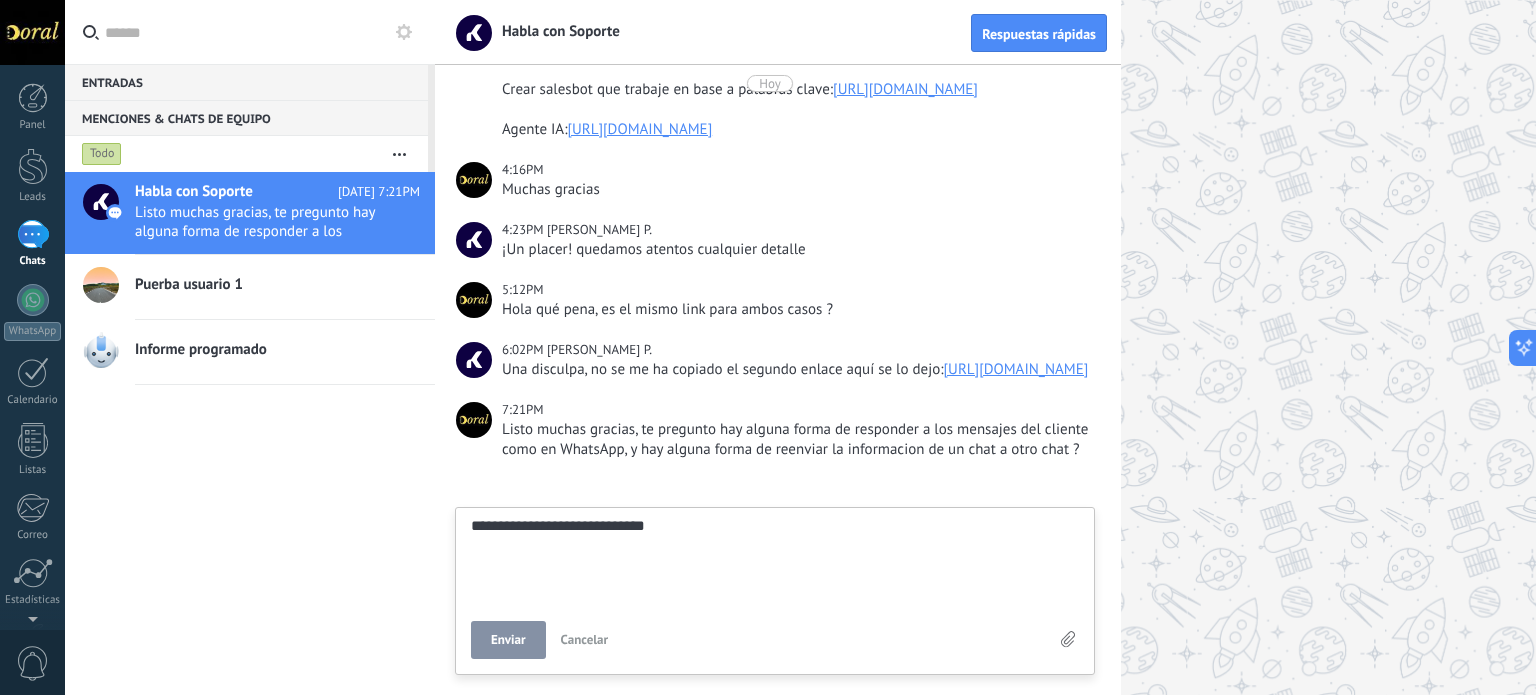 type on "**********" 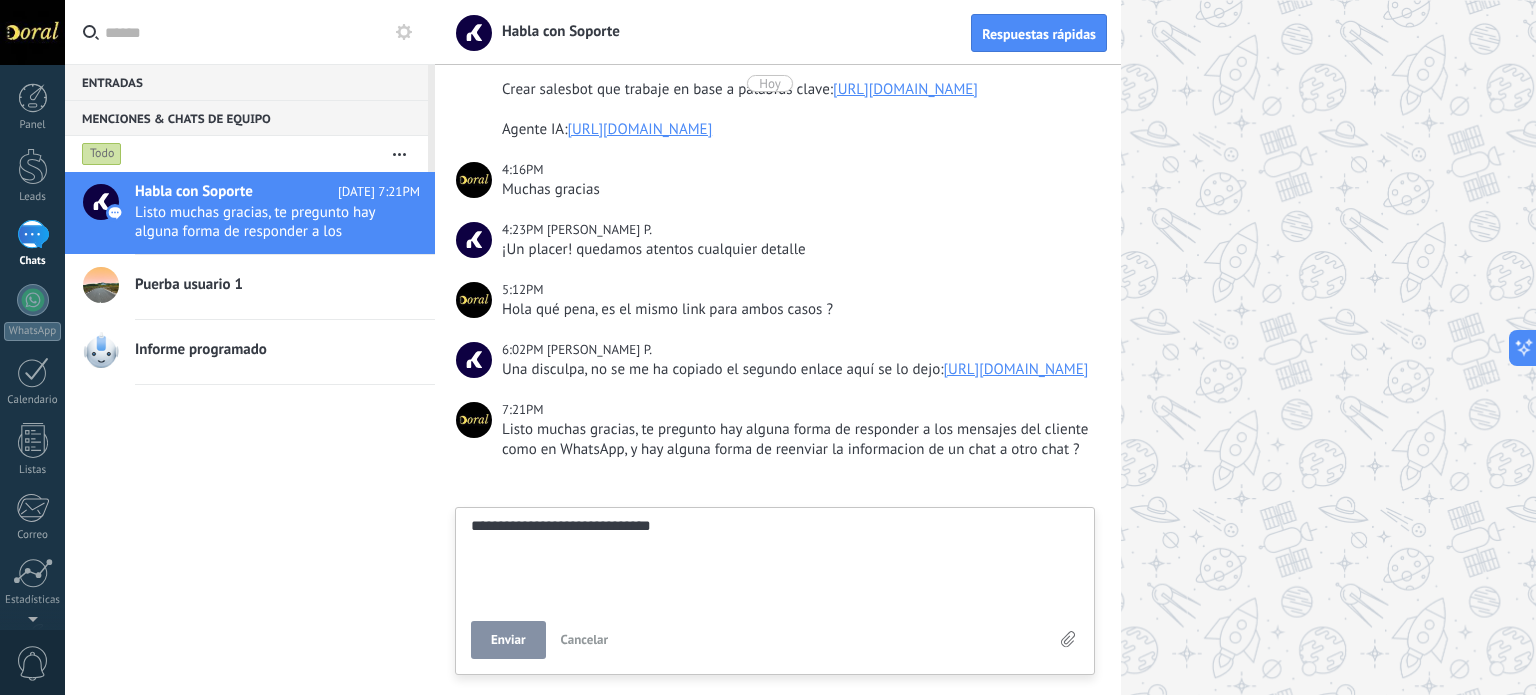 type on "**********" 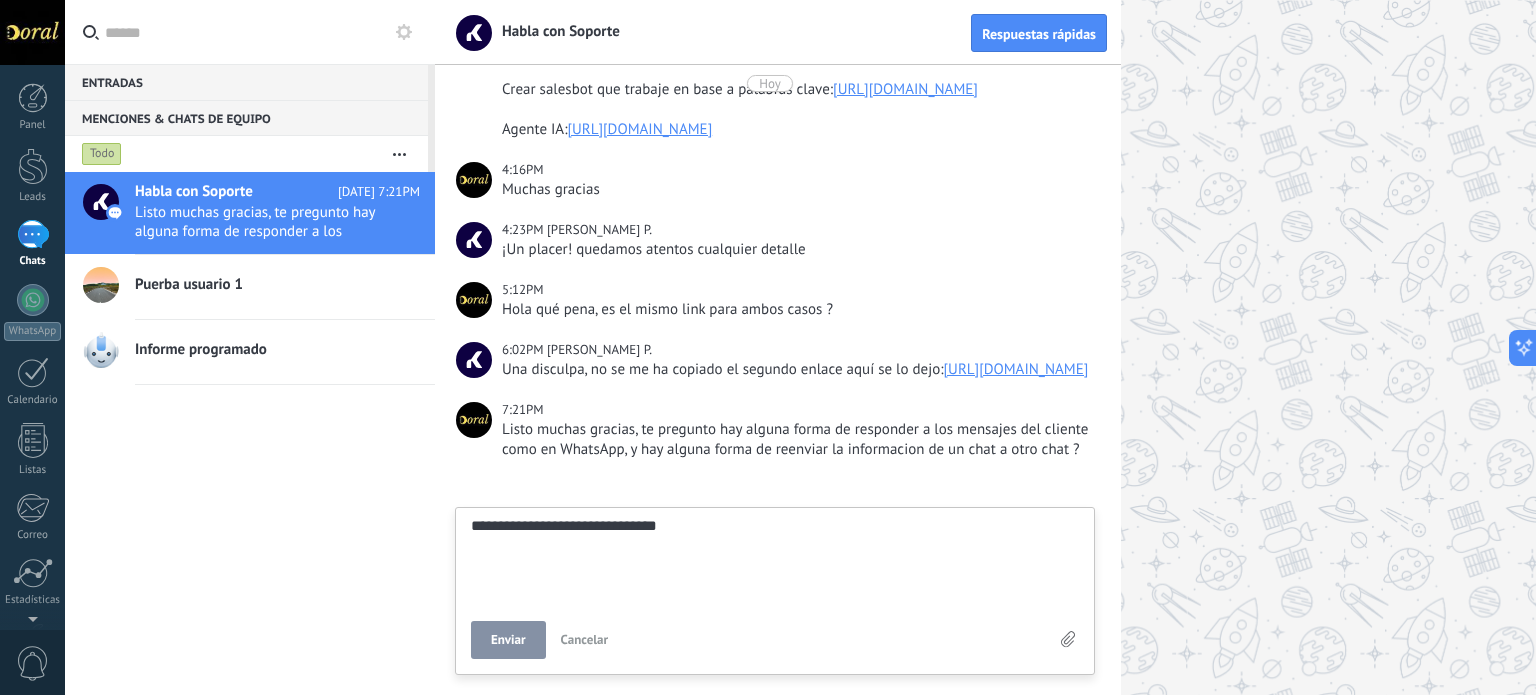 type on "**********" 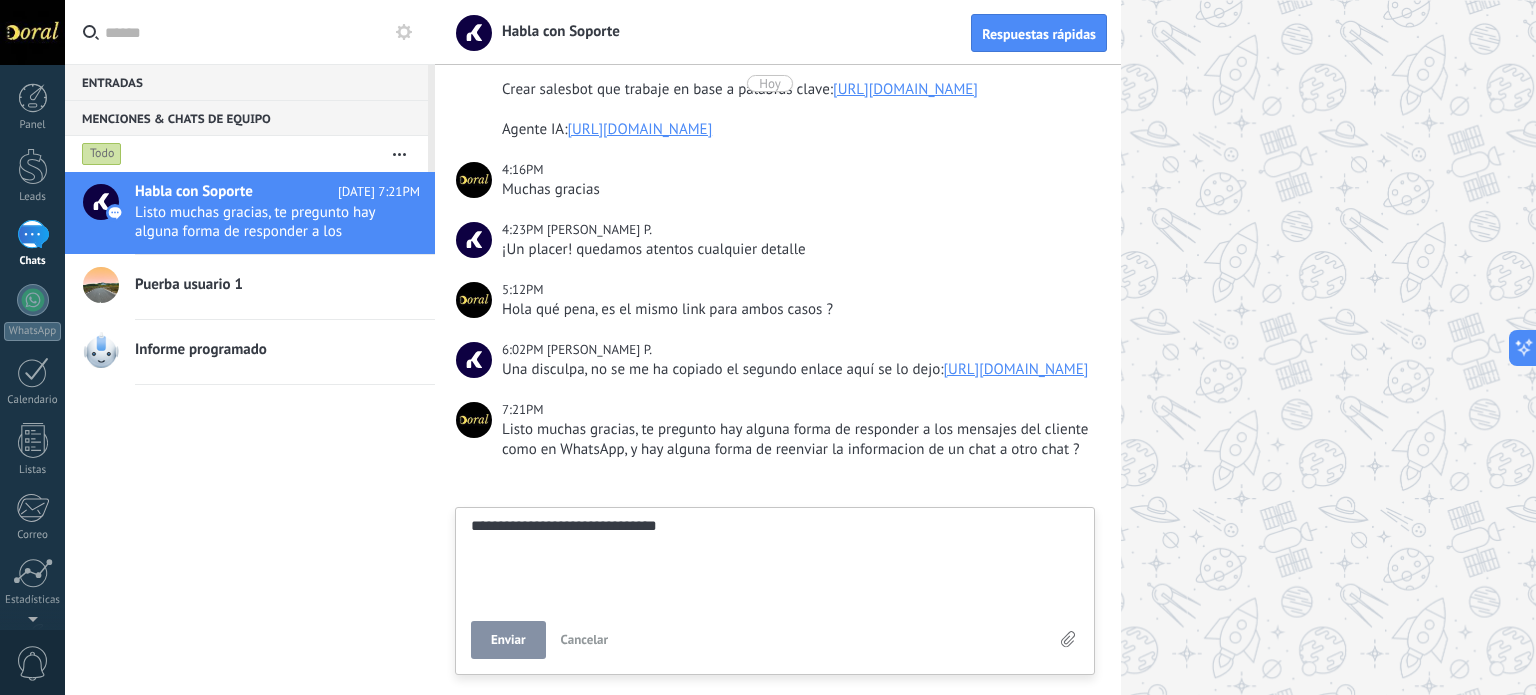 type on "**********" 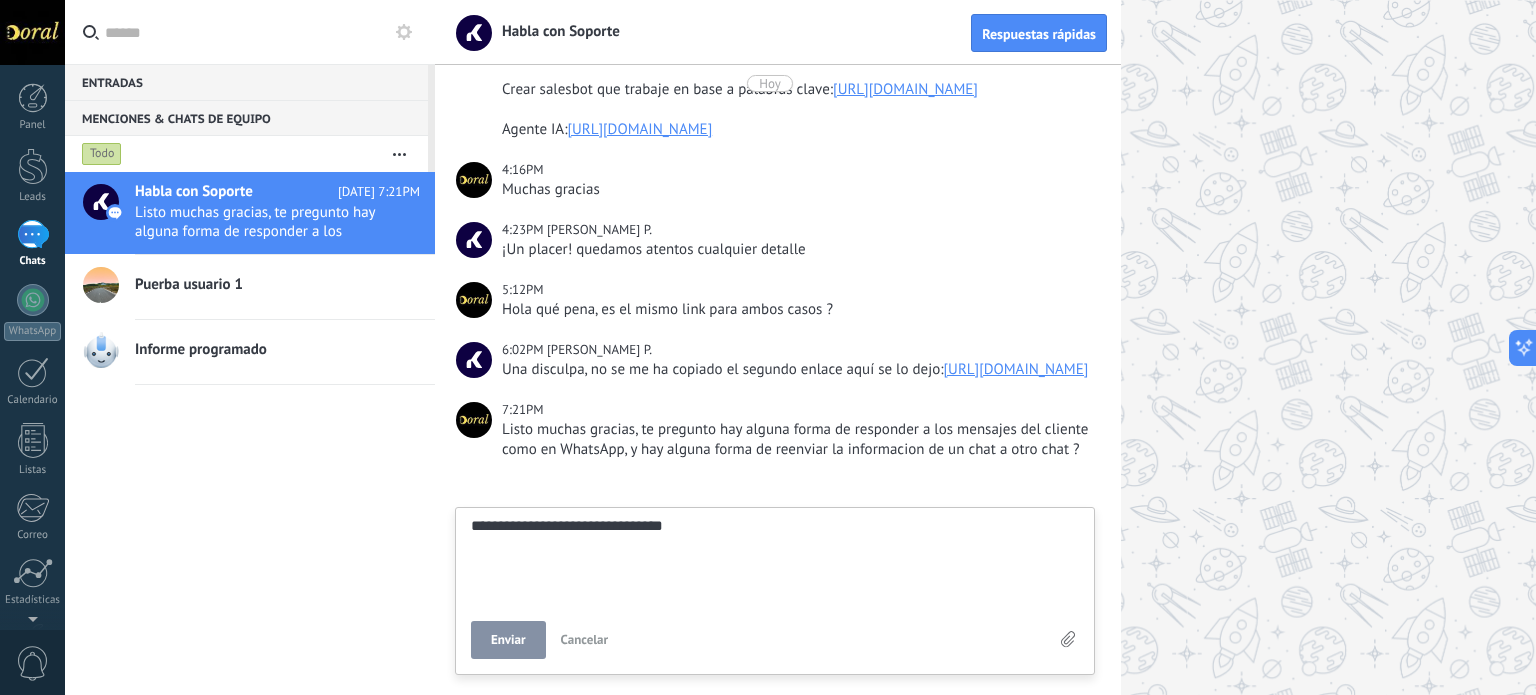 type on "**********" 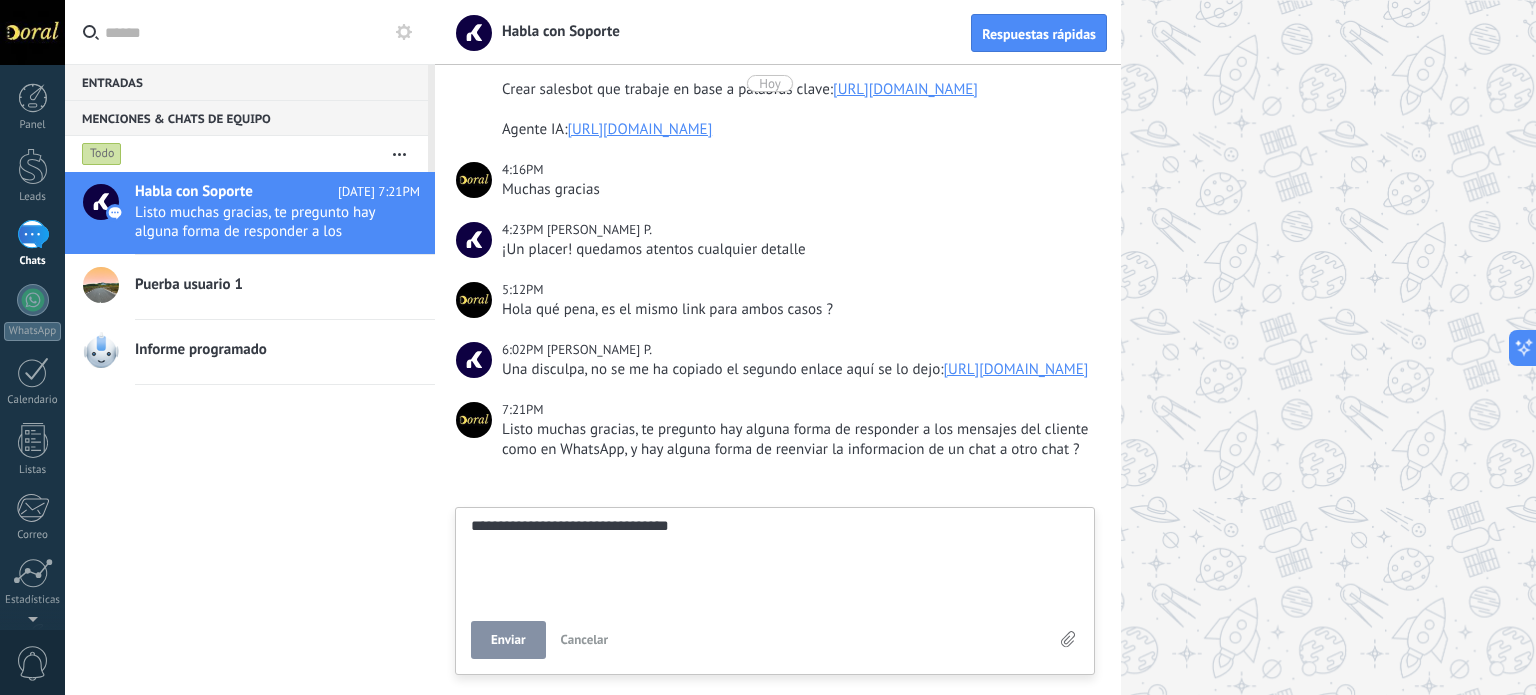type on "**********" 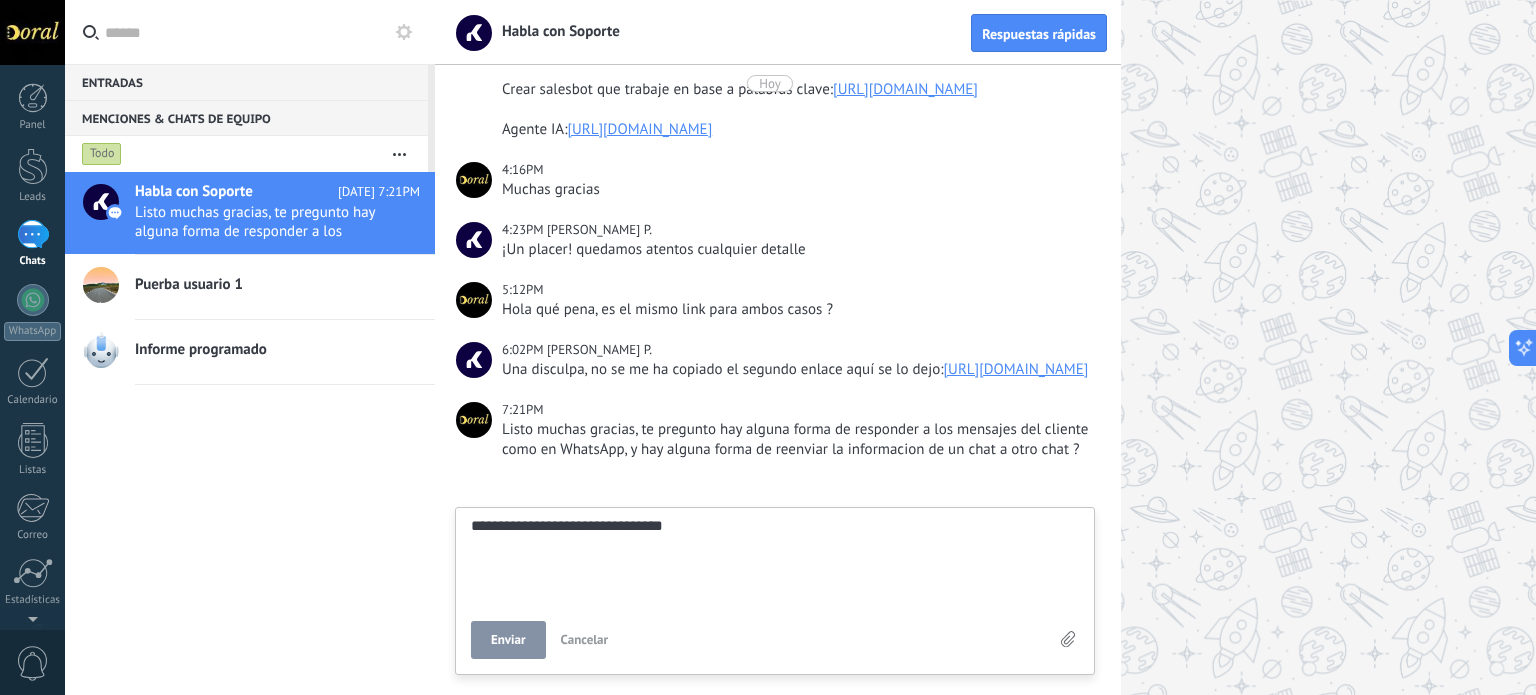 type on "**********" 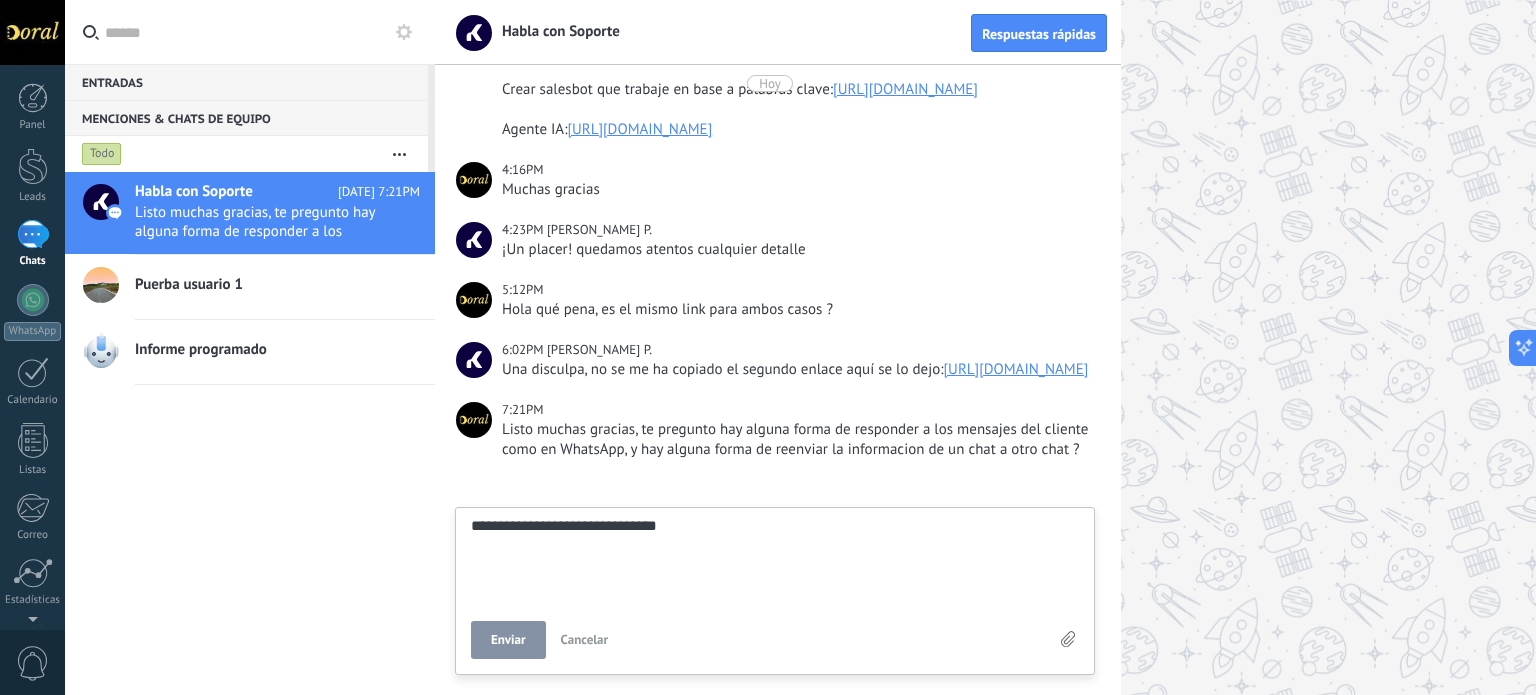 type on "**********" 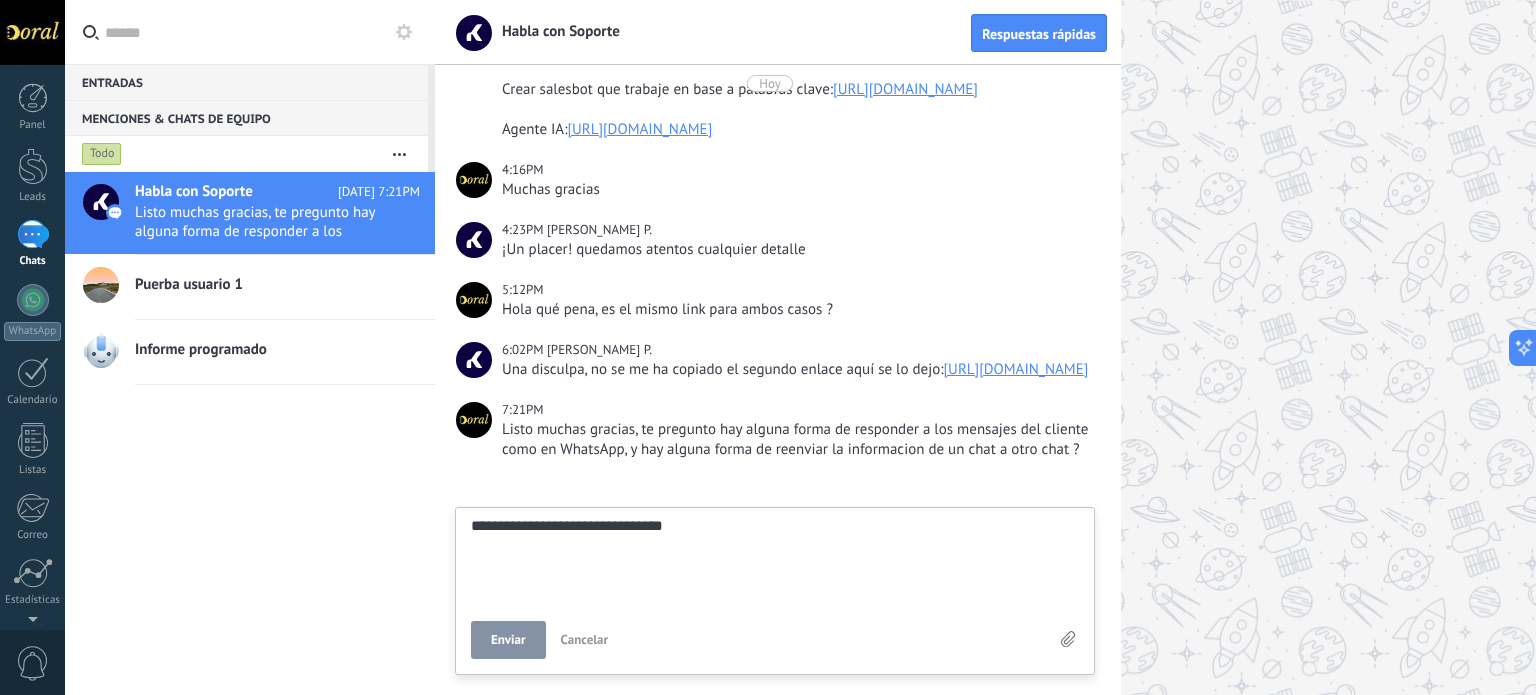 type on "**********" 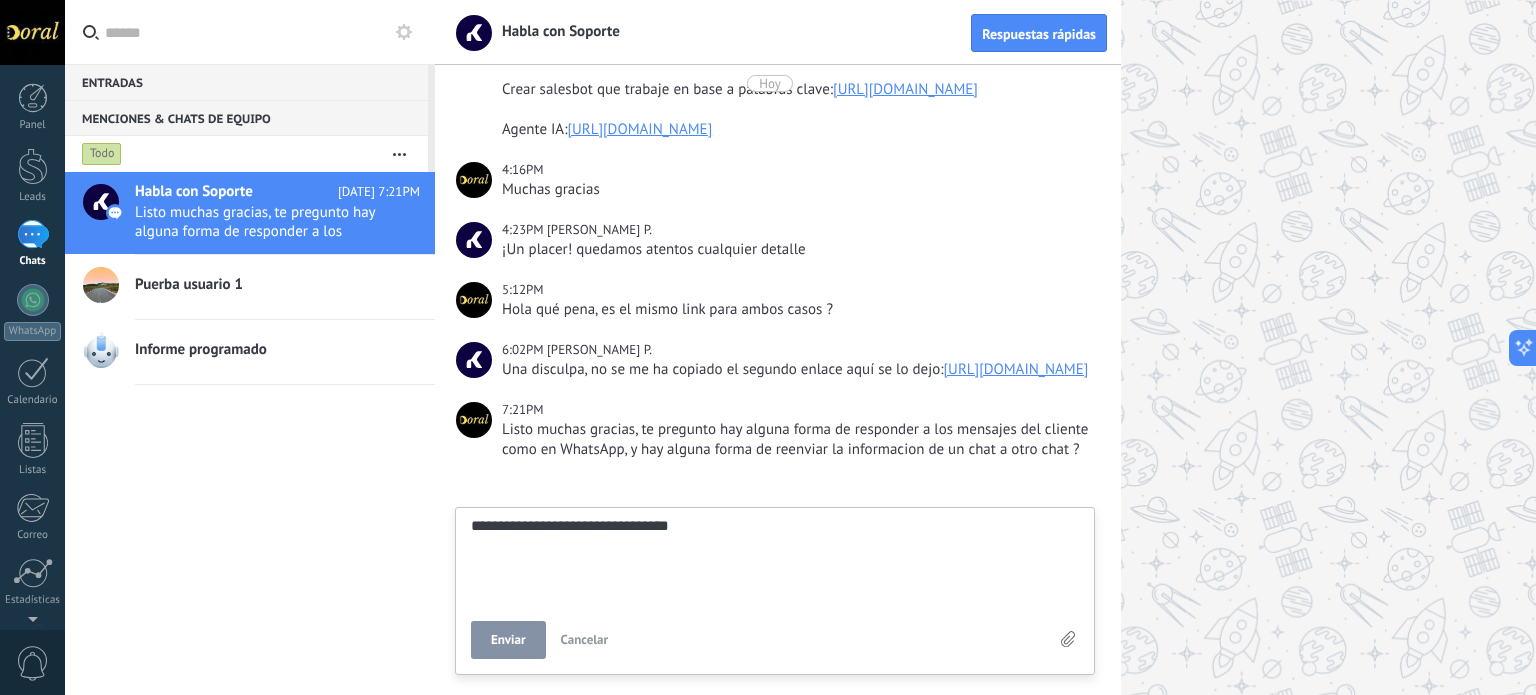 type on "**********" 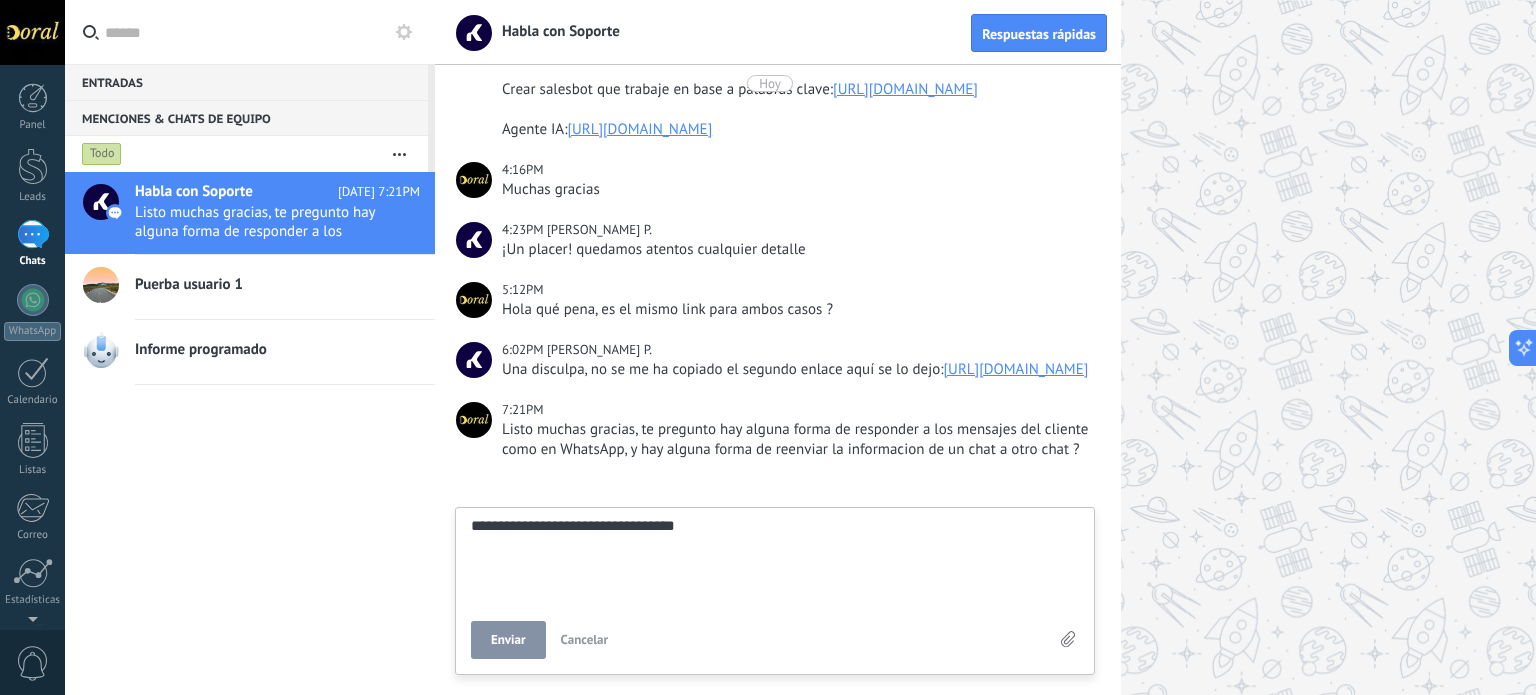 type on "**********" 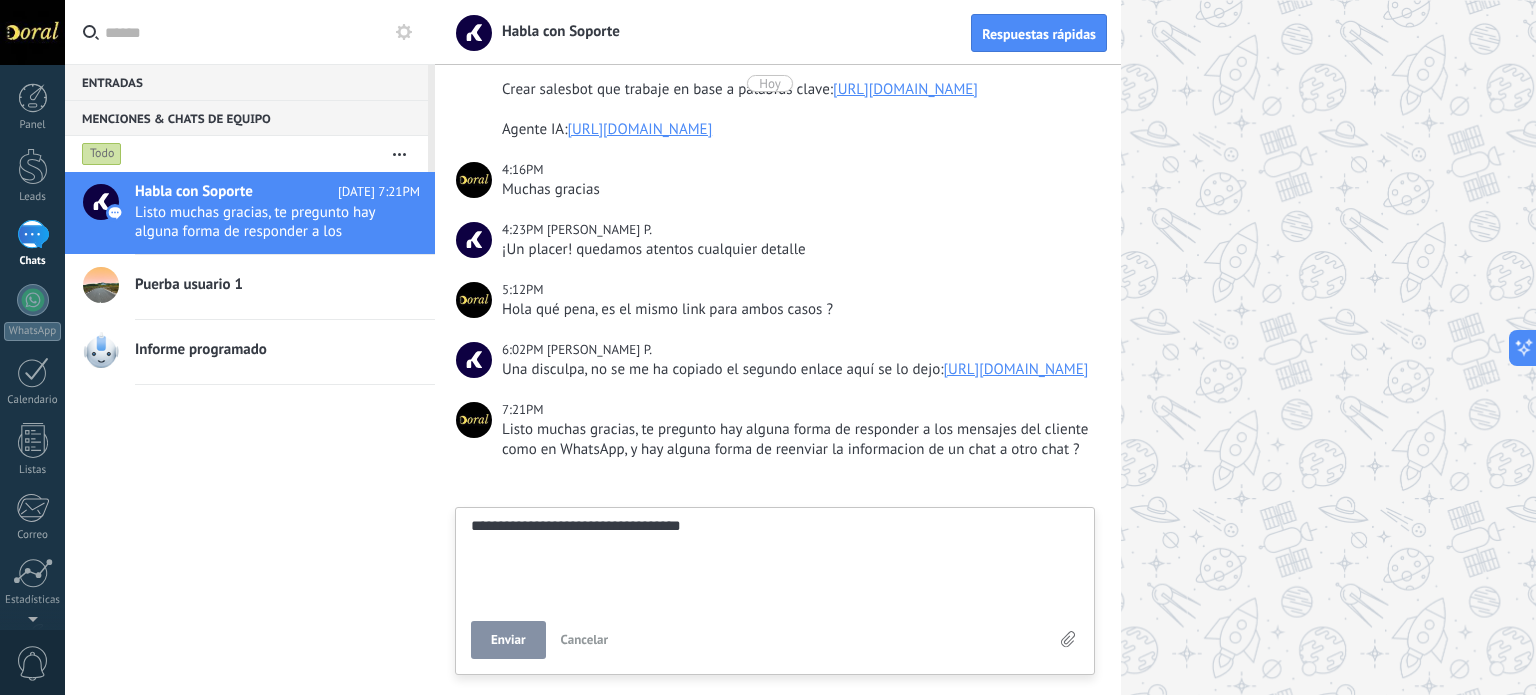 type on "**********" 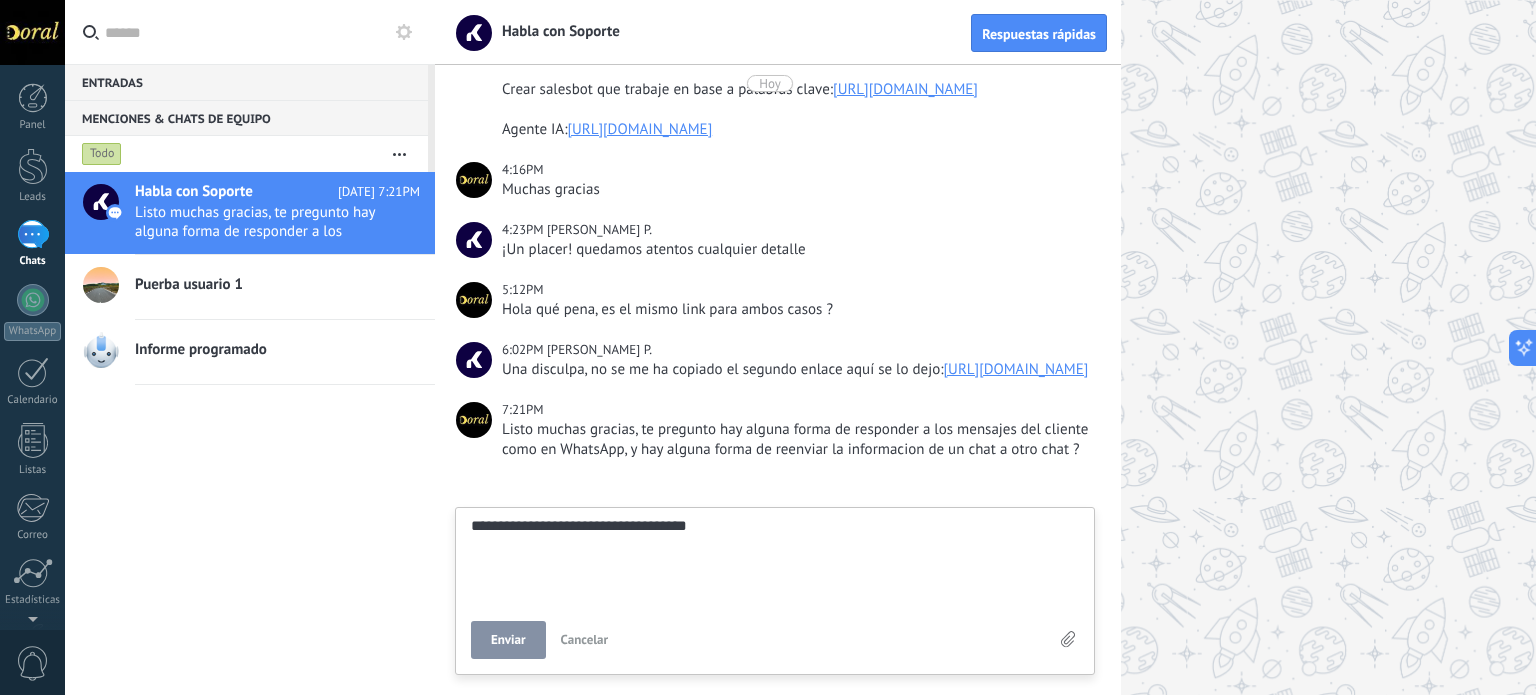 type on "**********" 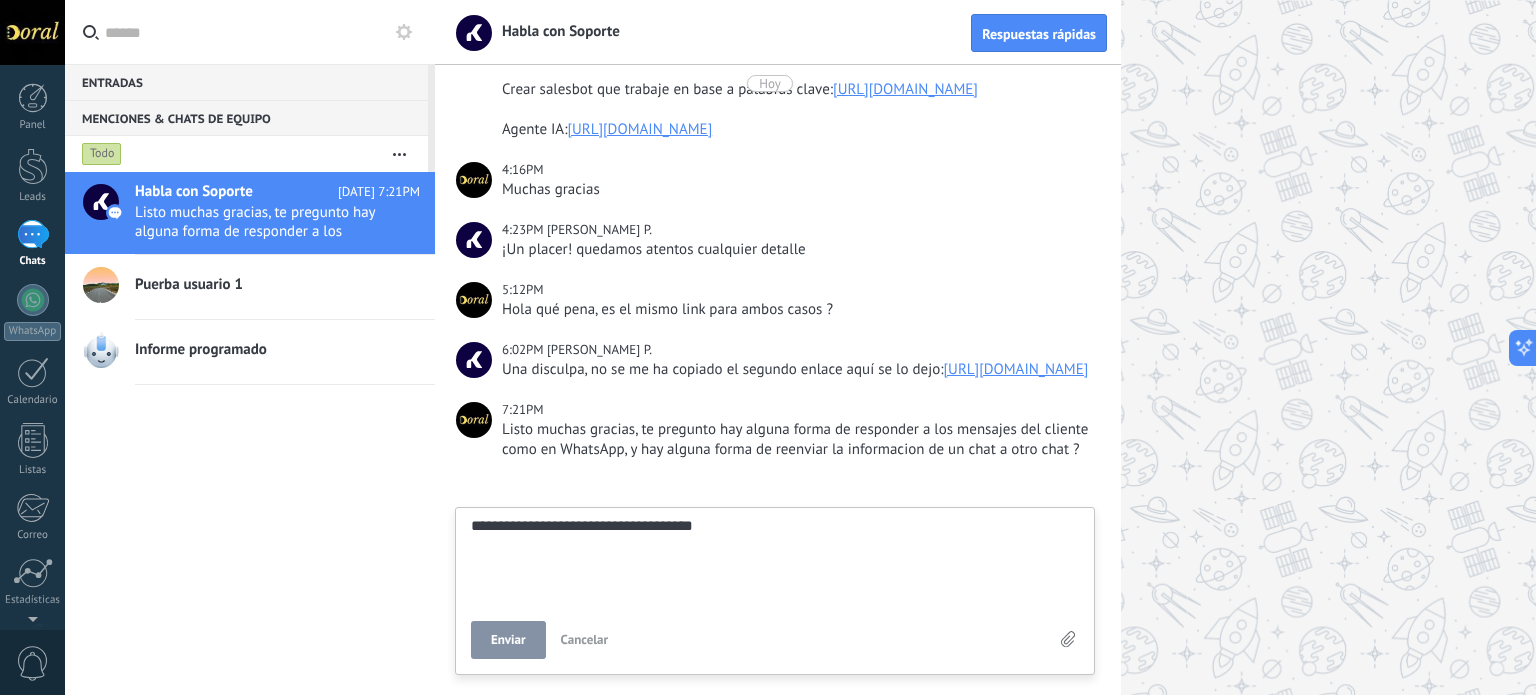 type on "**********" 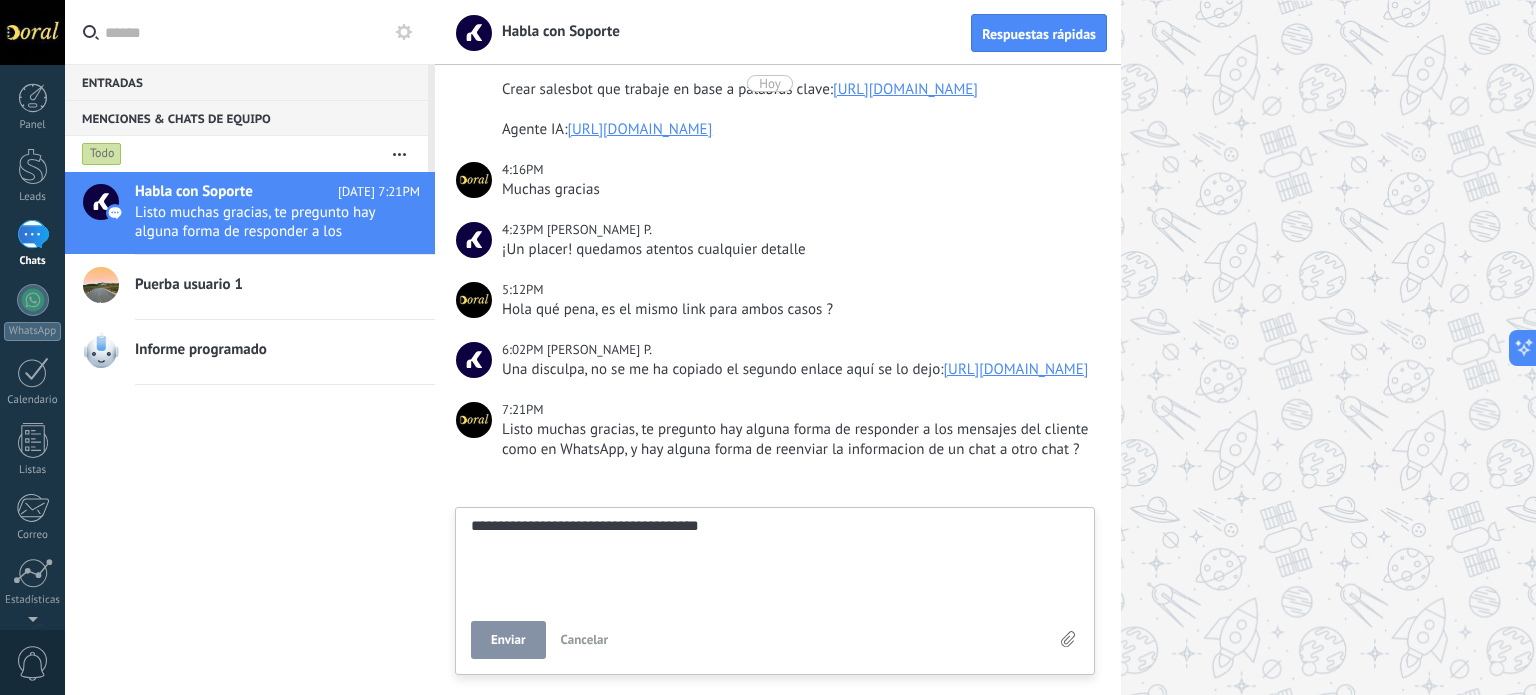 type on "**********" 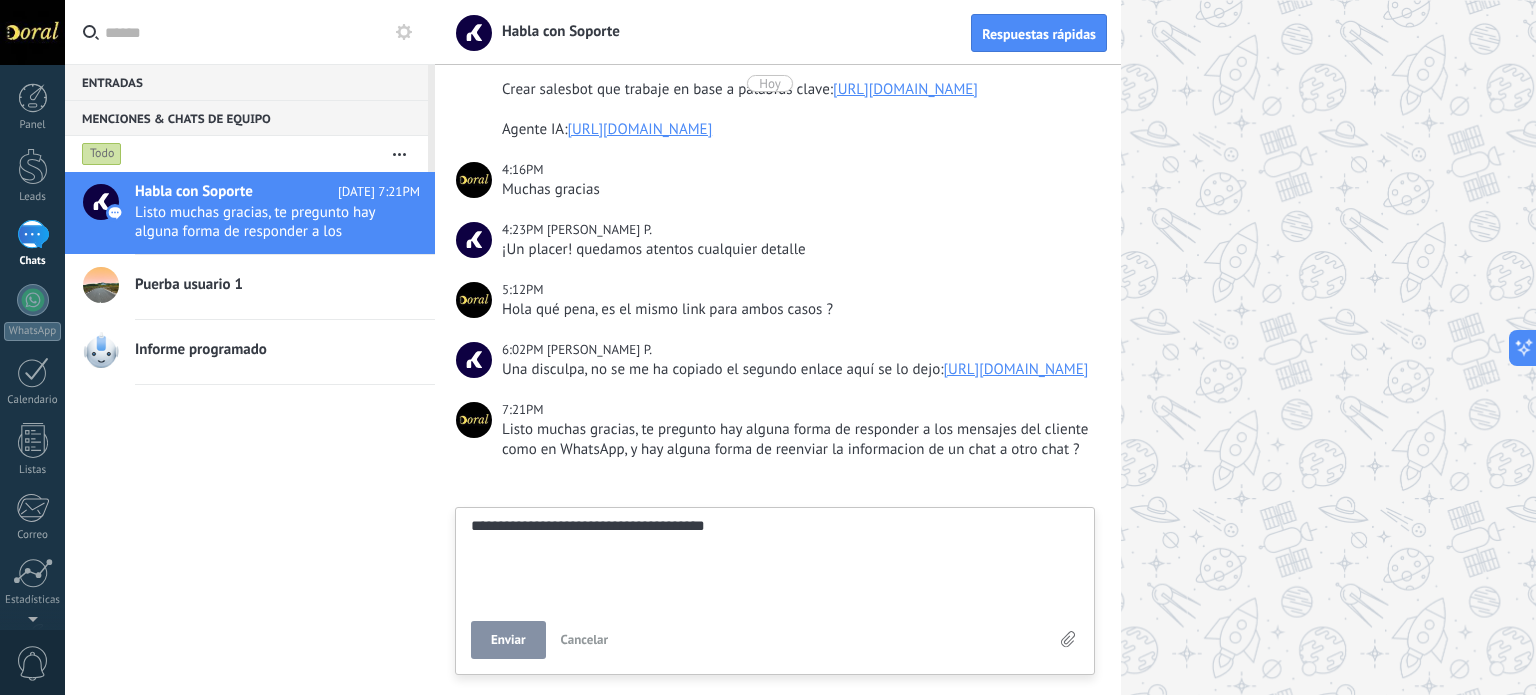 type on "**********" 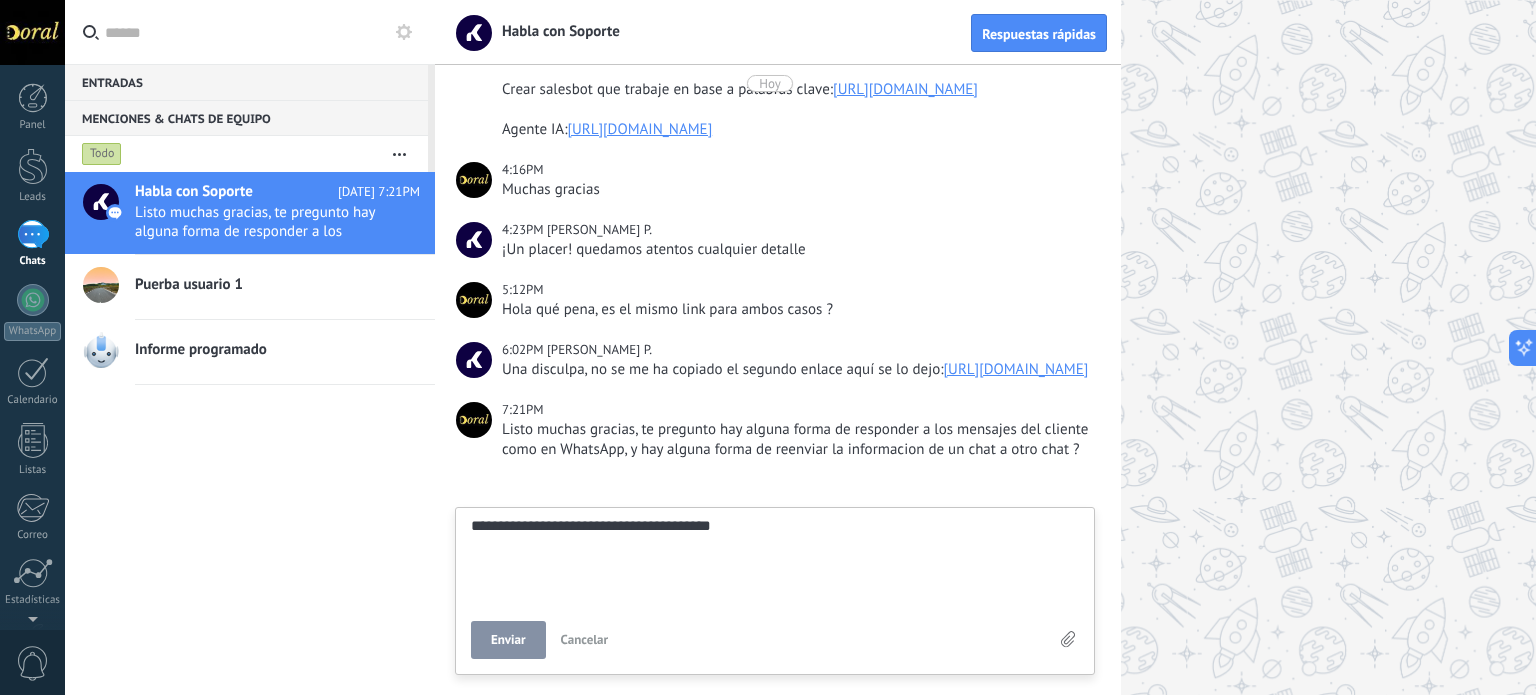 type on "**********" 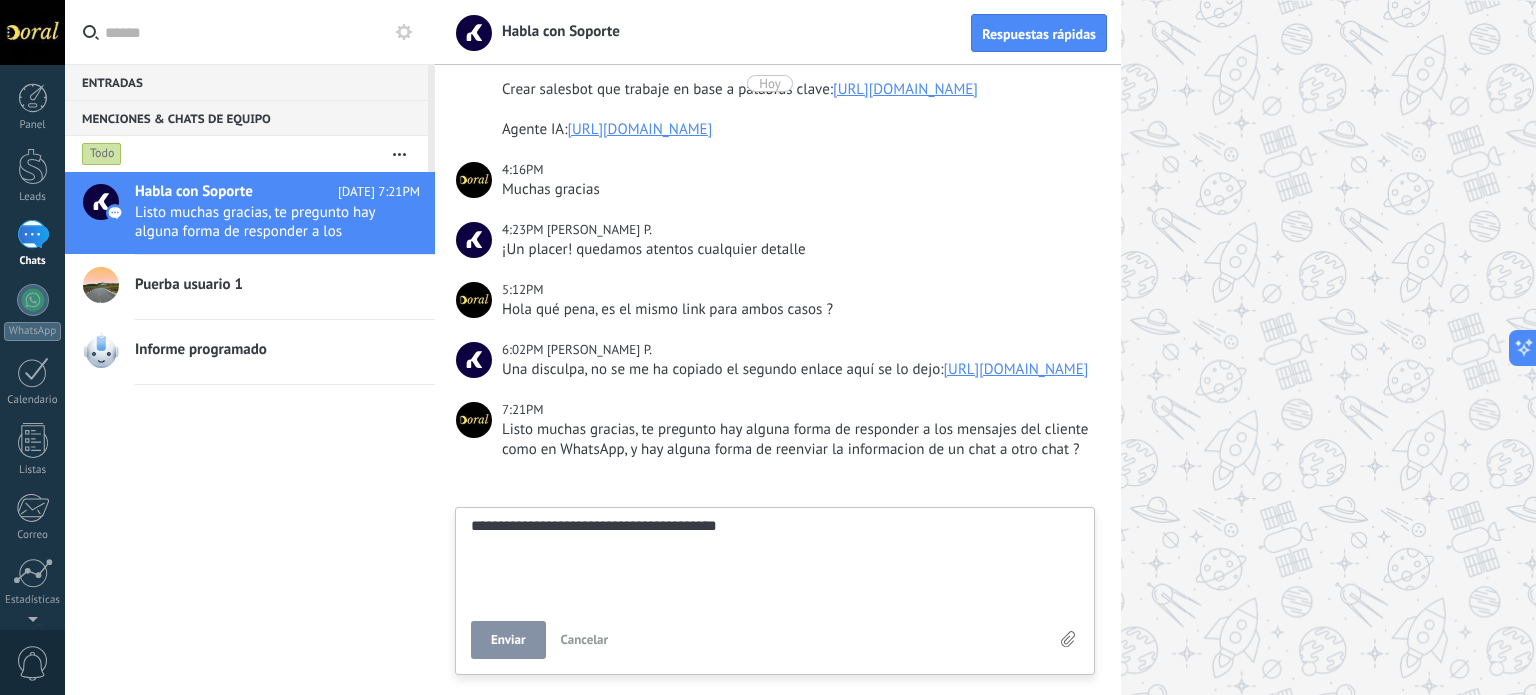type on "**********" 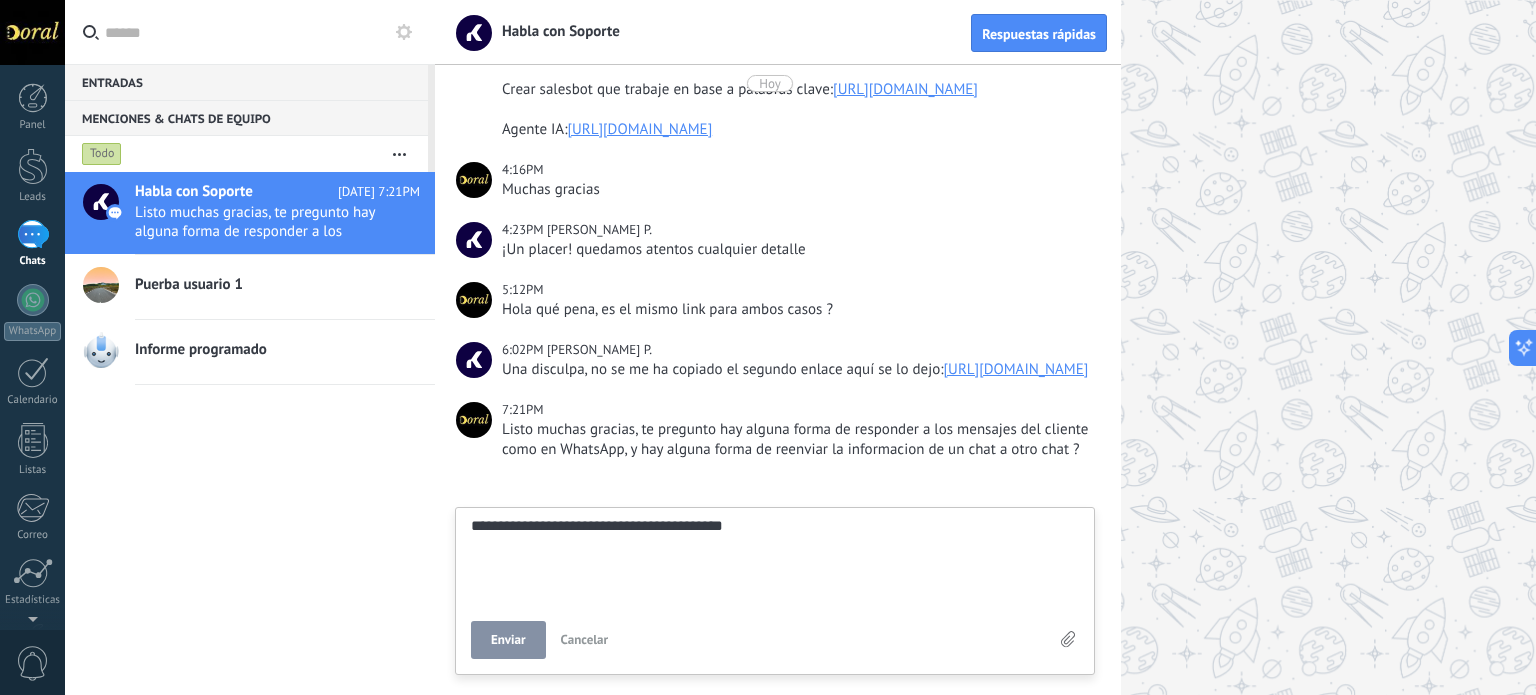 type on "**********" 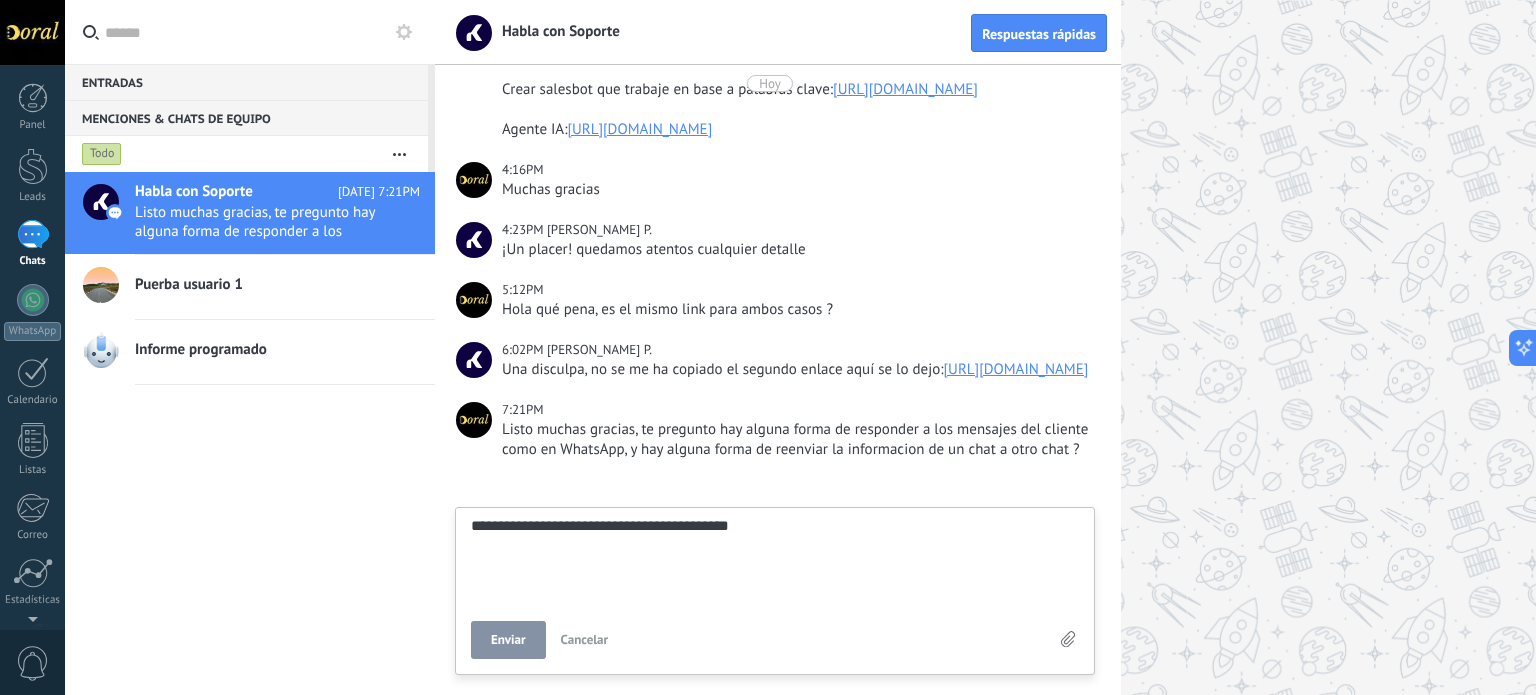 type on "**********" 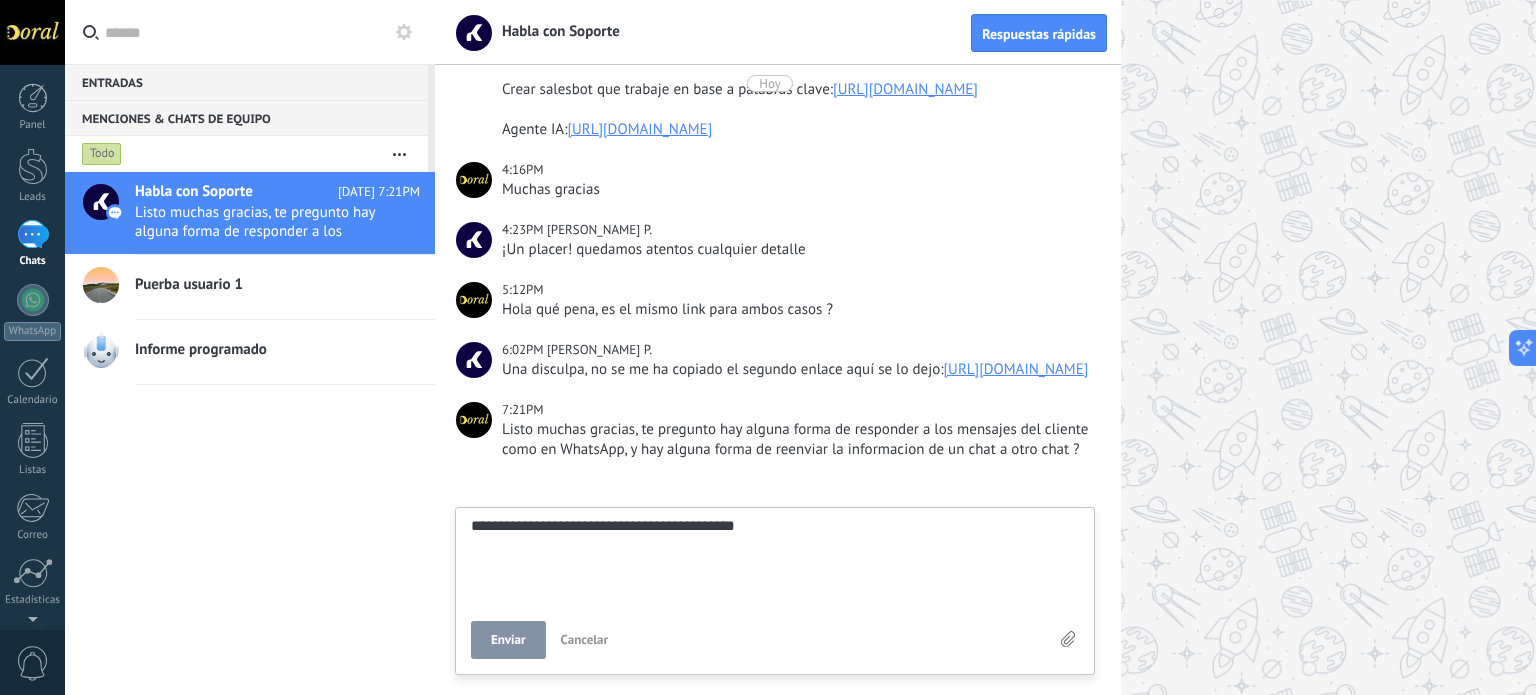 type on "**********" 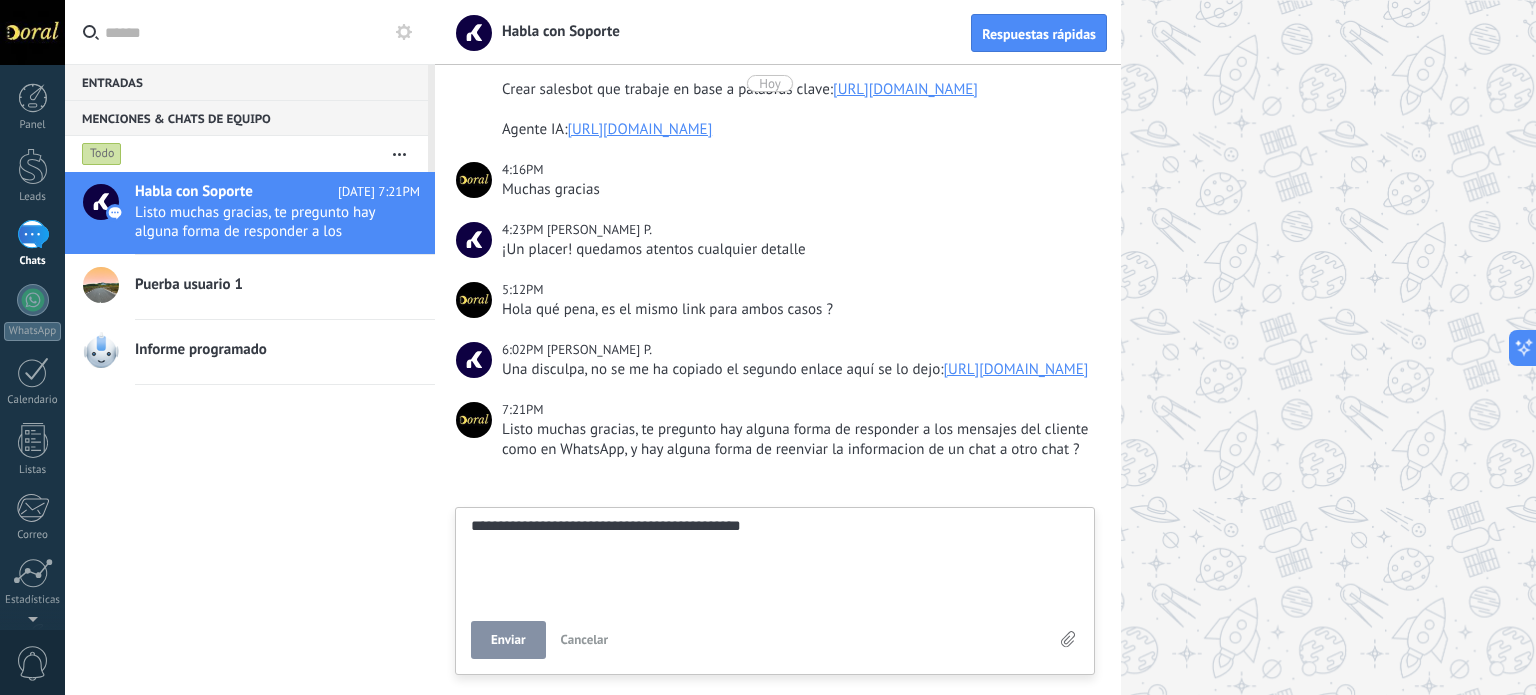 type on "**********" 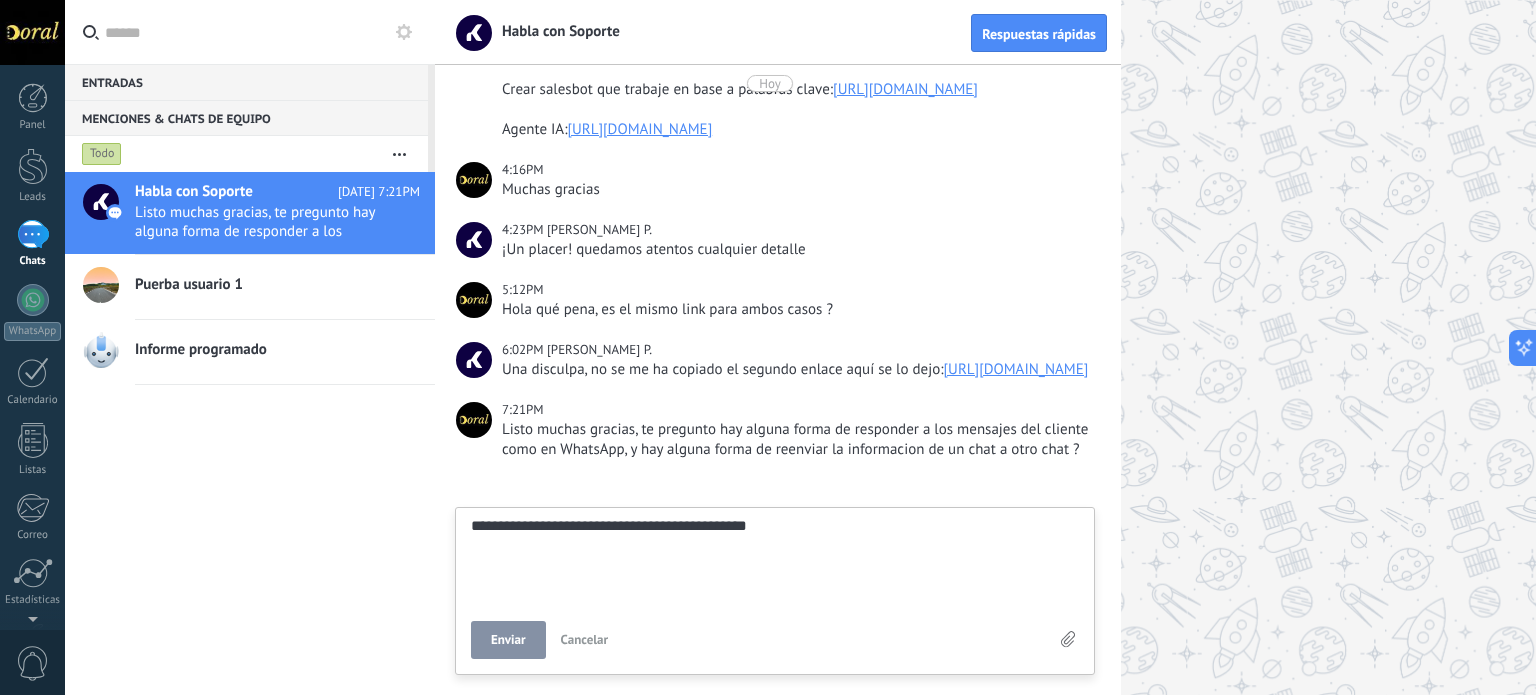 type on "**********" 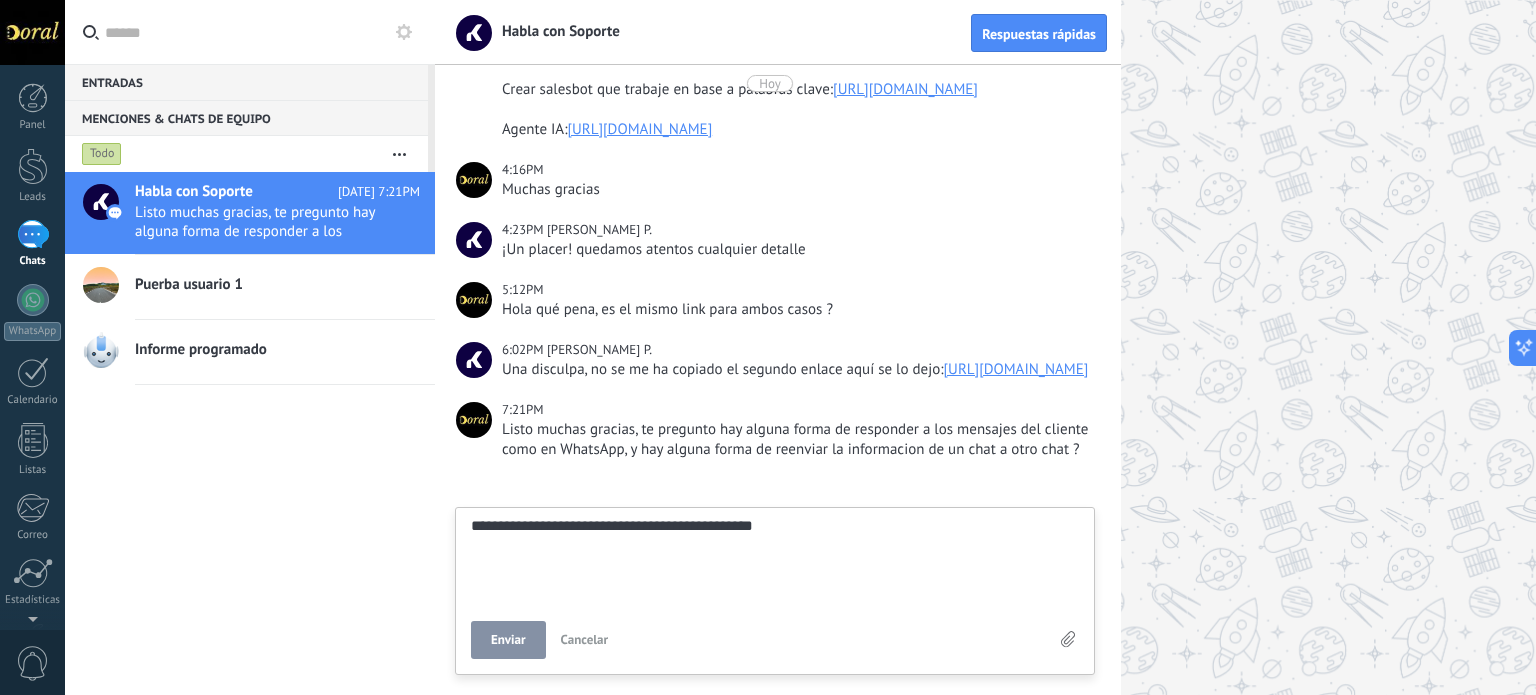 type on "**********" 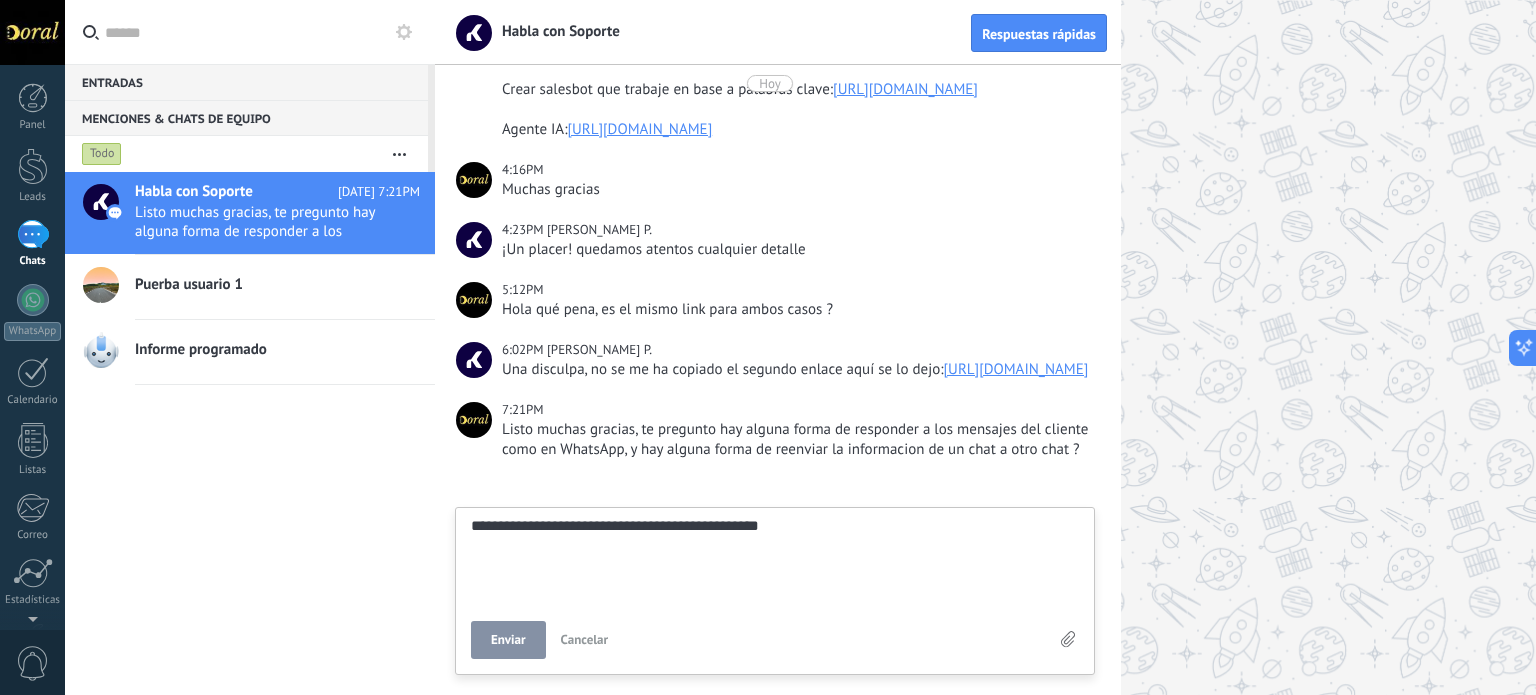 type on "**********" 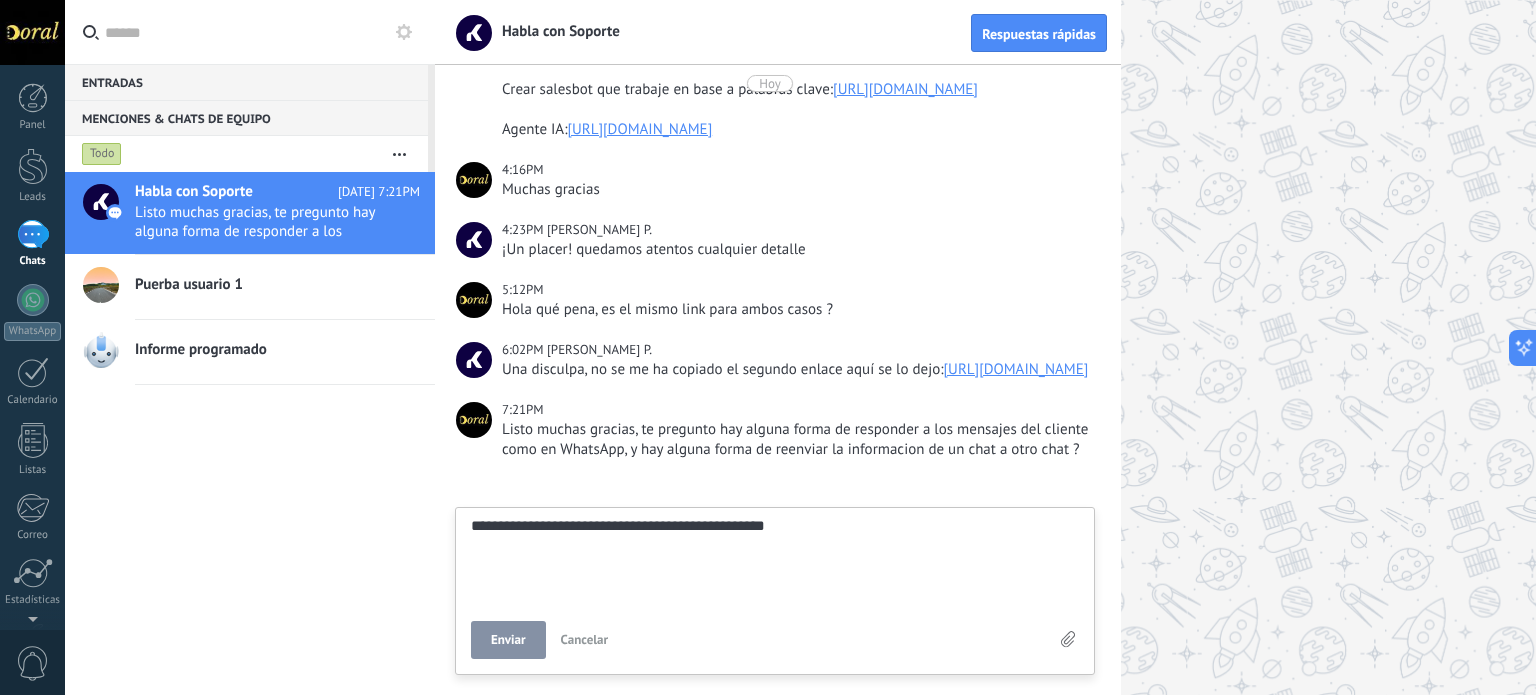 type on "**********" 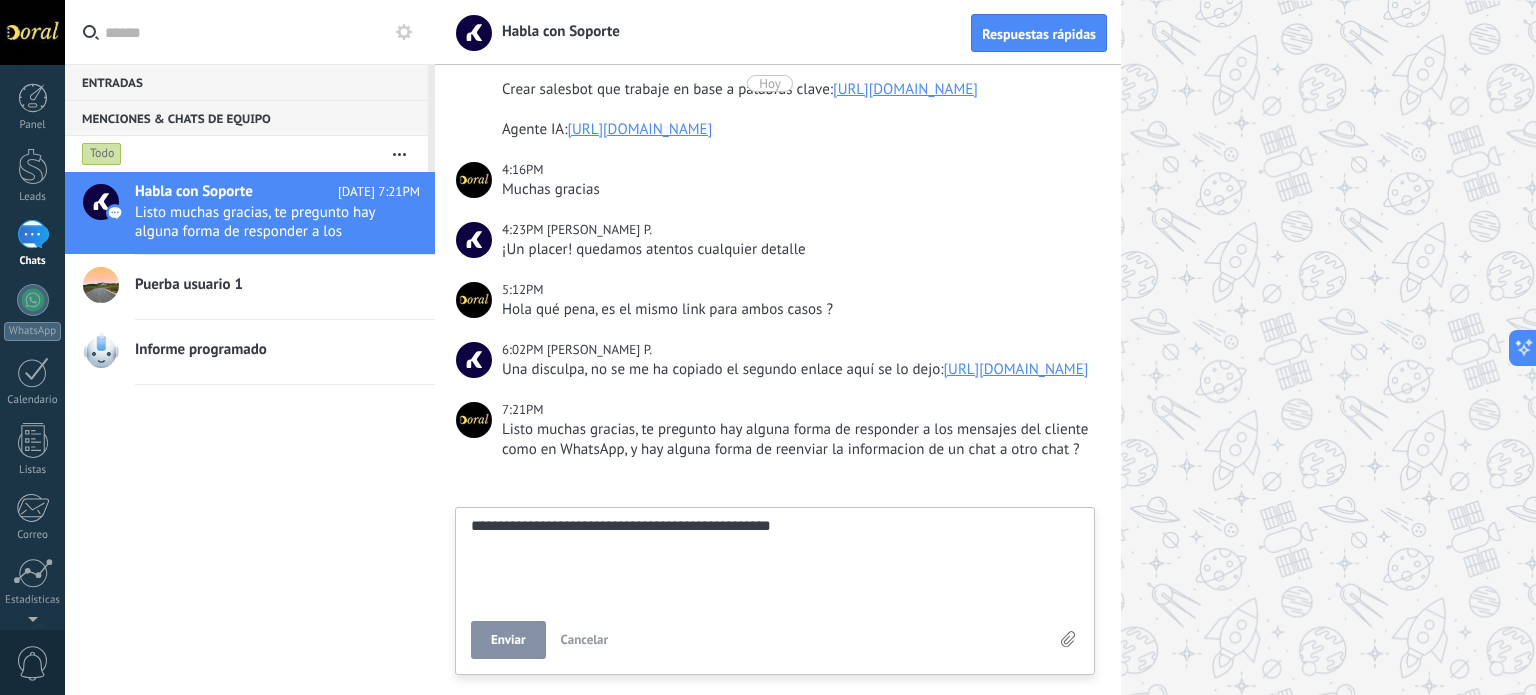 type on "**********" 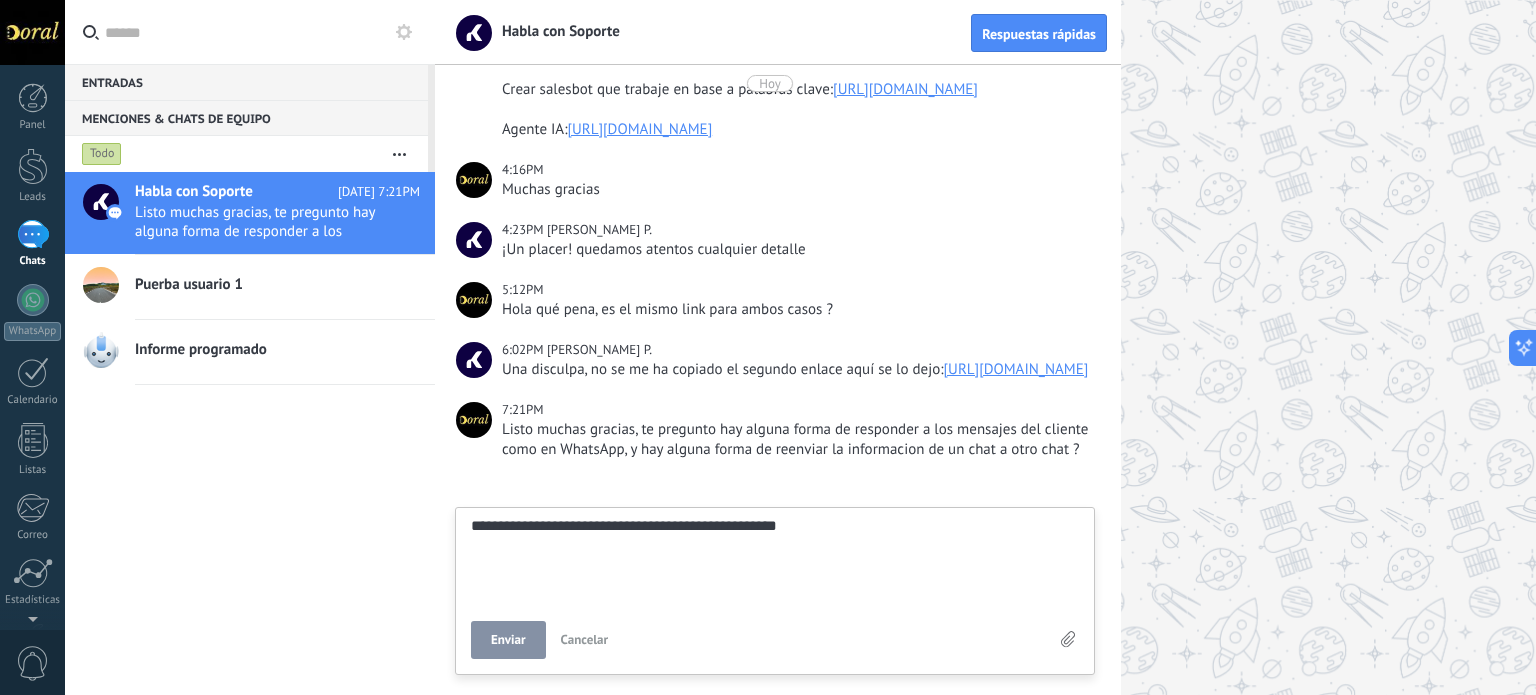 type on "**********" 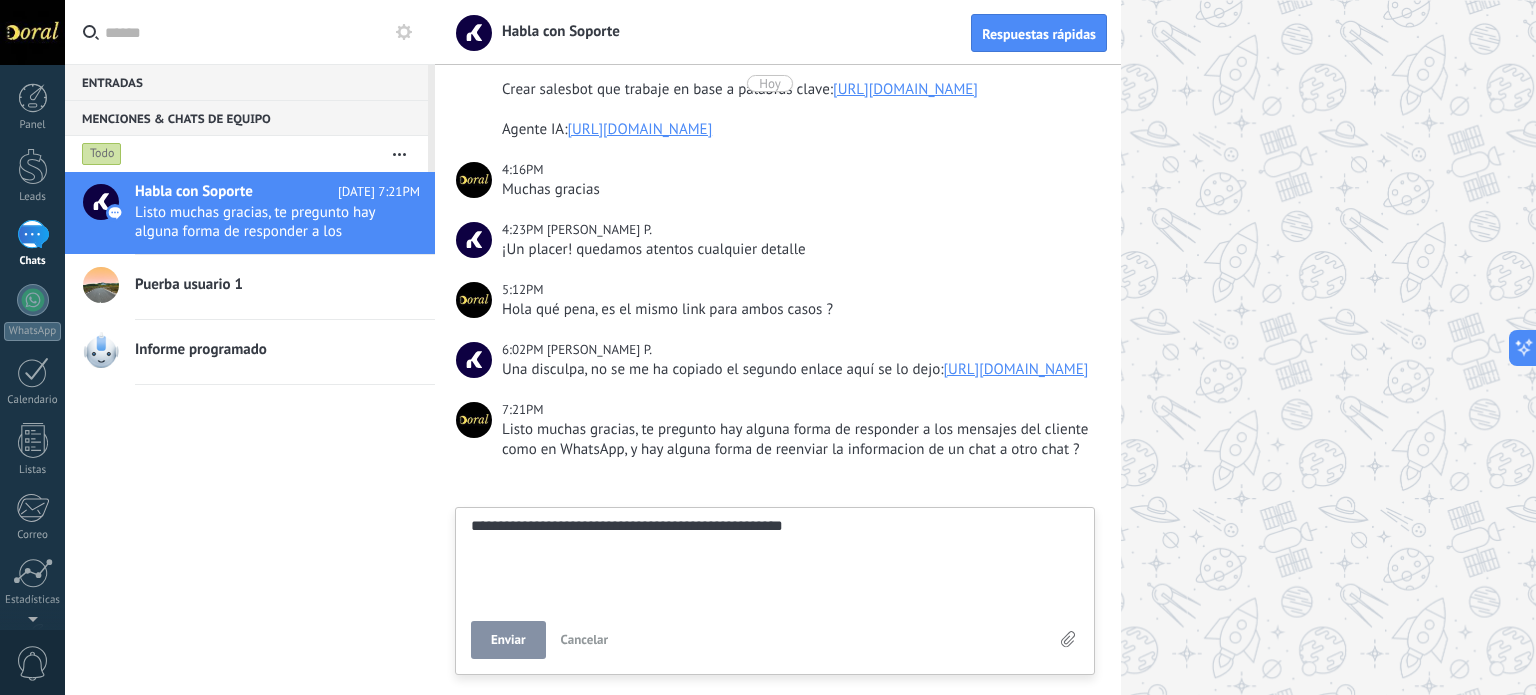 type on "**********" 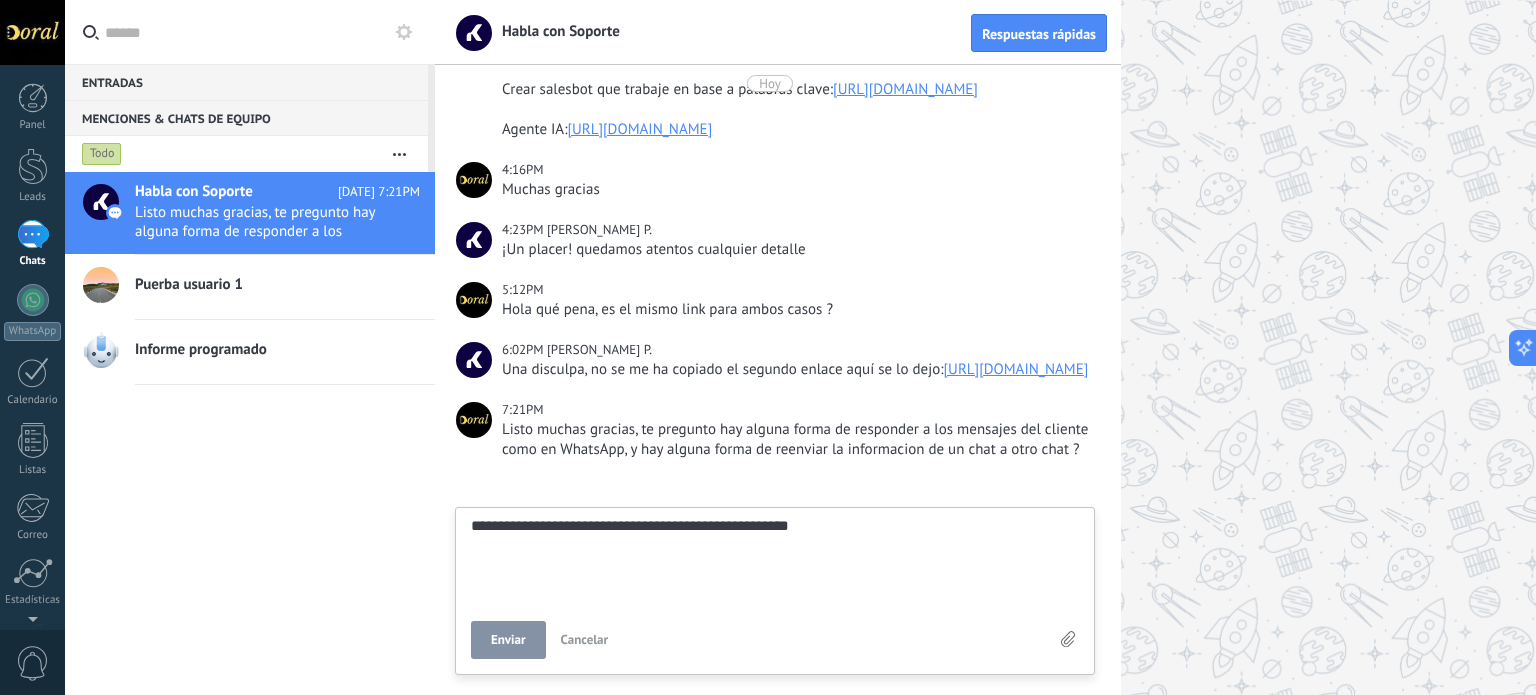 type on "**********" 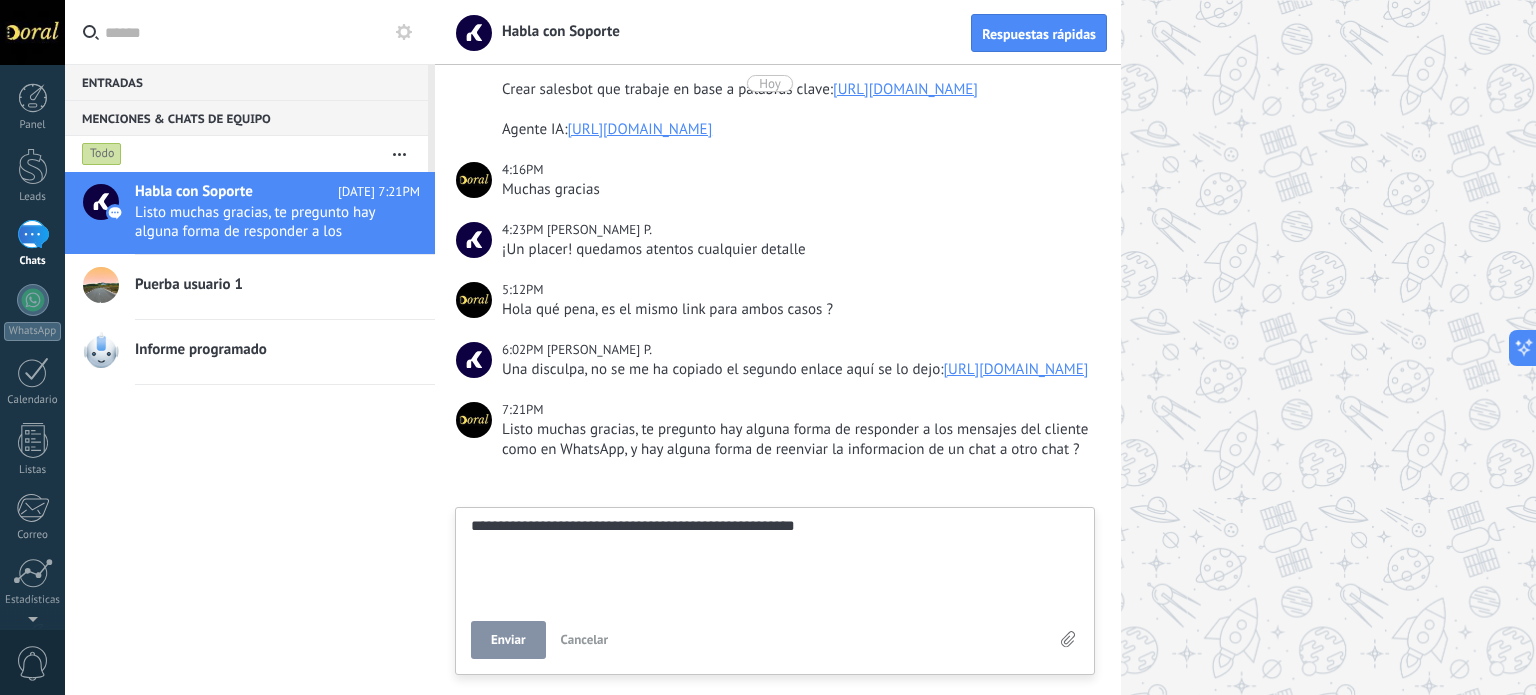 type on "**********" 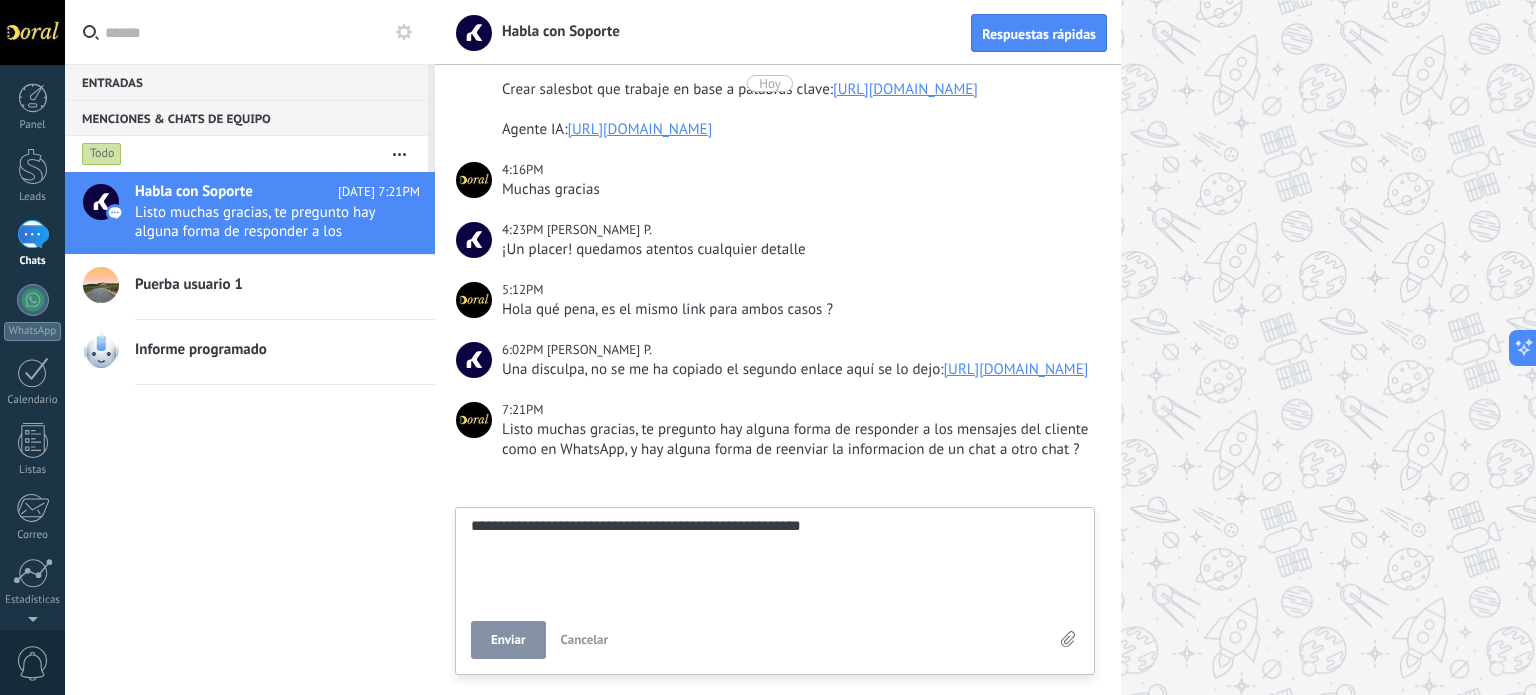 type on "**********" 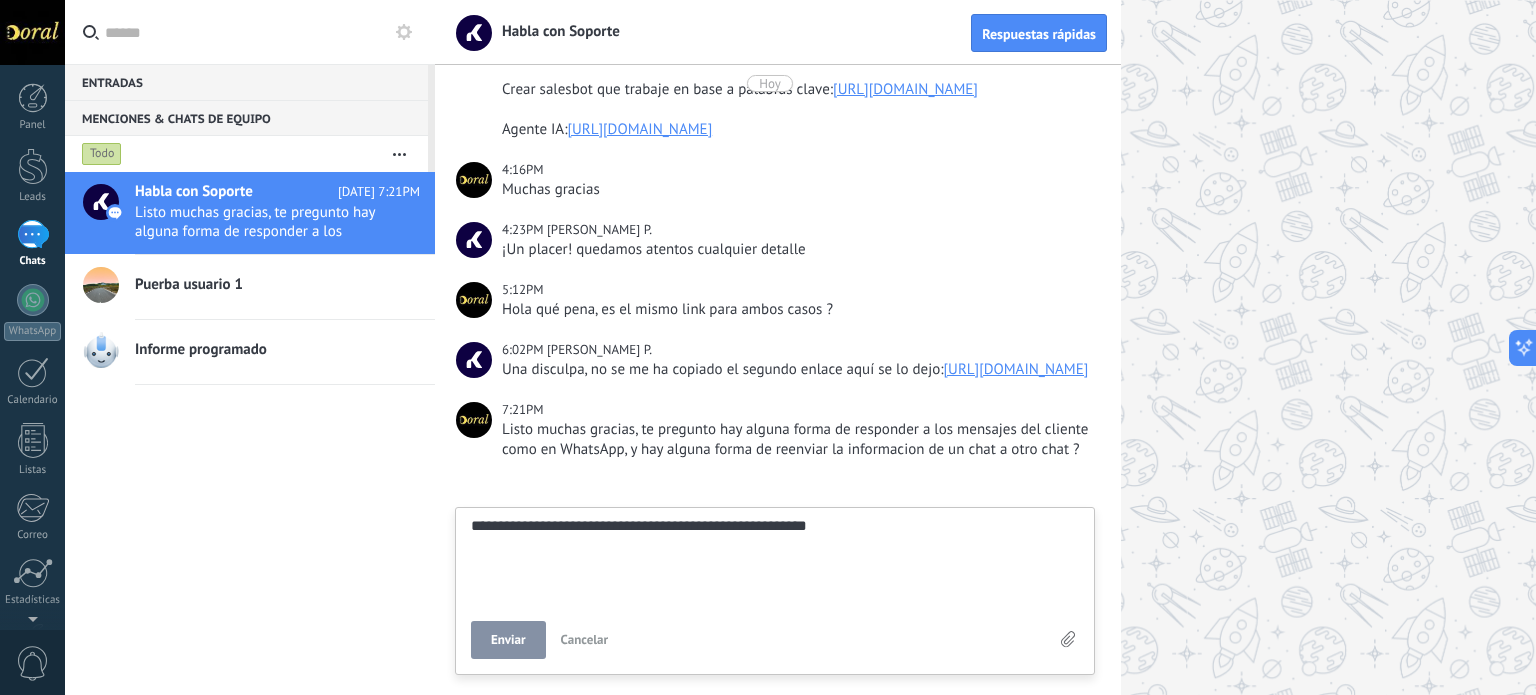 type on "**********" 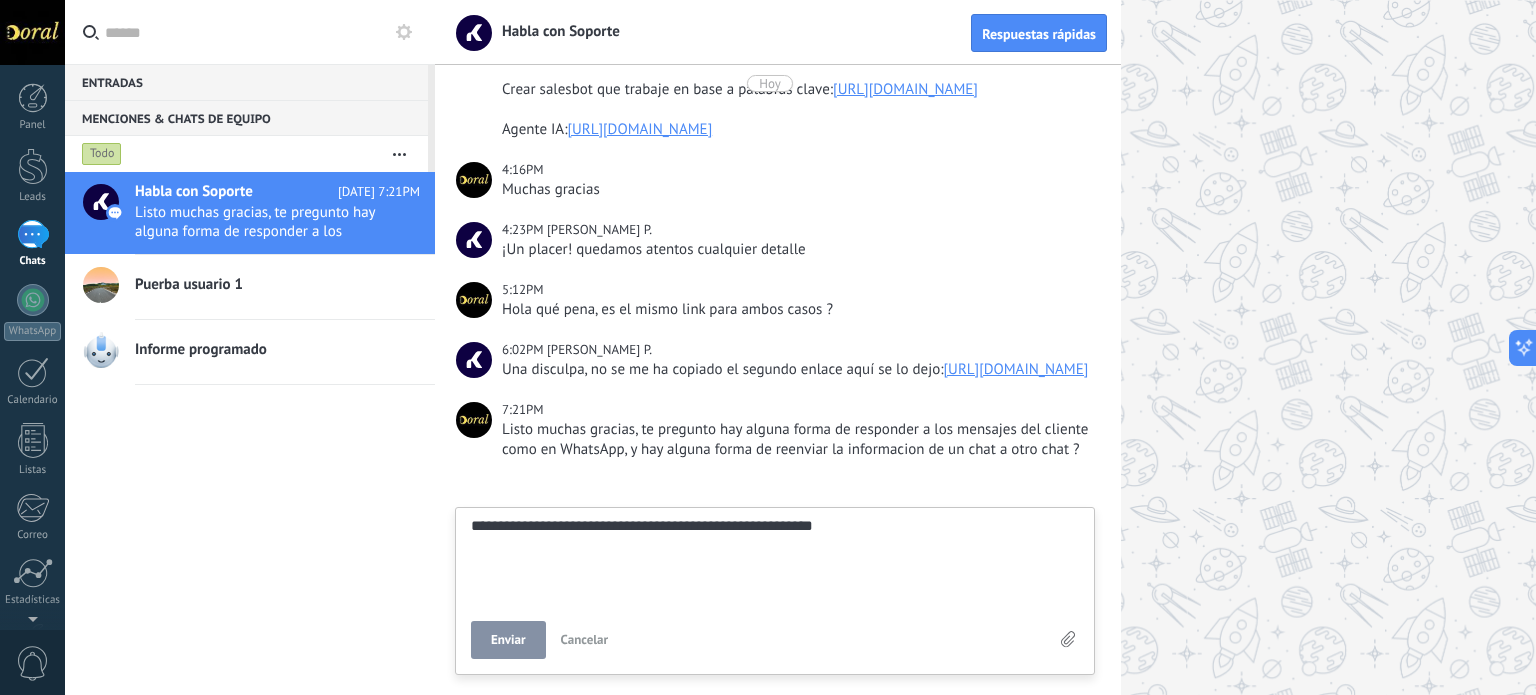 type on "**********" 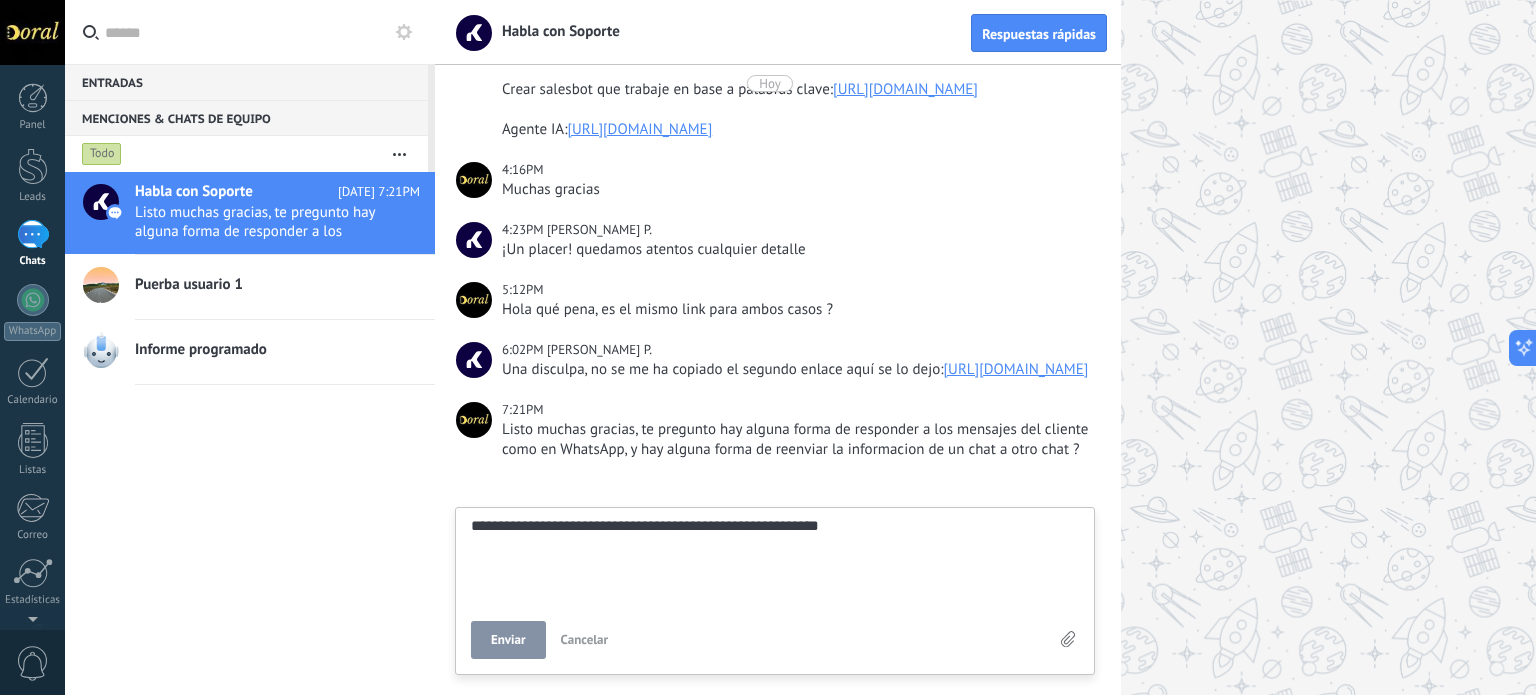 type on "**********" 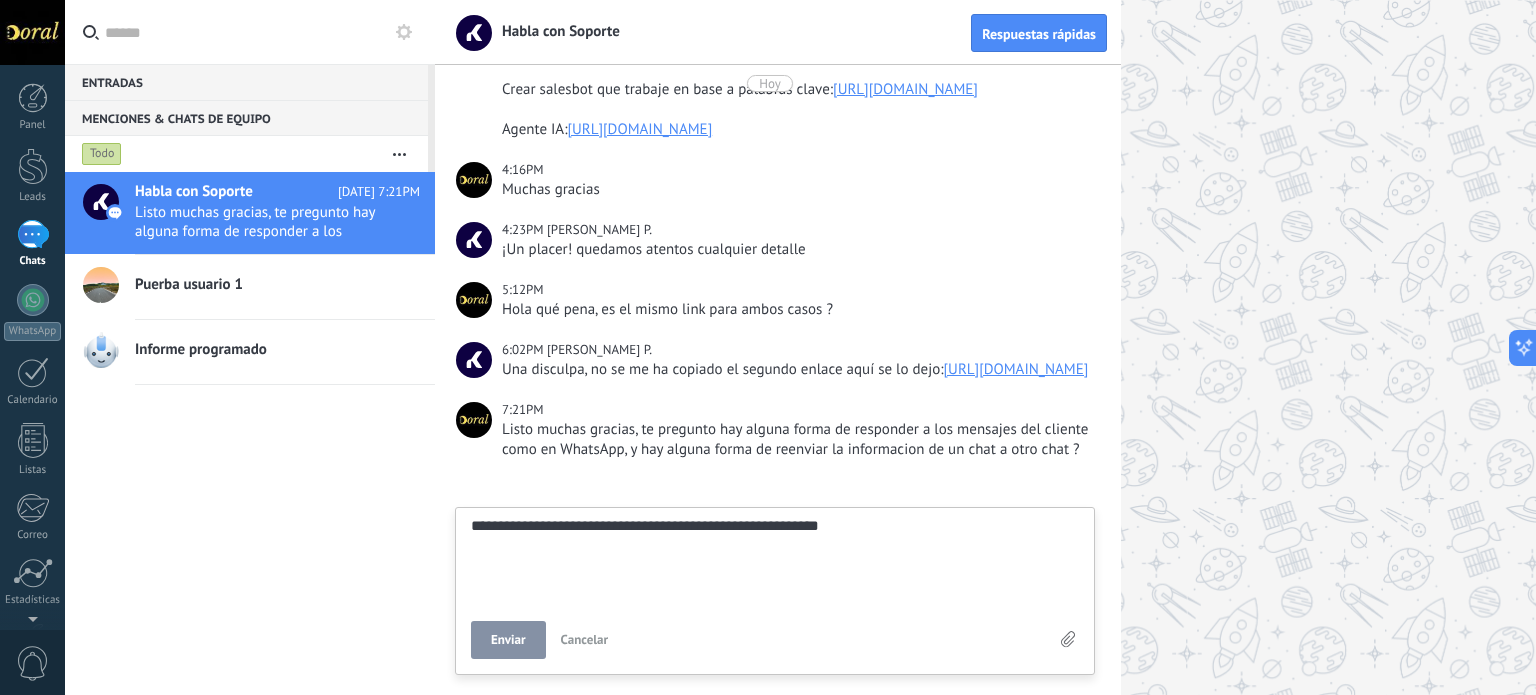 type on "**********" 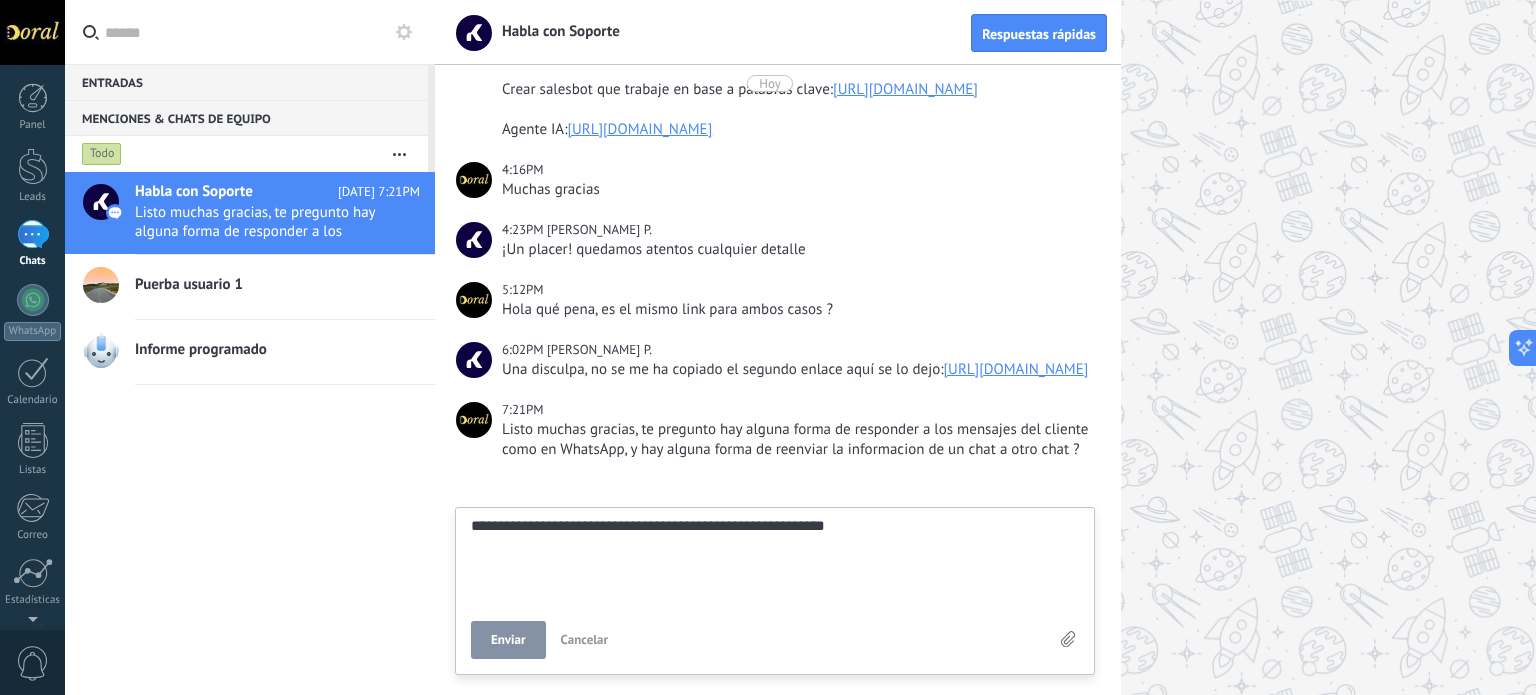type on "**********" 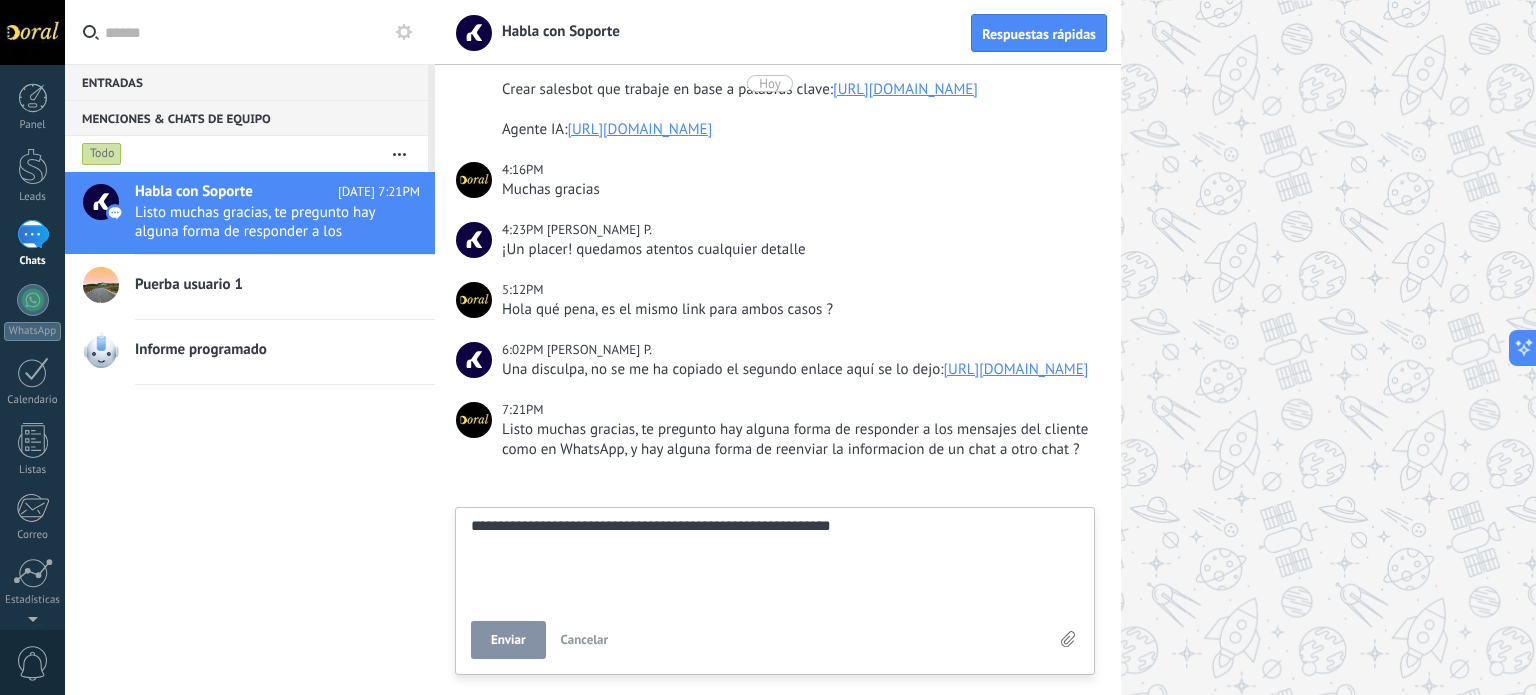 type on "**********" 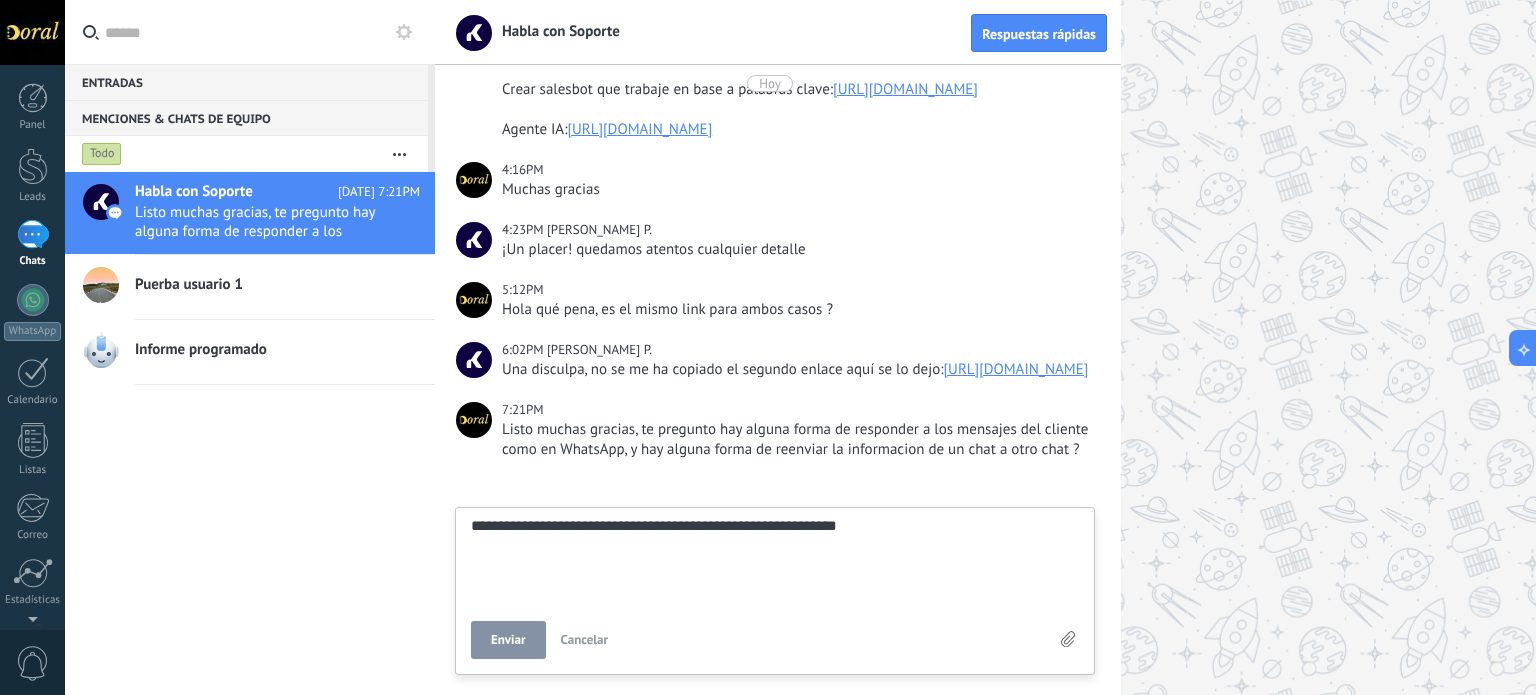 type on "**********" 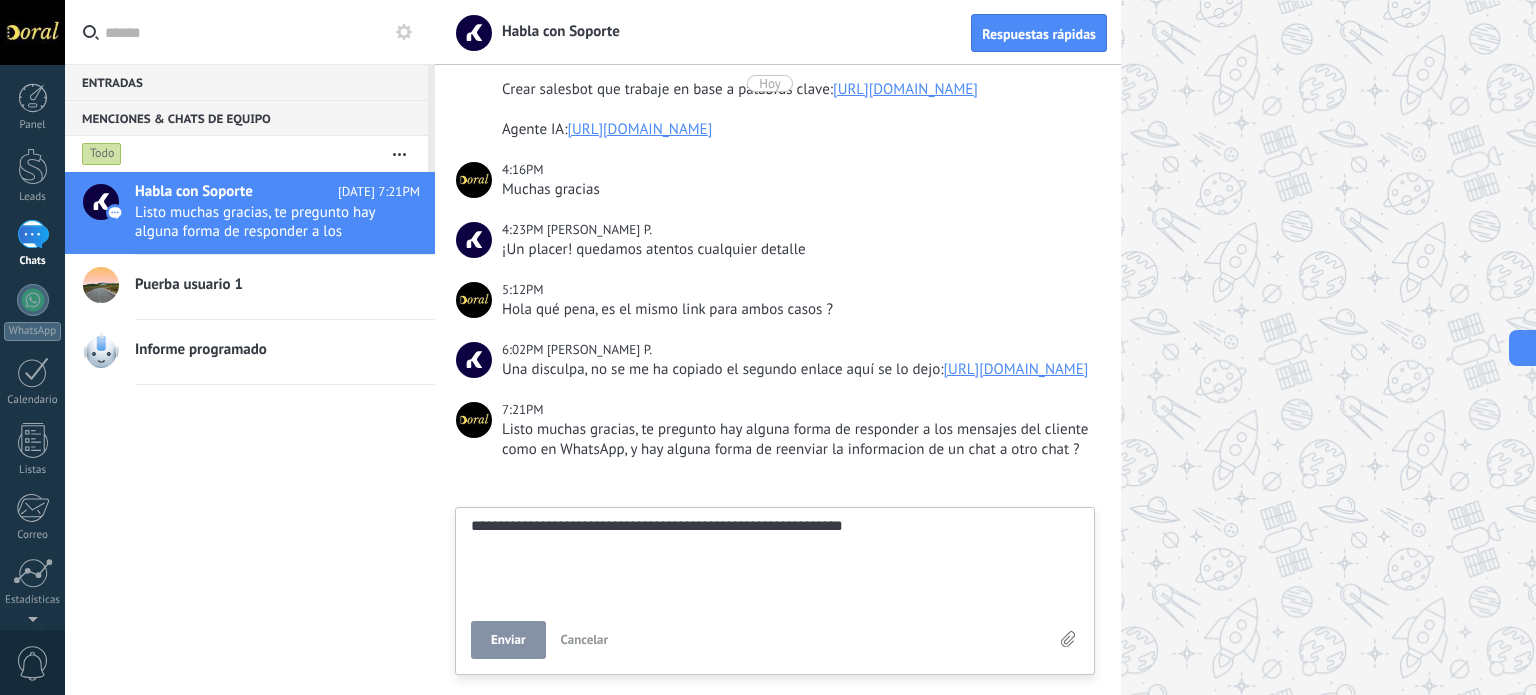 type on "**********" 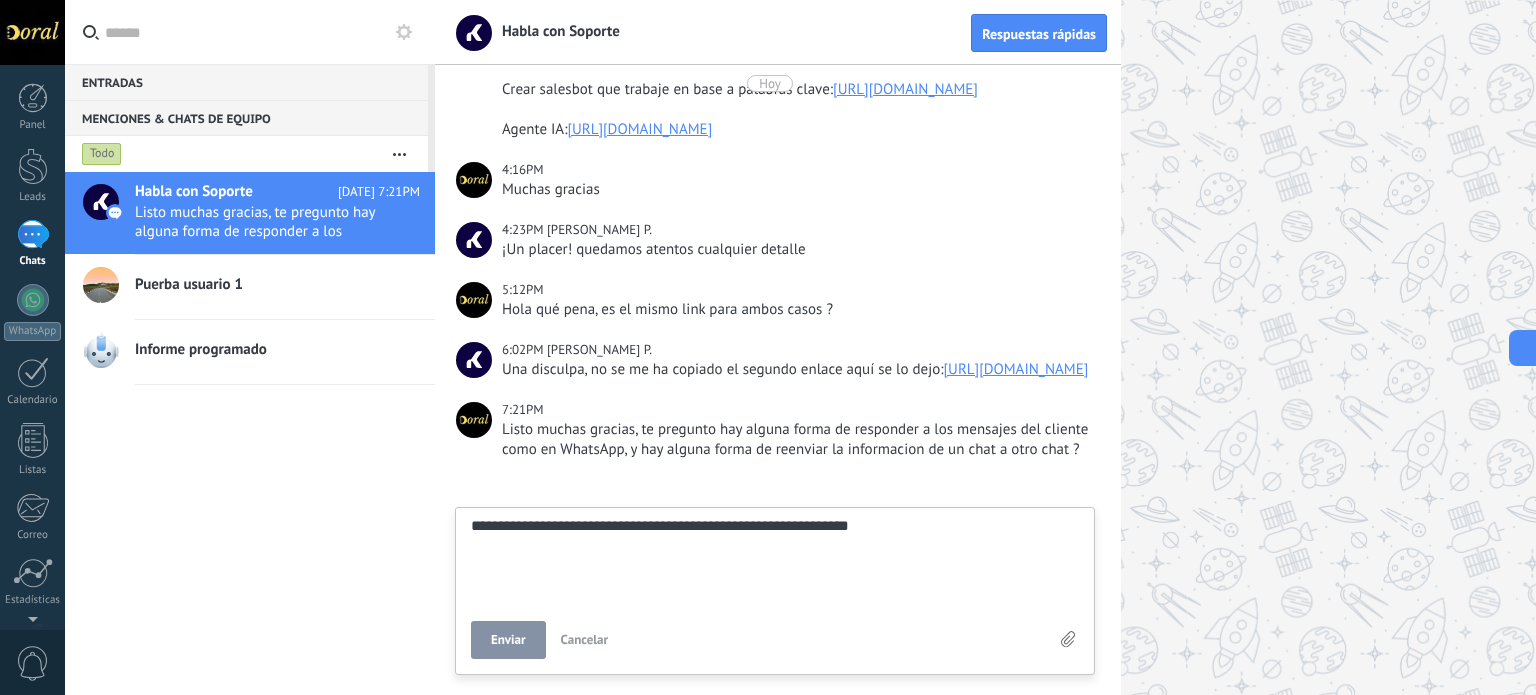 type on "**********" 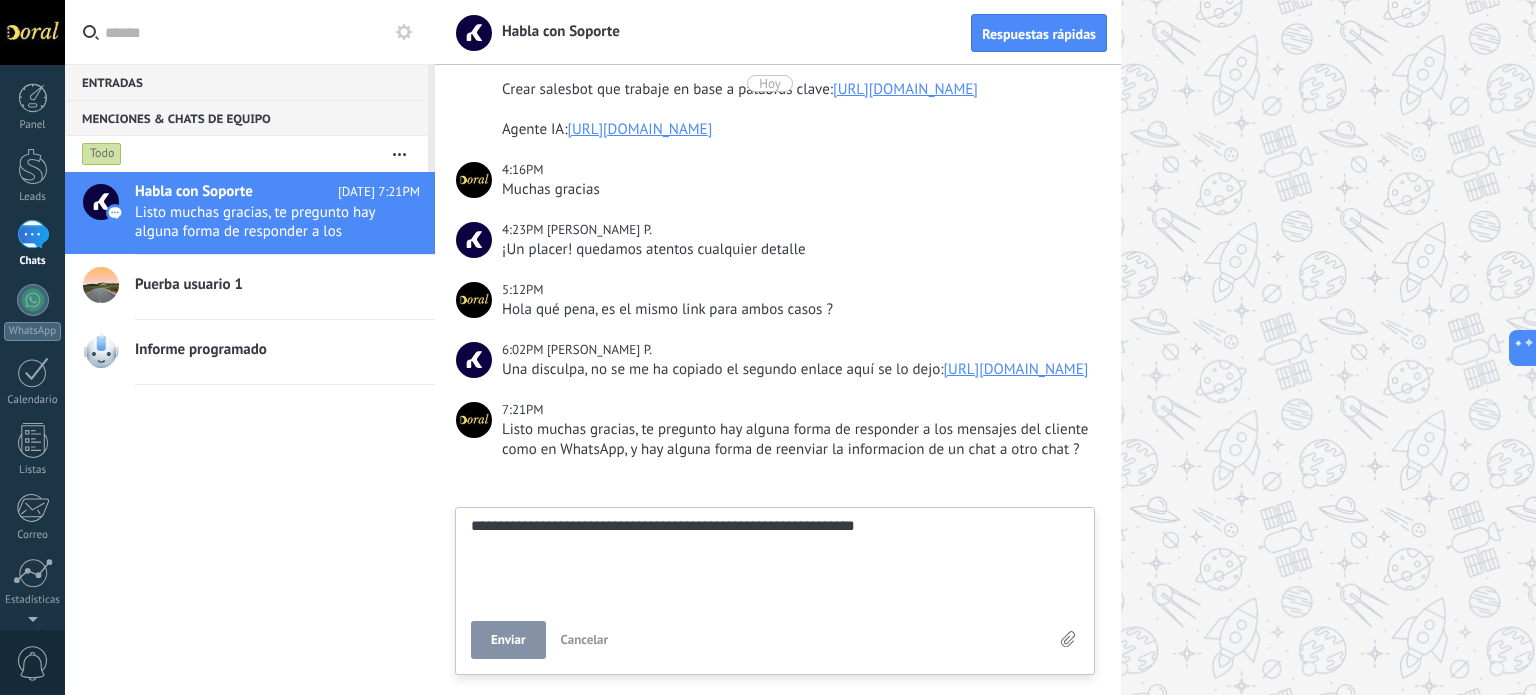 type on "**********" 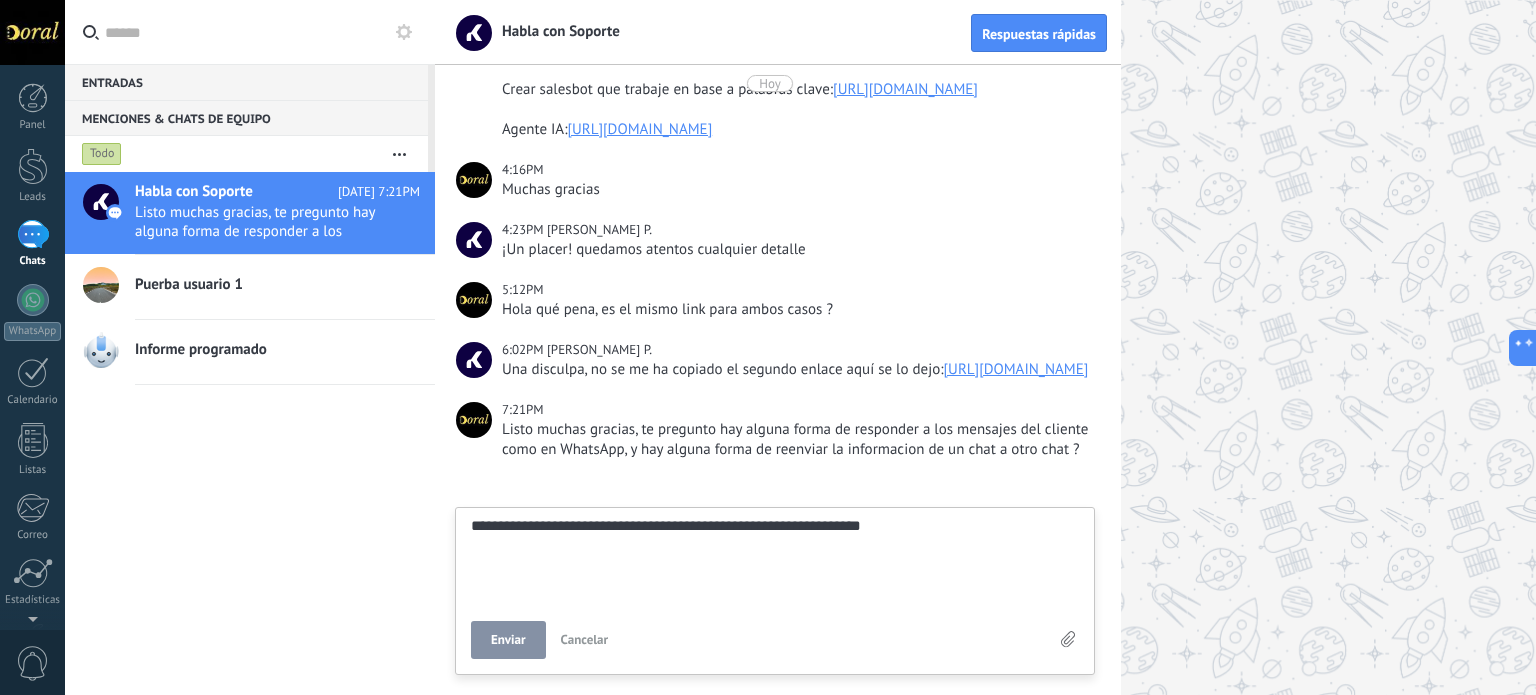 type on "**********" 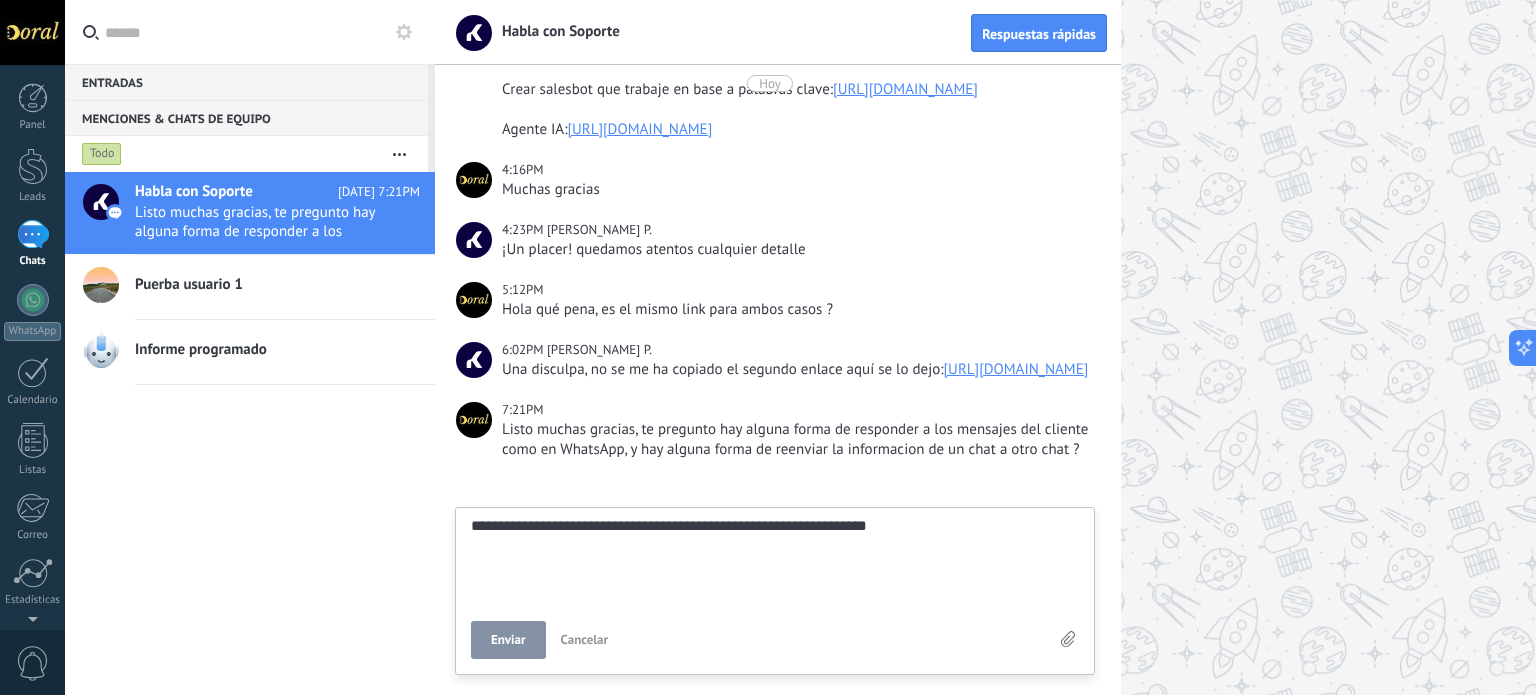 type on "**********" 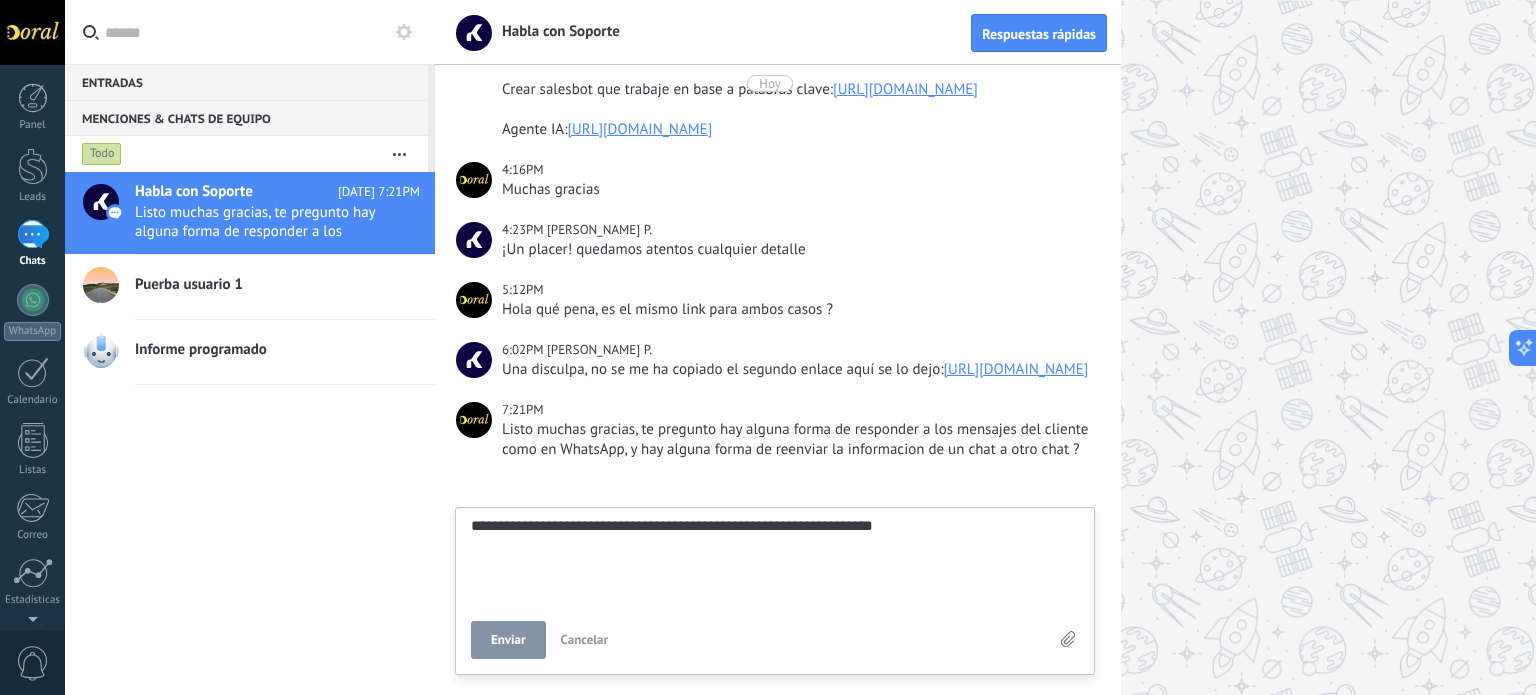 type on "**********" 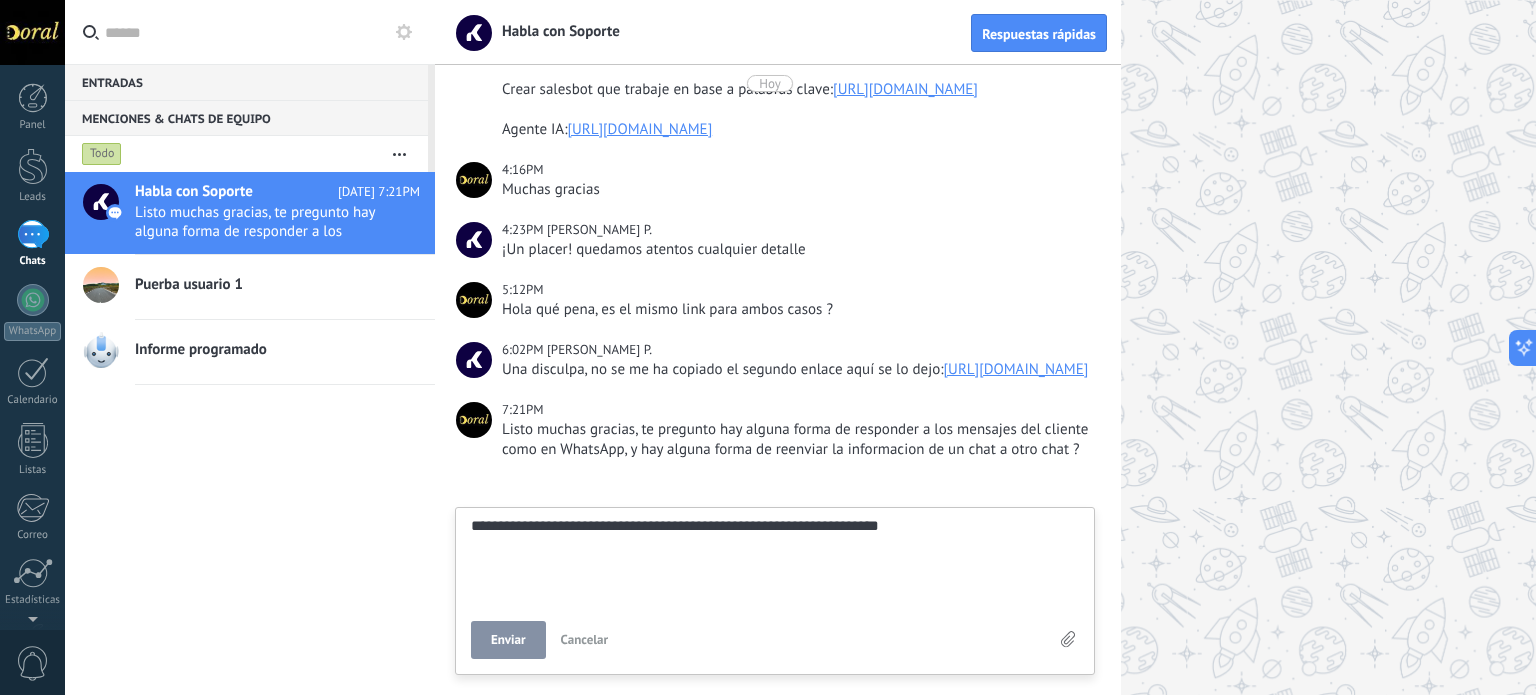 type on "**********" 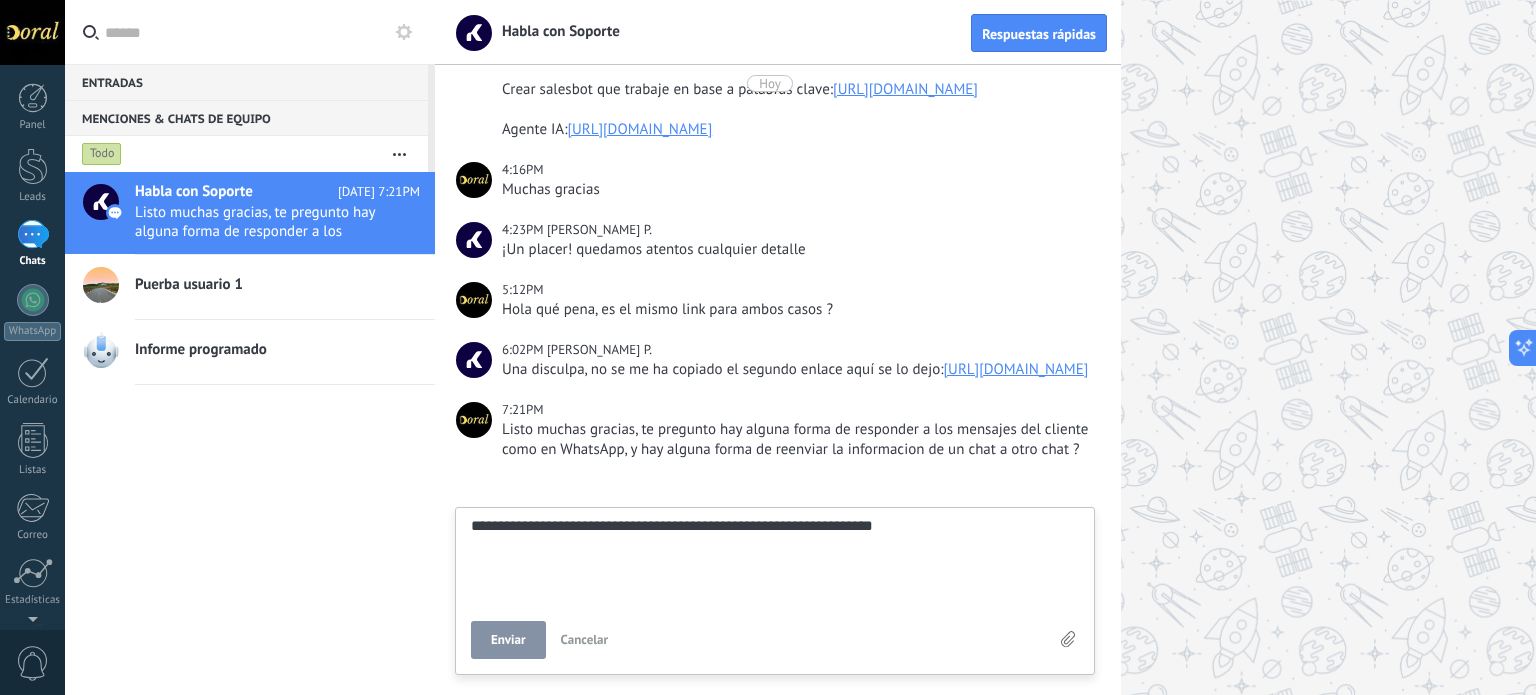 type on "**********" 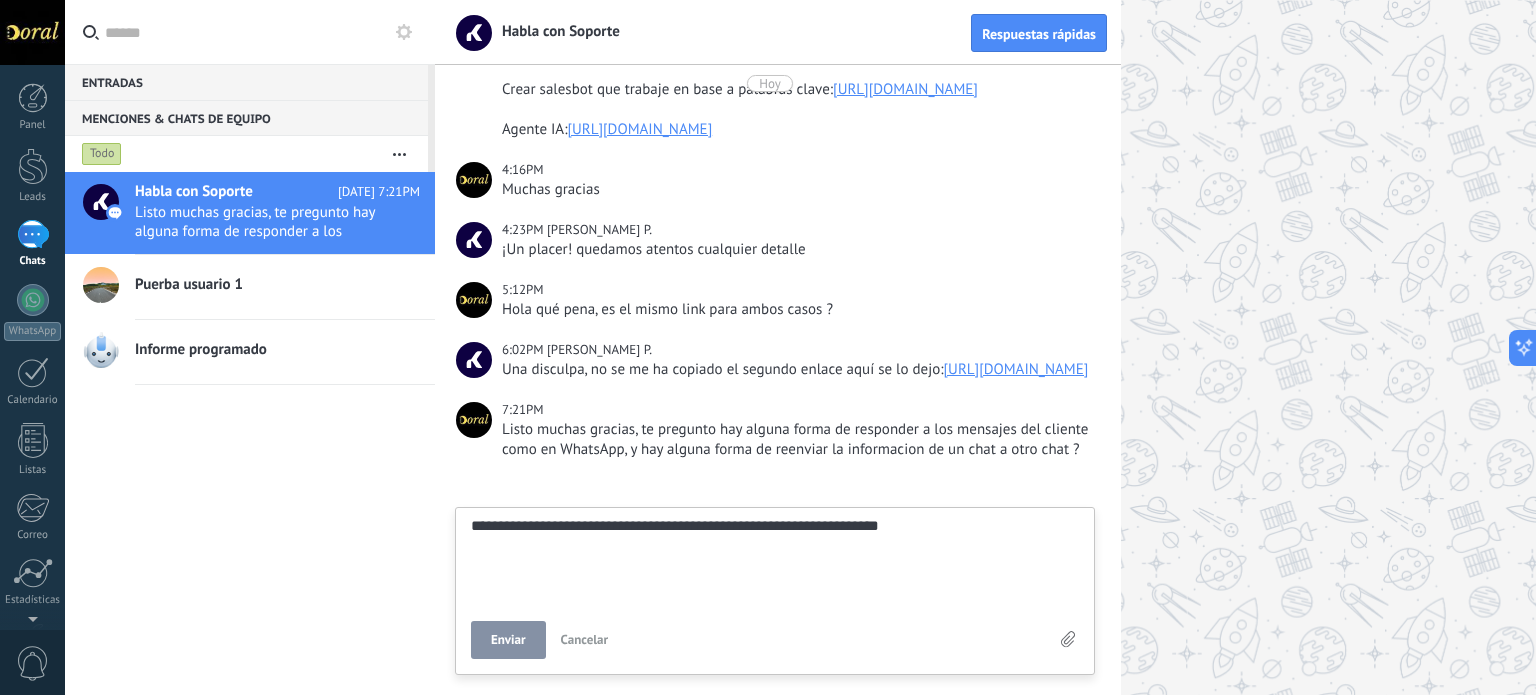 type on "**********" 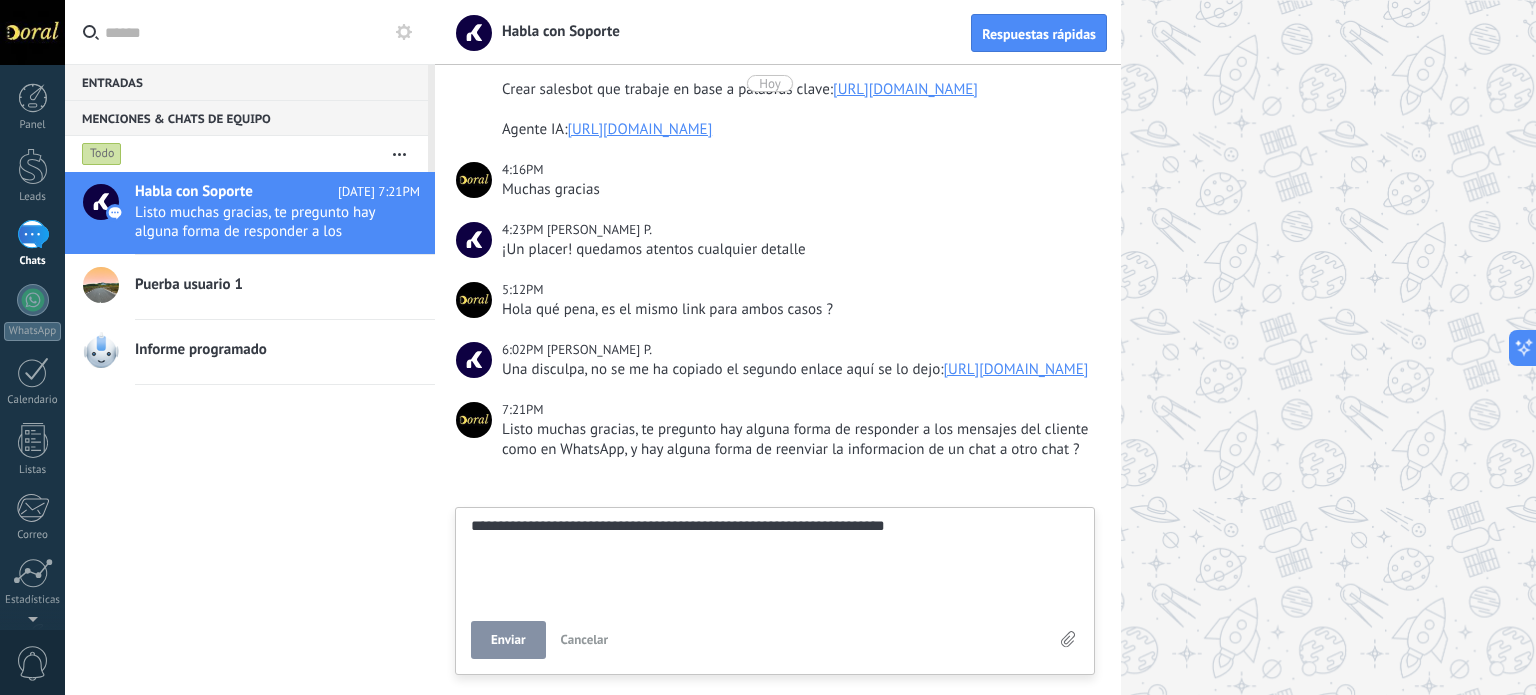 type on "**********" 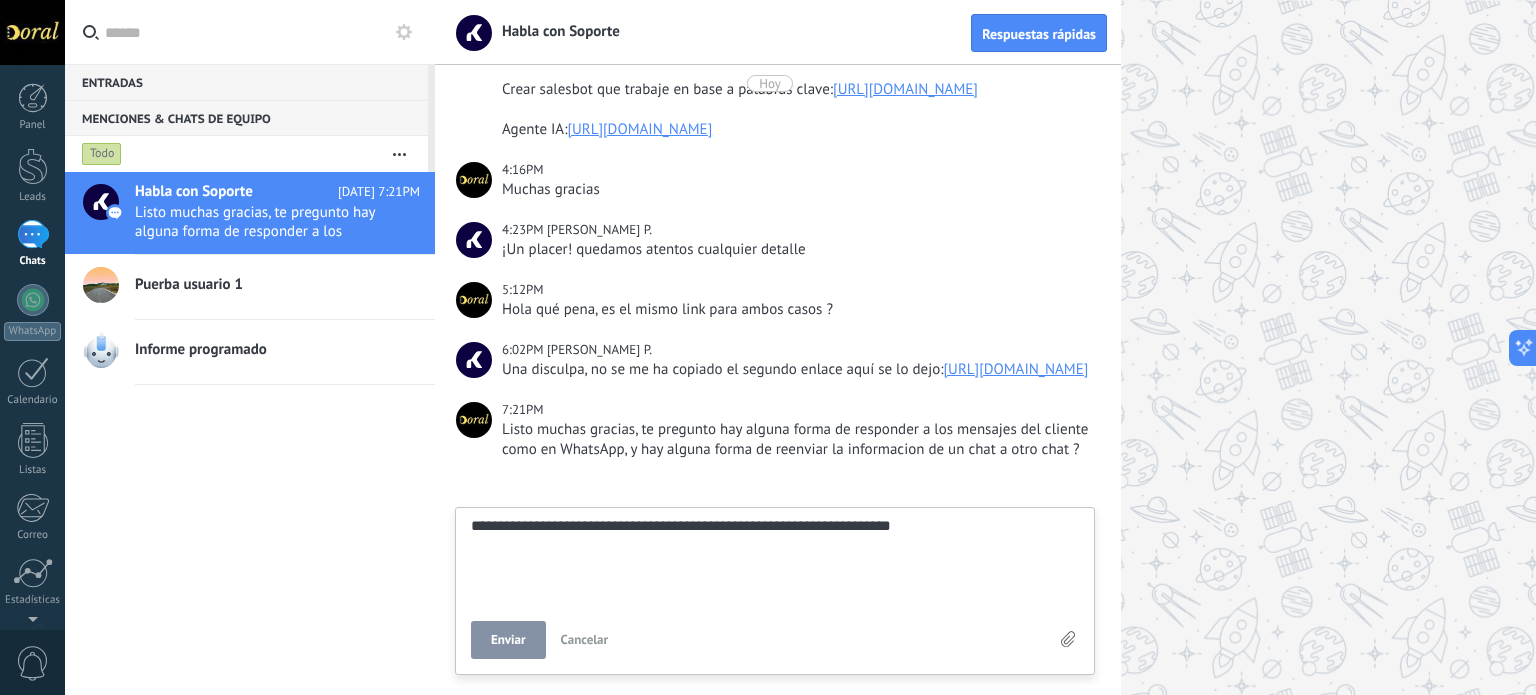 type on "**********" 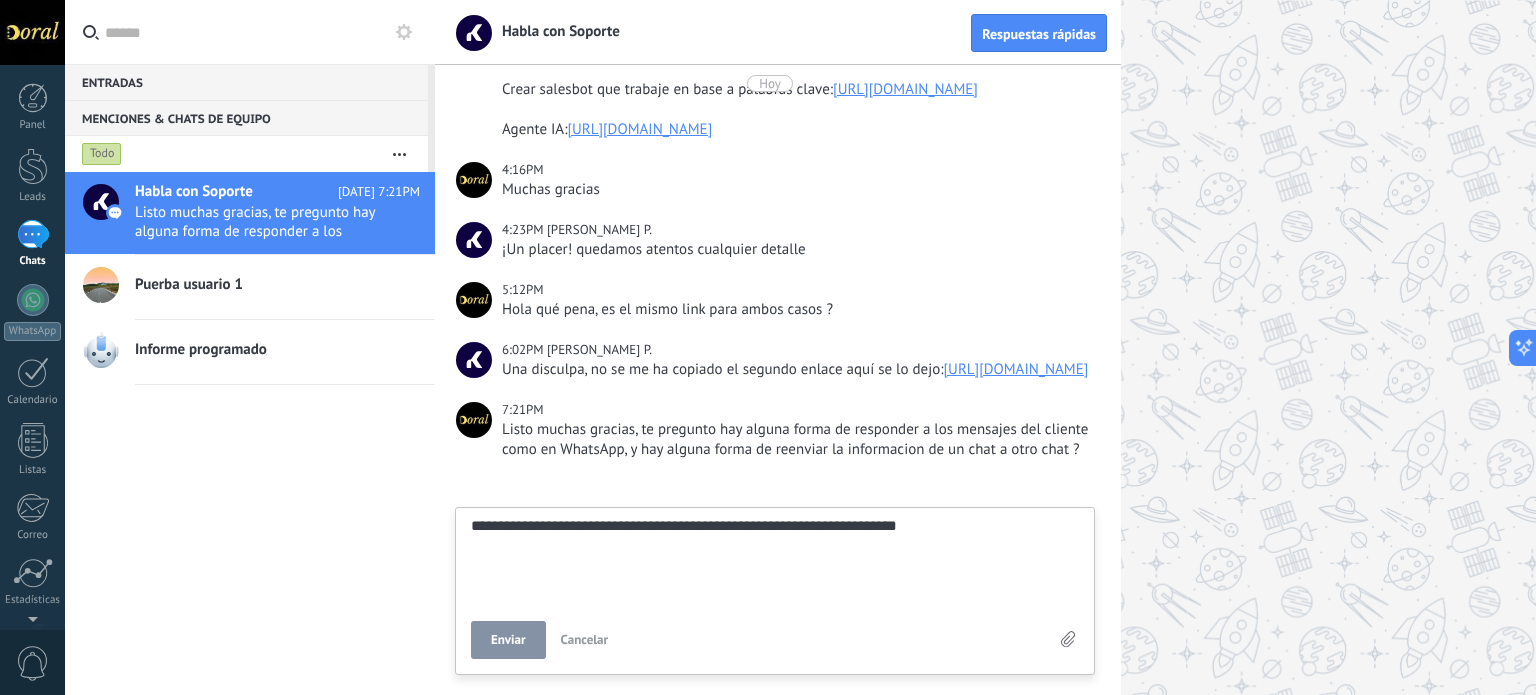 type on "**********" 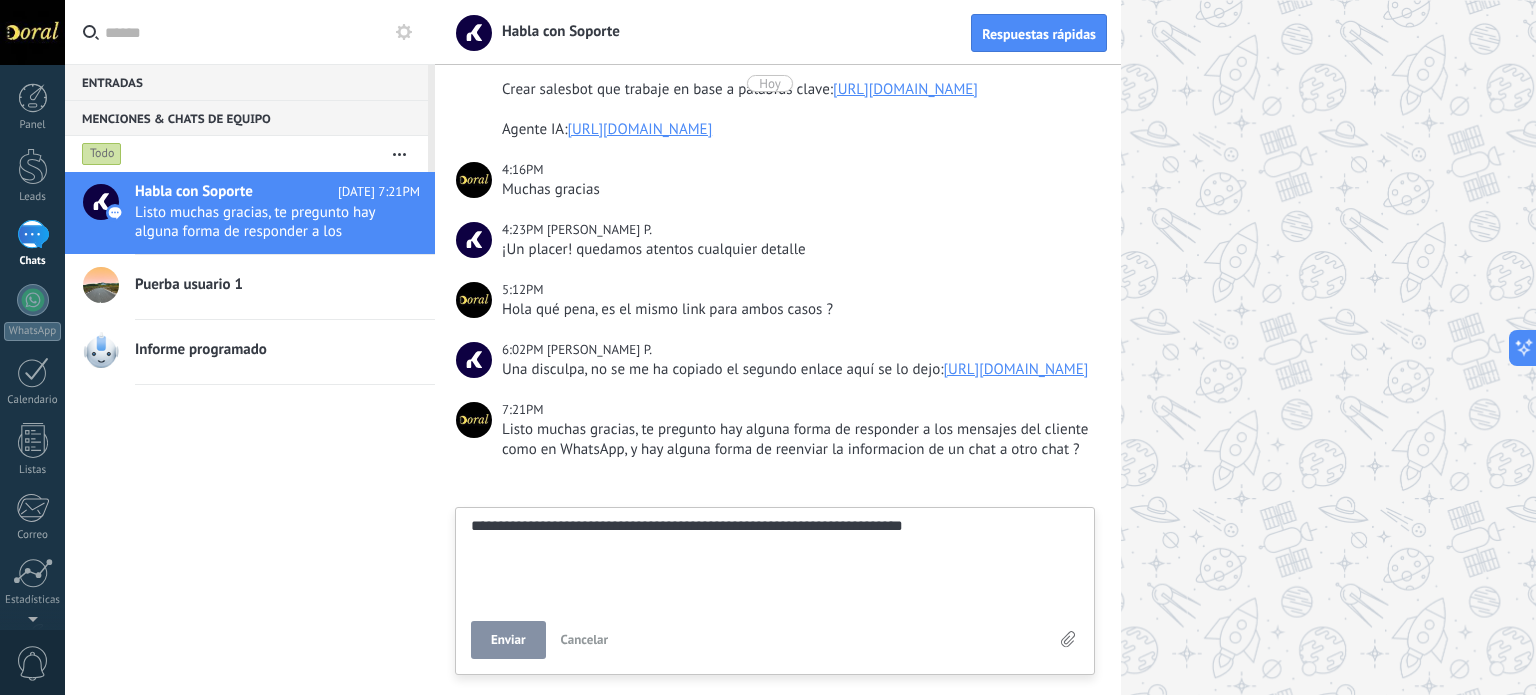 type on "**********" 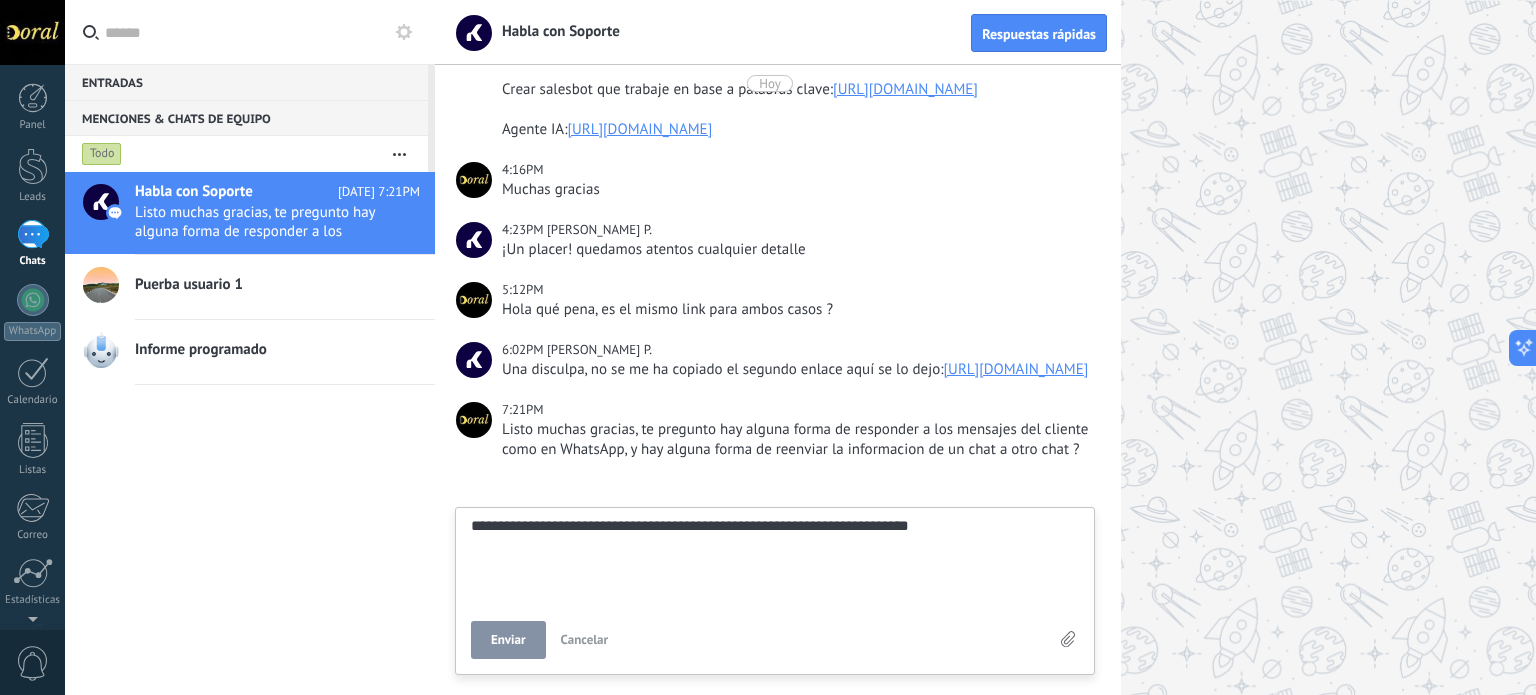 type on "**********" 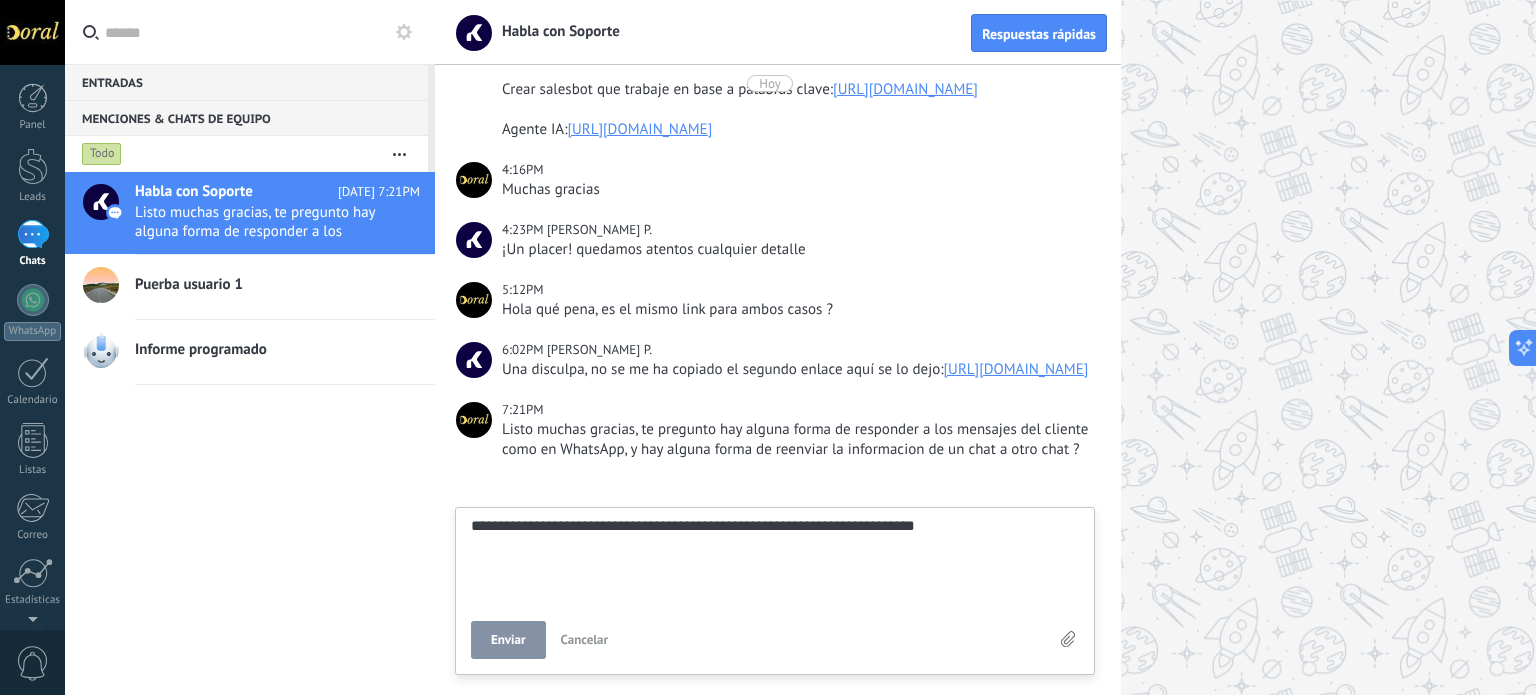 type on "**********" 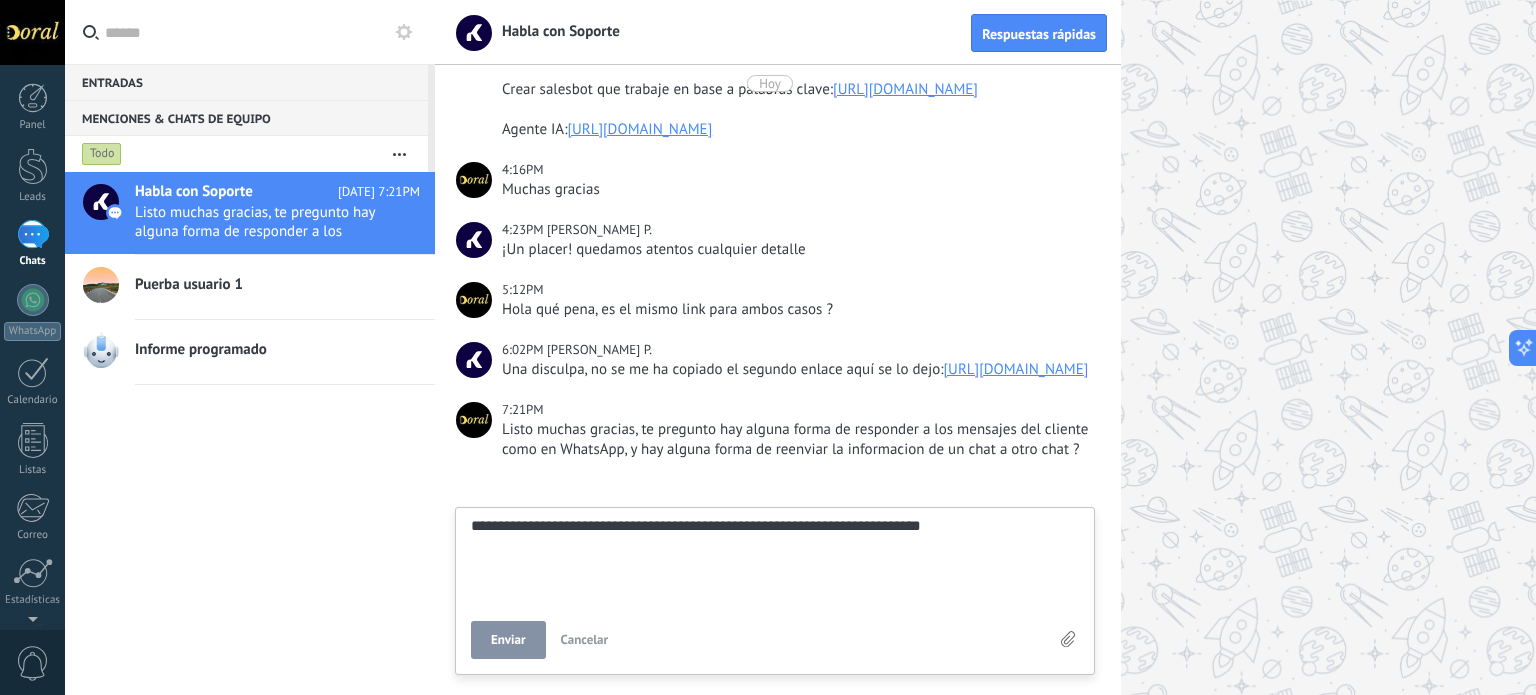 type on "**********" 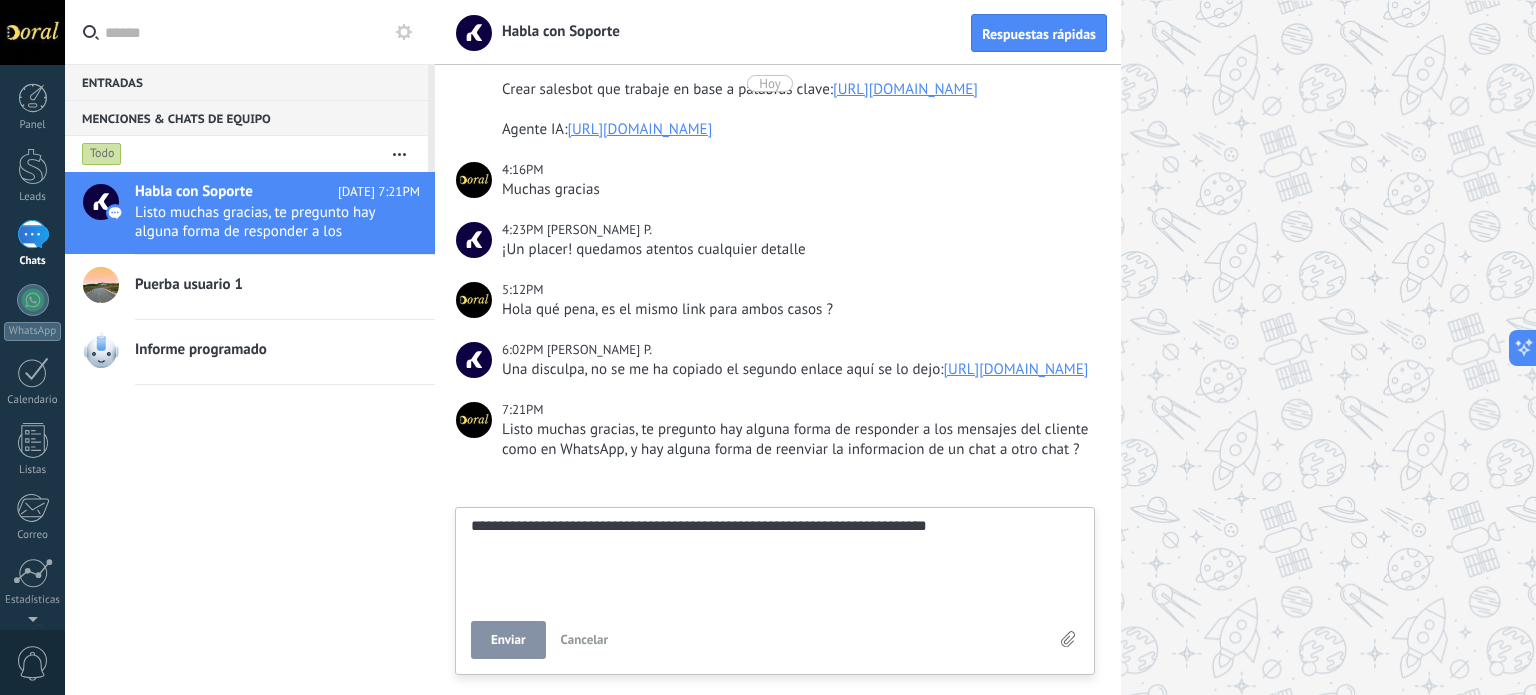 type on "**********" 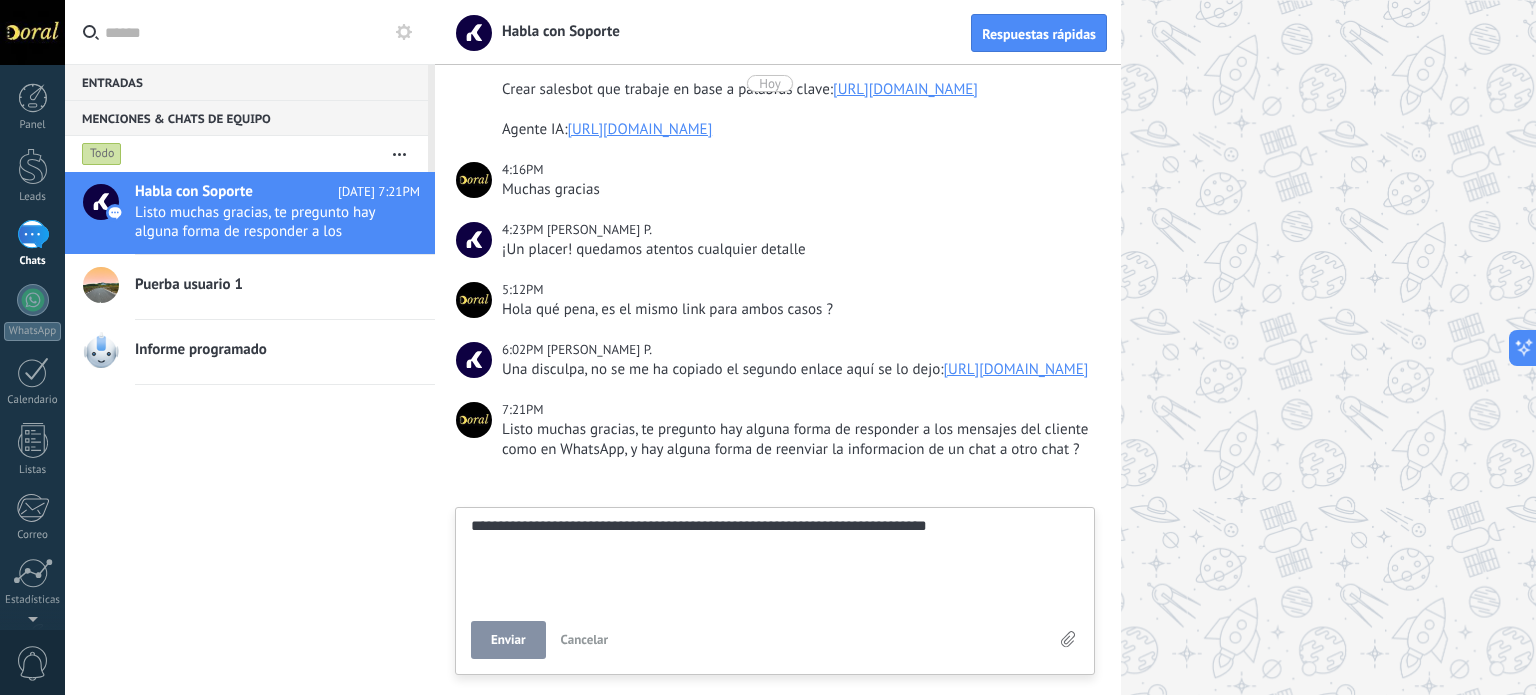 type on "**********" 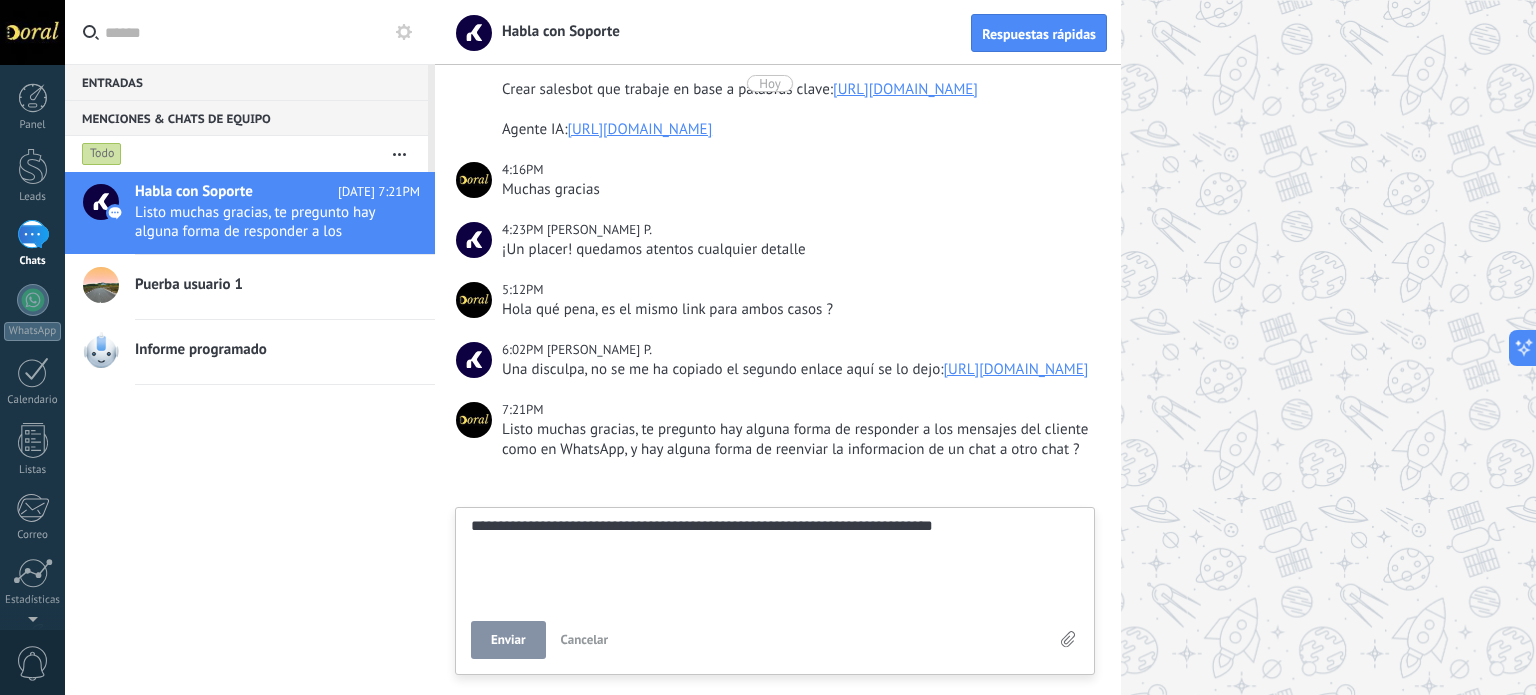type on "**********" 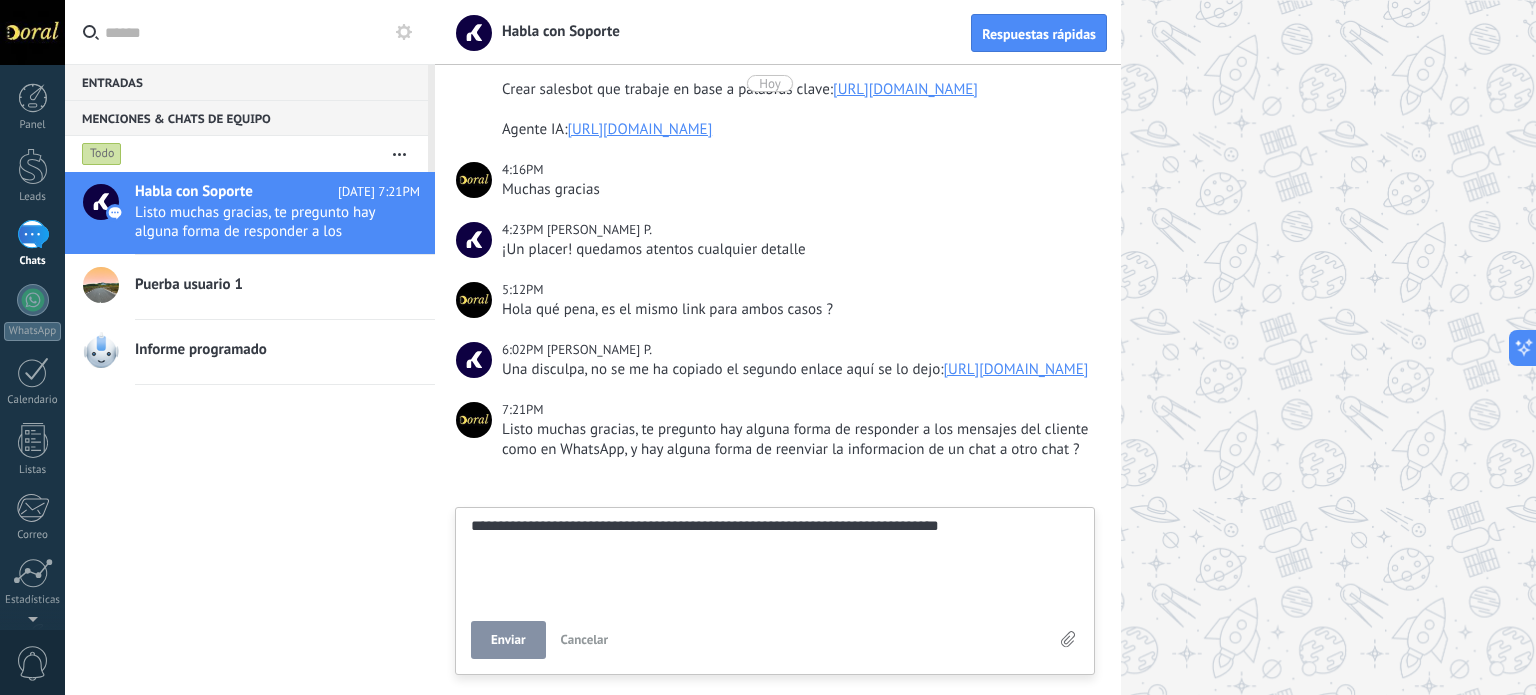 type on "**********" 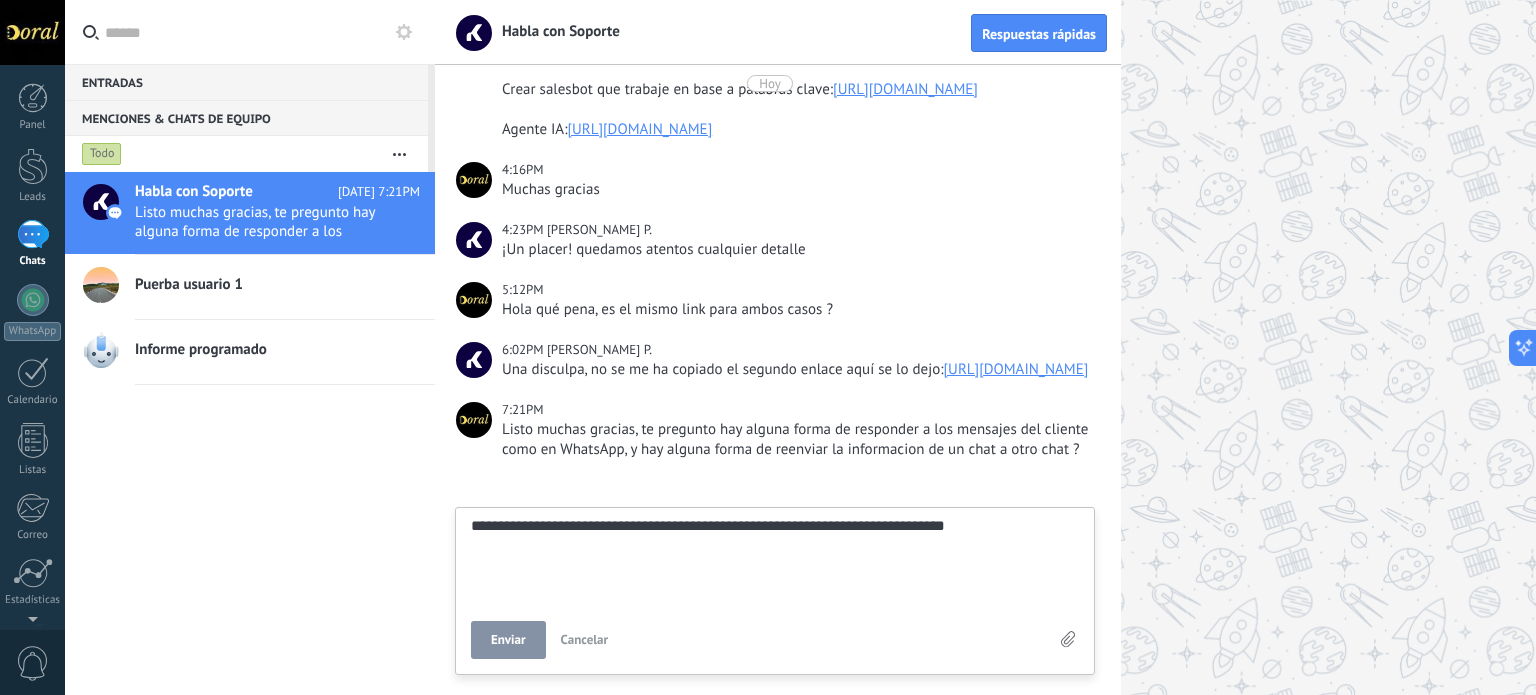type on "**********" 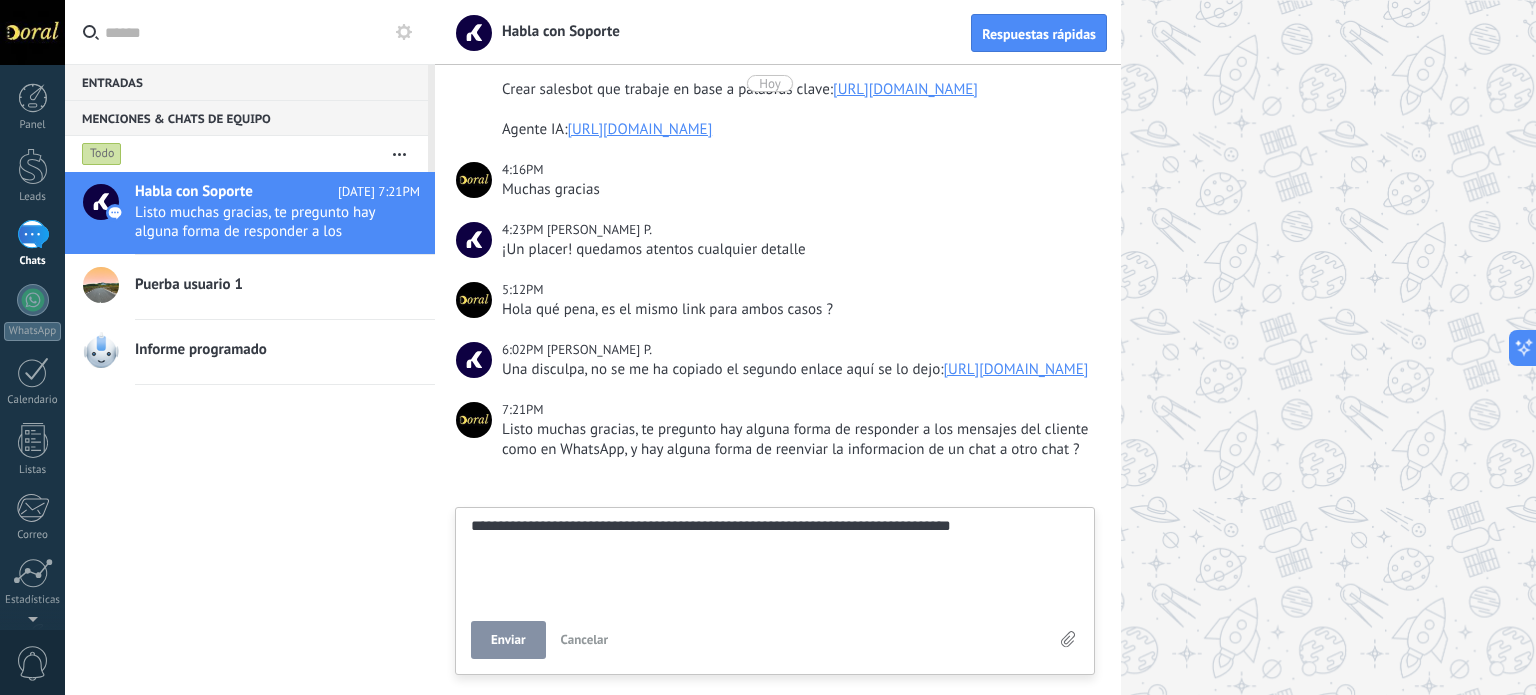 type on "**********" 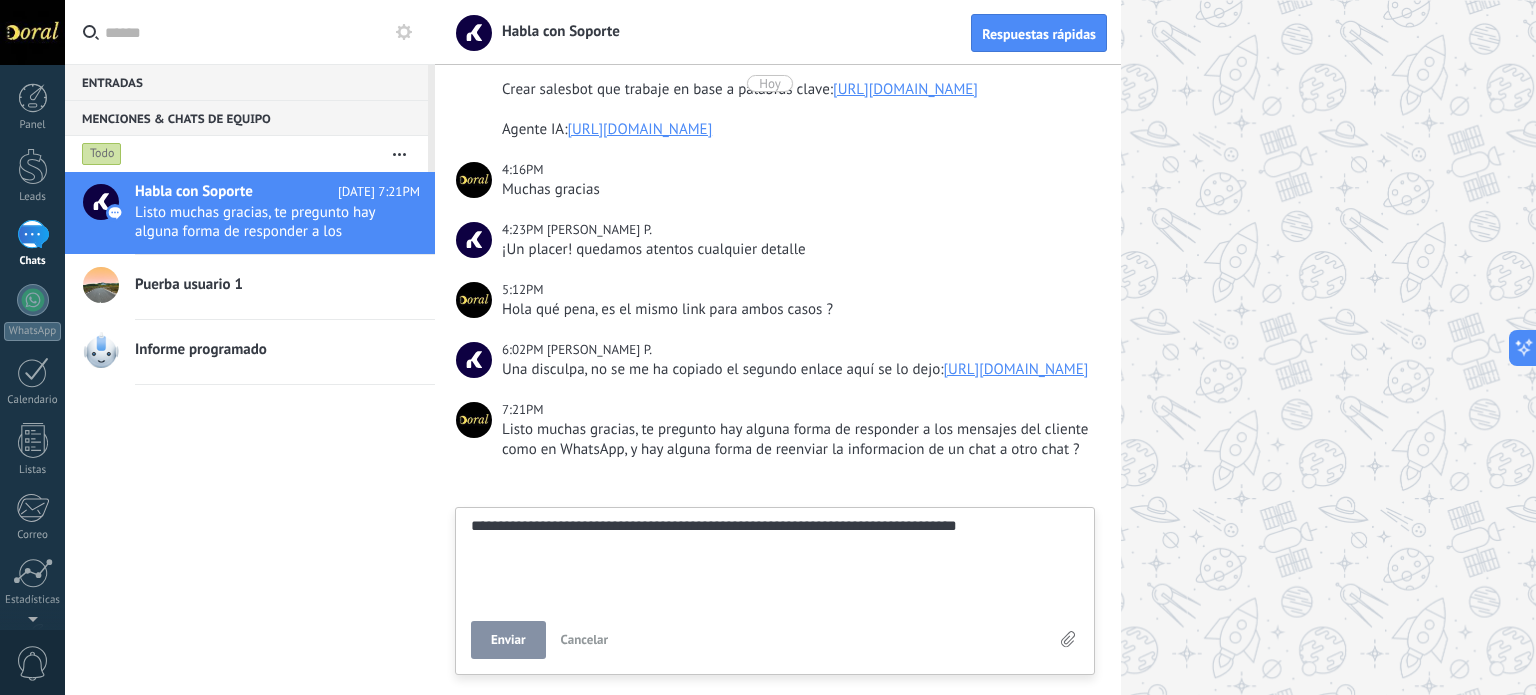 type on "**********" 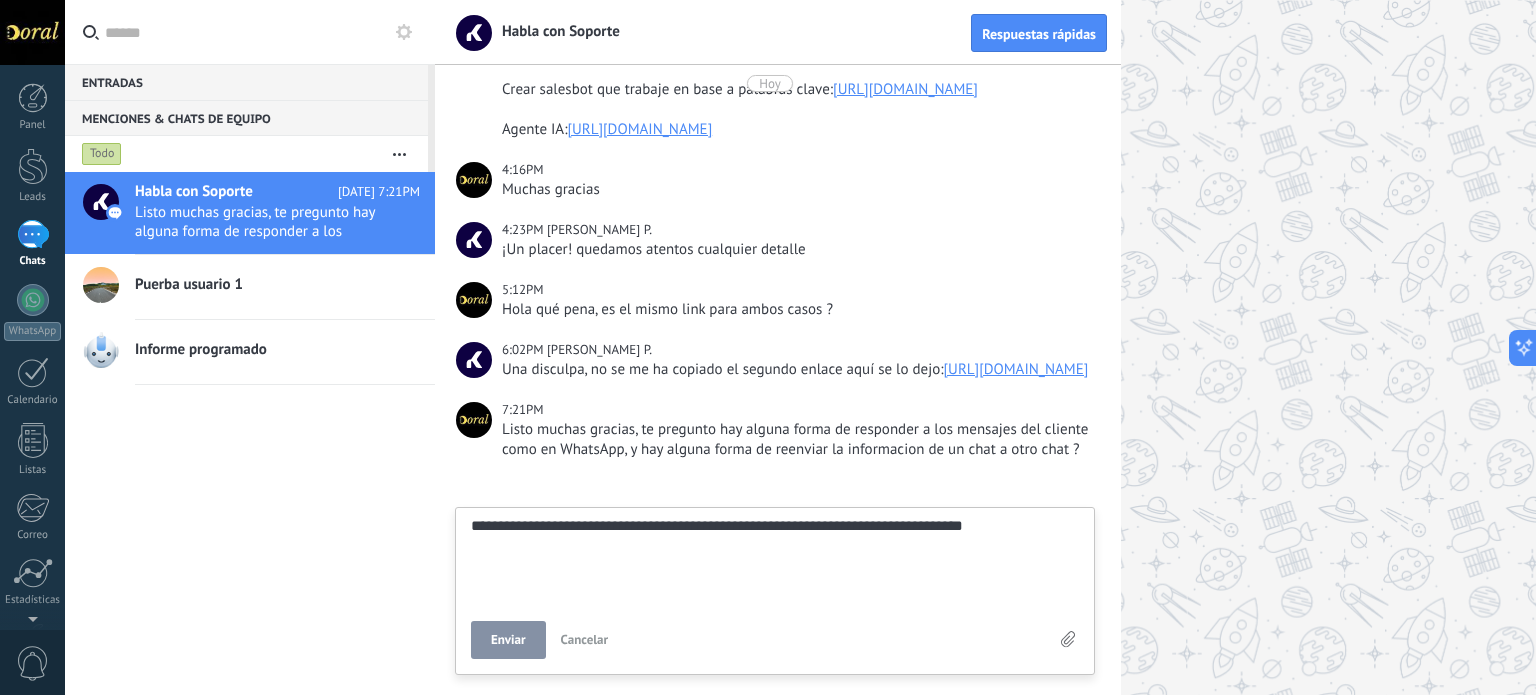 type on "**********" 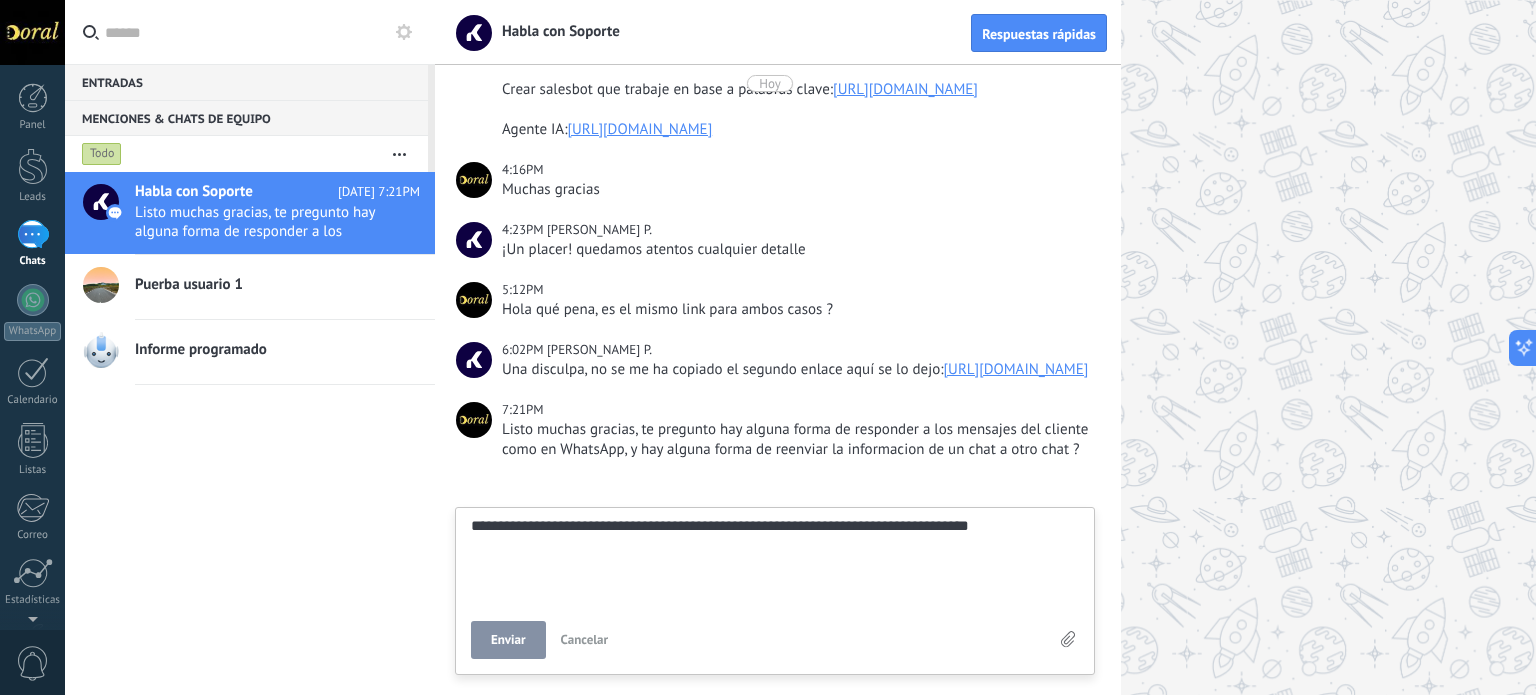 type on "**********" 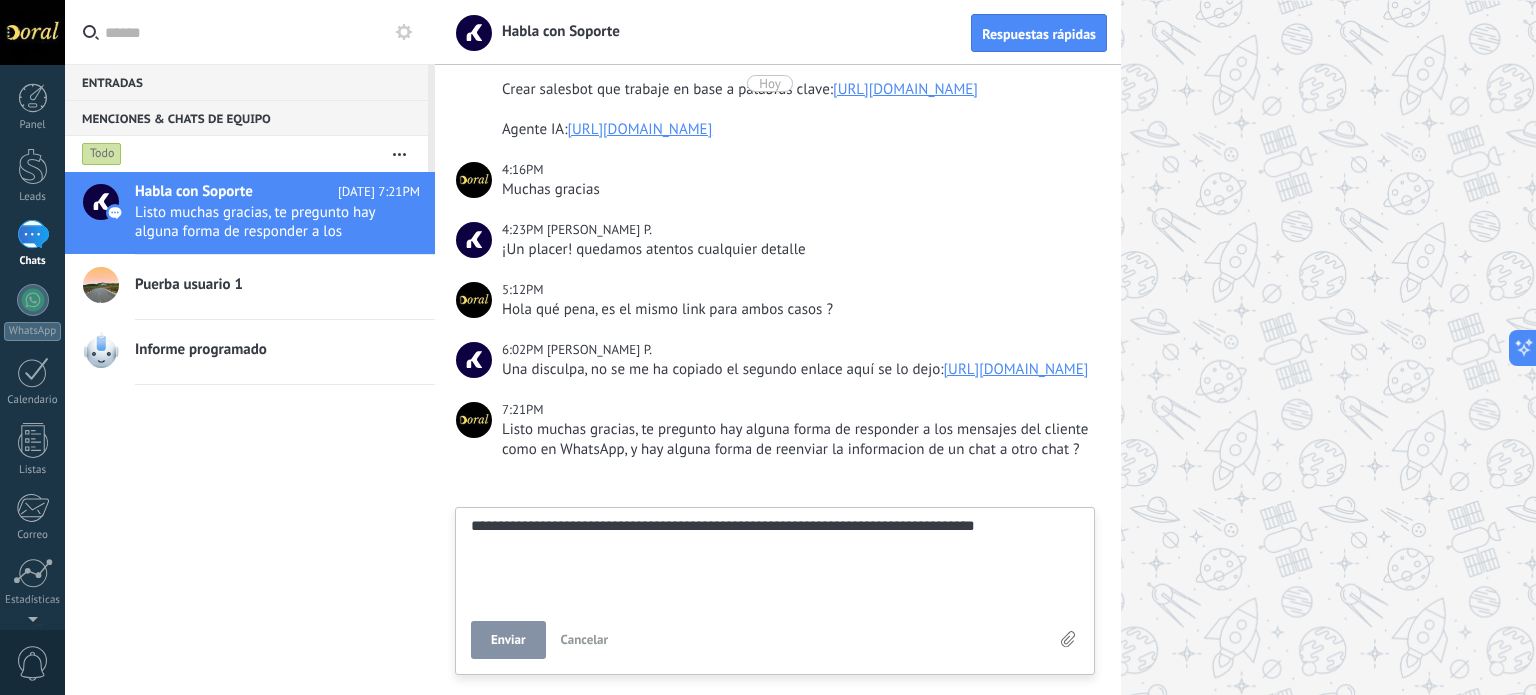 type on "**********" 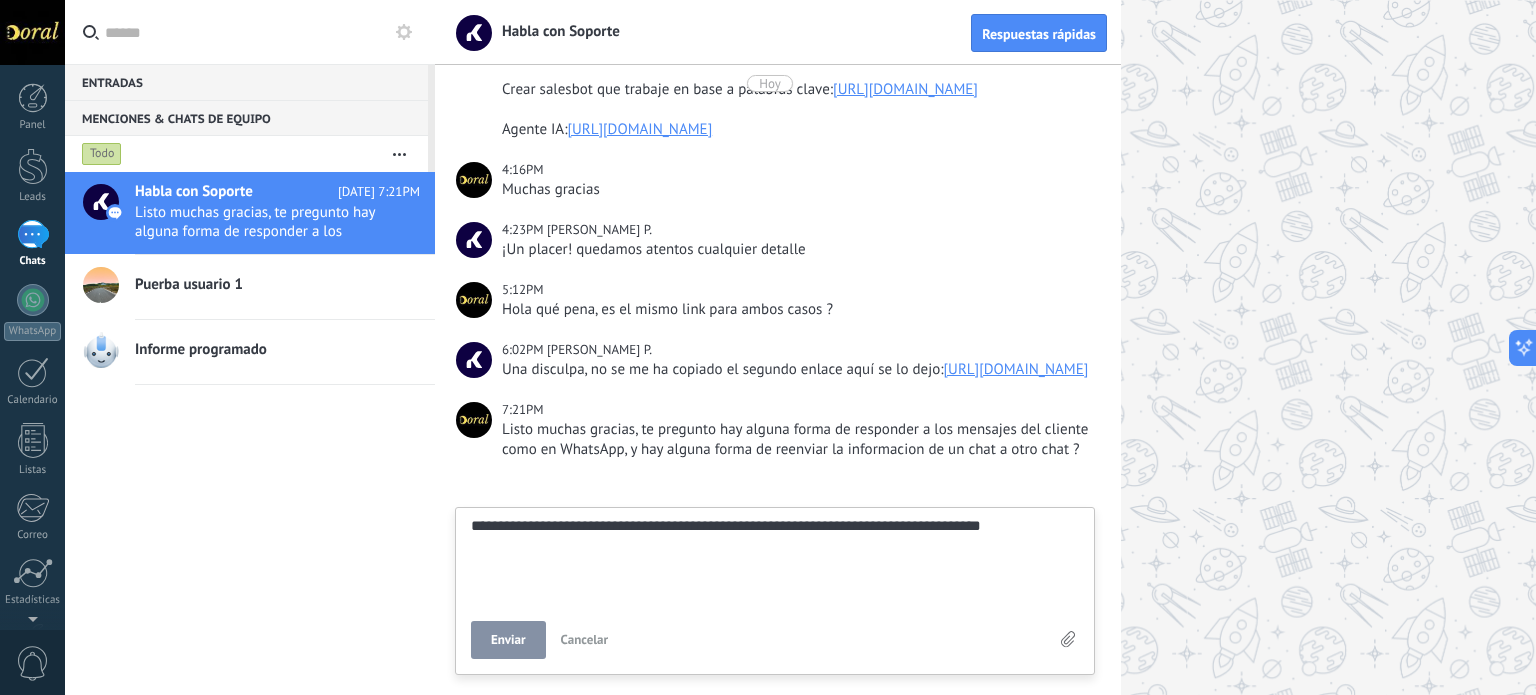 type on "**********" 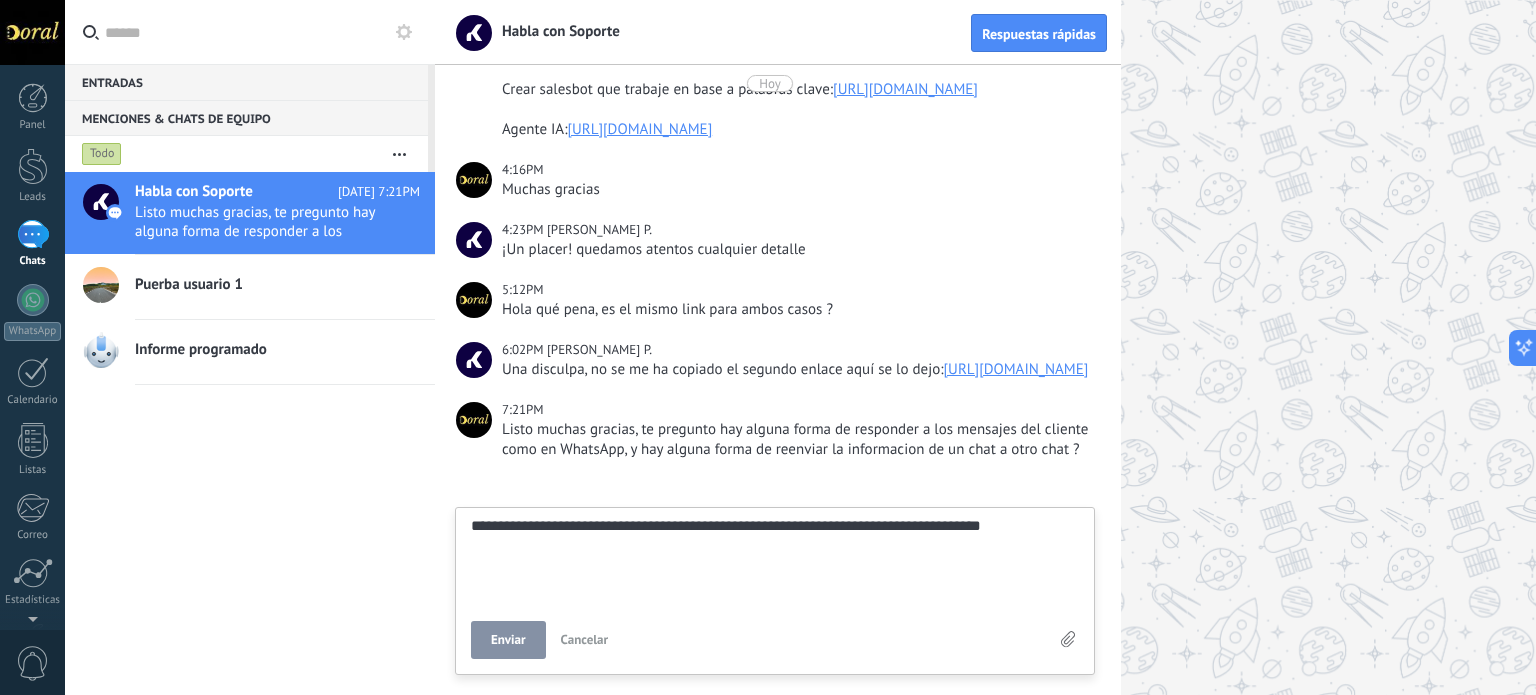 type on "**********" 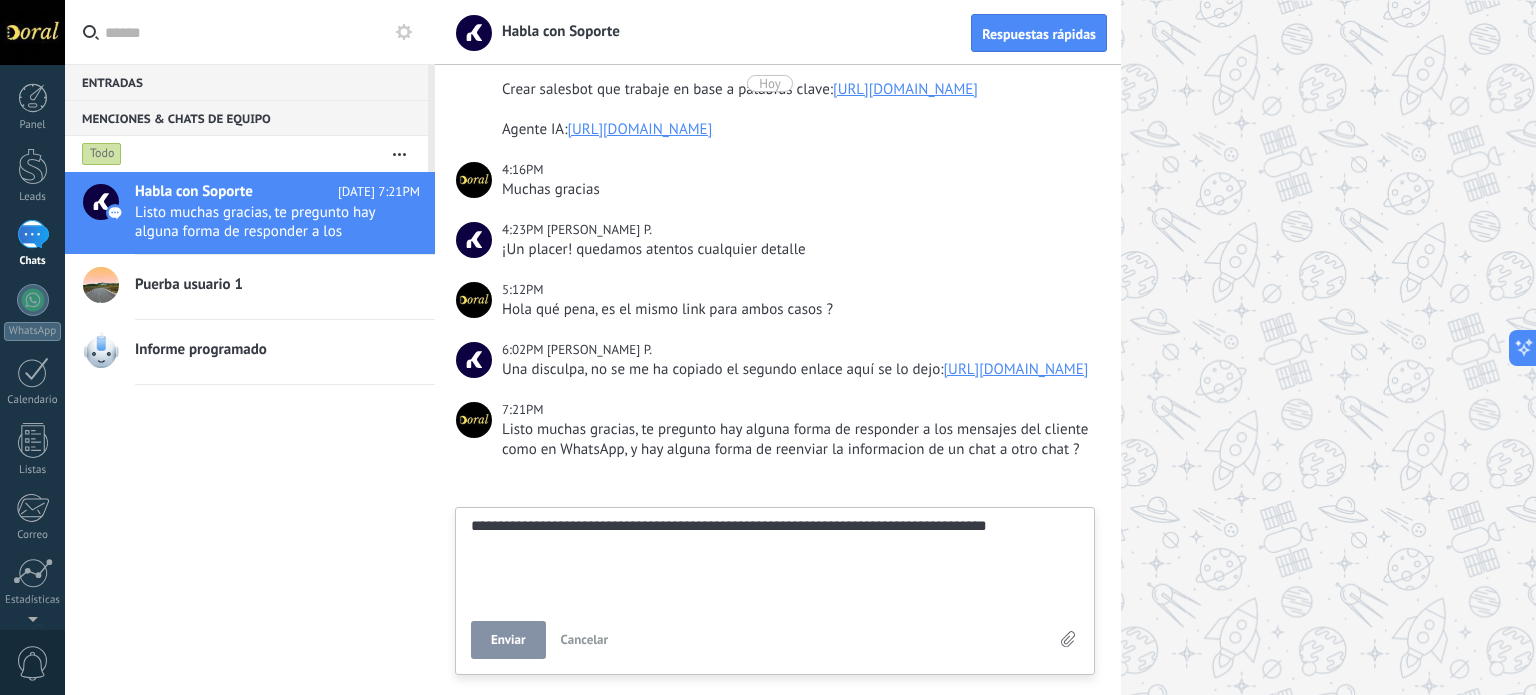 type on "**********" 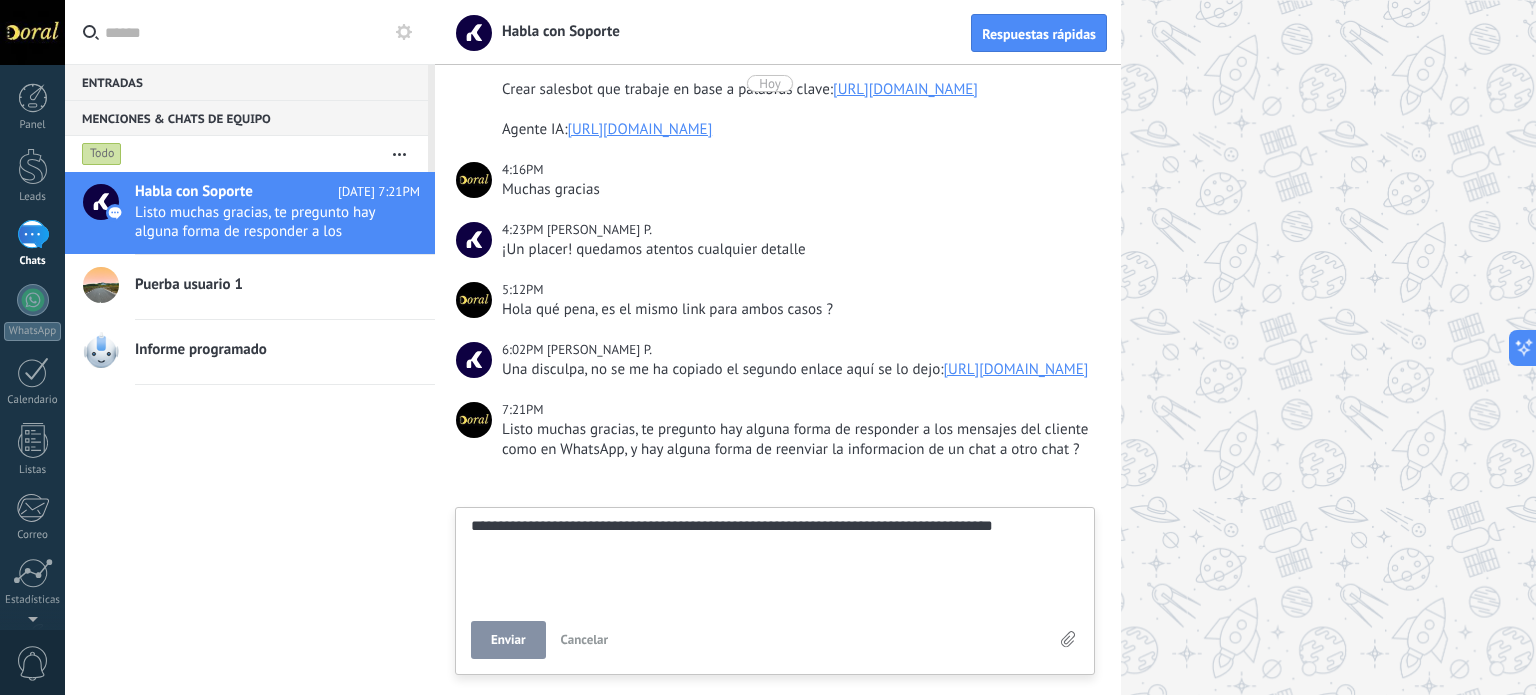 type on "**********" 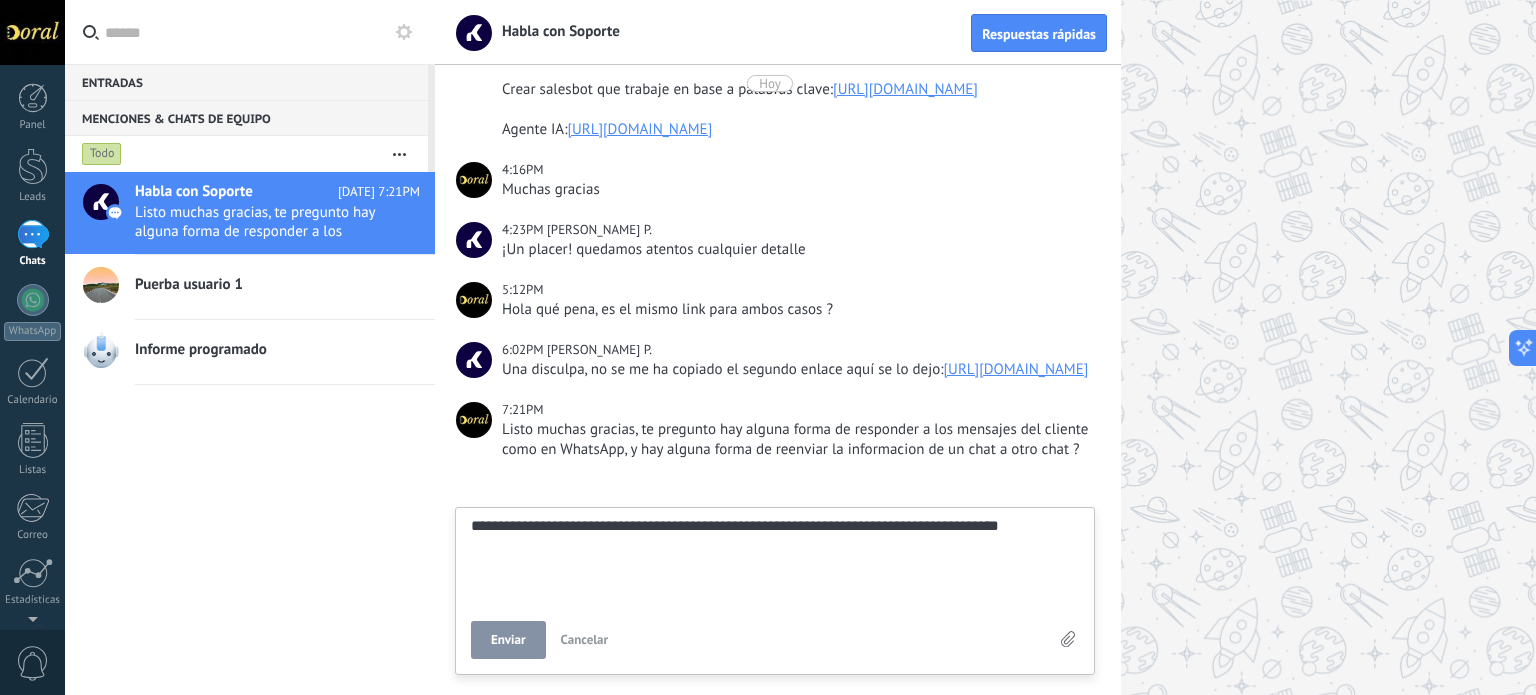 type on "**********" 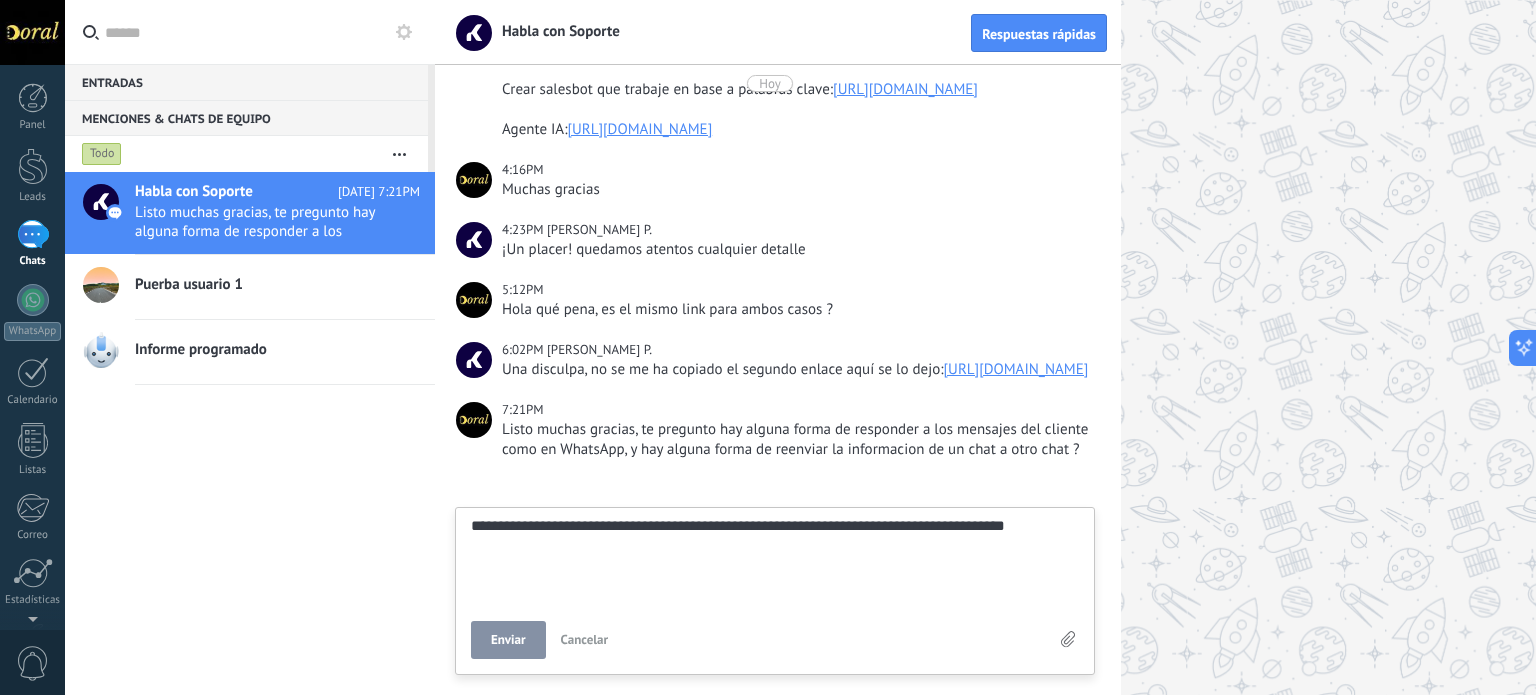type on "**********" 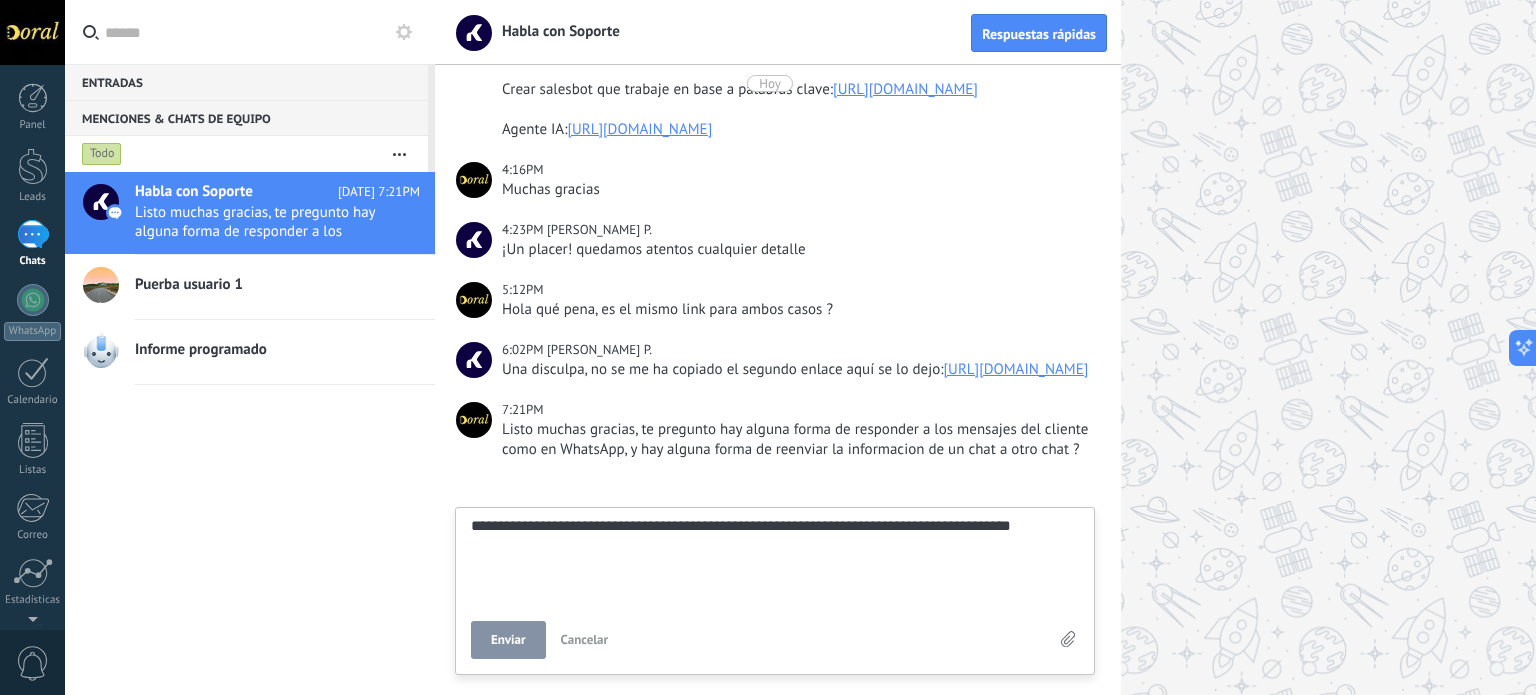 type on "**********" 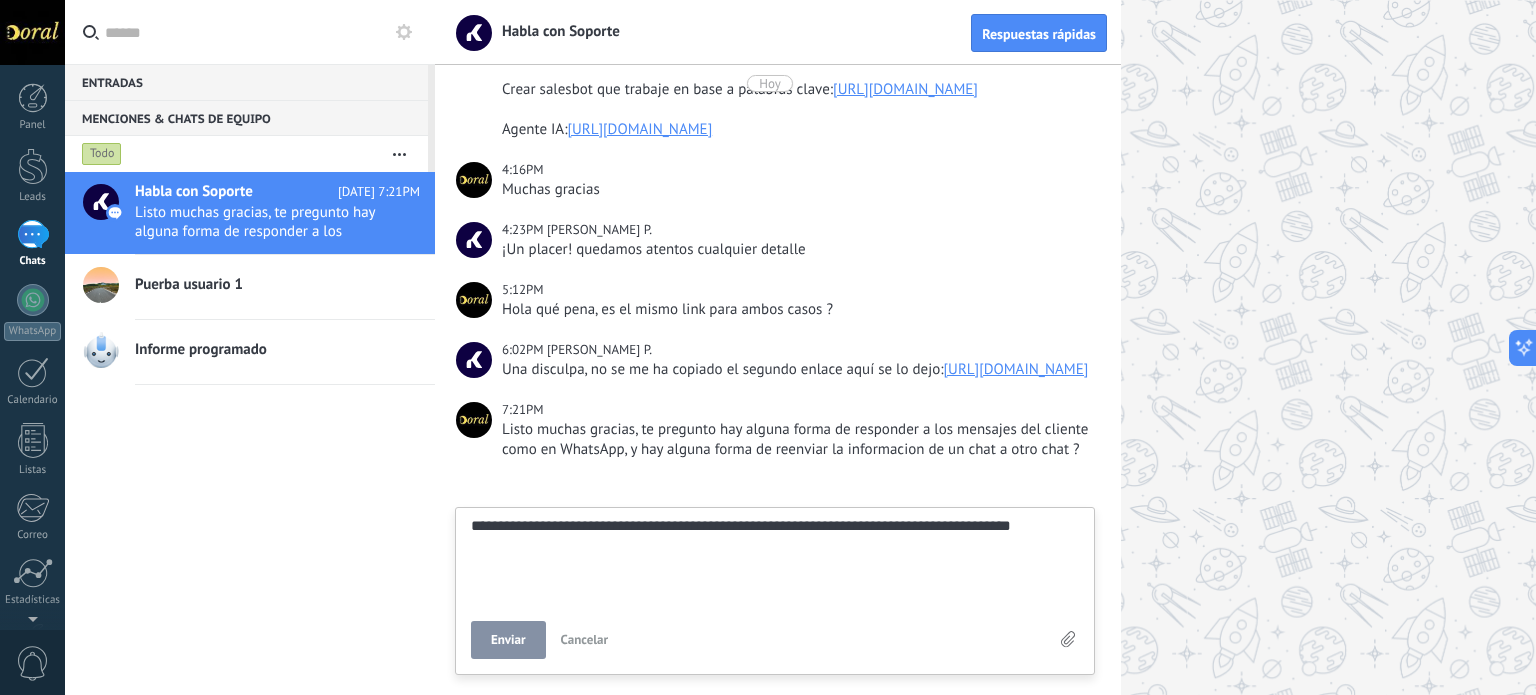type on "**********" 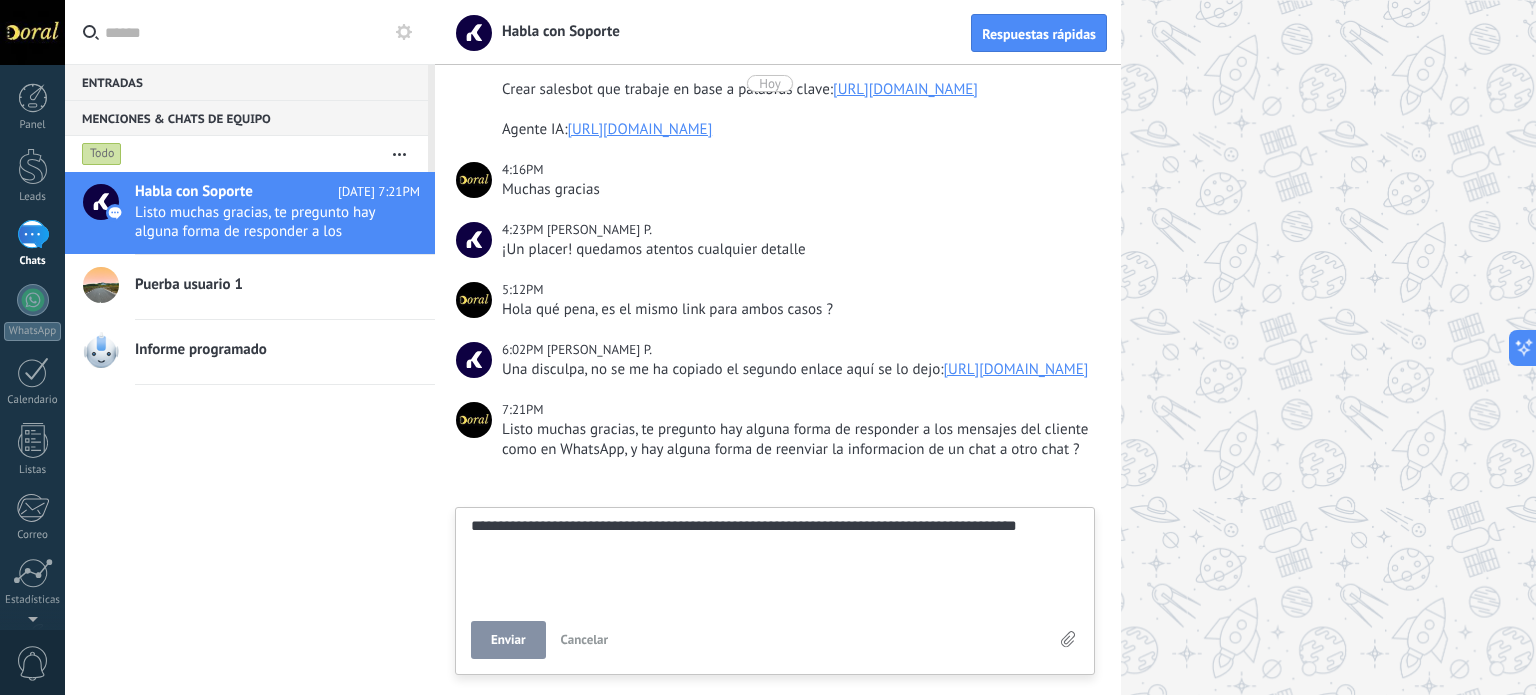 type on "**********" 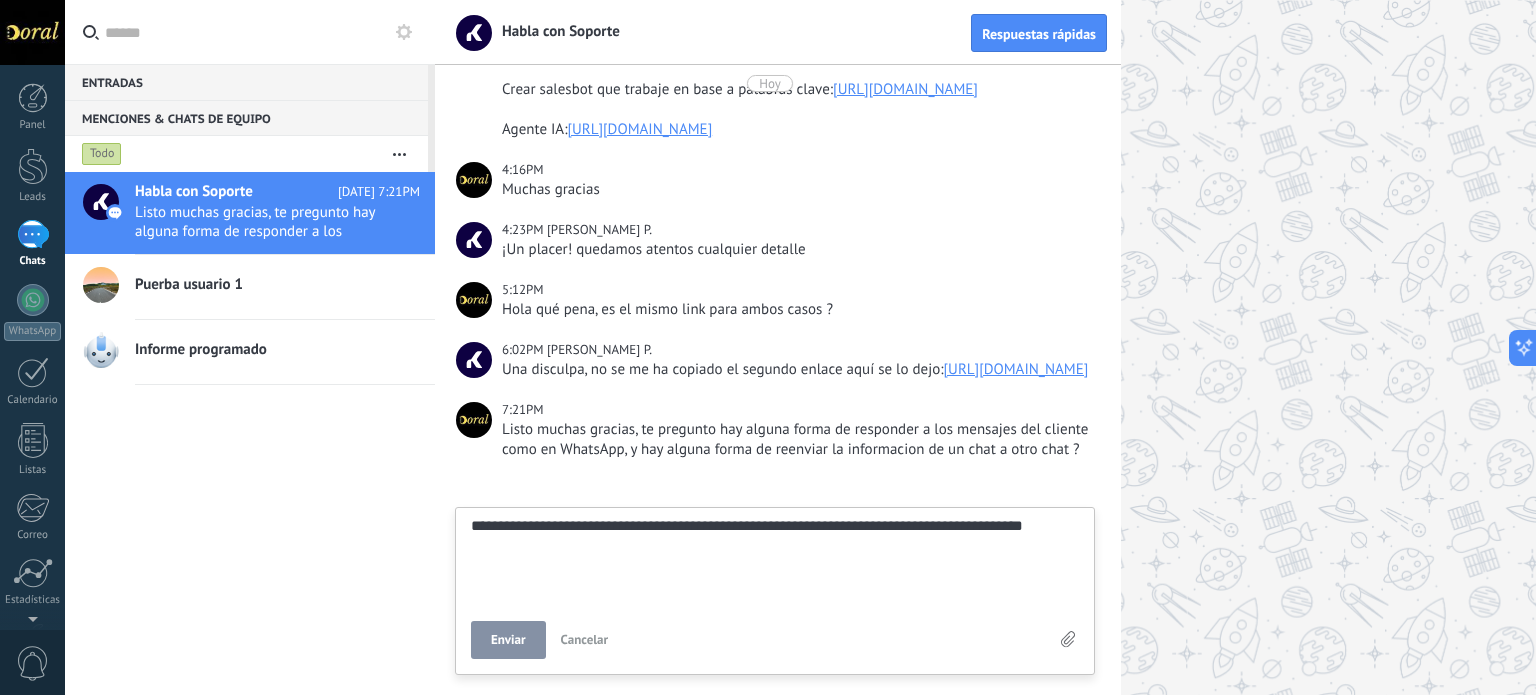 type on "**********" 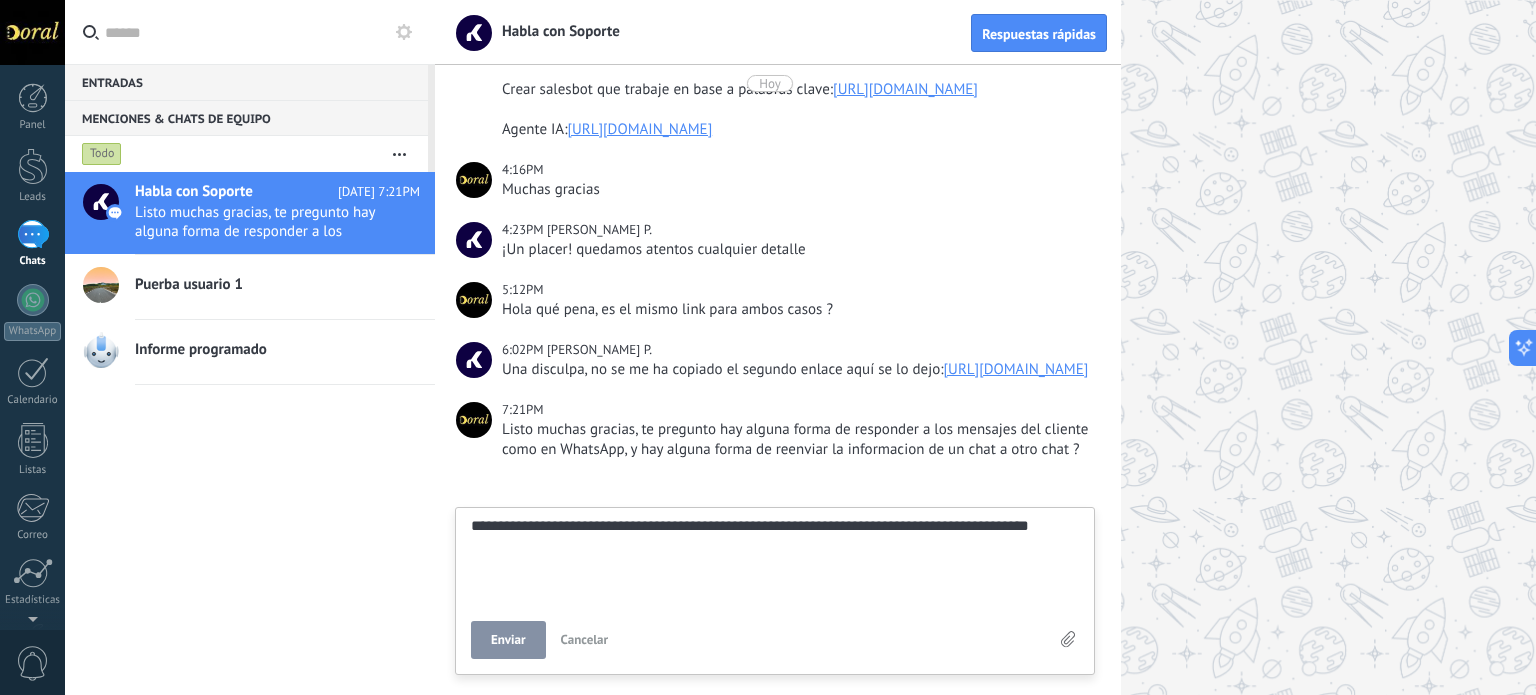 type on "**********" 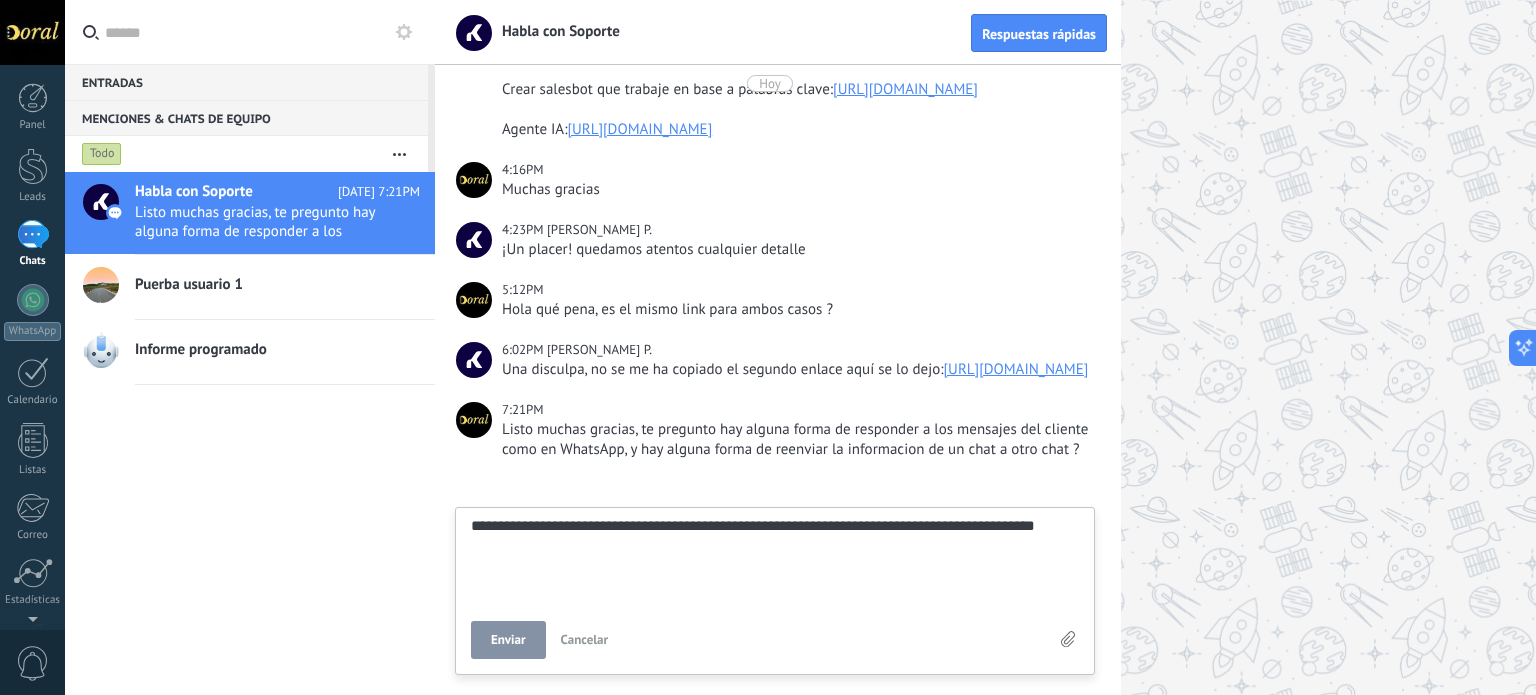 type on "**********" 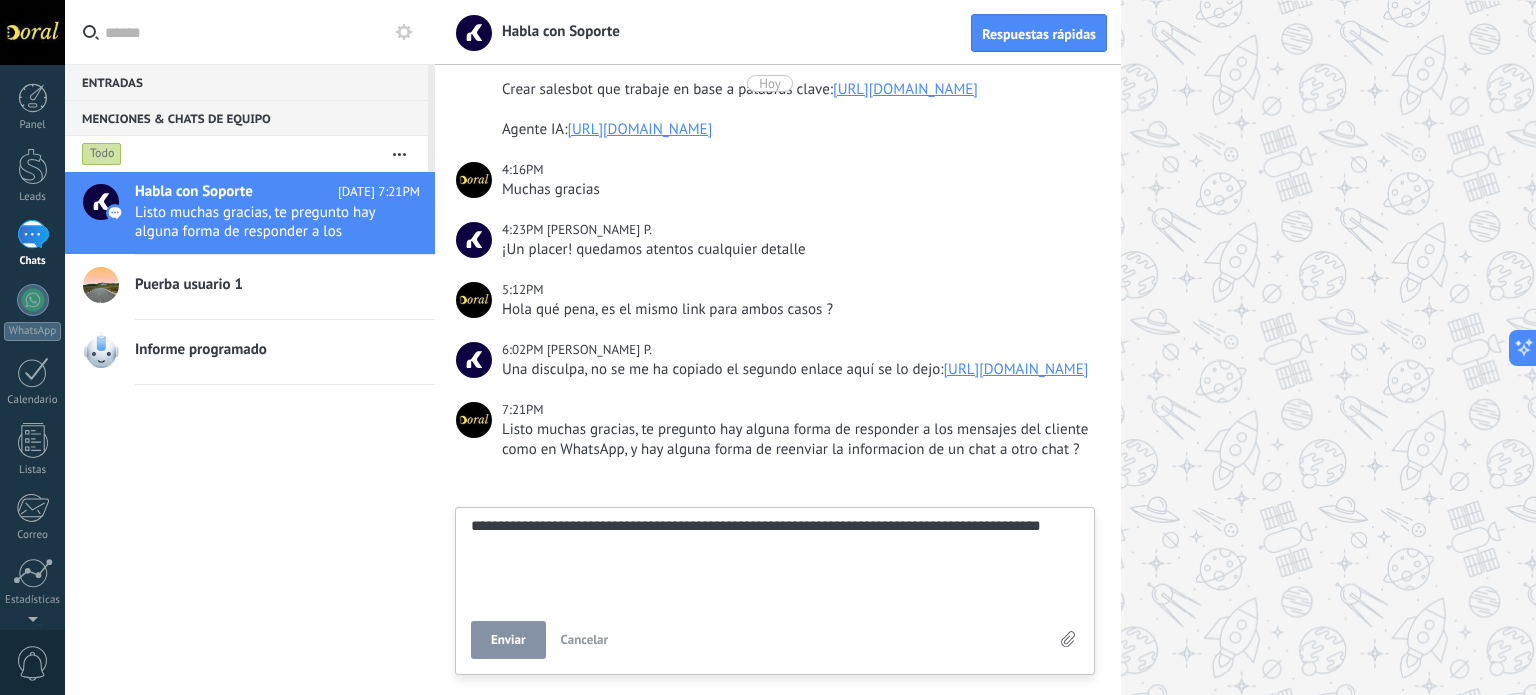 type on "**********" 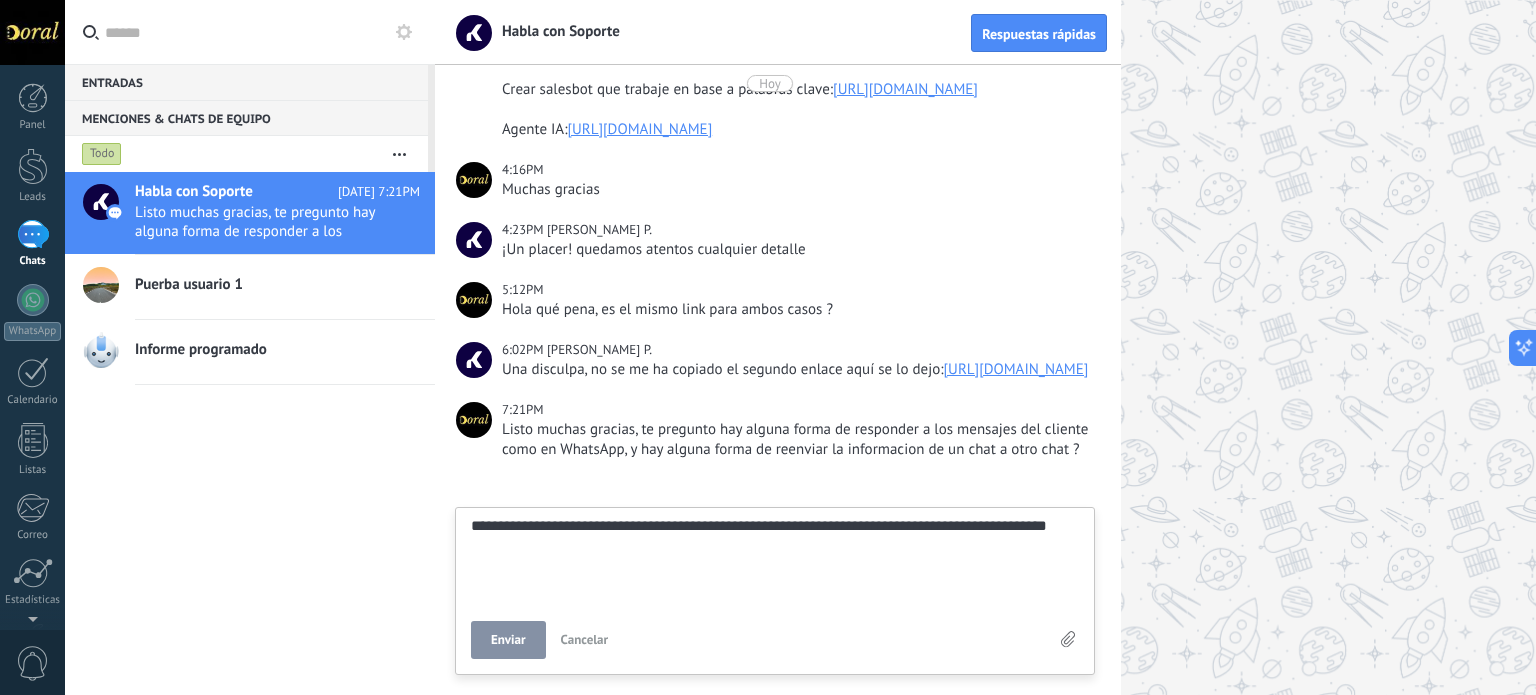 type on "**********" 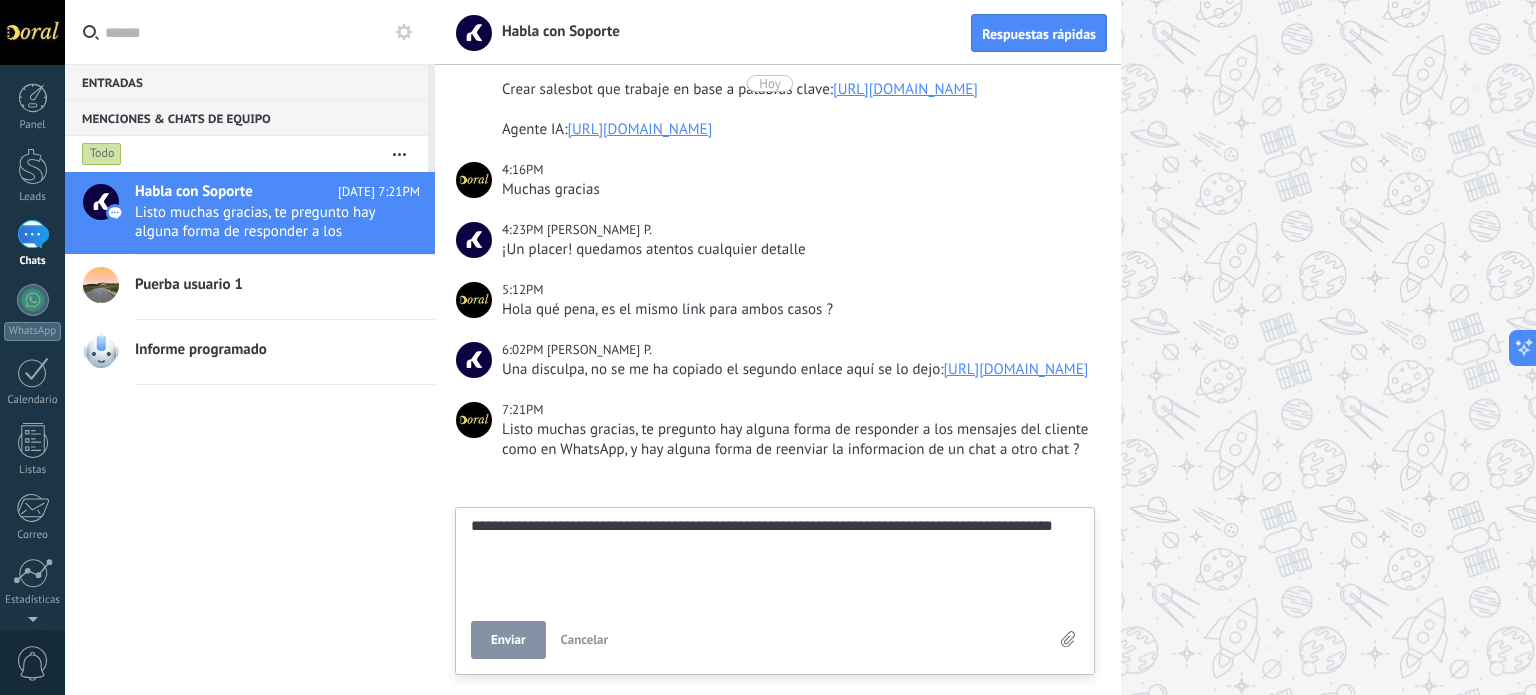 type on "**********" 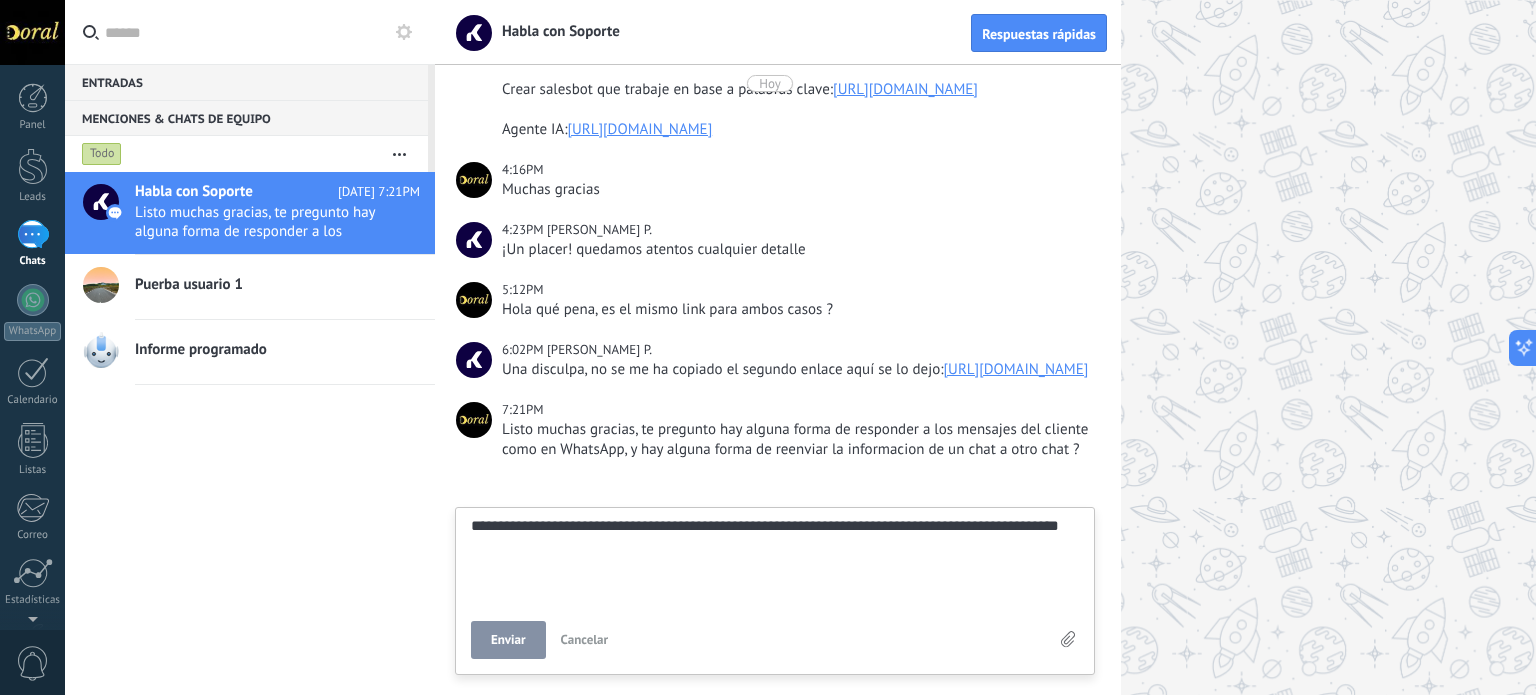 type on "**********" 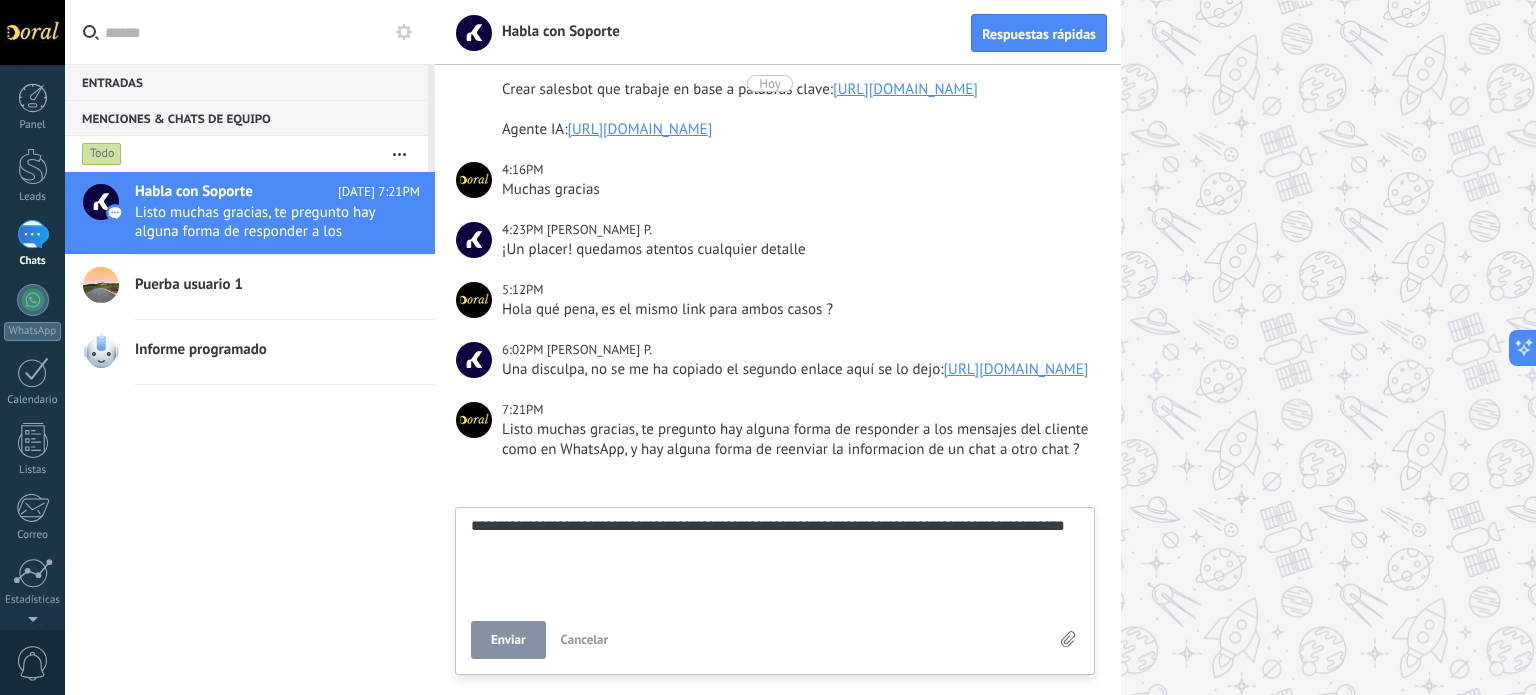 type on "**********" 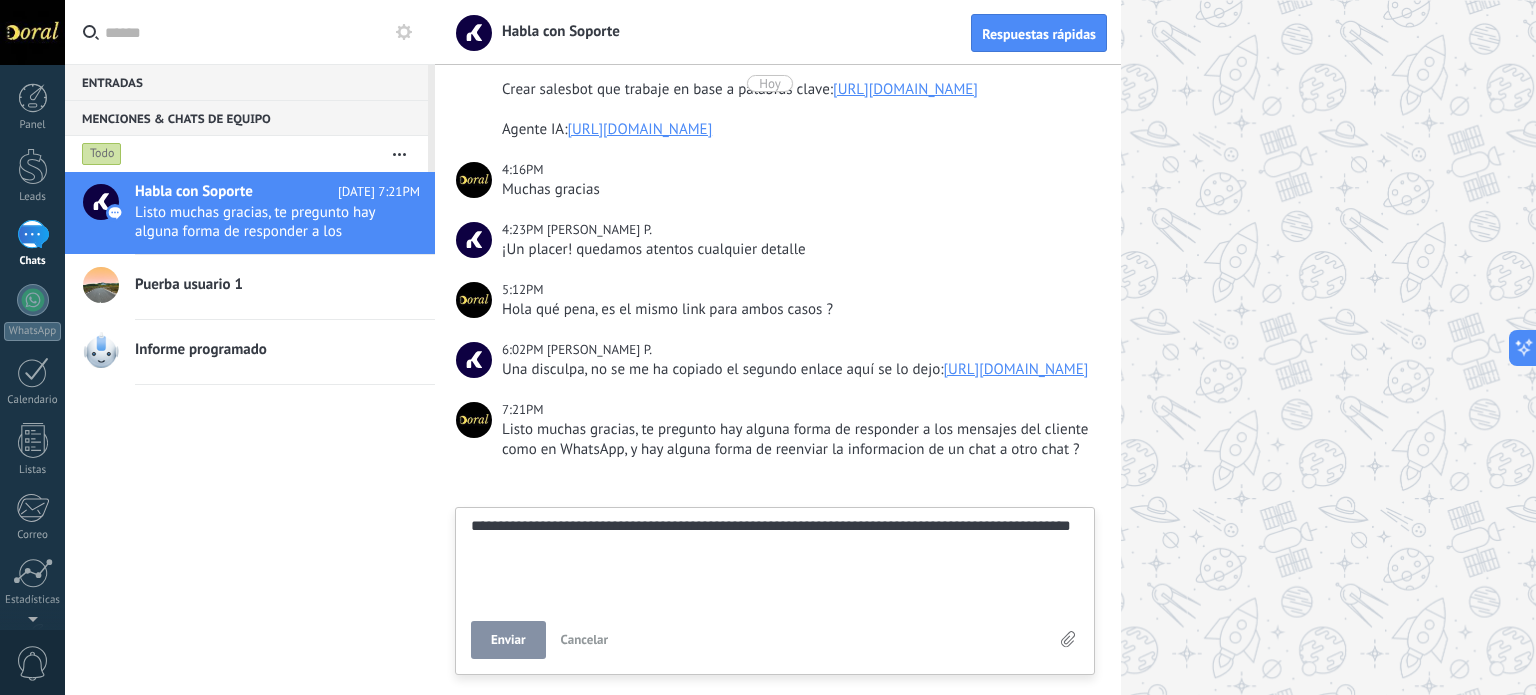 type 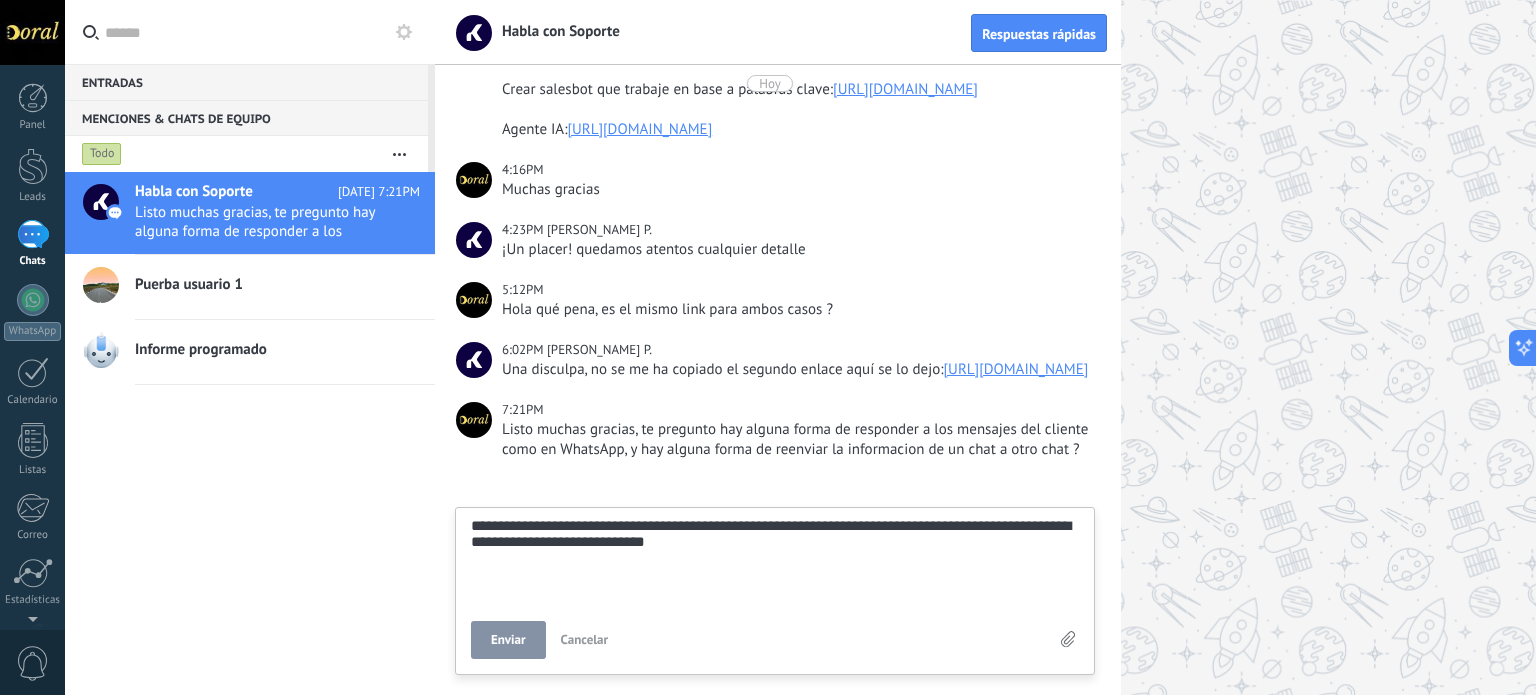 scroll, scrollTop: 57, scrollLeft: 0, axis: vertical 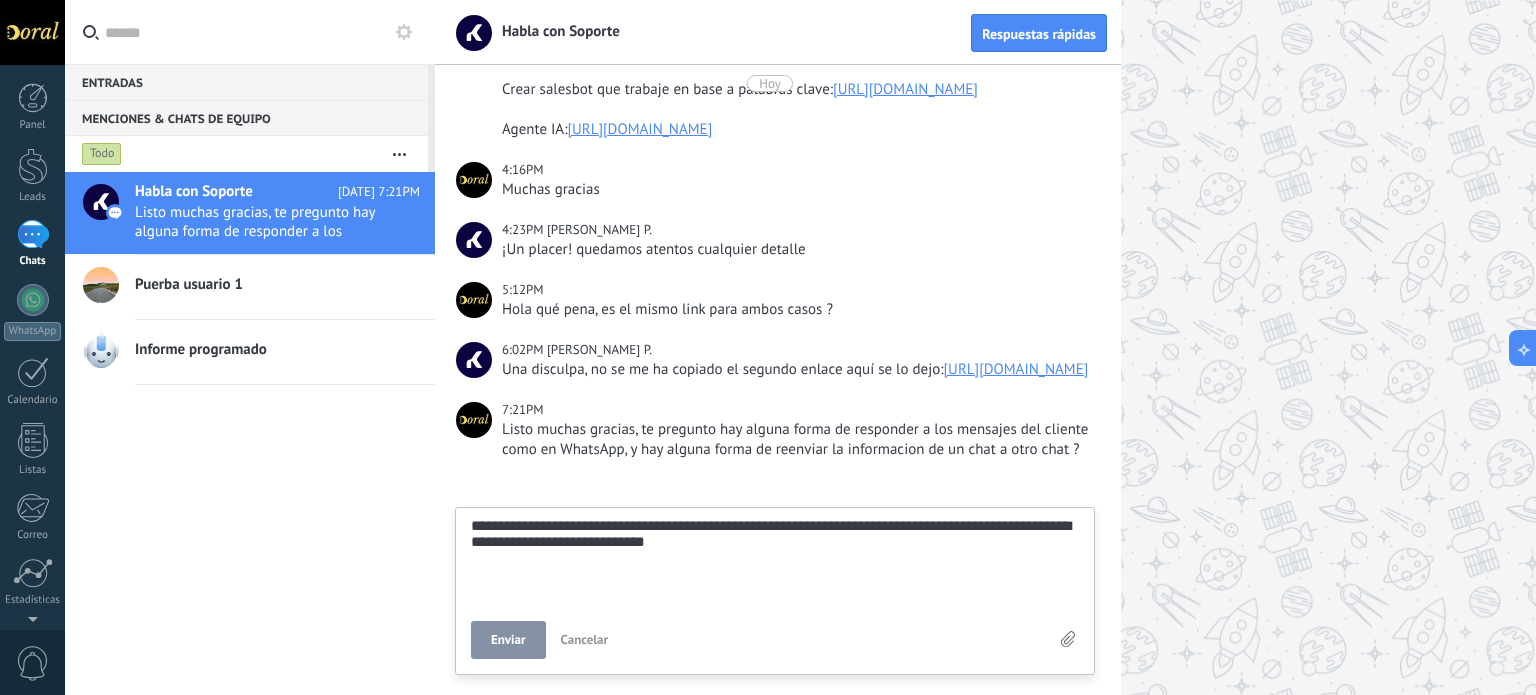 click on "**********" at bounding box center [775, 559] 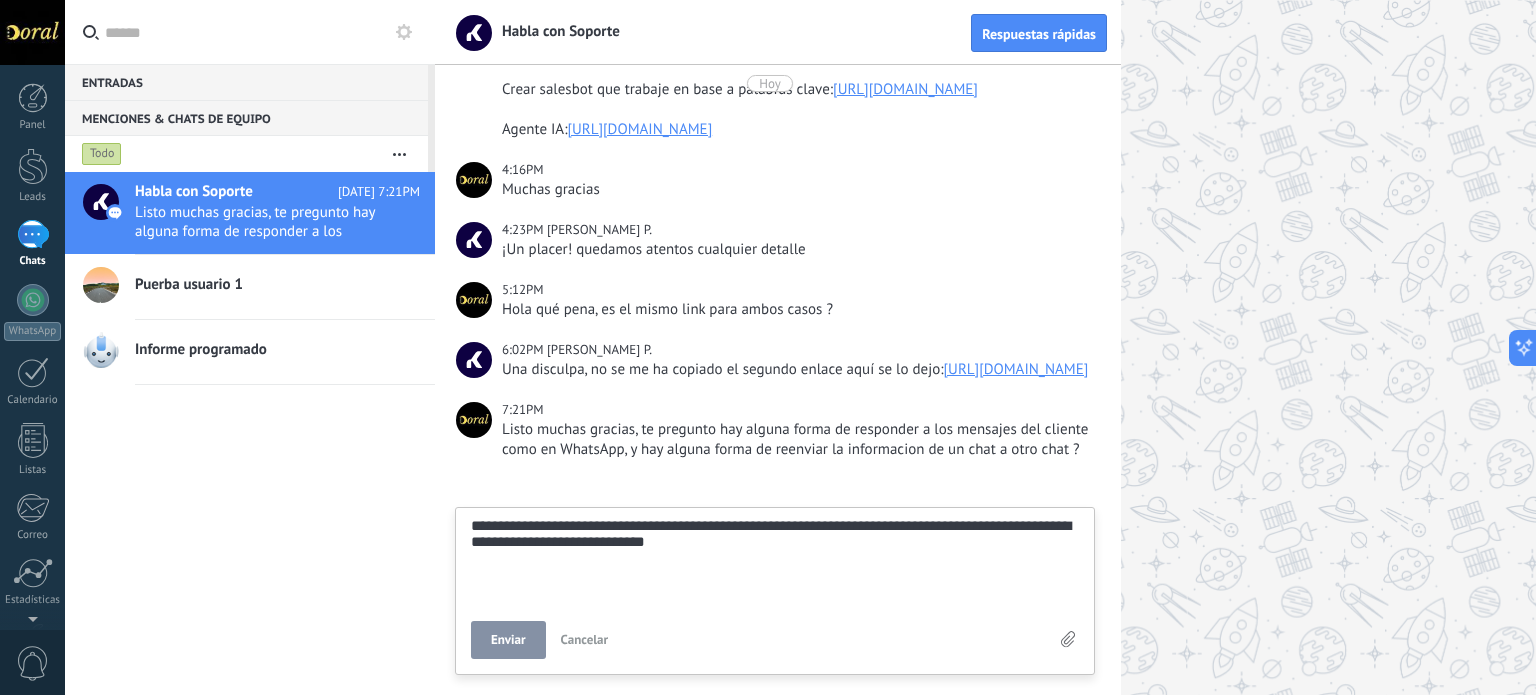 click on "**********" at bounding box center [0, 0] 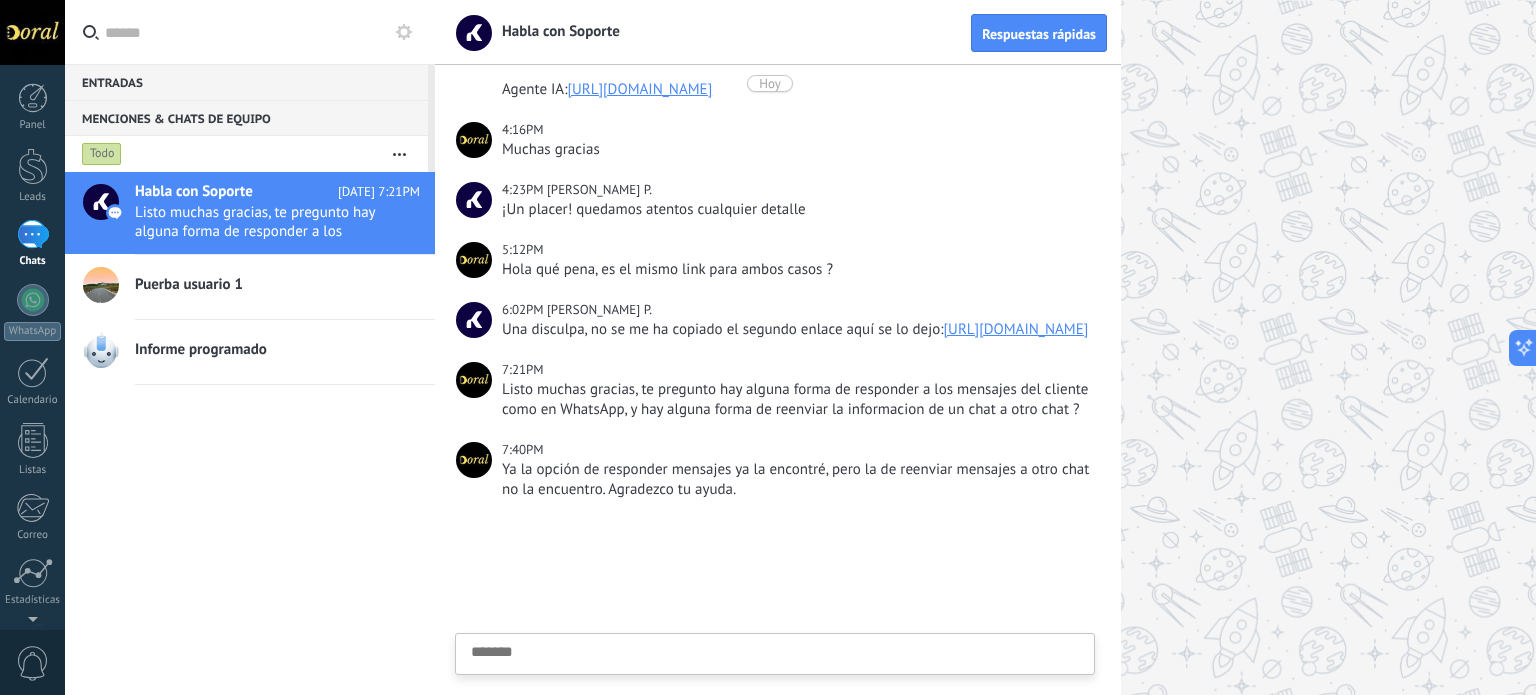 scroll, scrollTop: 1055, scrollLeft: 0, axis: vertical 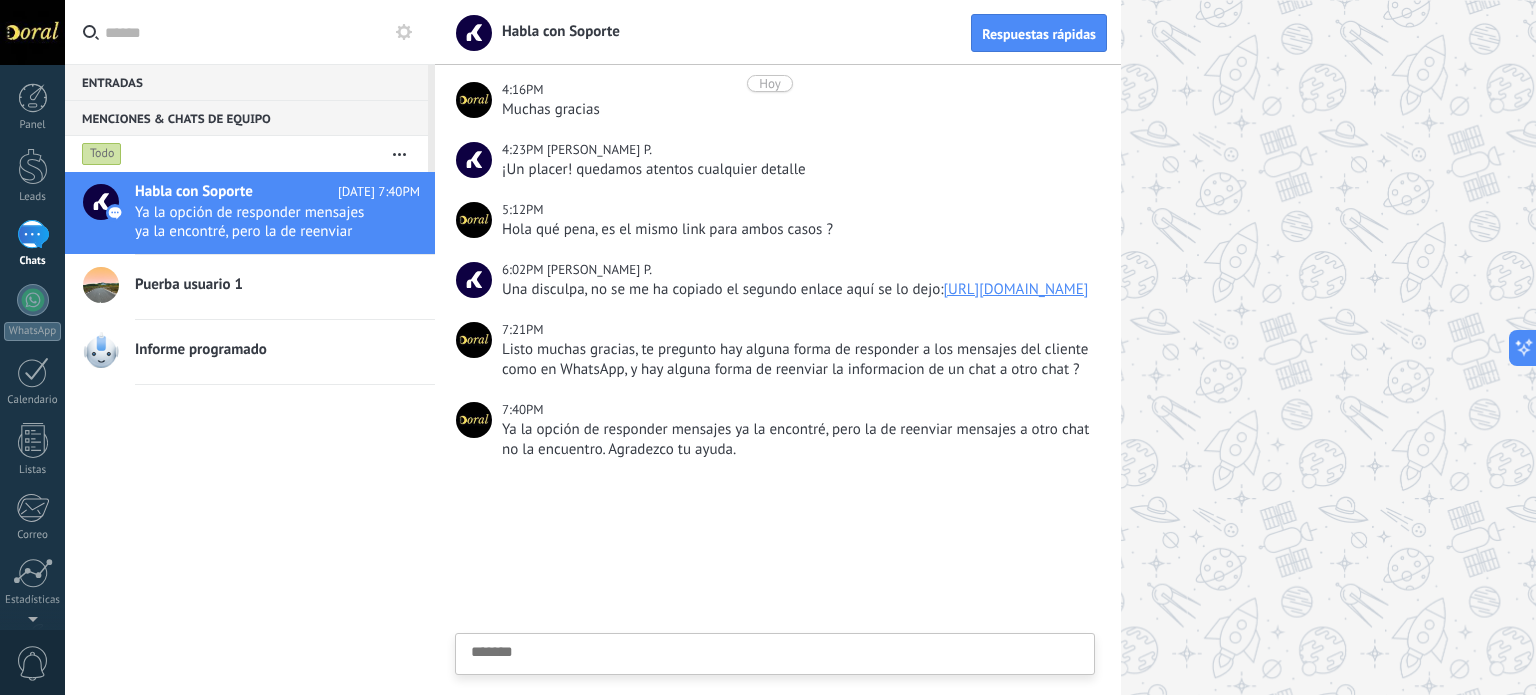 click on "Entradas 0" at bounding box center [246, 82] 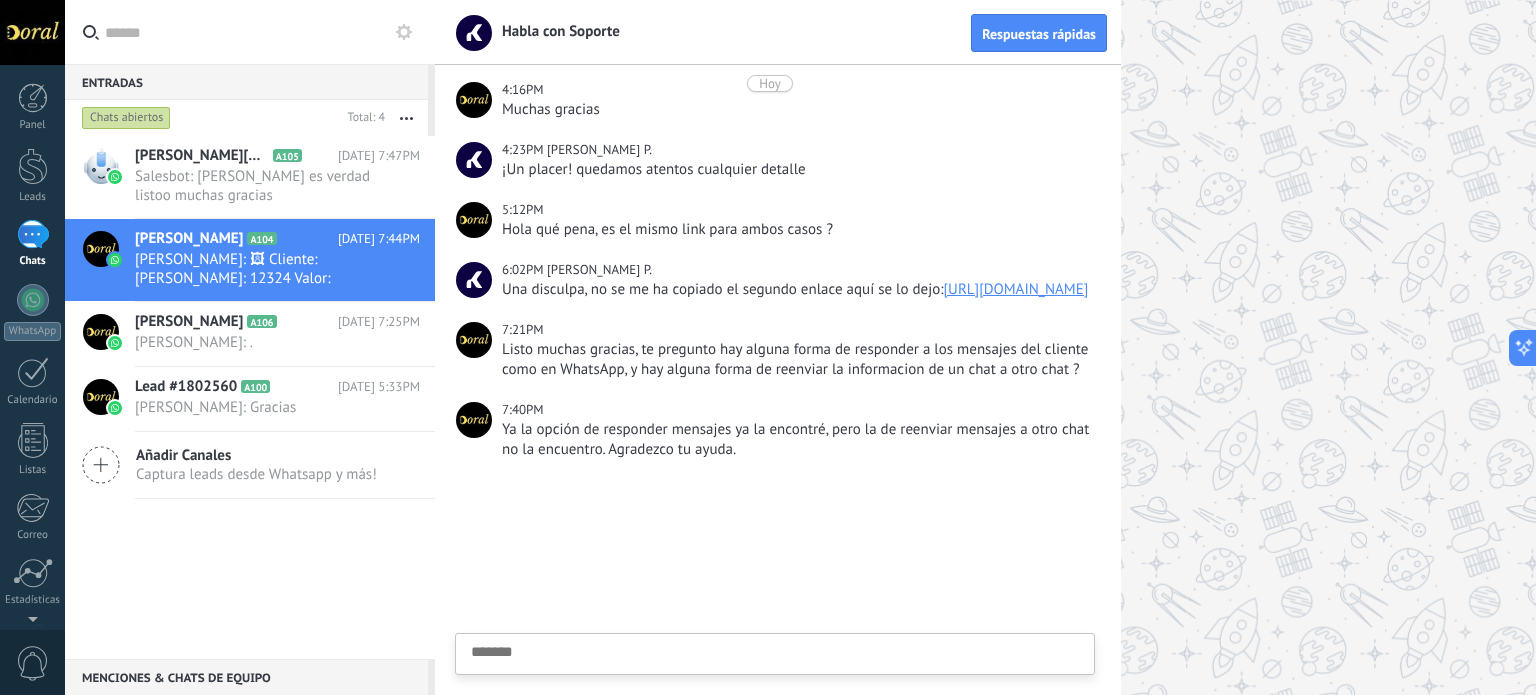 scroll, scrollTop: 2592, scrollLeft: 0, axis: vertical 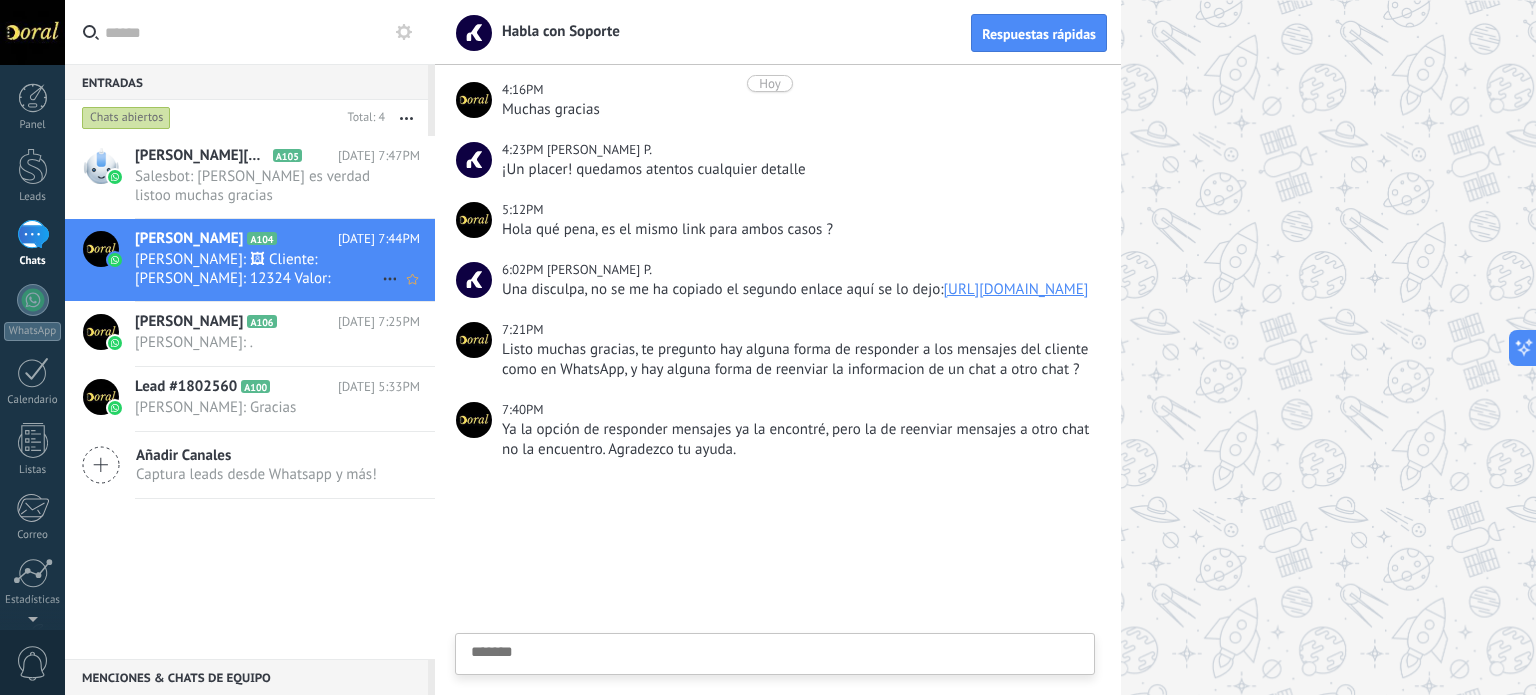 click on "Didier Alejandro Berrio Baena: 🖼 Cliente: Ddier Berrio
Fra: 12324
Valor: 205.000
Vendedor: Didier
A nombre de quién: María José adelaida
Tarjeta: Aleja" at bounding box center [258, 269] 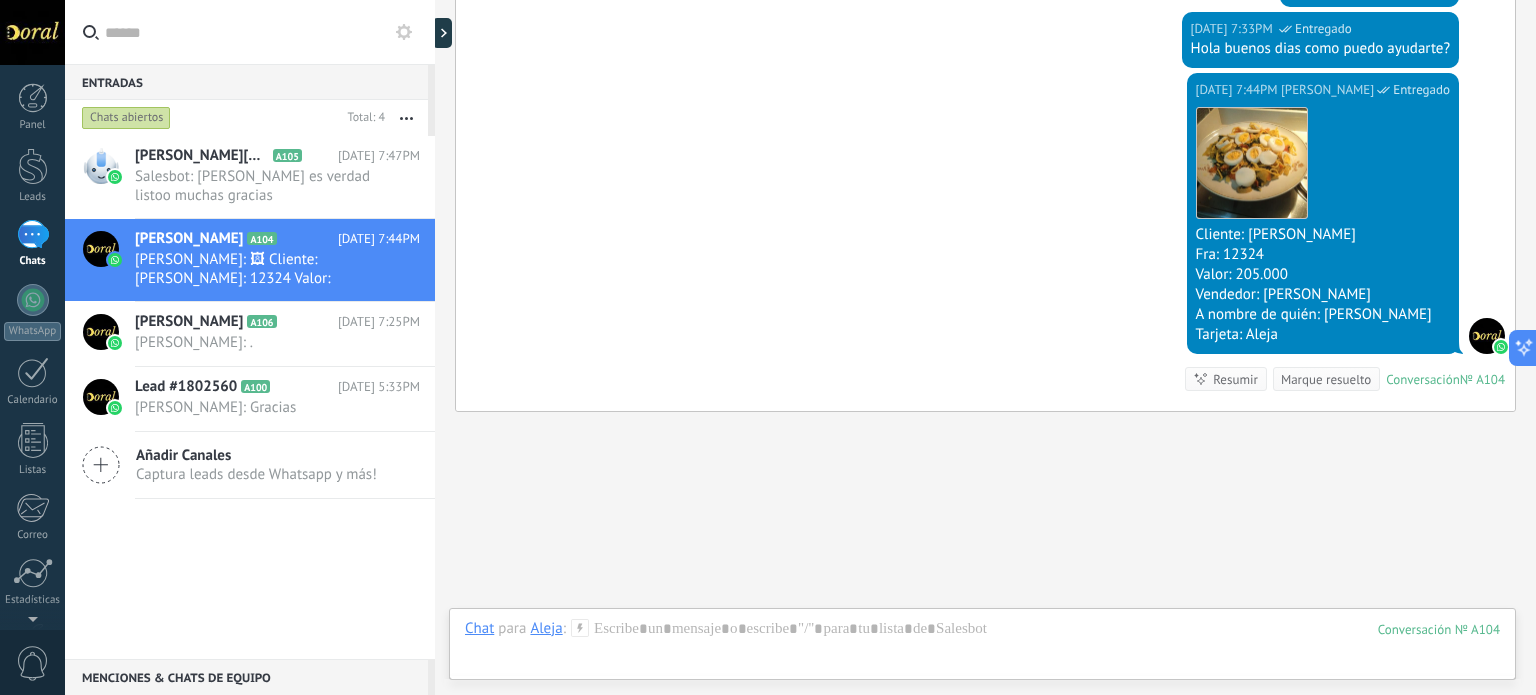 scroll, scrollTop: 2593, scrollLeft: 0, axis: vertical 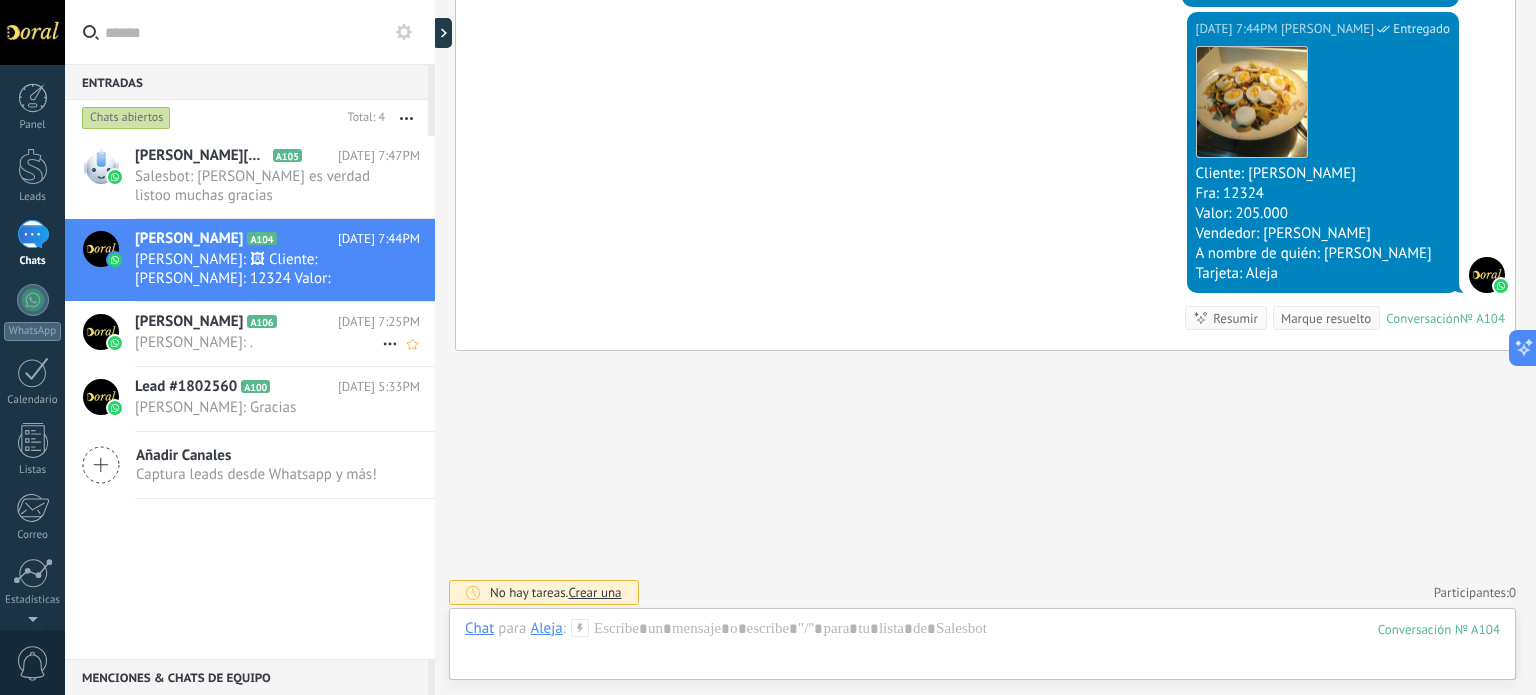 click on "Didier Alejandro Berrio Baena: ." at bounding box center [258, 342] 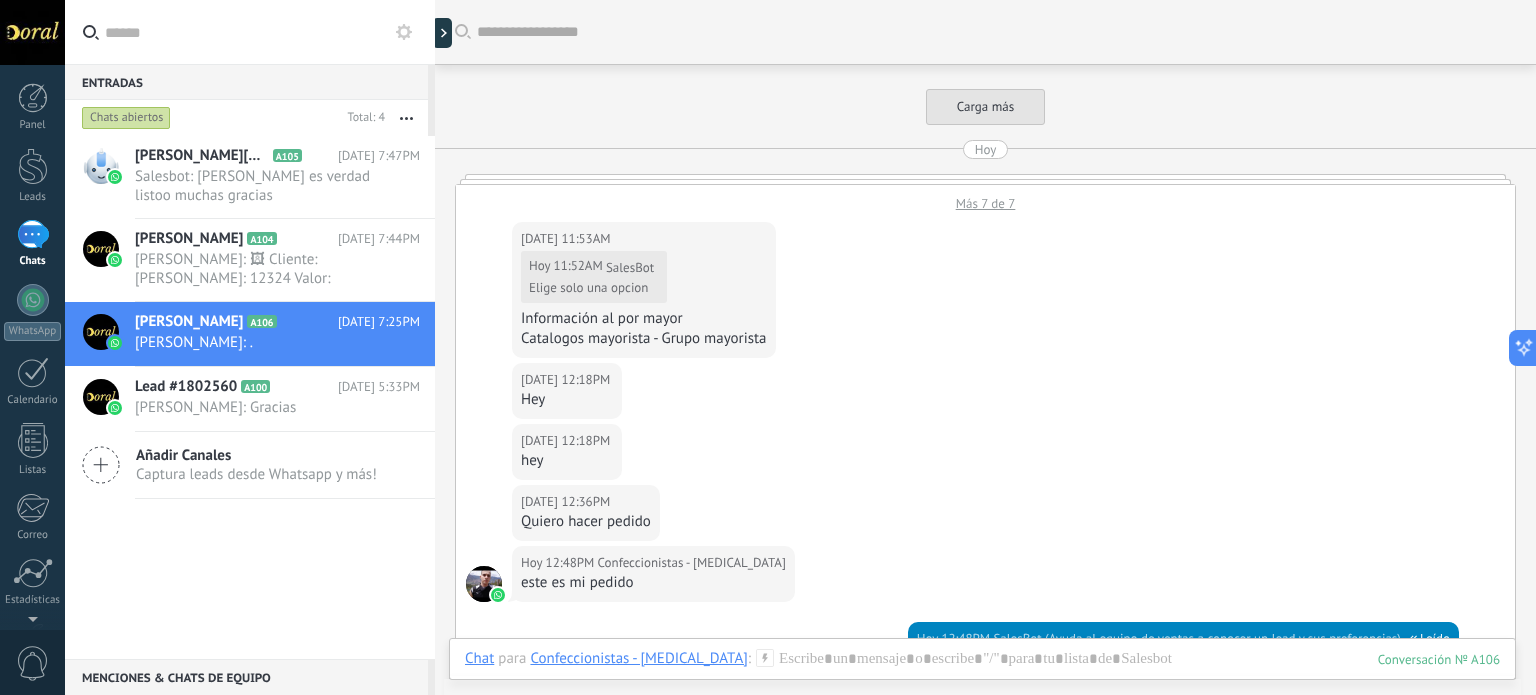 scroll, scrollTop: 6303, scrollLeft: 0, axis: vertical 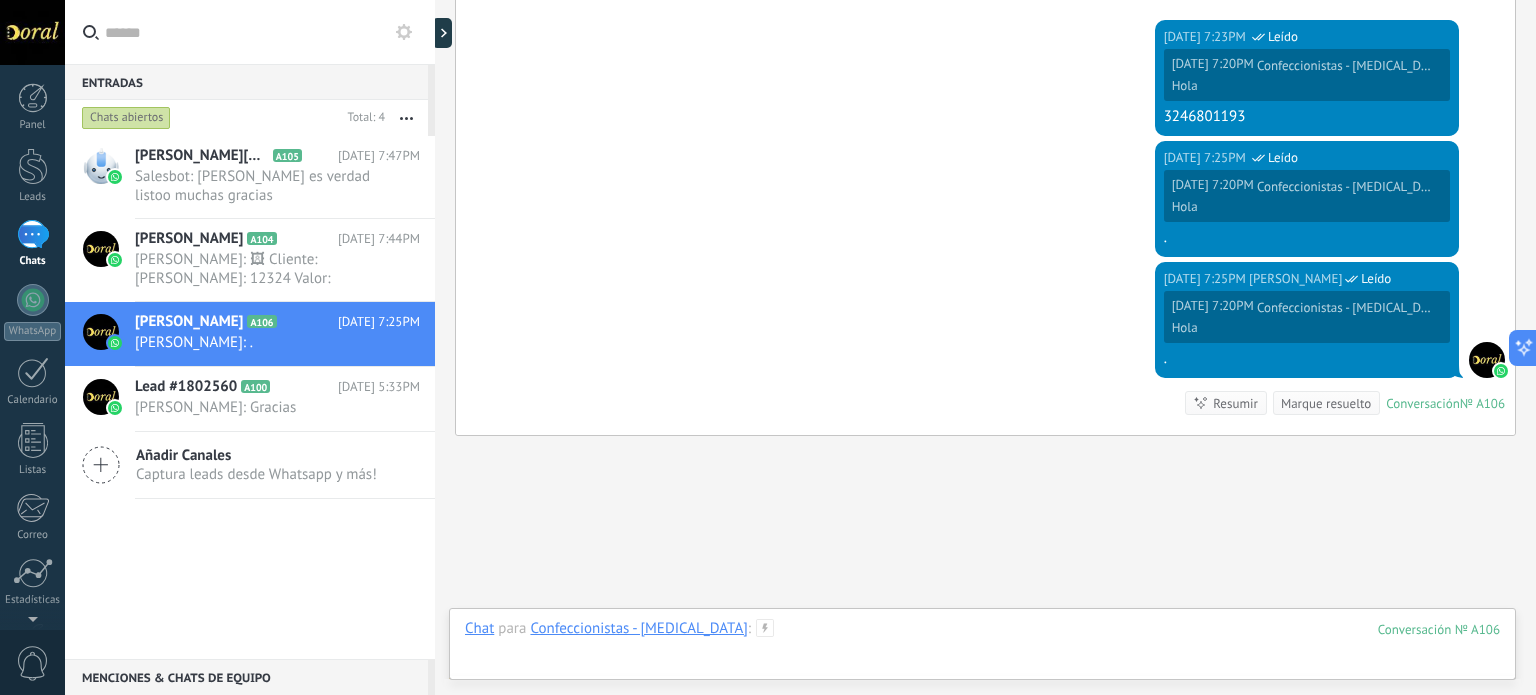 click at bounding box center (982, 649) 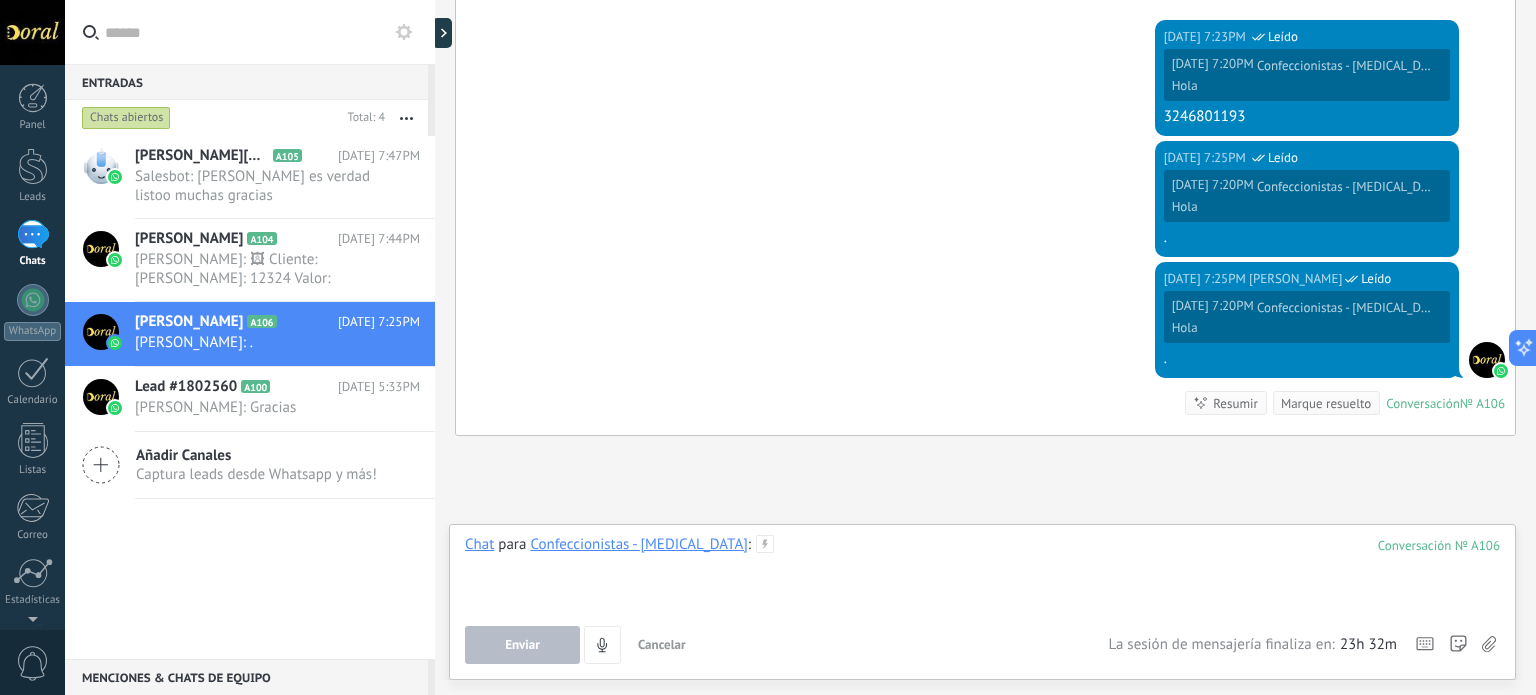 paste 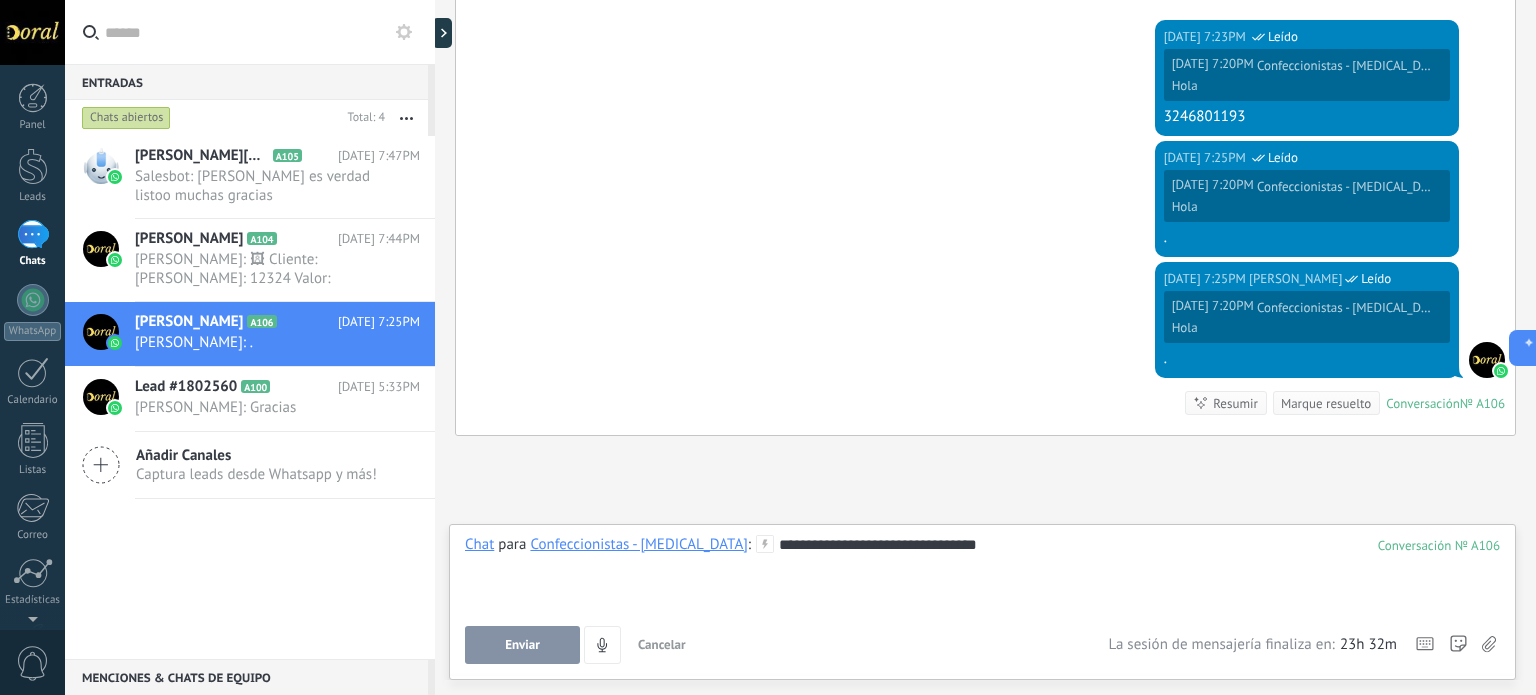 click on "Enviar" at bounding box center (522, 645) 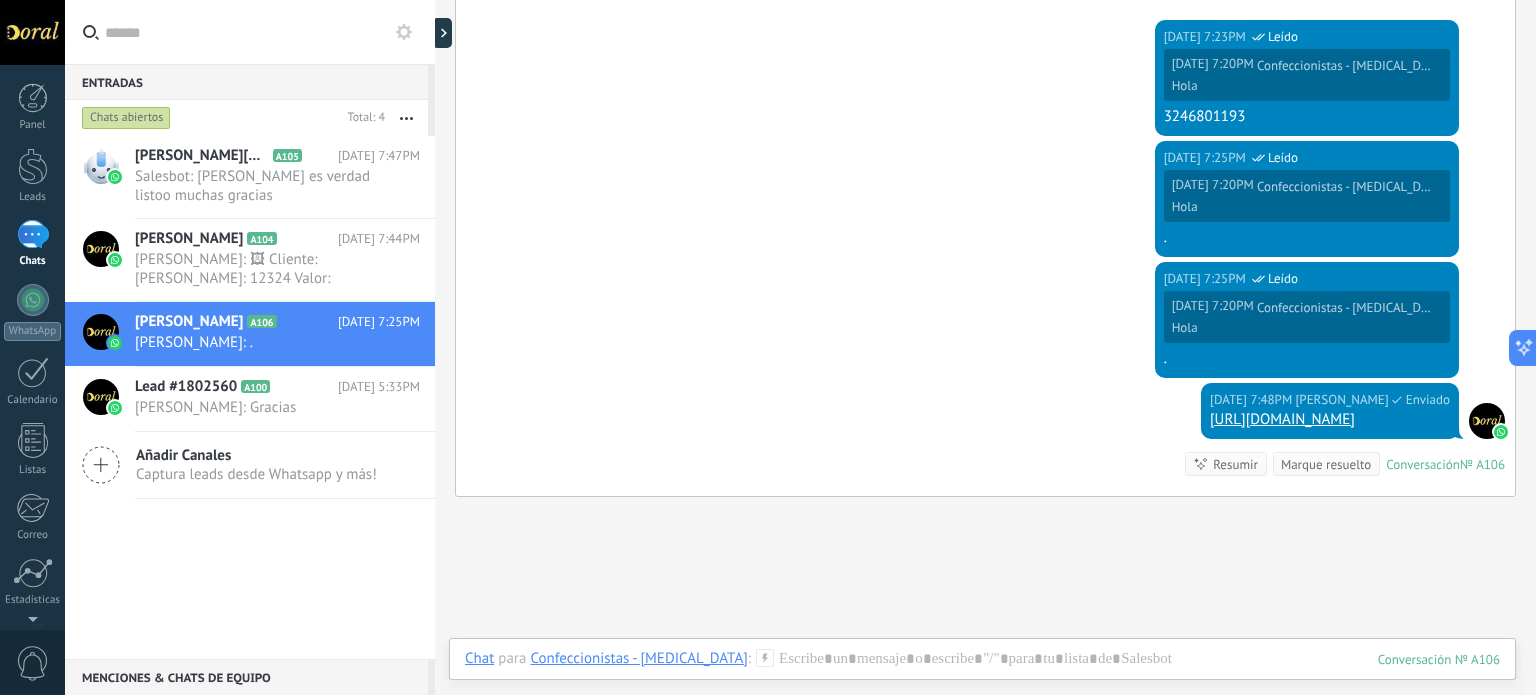 scroll, scrollTop: 6448, scrollLeft: 0, axis: vertical 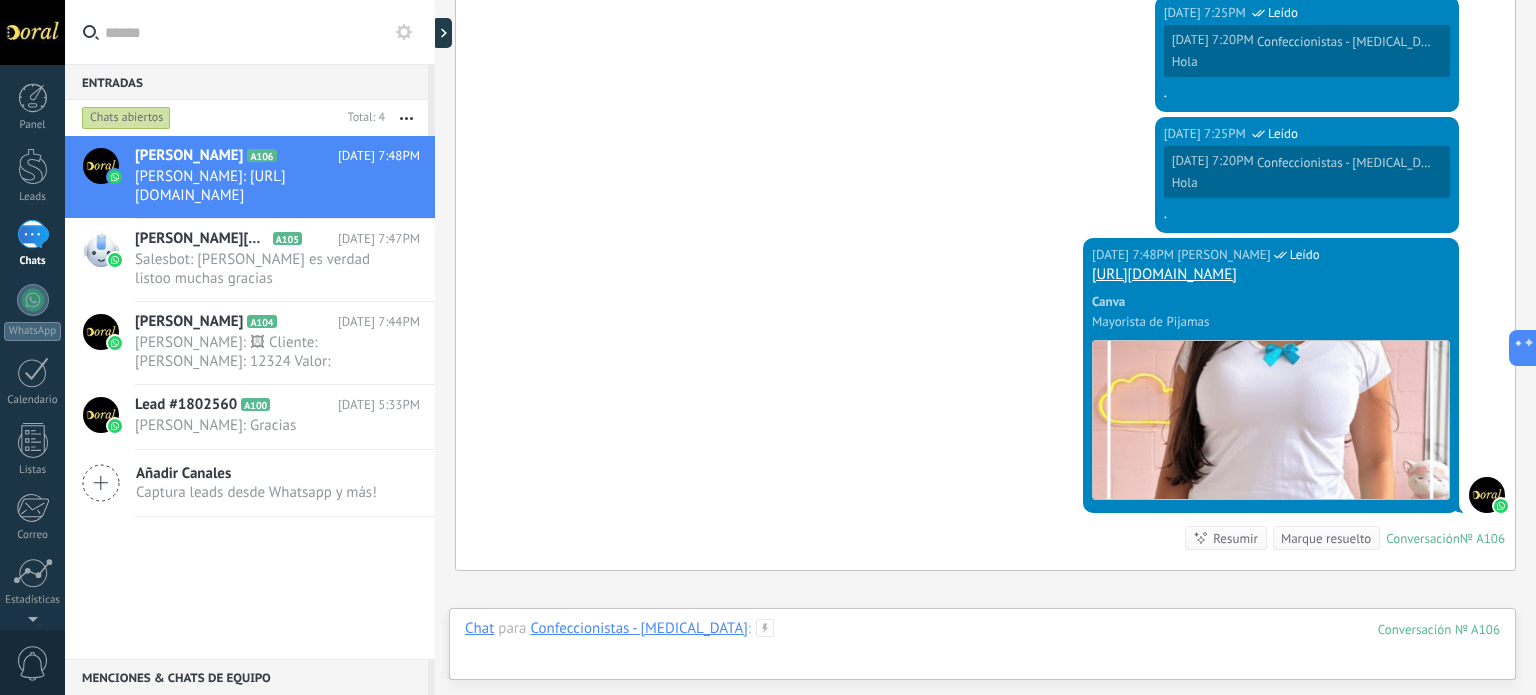 click at bounding box center (982, 649) 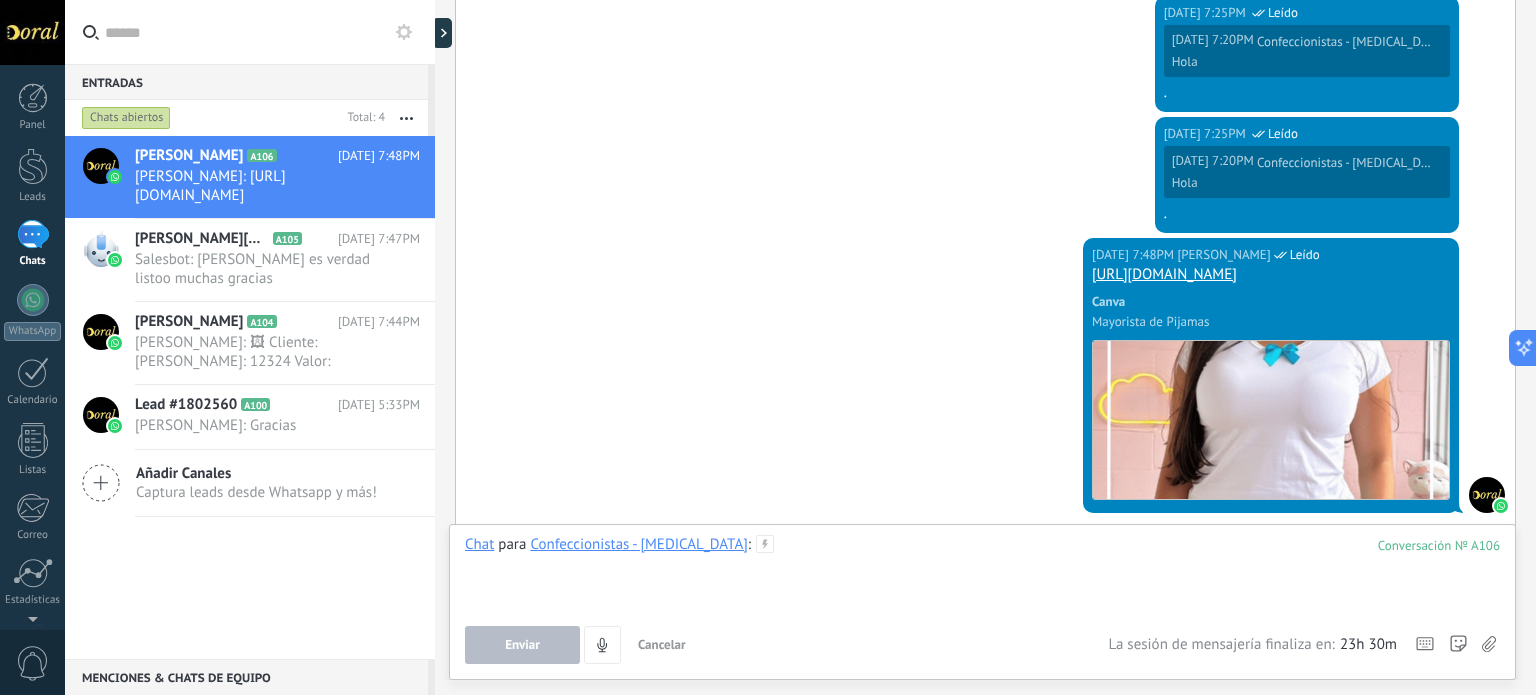 paste 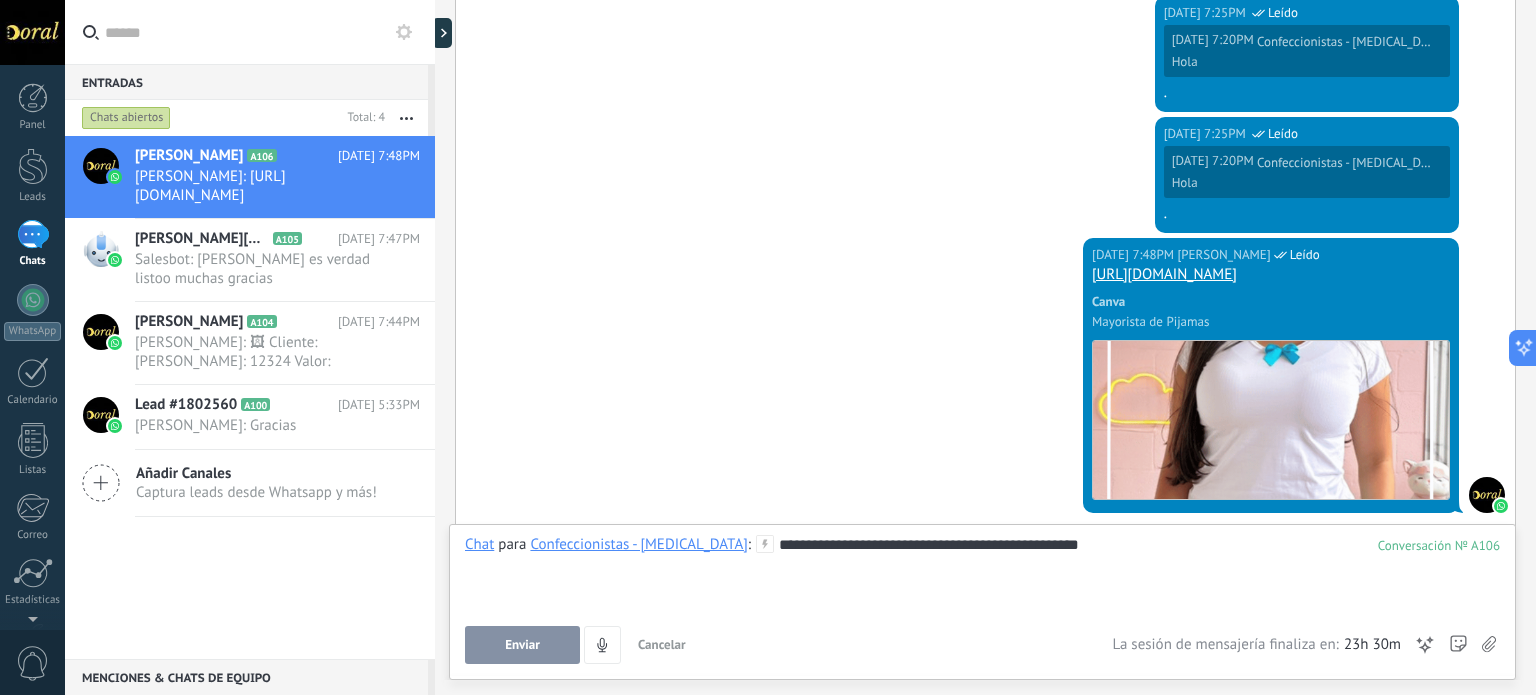 click on "Enviar" at bounding box center [522, 645] 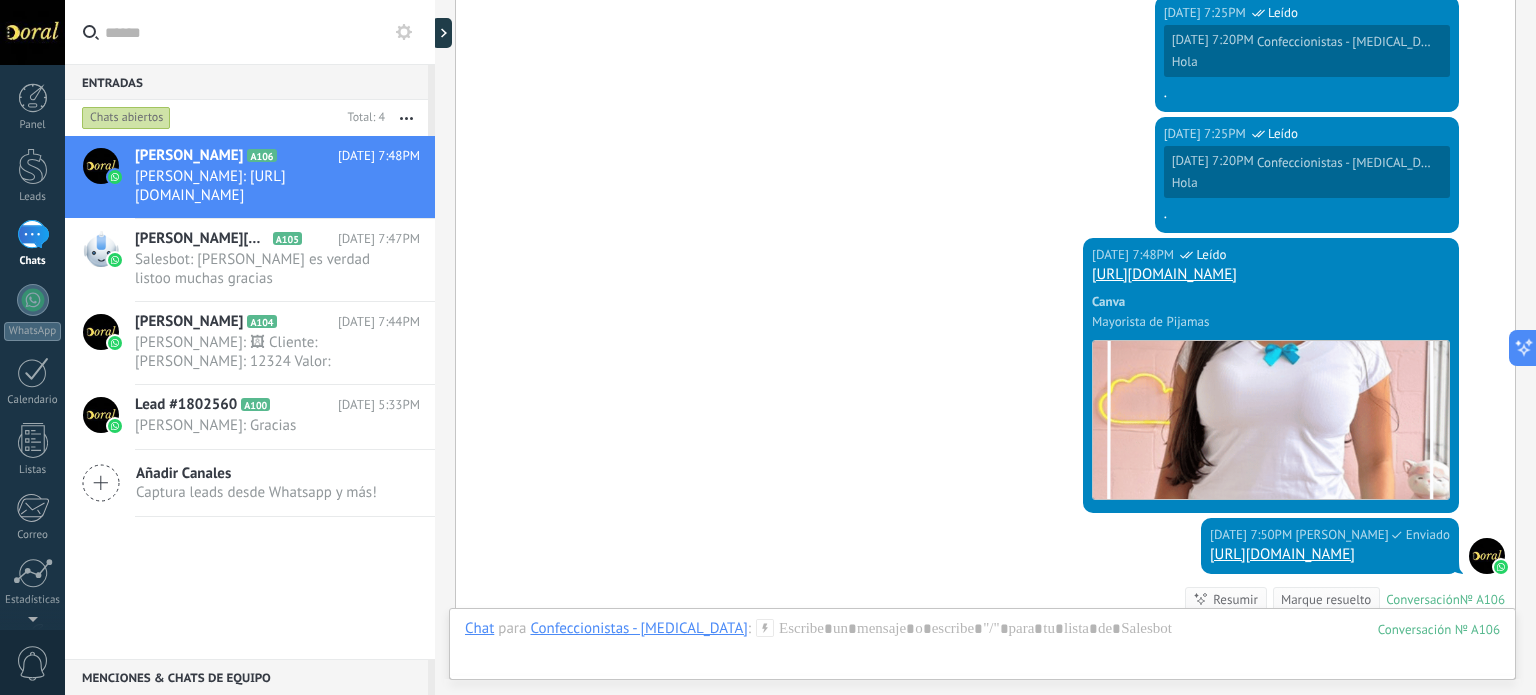 scroll, scrollTop: 6728, scrollLeft: 0, axis: vertical 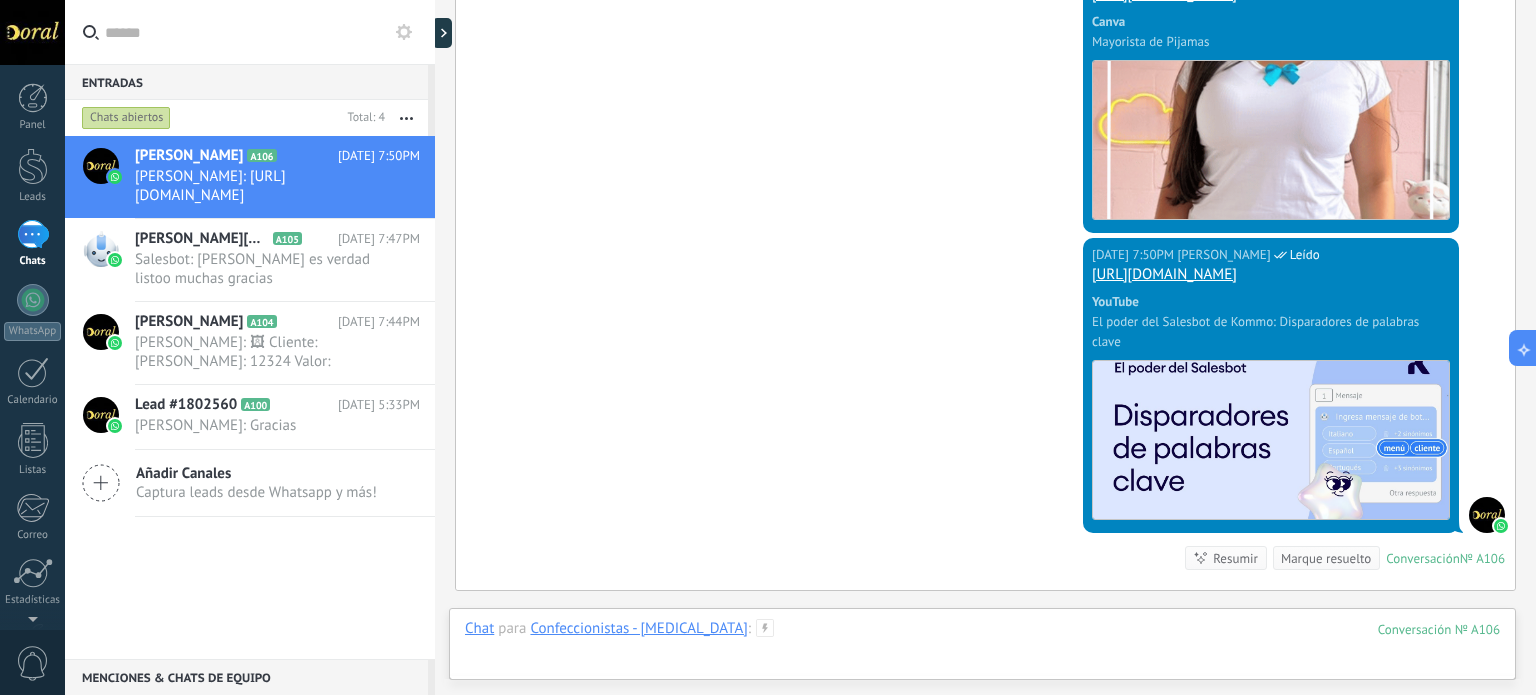 click at bounding box center [982, 649] 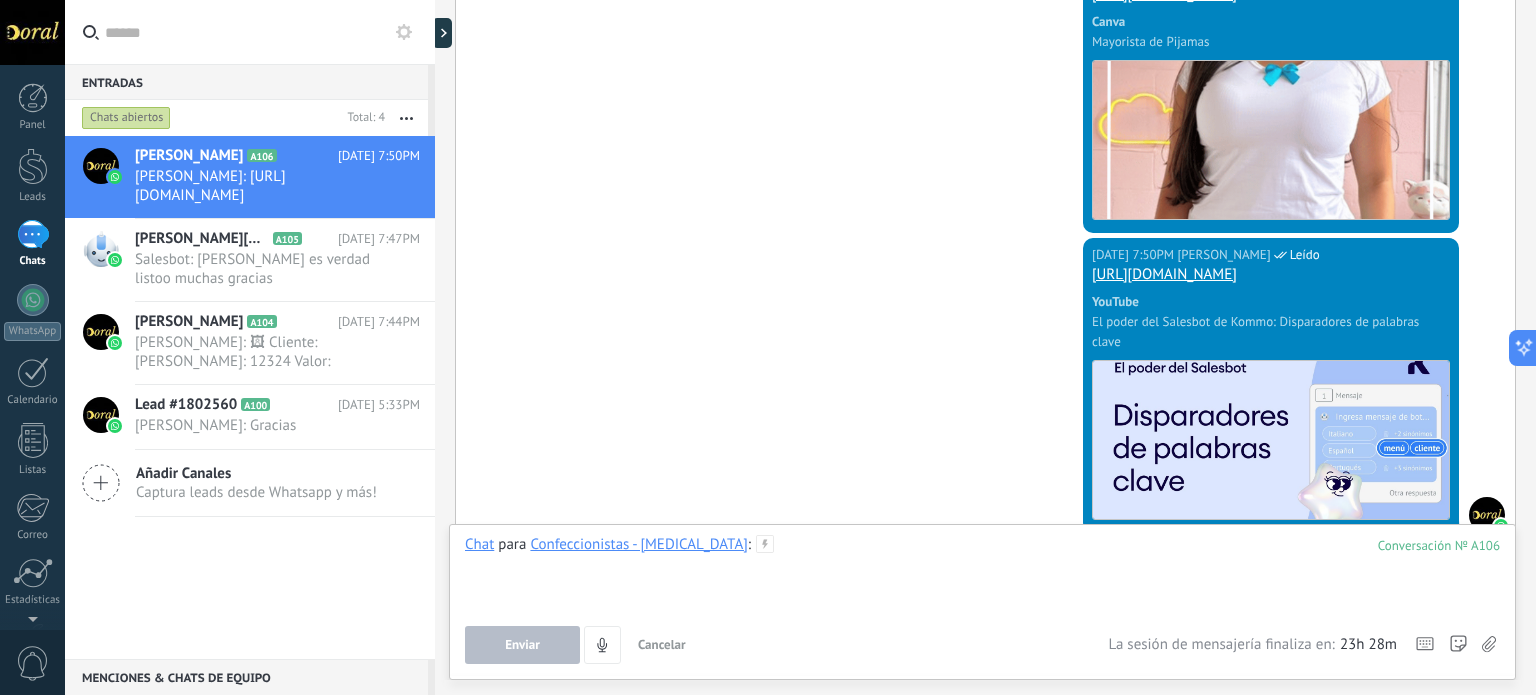 paste 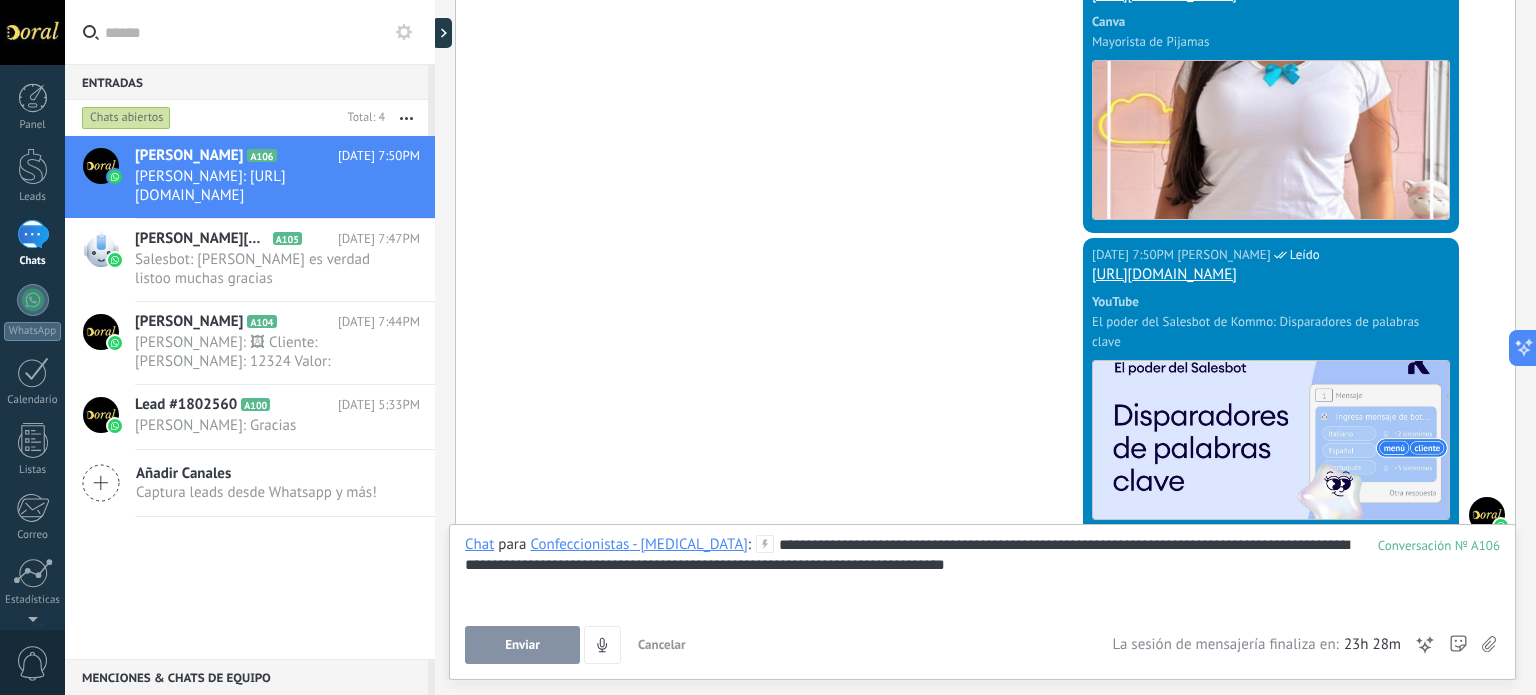 click on "Enviar" at bounding box center (522, 645) 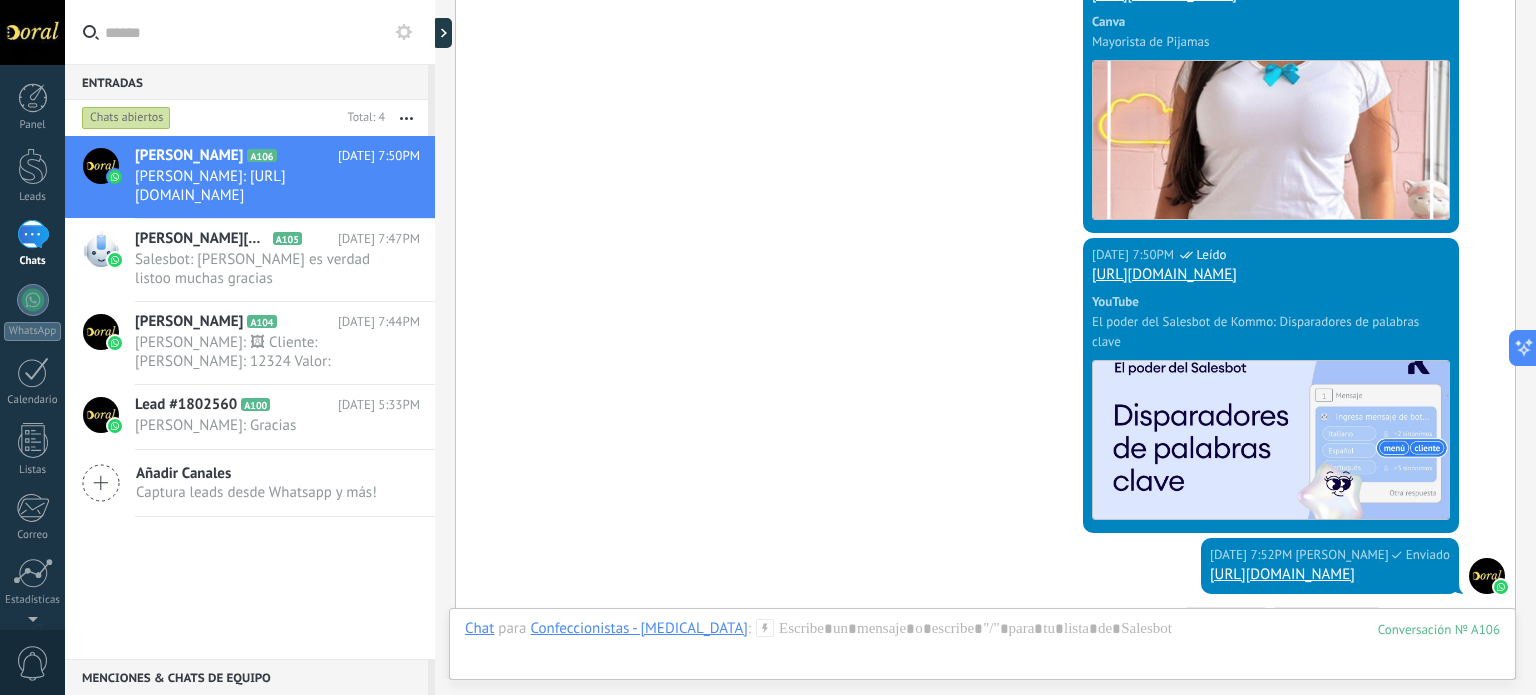 scroll, scrollTop: 7067, scrollLeft: 0, axis: vertical 